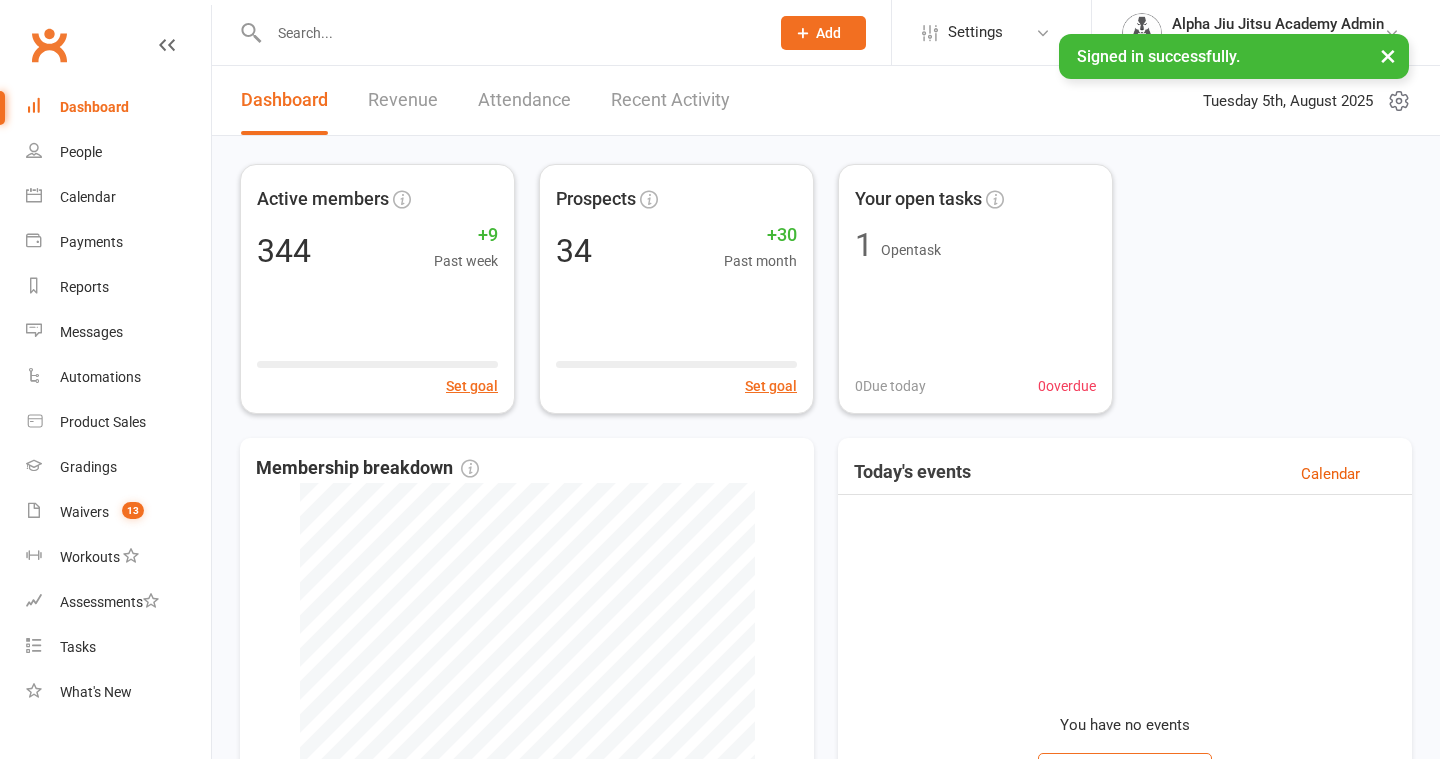 scroll, scrollTop: 0, scrollLeft: 0, axis: both 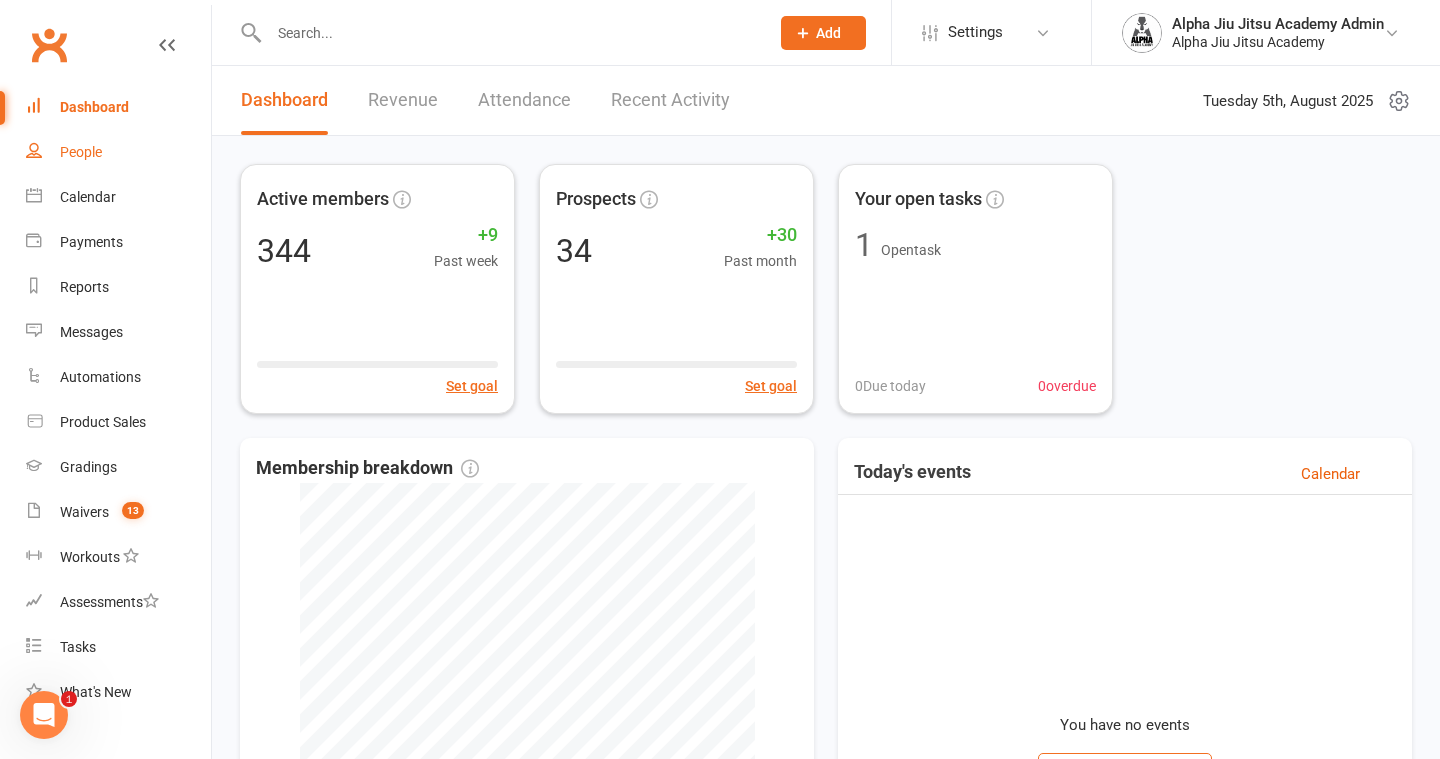 click on "People" at bounding box center [118, 152] 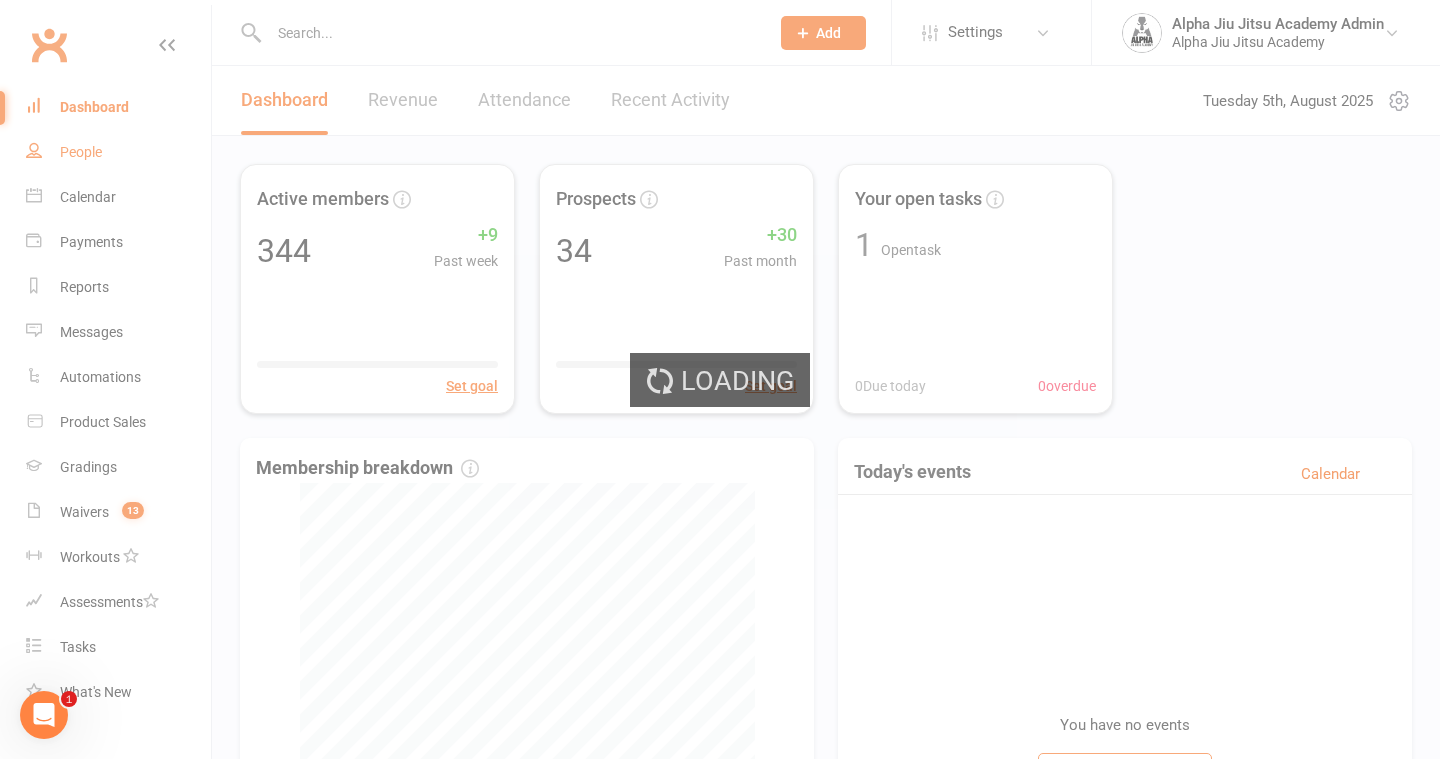 select on "100" 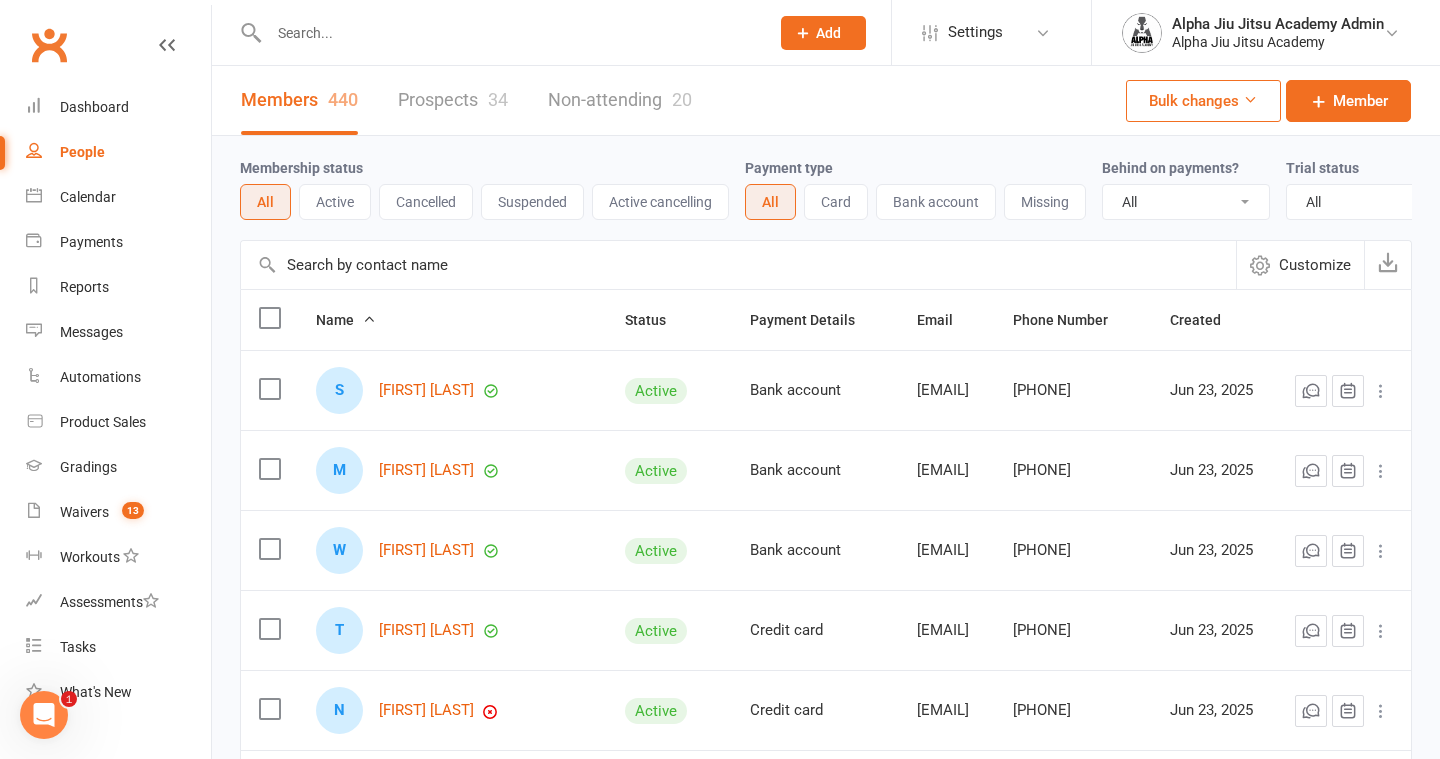 click at bounding box center [738, 265] 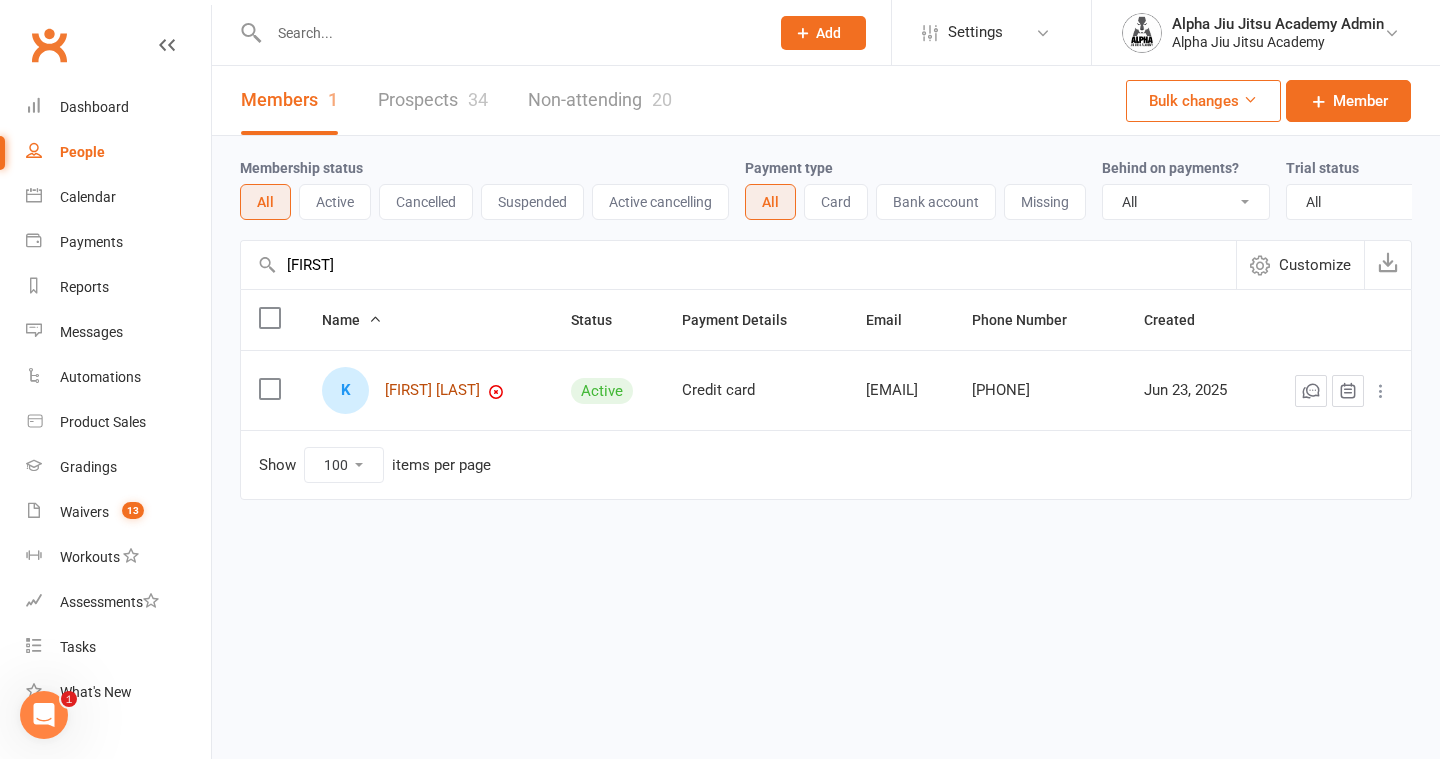 type on "[FIRST]" 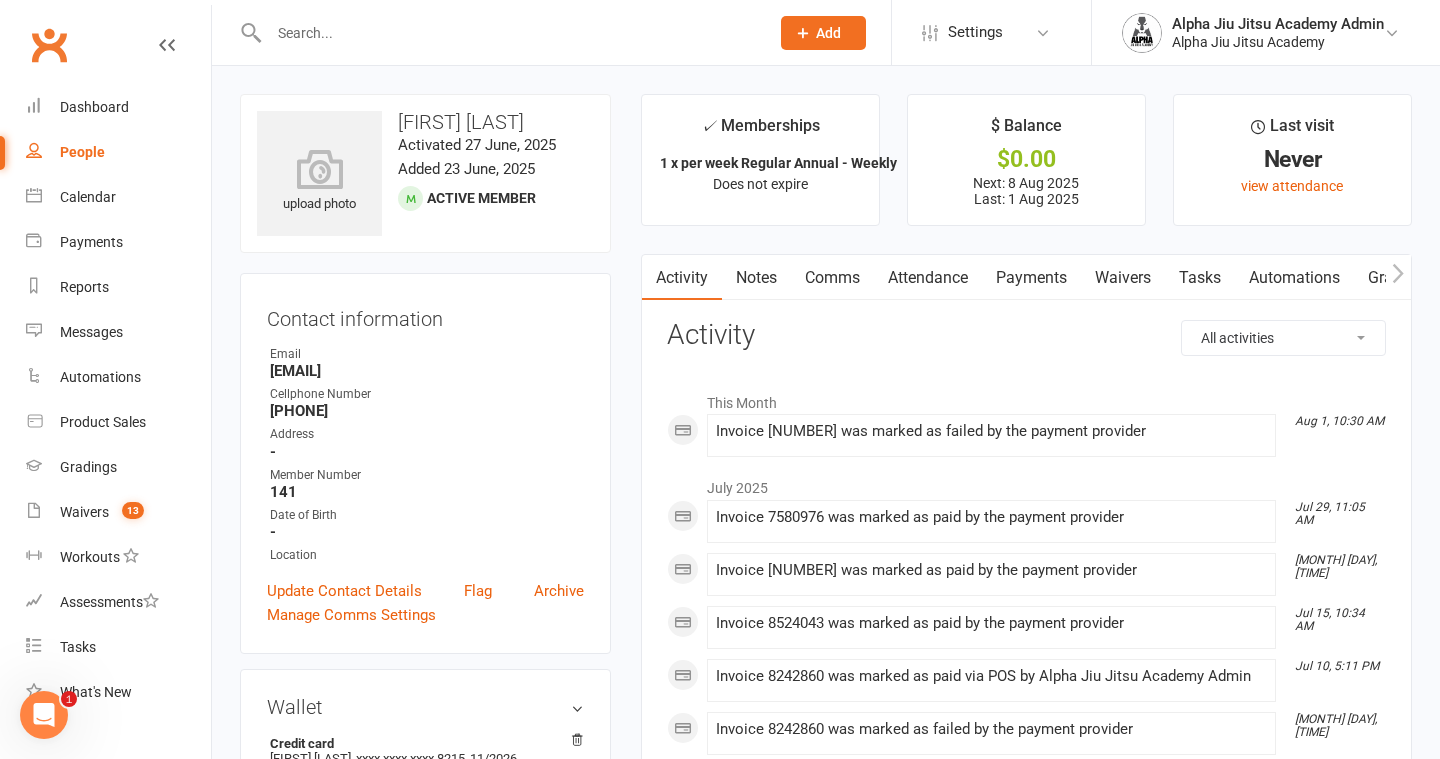 scroll, scrollTop: 110, scrollLeft: 0, axis: vertical 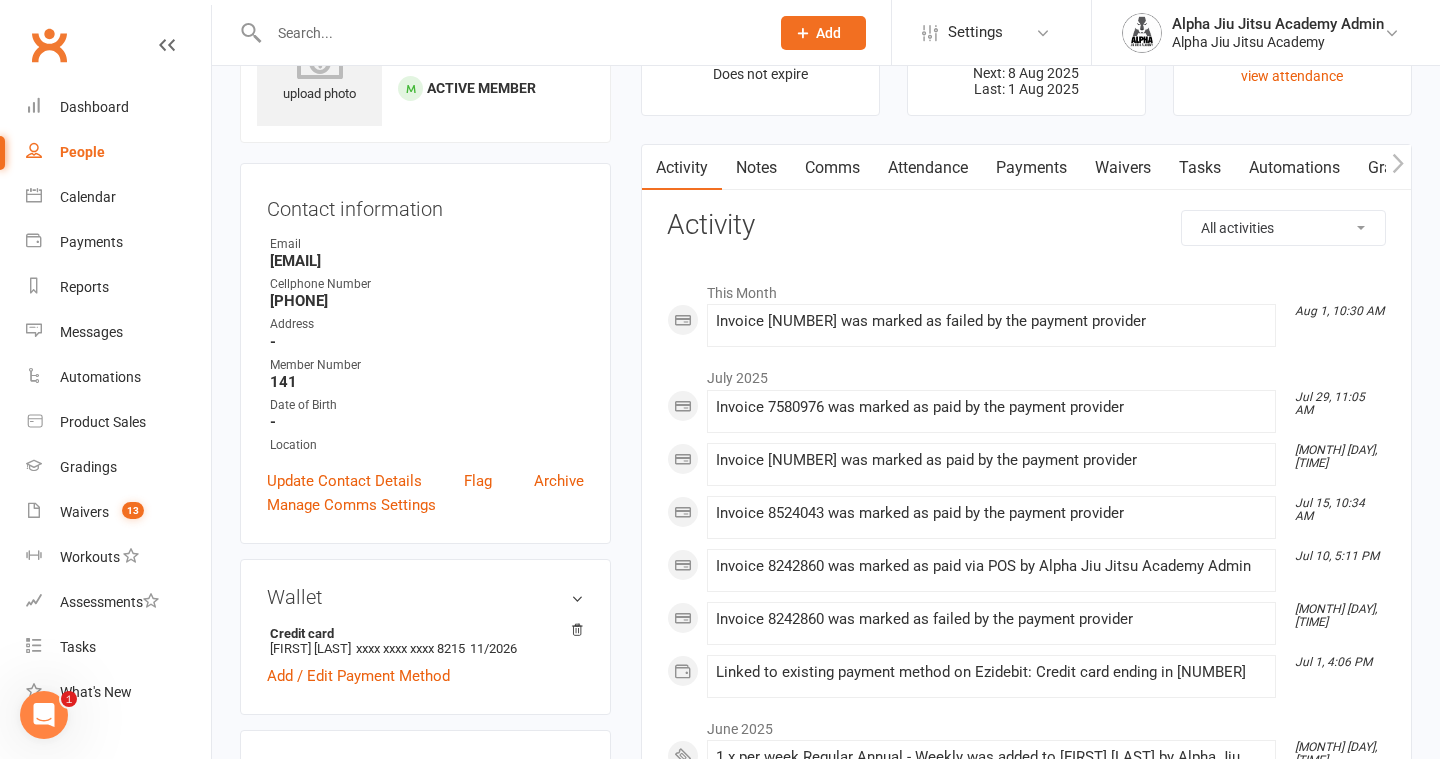 click on "Payments" at bounding box center [1031, 168] 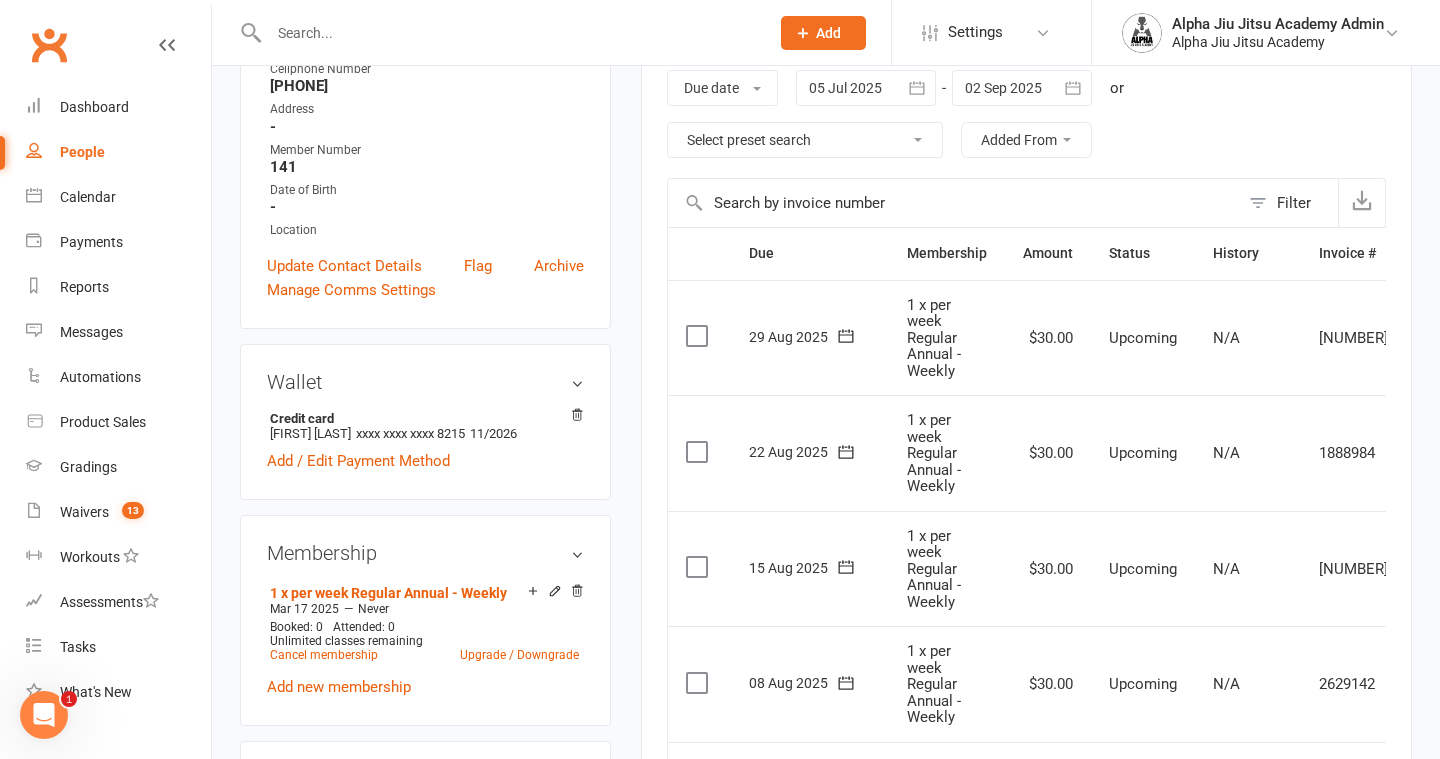 scroll, scrollTop: 348, scrollLeft: 0, axis: vertical 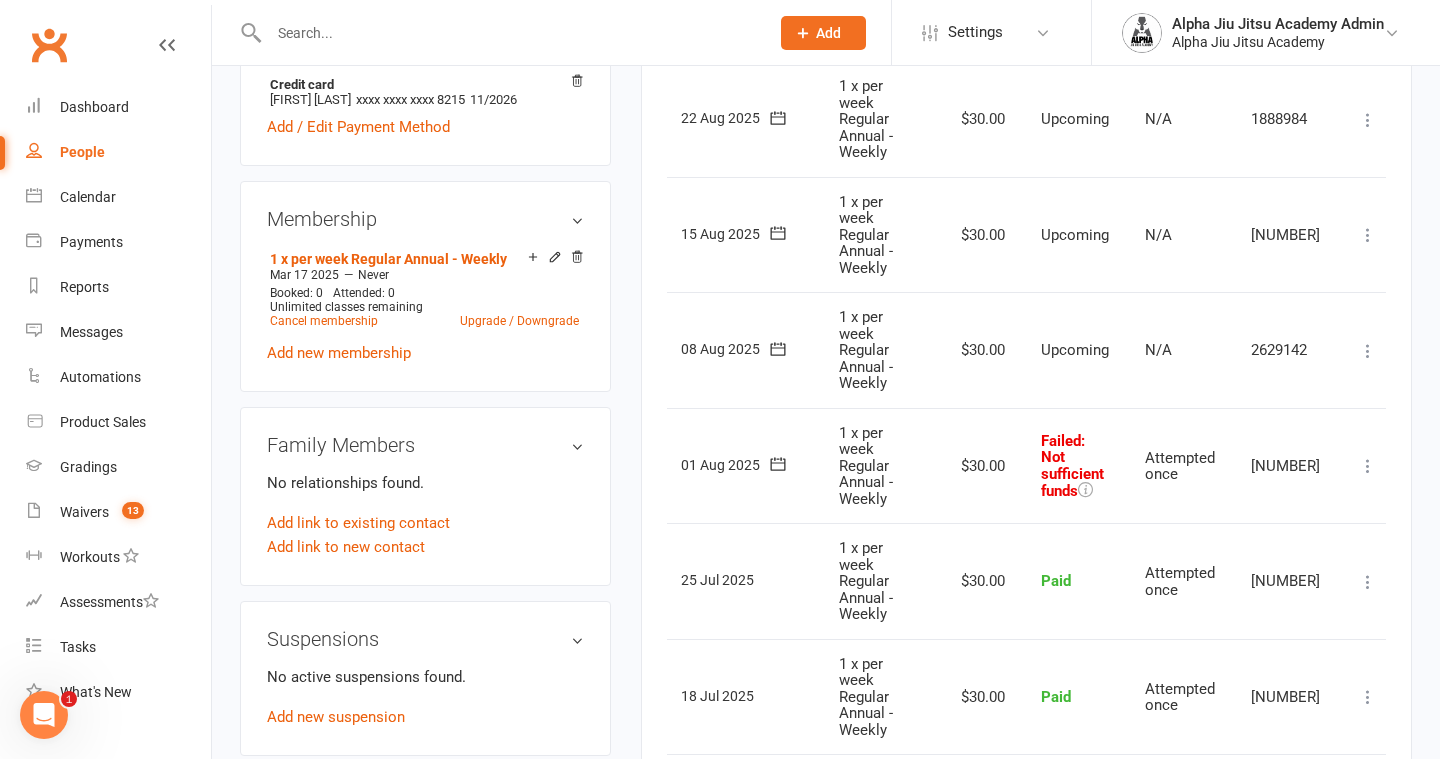 click at bounding box center (1368, 466) 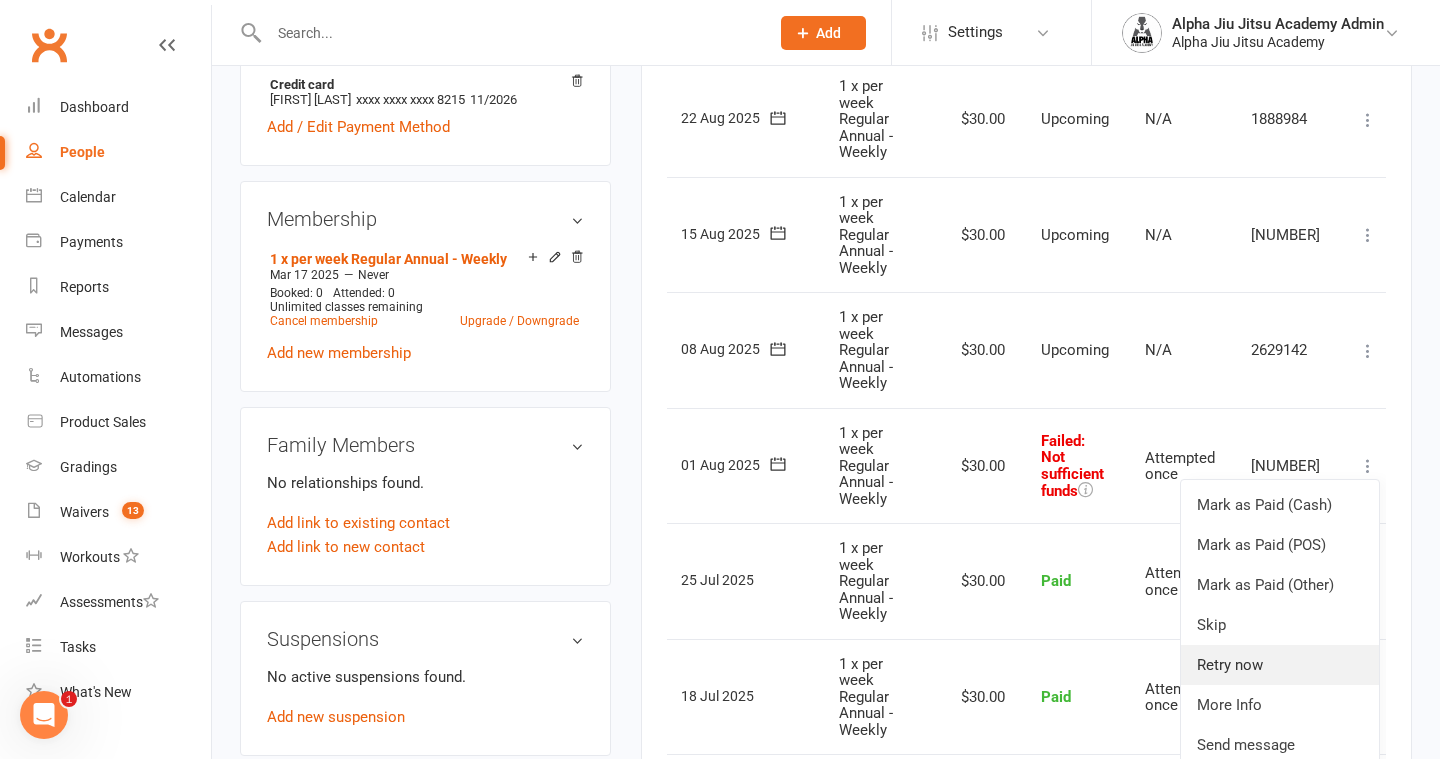 click on "Retry now" at bounding box center (1280, 665) 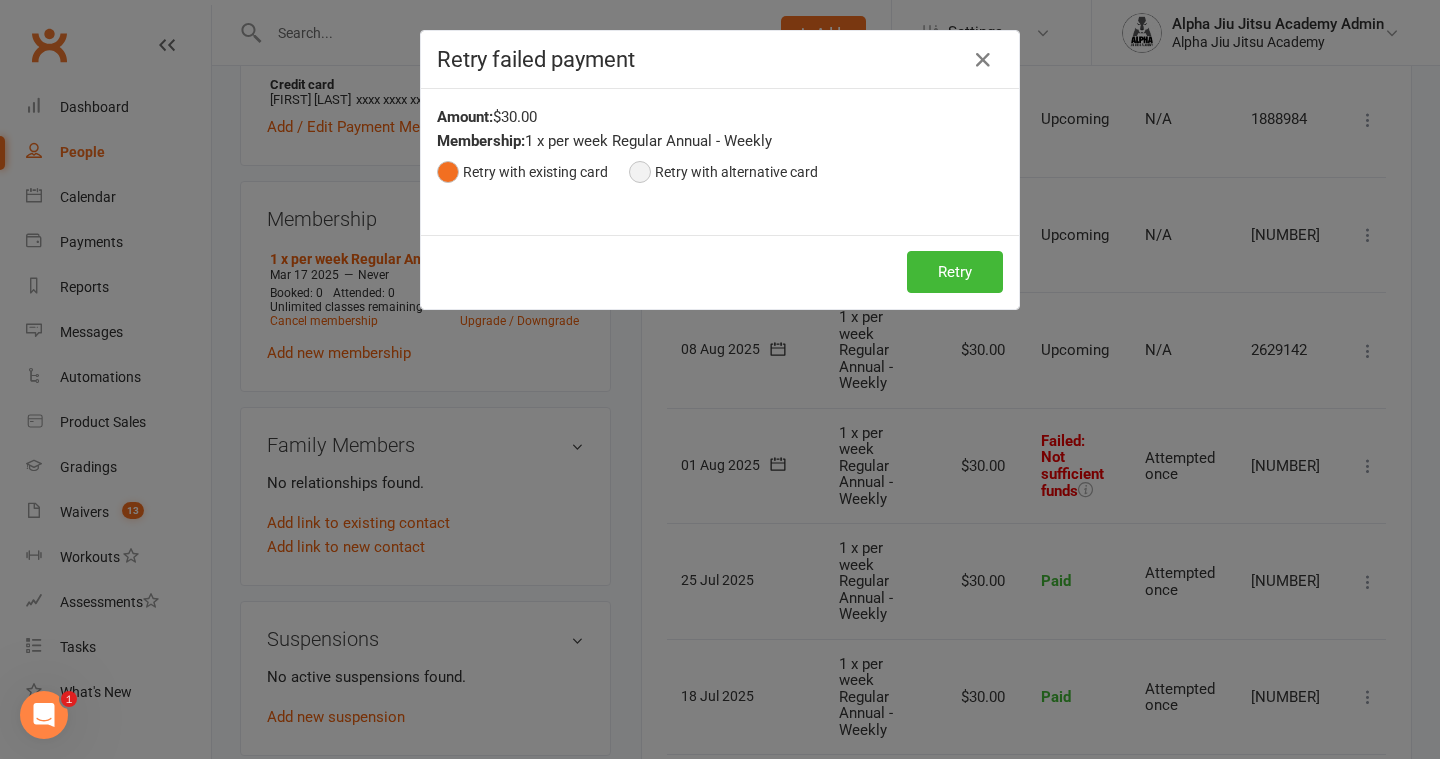 click on "Retry with alternative card" at bounding box center (723, 172) 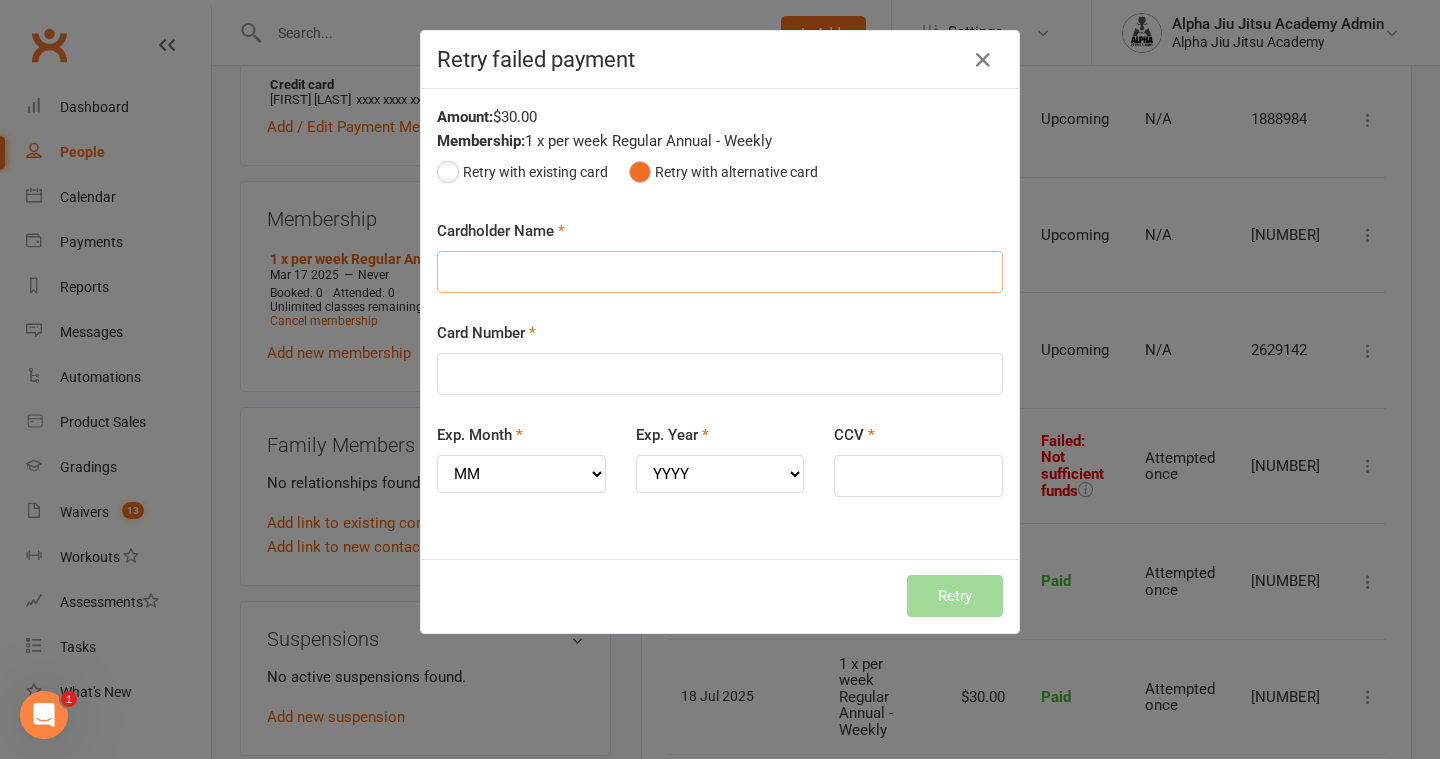 click on "Cardholder Name" at bounding box center [720, 272] 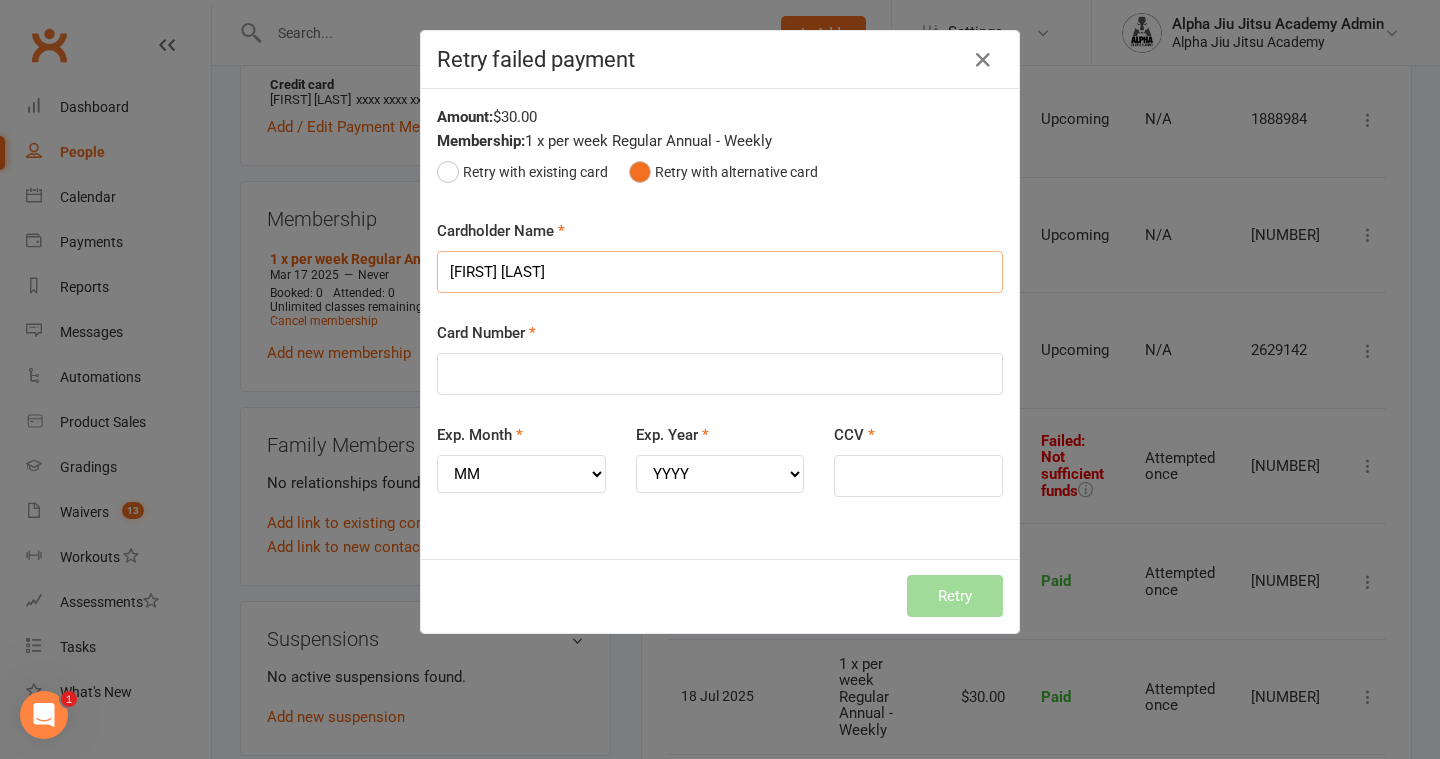 type on "[FIRST] [LAST]" 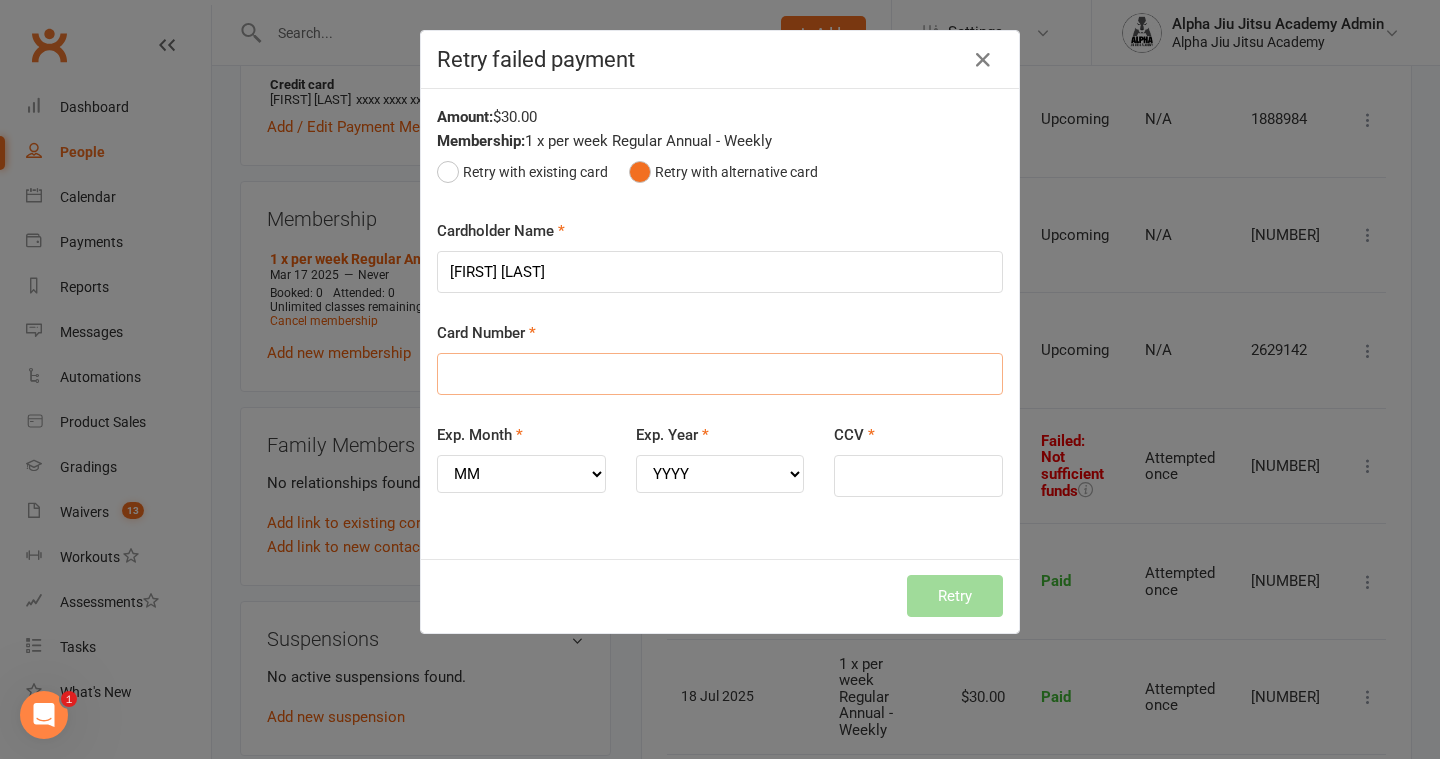 click on "Card Number" at bounding box center (720, 374) 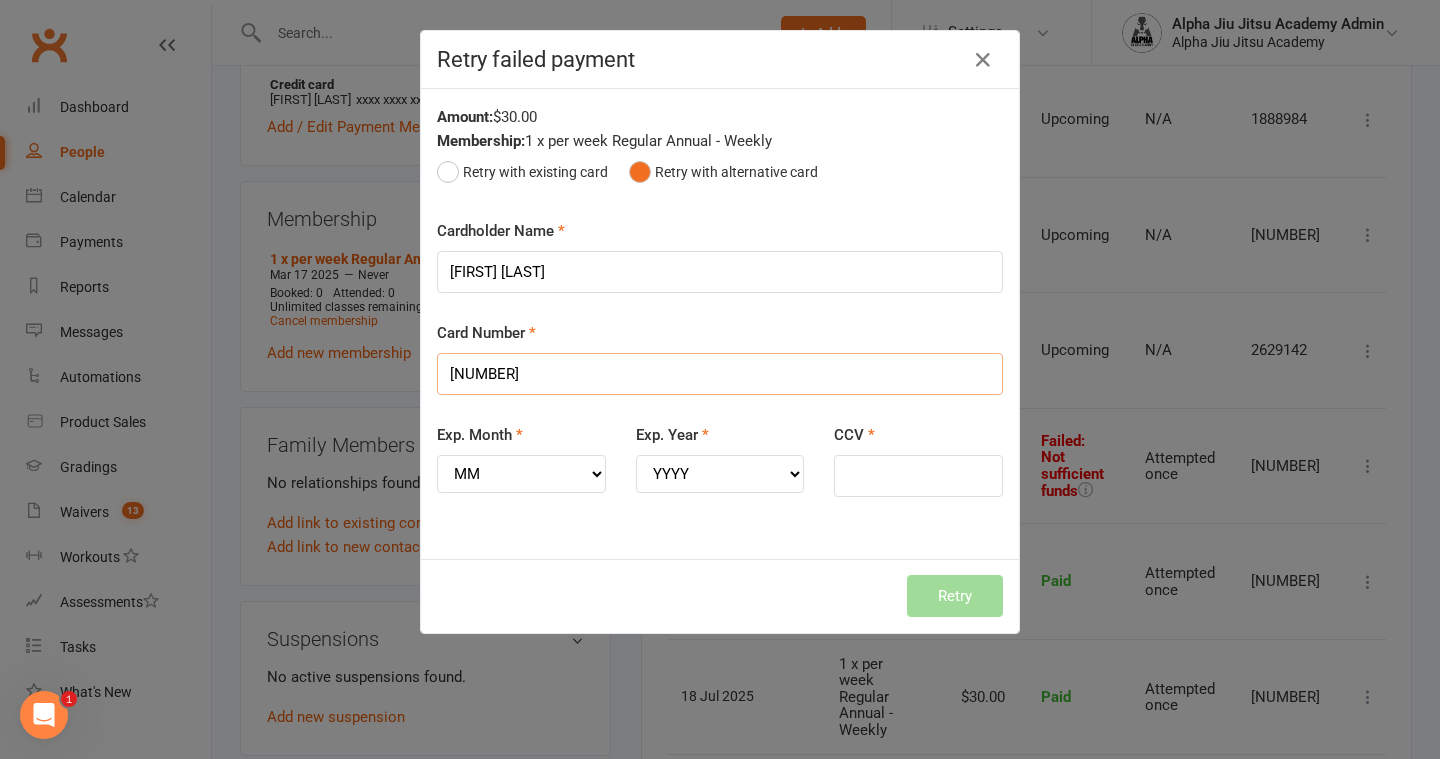 type on "[NUMBER]" 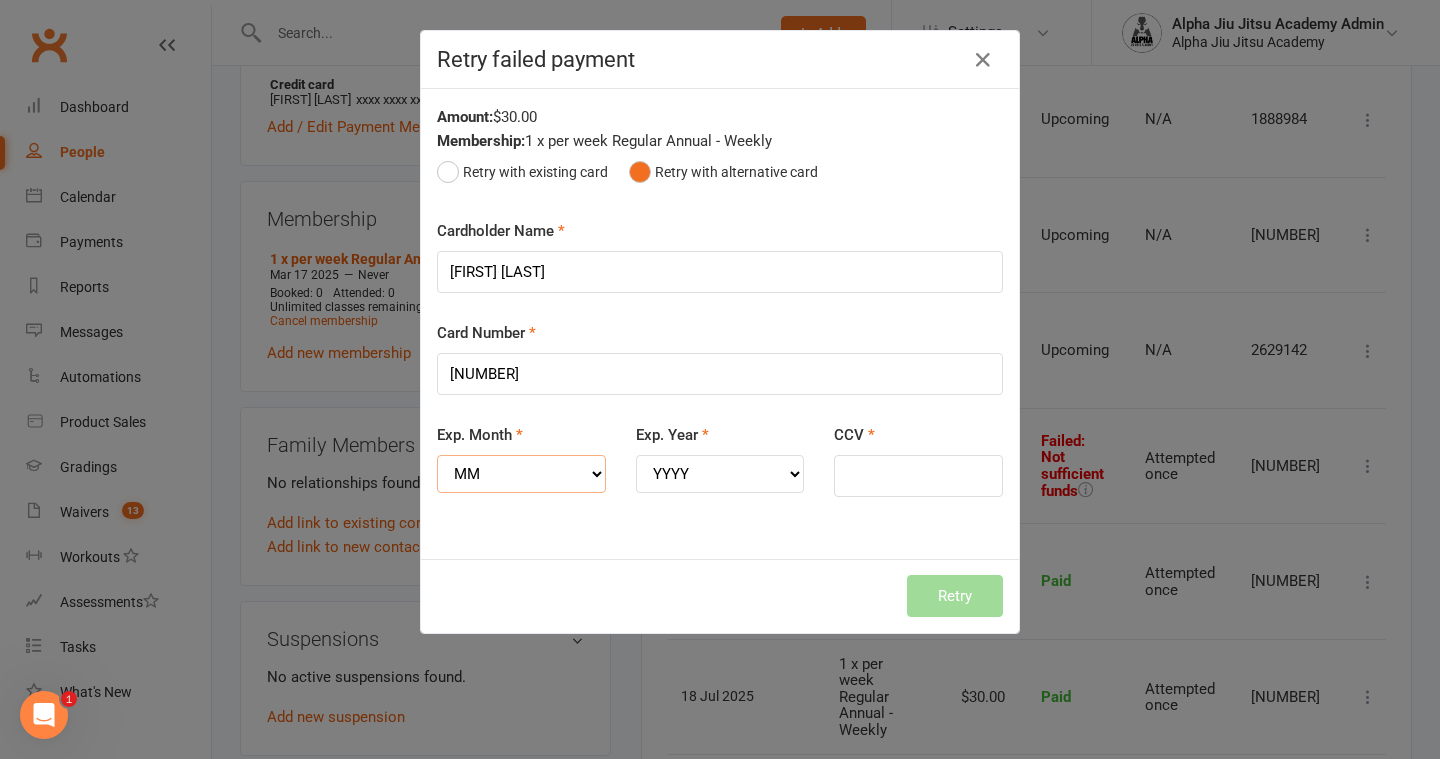 click on "MM 01 02 03 04 05 06 07 08 09 10 11 12" at bounding box center (521, 474) 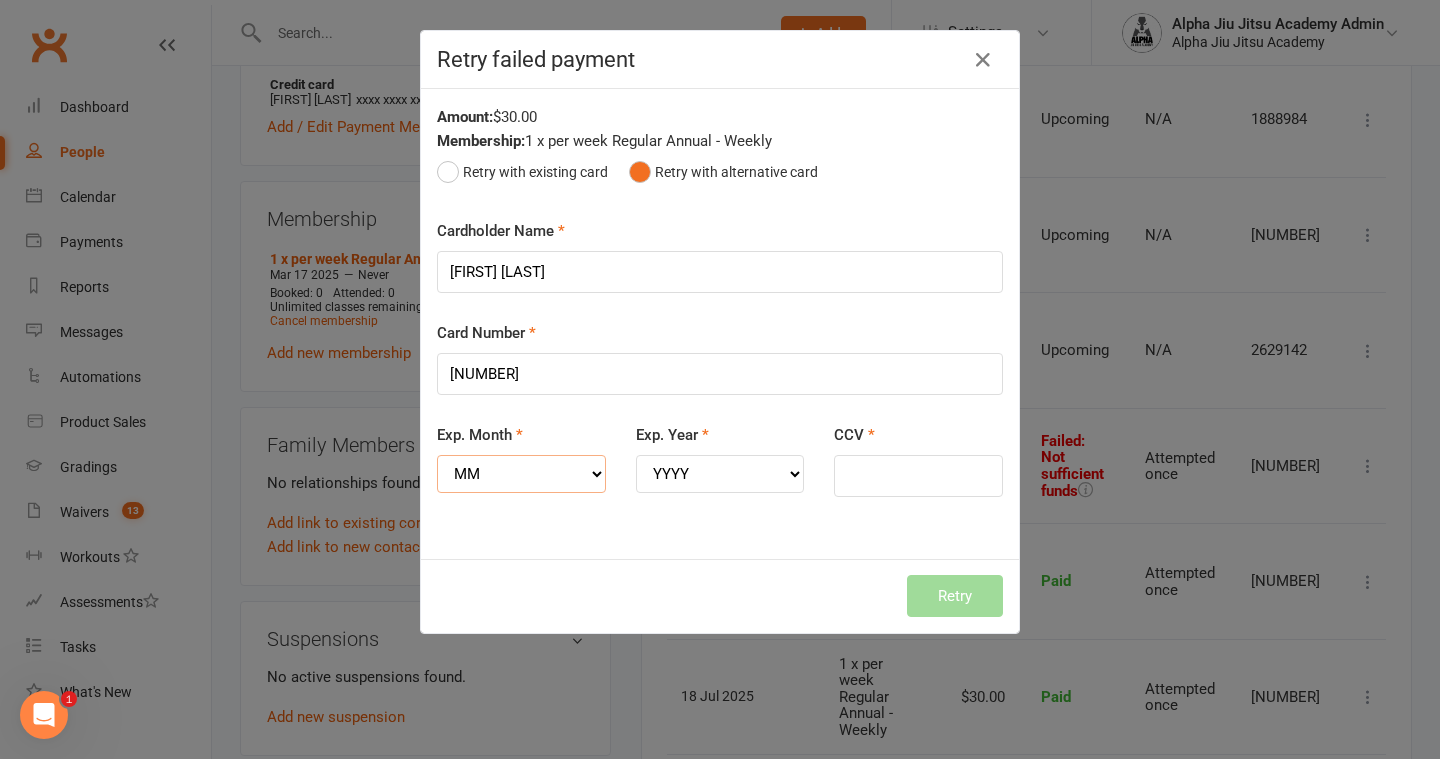 select on "04" 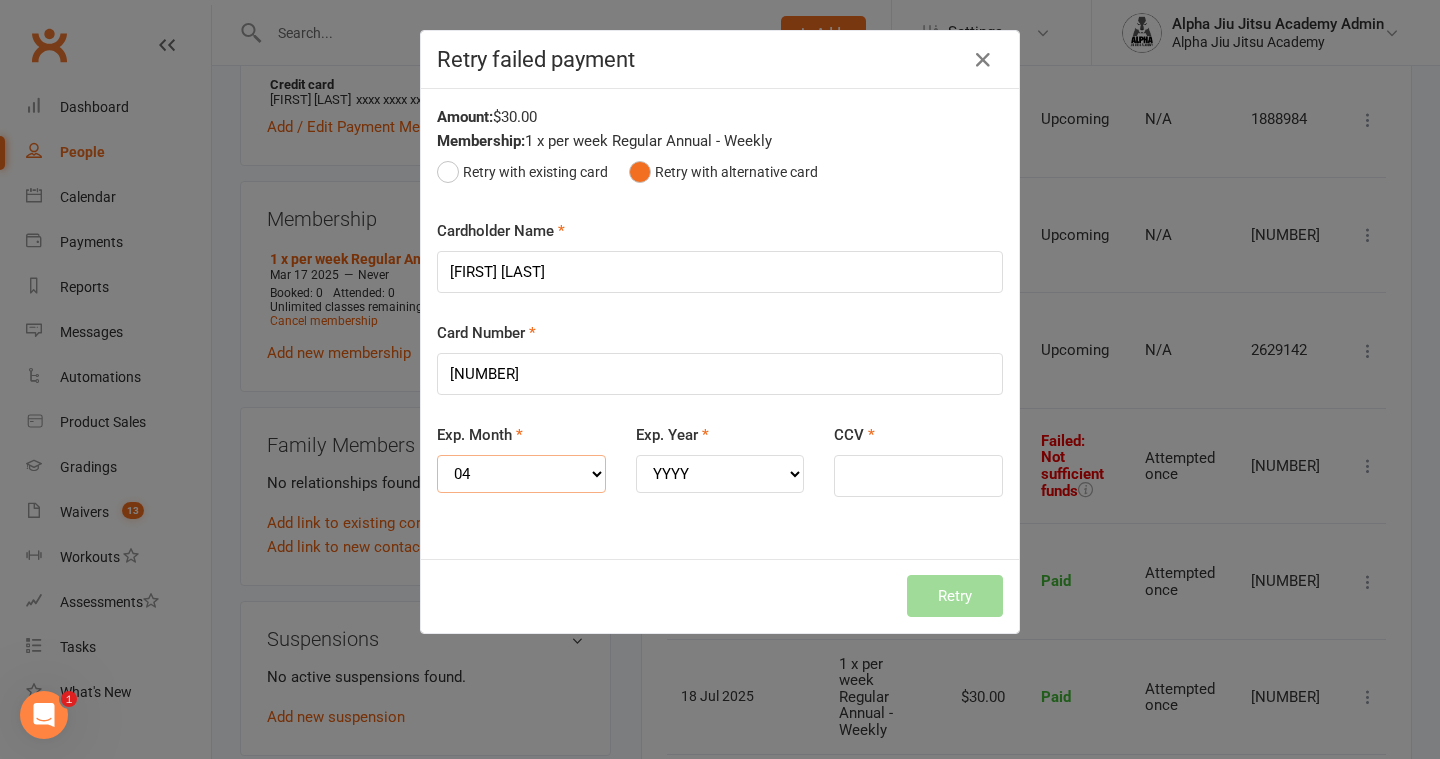click on "MM 01 02 03 04 05 06 07 08 09 10 11 12" at bounding box center [521, 474] 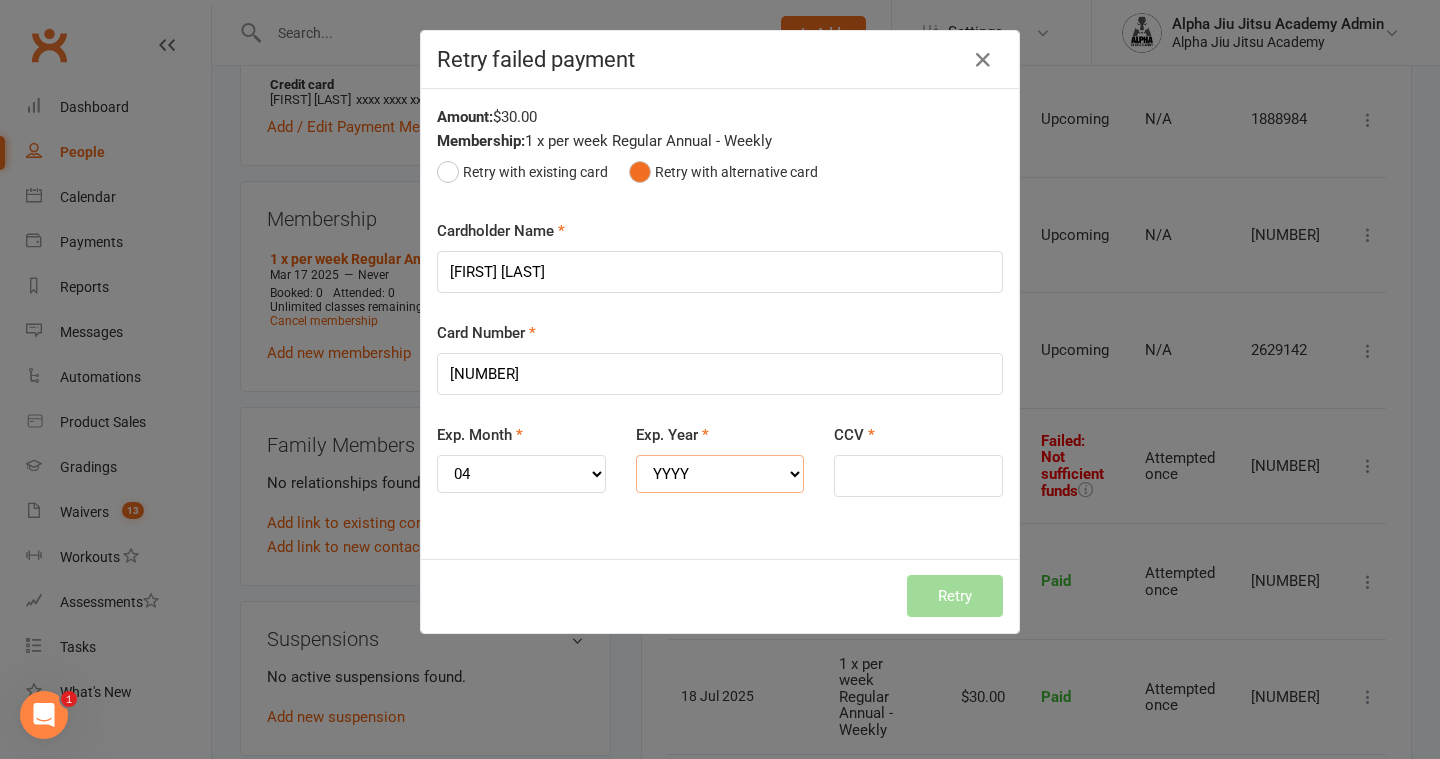 click on "YYYY 2025 2026 2027 2028 2029 2030 2031 2032 2033 2034" at bounding box center (720, 474) 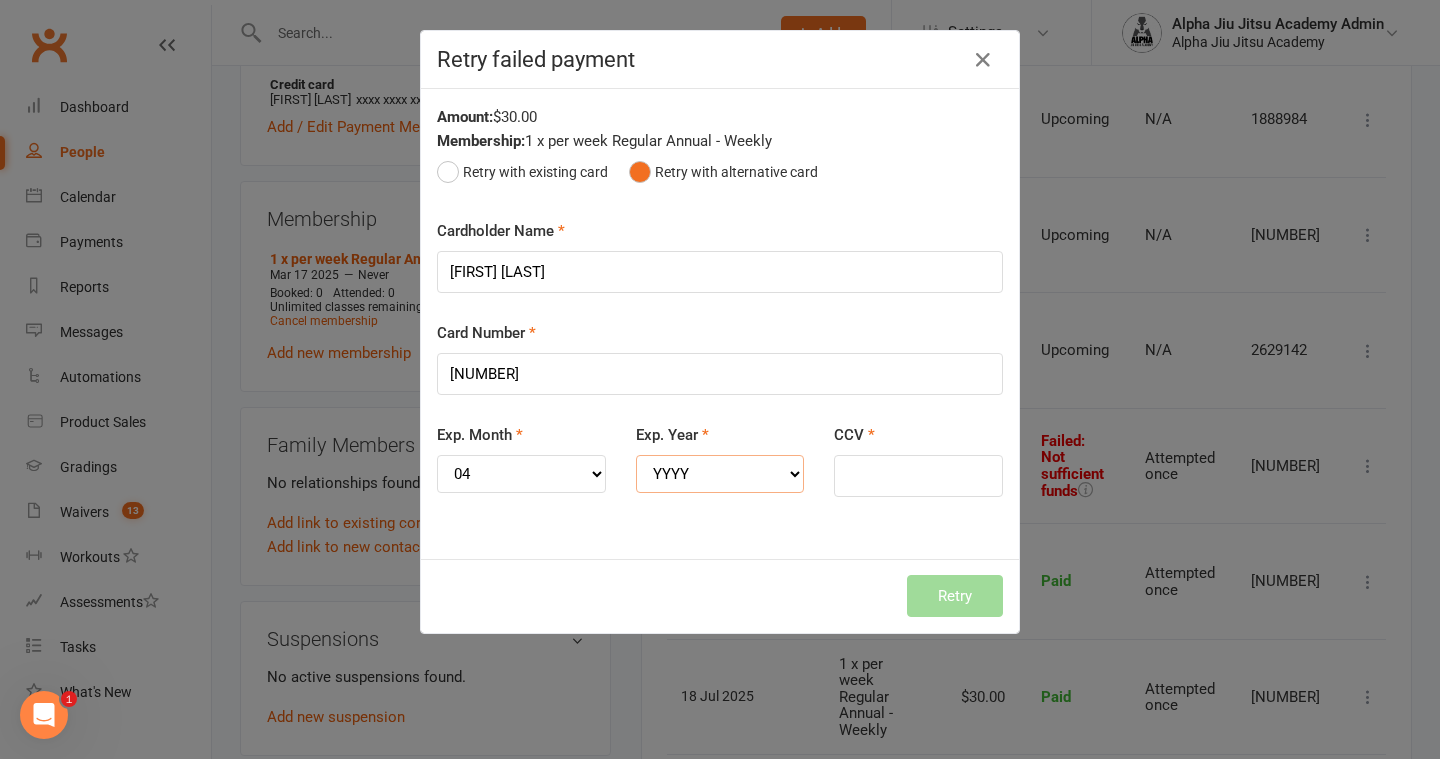 select on "2028" 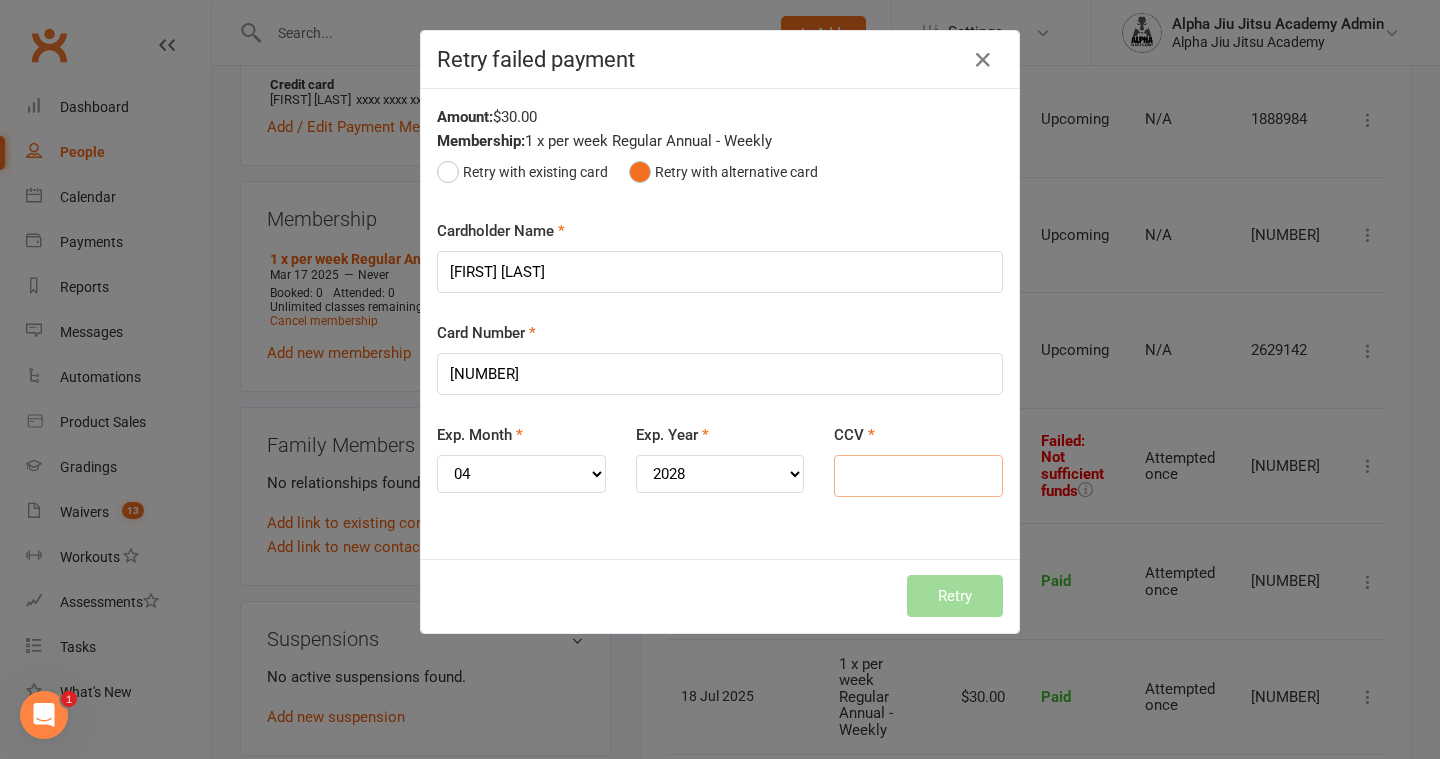 click on "CCV" at bounding box center [918, 476] 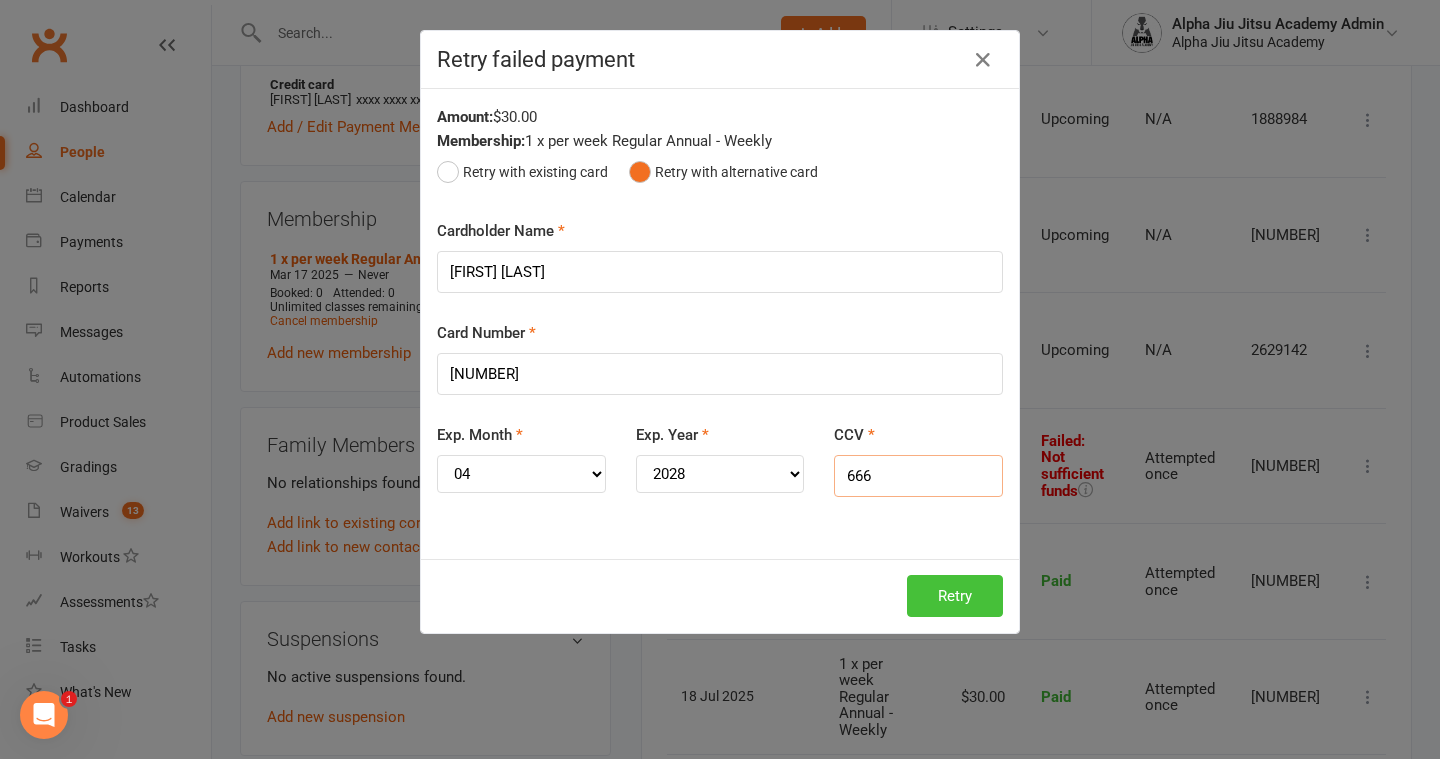 type on "666" 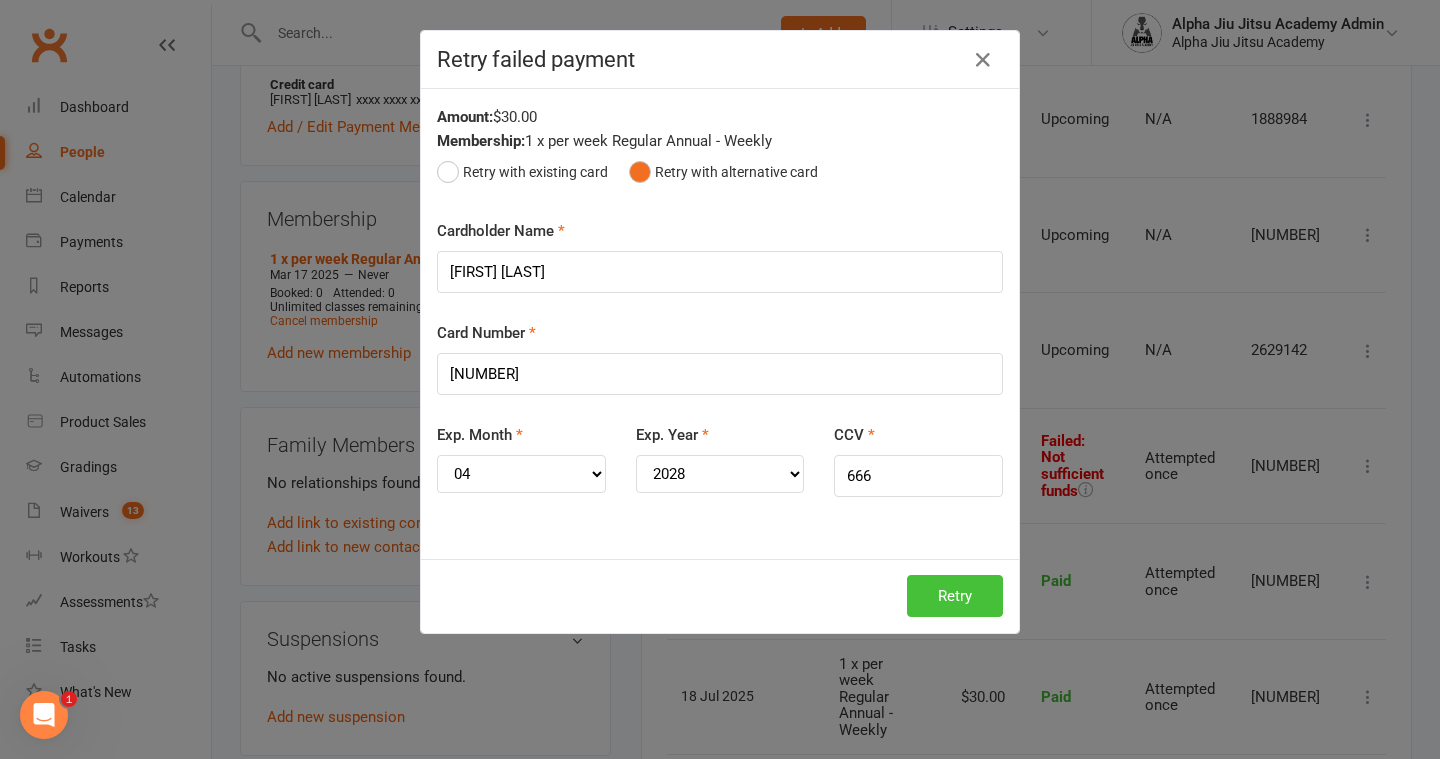 click on "Retry" at bounding box center [955, 596] 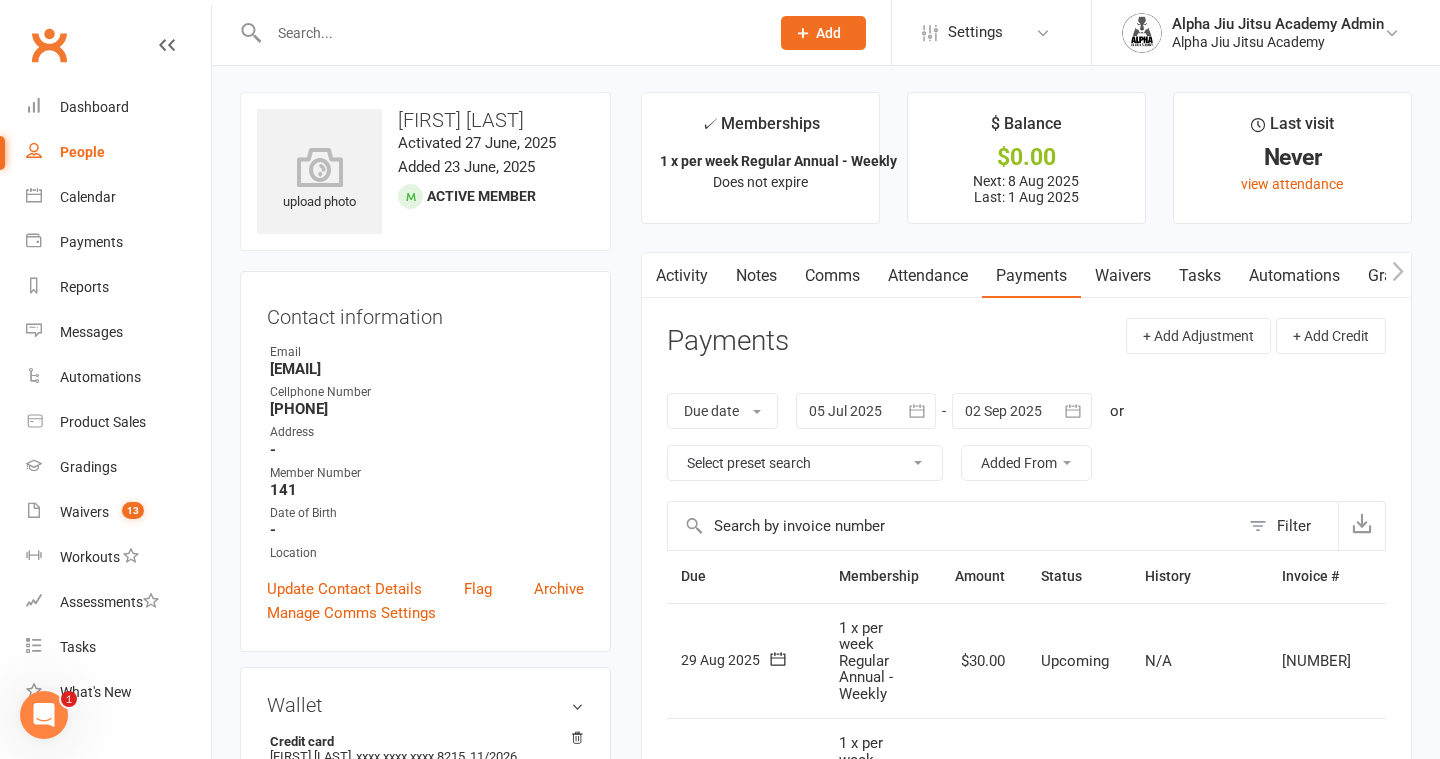 scroll, scrollTop: 0, scrollLeft: 0, axis: both 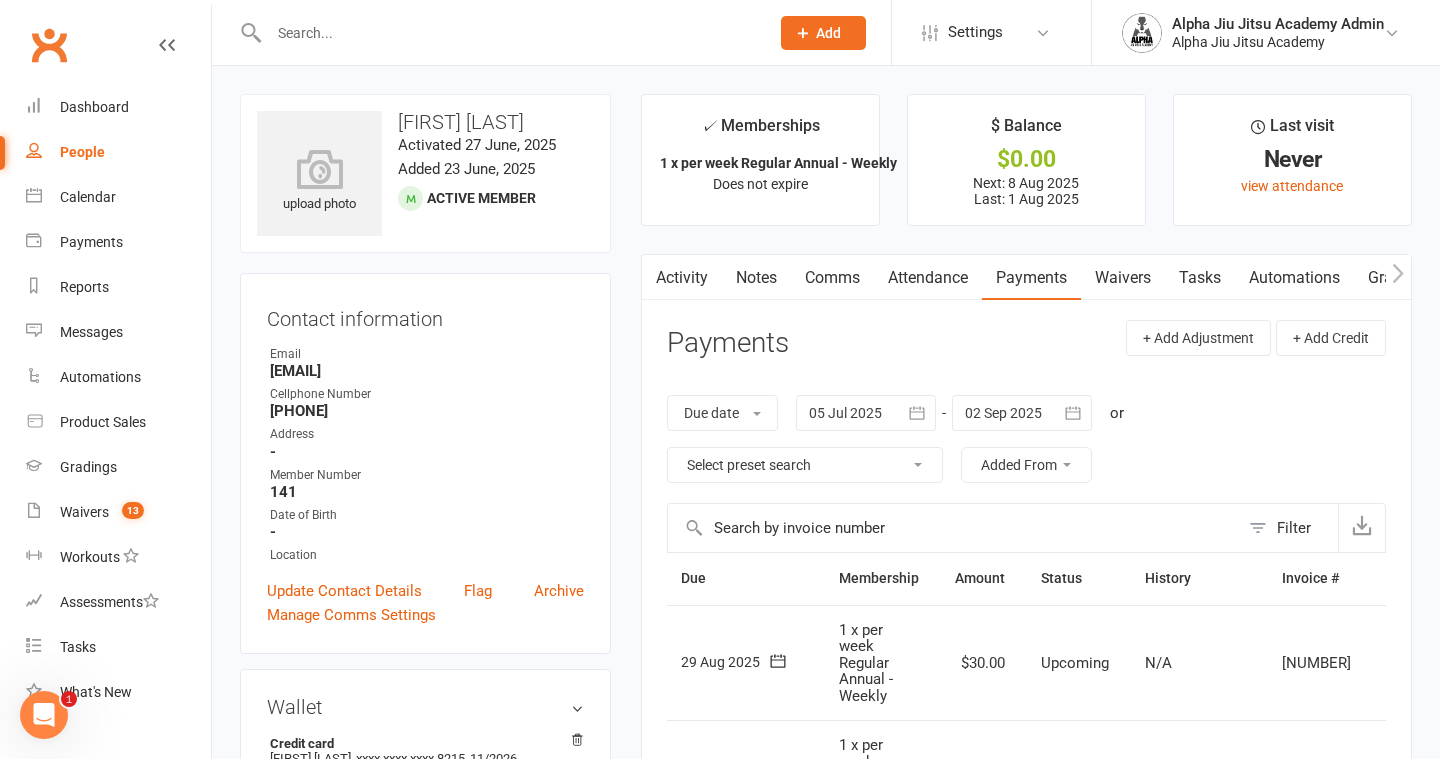 click on "Contact information Owner   Email  [EMAIL]
Cellphone Number  [PHONE]
Address  -
Member Number  141
Date of Birth  -
Location
Update Contact Details Flag Archive Manage Comms Settings" at bounding box center [425, 463] 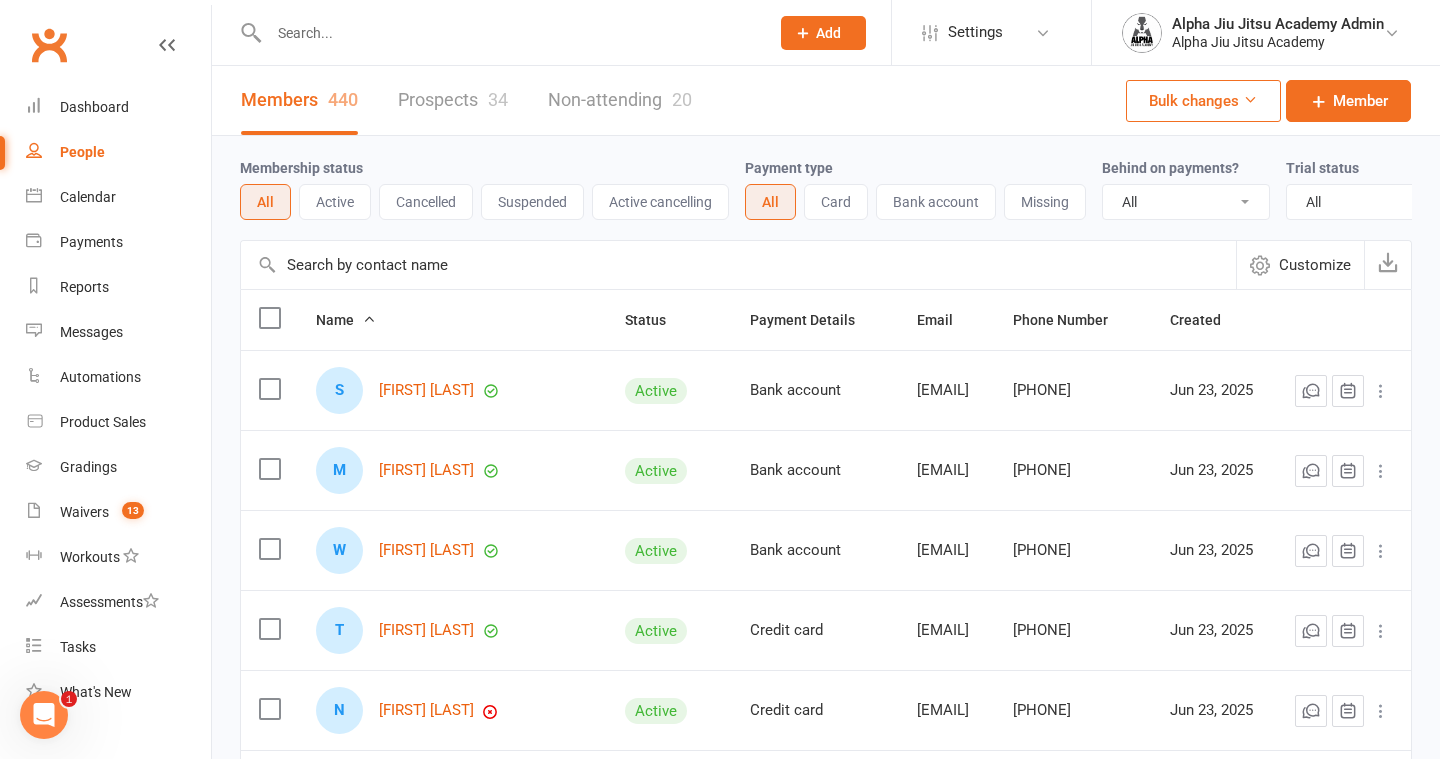 click at bounding box center [738, 265] 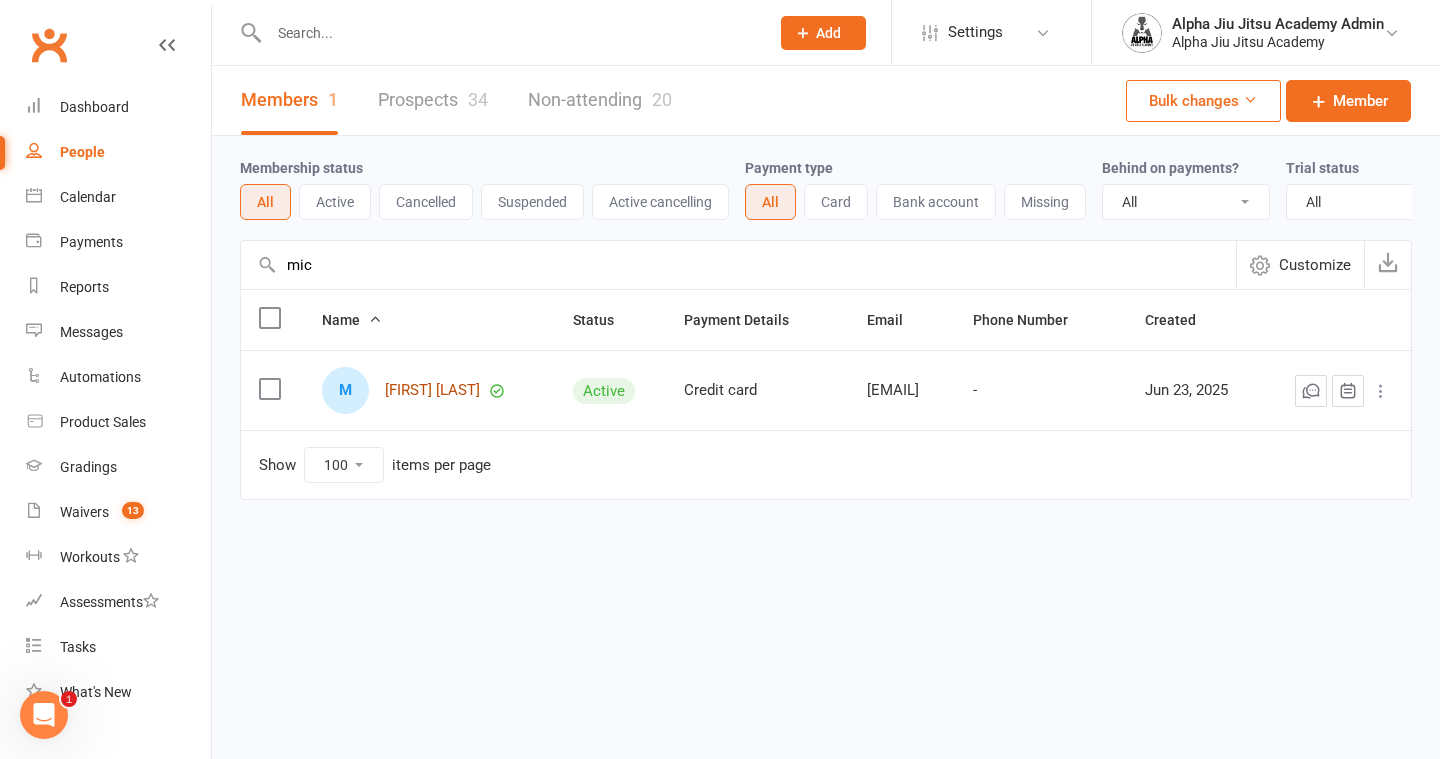 type on "mic" 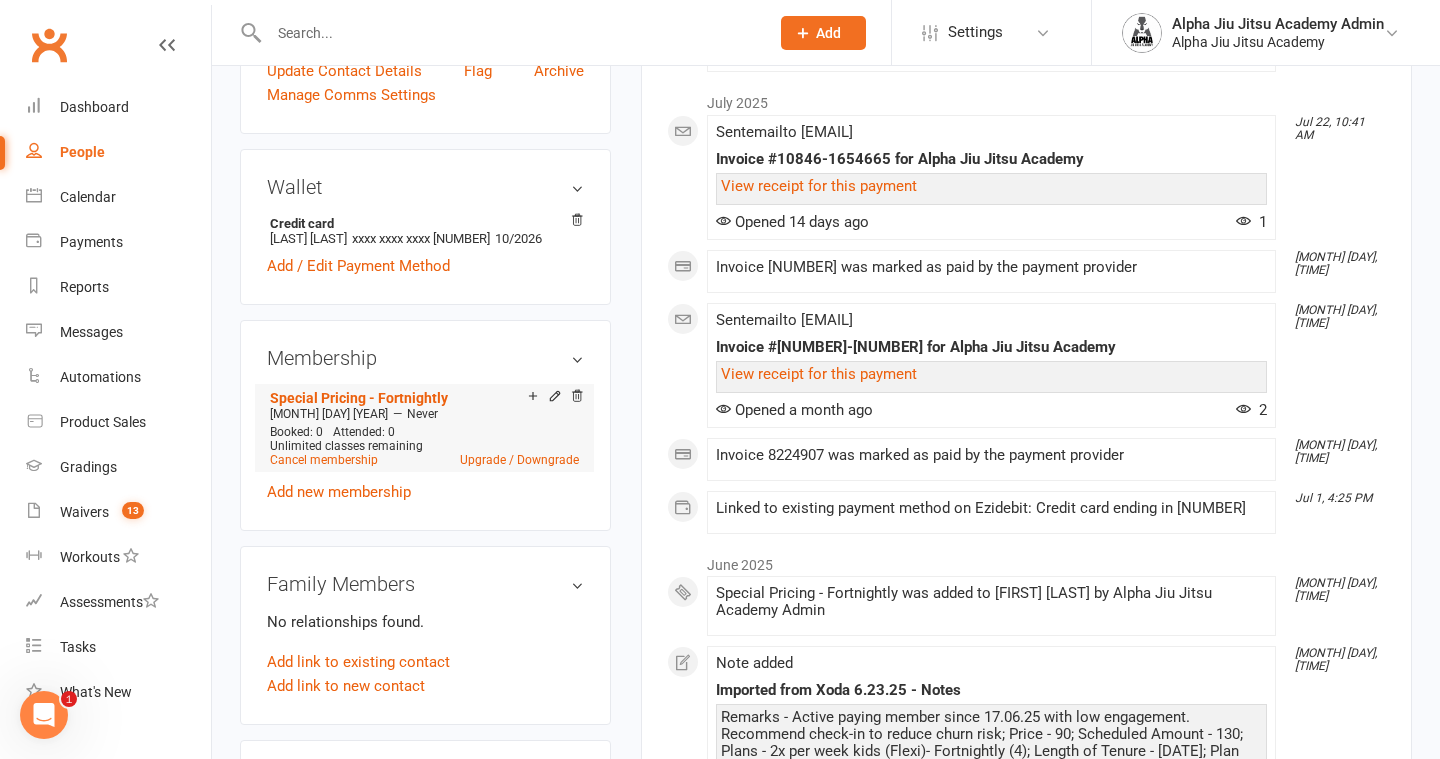 scroll, scrollTop: 515, scrollLeft: 0, axis: vertical 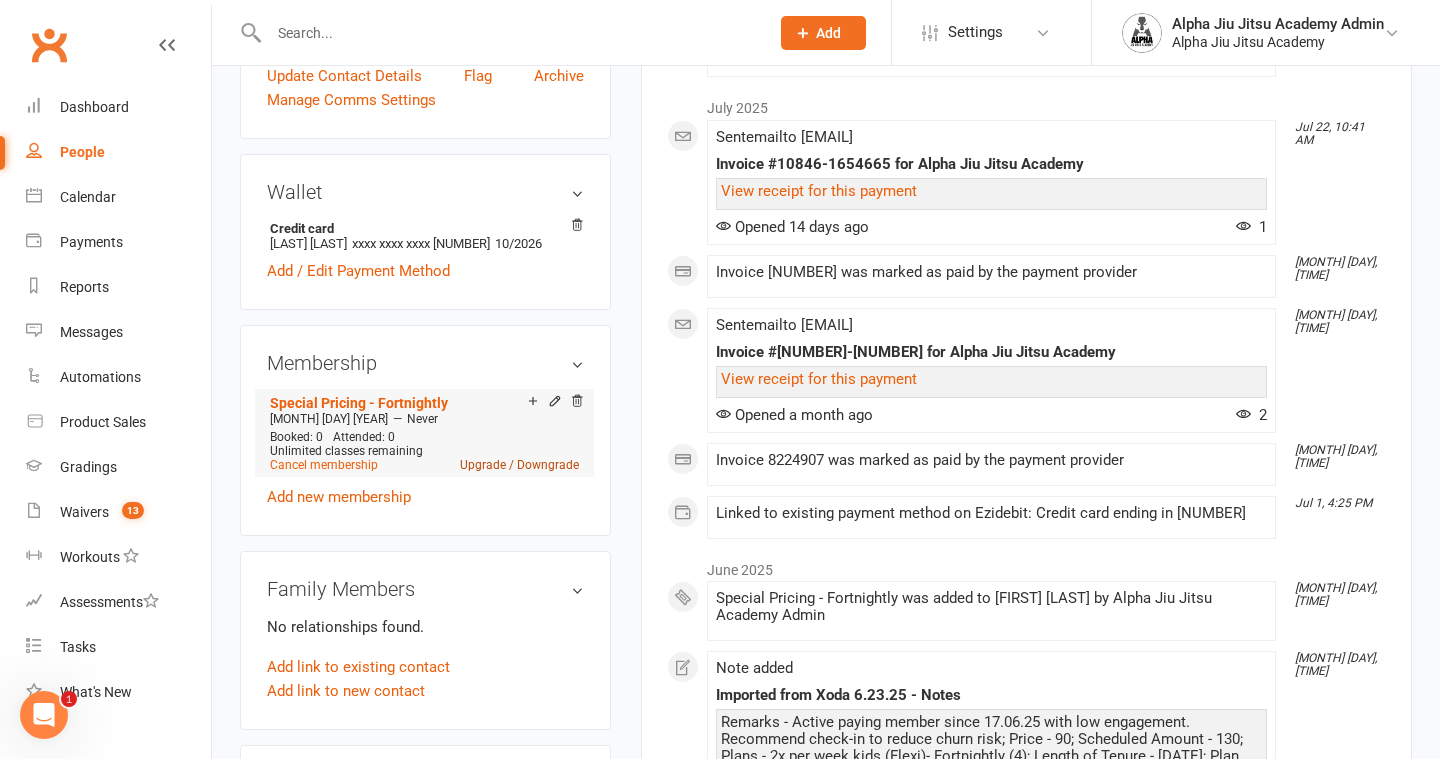 click on "Upgrade / Downgrade" at bounding box center (519, 465) 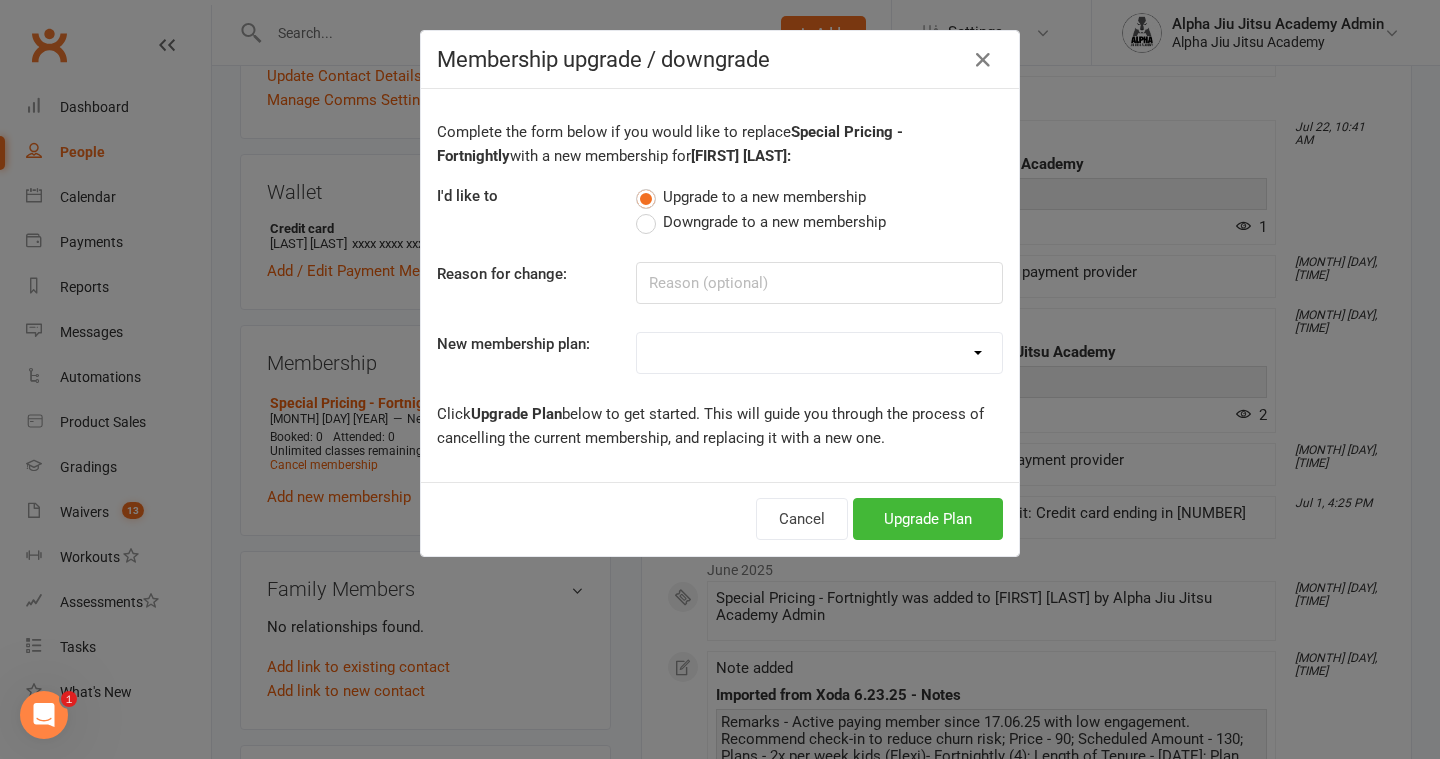 click on "Downgrade to a new membership" at bounding box center (761, 222) 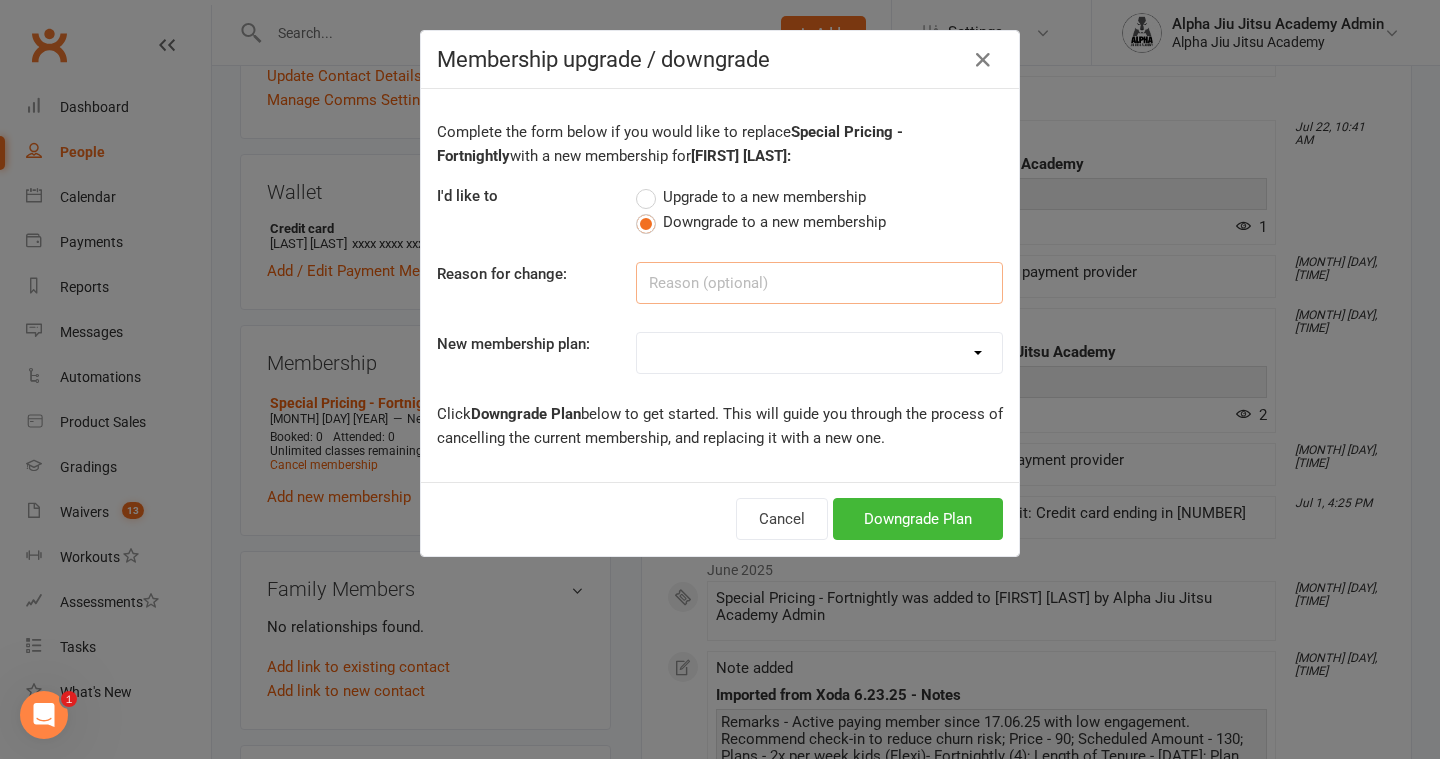 click at bounding box center [819, 283] 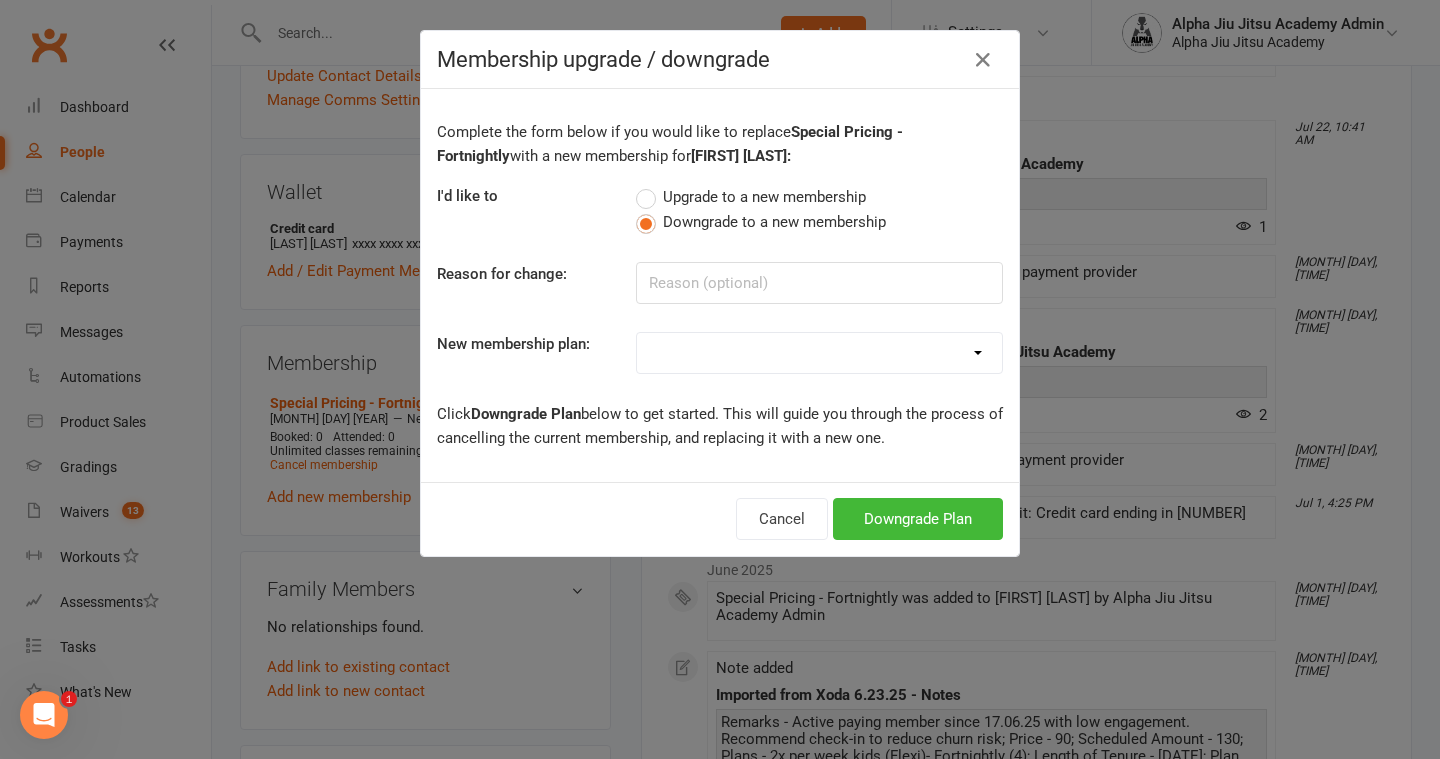 click on "1 x per week Regular Flexi - Weekly 1 x per week Sibling Discount Flexi - Weekly 2 x per week Regular Flexi - Weekly 2 x per week Sibling Discount Flexi - Weekly Under 7 - Flexi Unlimited Training - Weekly Juniors, Teens, Adults - Flexi Unlimited Training - Weekly 1 x per week Regular Annual - Weekly 1 x per week Sibling Discount Annual - Weekly 2 x per week Regular Annual - Weekly 2 x per week Sibling Discount Annual - Weekly Under 7 - Annual Unlimited Training - Weekly Juniors, Teens, Adults - Annual Unlimited Training - Weekly 1 x per week Regular Flexi - Fortnightly/Biweekly 1 x per week Sibling Discount Flexi - Fortnightly/Biweekly 2 x per week Regular Flexi - Fortnightly/Biweekly 2 x per week Sibling Discount Flexi - Fortnightly/Biweekly Under 7 - Flexi Unlimited Training - Fortnightly/Biweekly Juniors, Teens, Adults - Flexi Unlimited Training - Fortnightly/Biweekly 1 x per week Regular Annual - Fortnightly/Biweekly 1 x per week Sibling Discount Annual - Fortnightly/Biweekly Under 7 Free Trial" at bounding box center (819, 353) 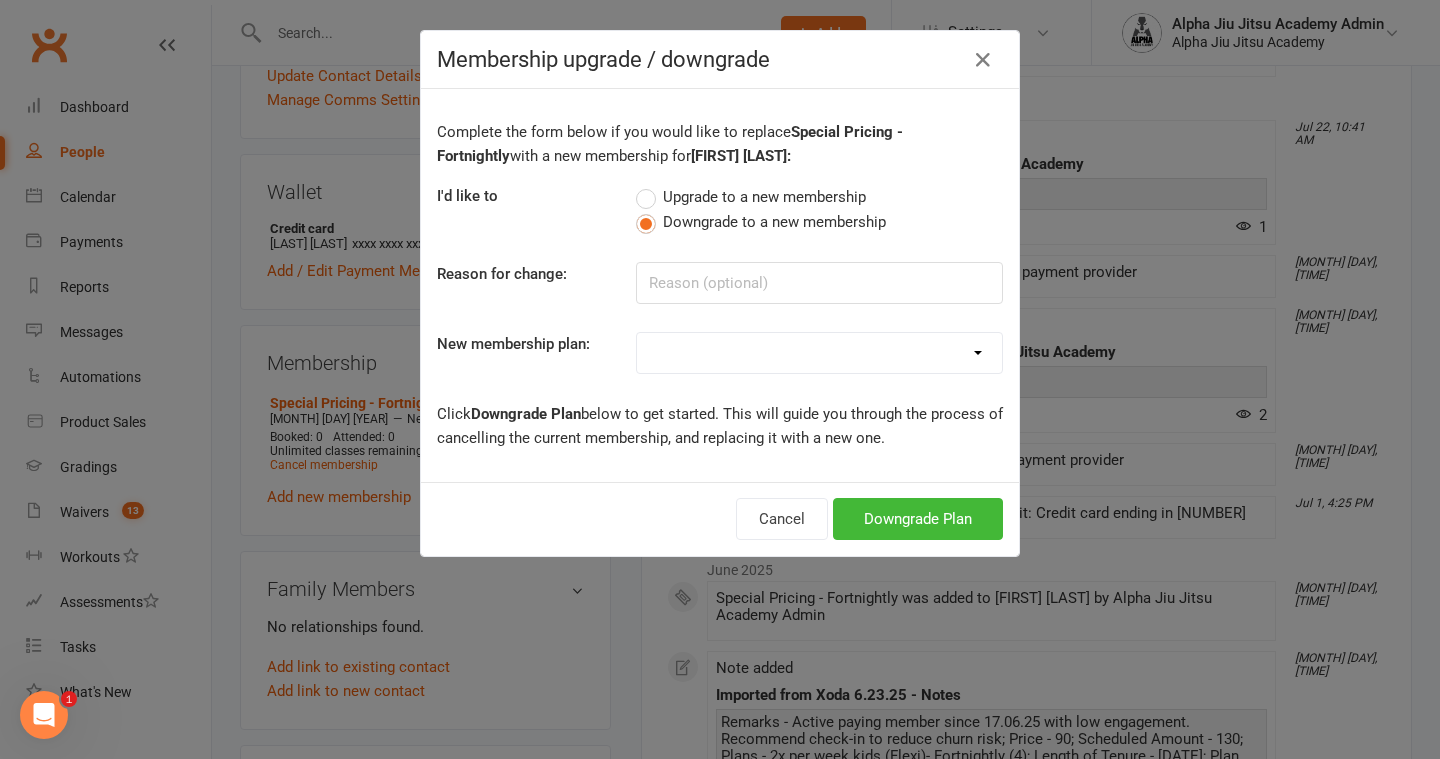 select on "12" 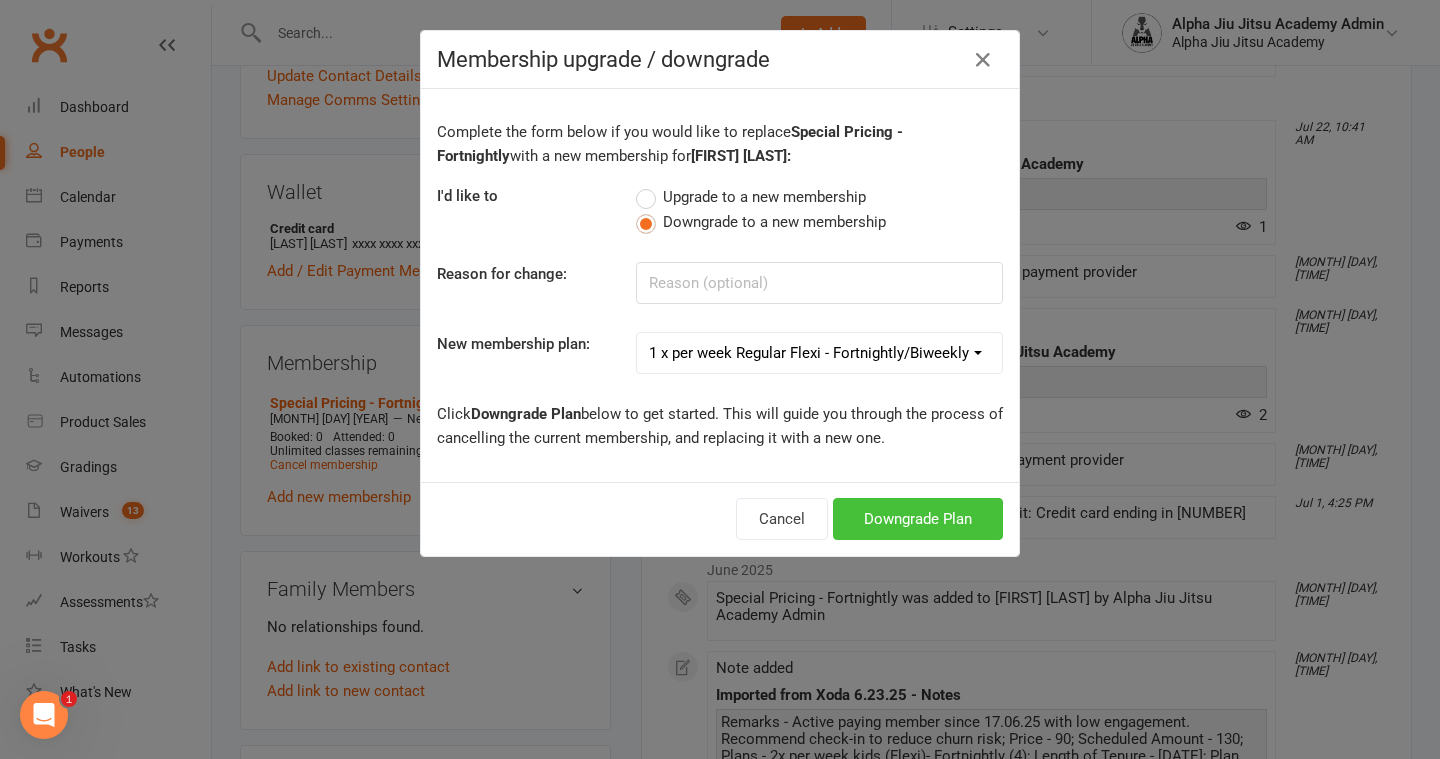 click on "Downgrade Plan" at bounding box center [918, 519] 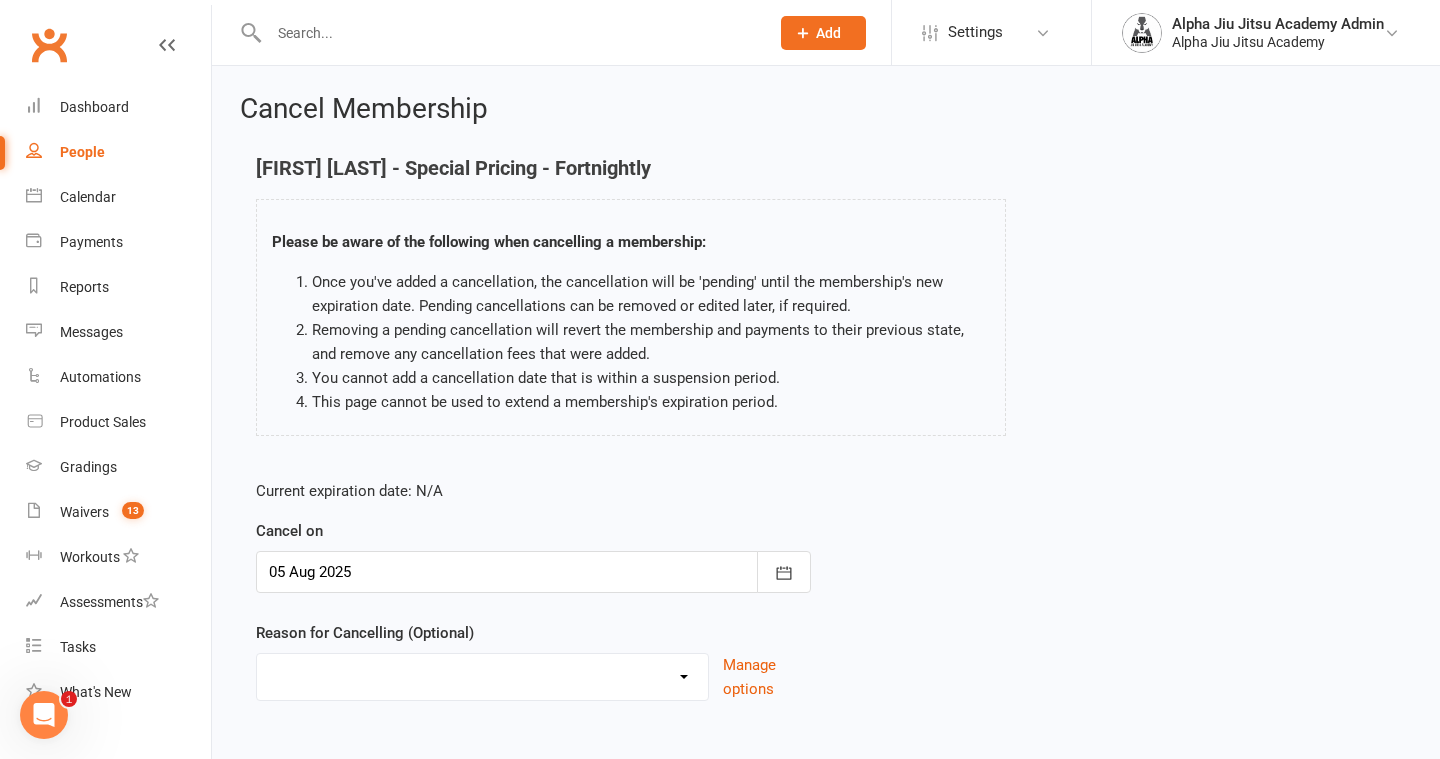 scroll, scrollTop: 105, scrollLeft: 0, axis: vertical 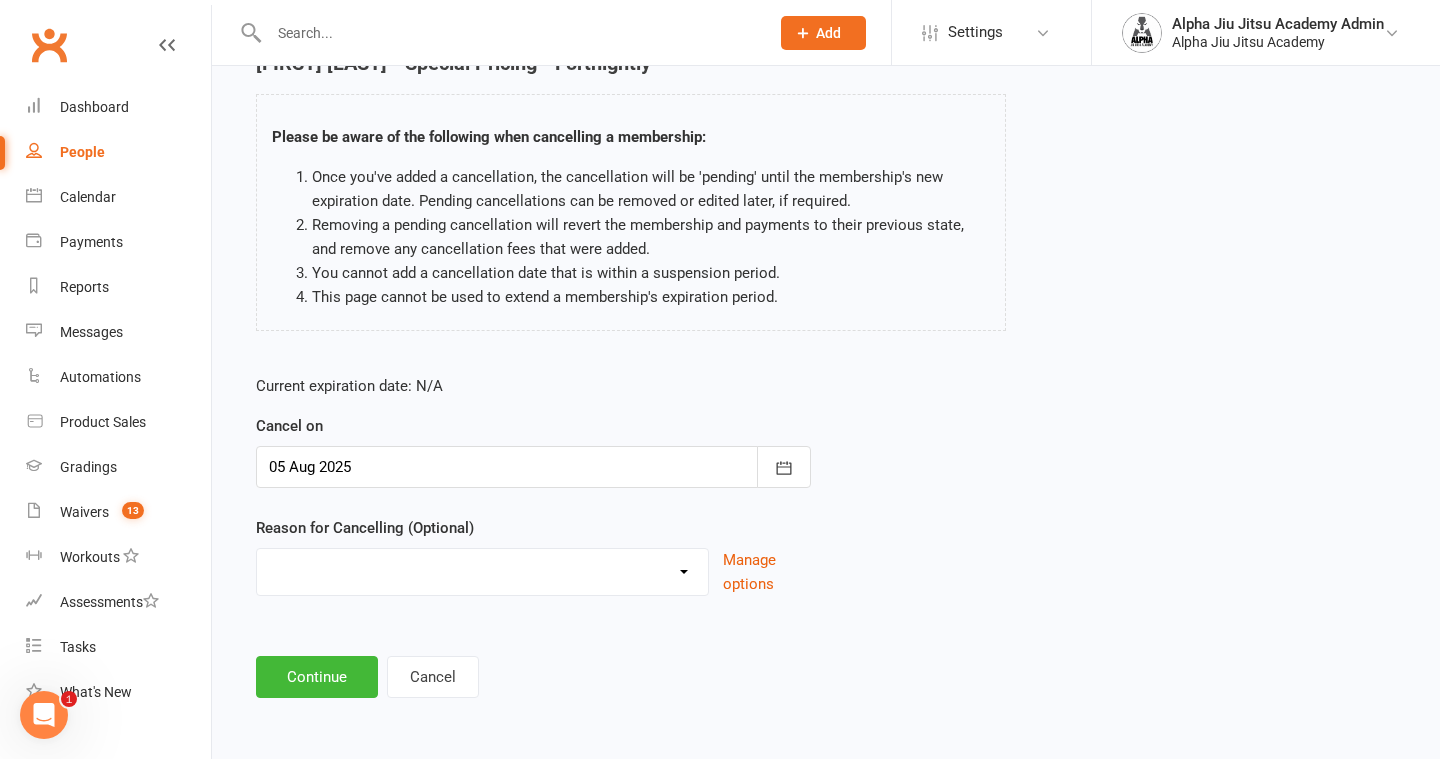 click on "Holiday Injury Other reason" at bounding box center [482, 569] 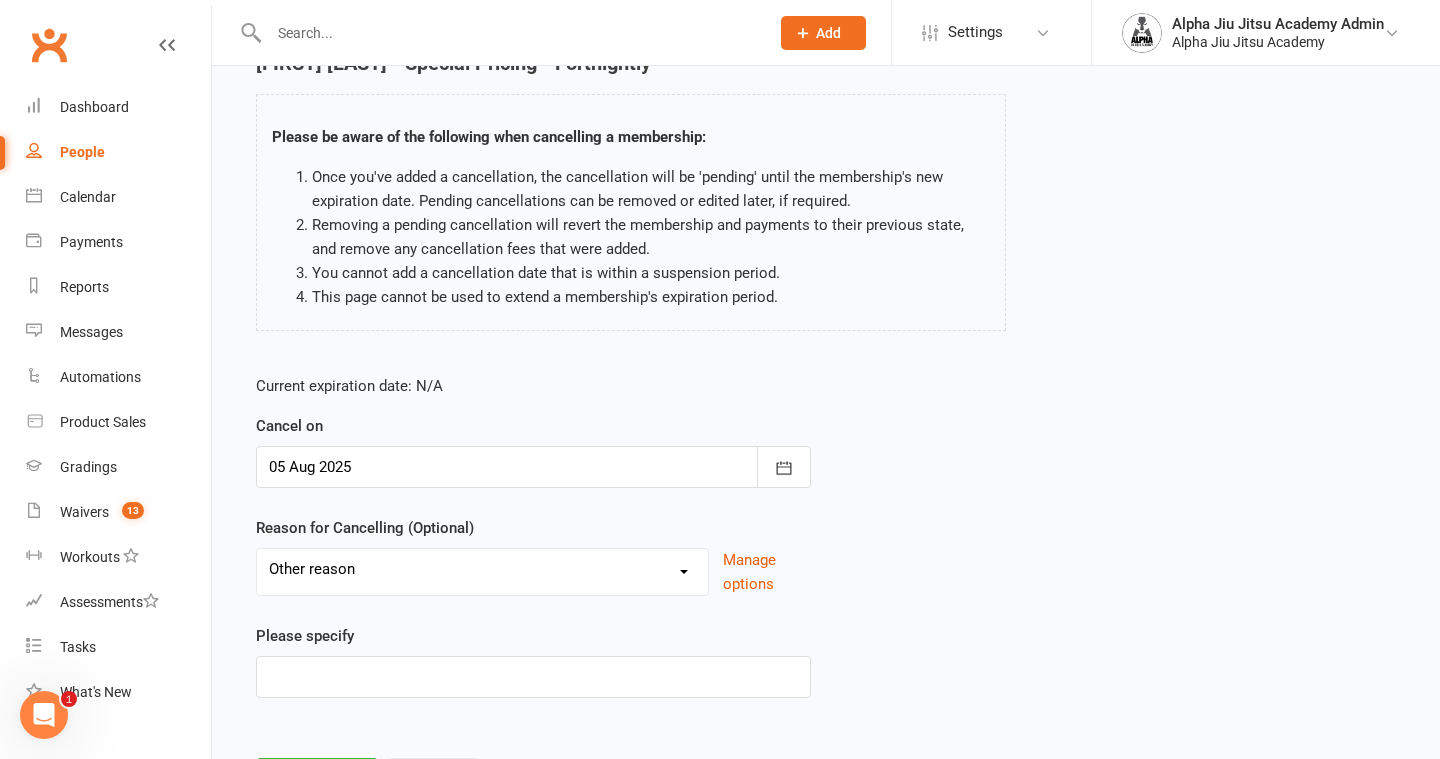 scroll, scrollTop: 207, scrollLeft: 0, axis: vertical 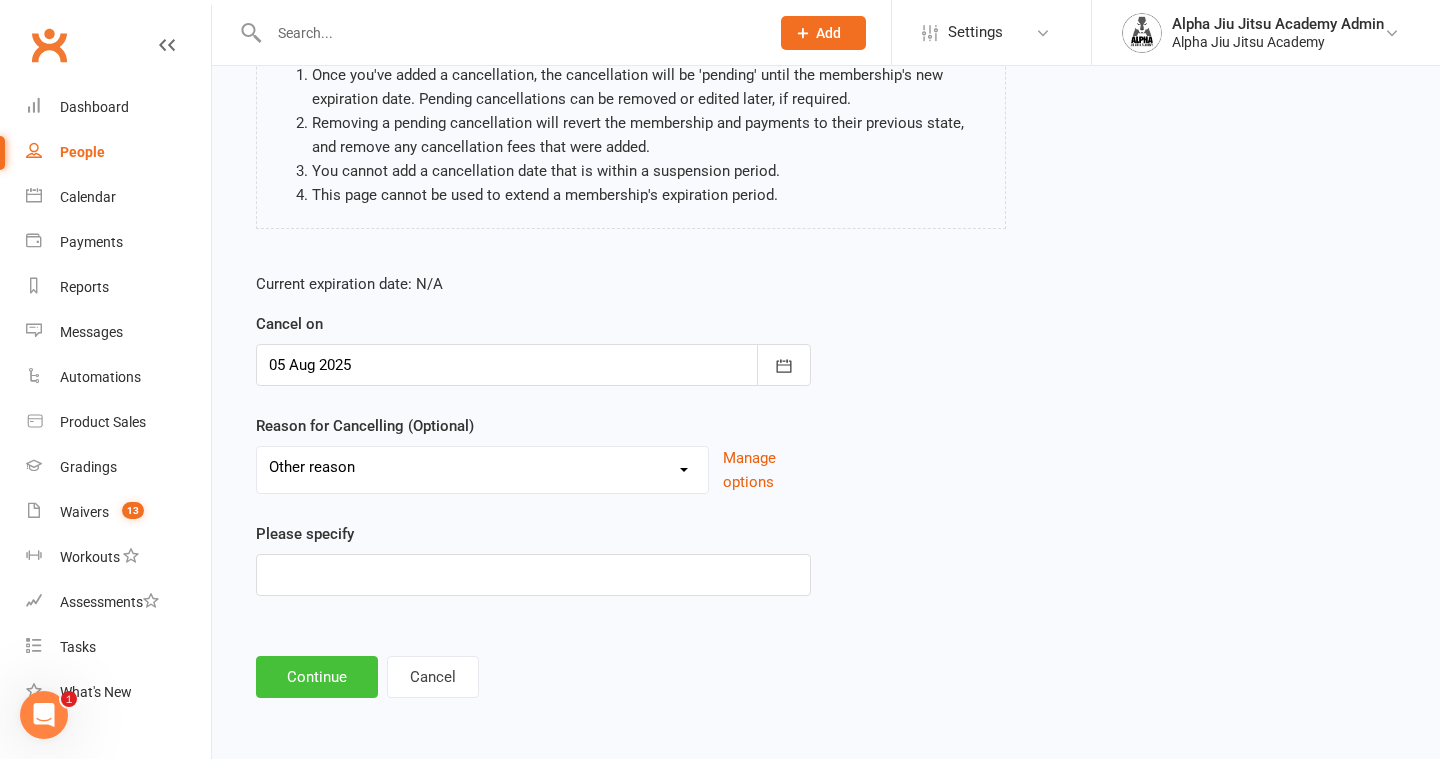 click on "Continue" at bounding box center [317, 677] 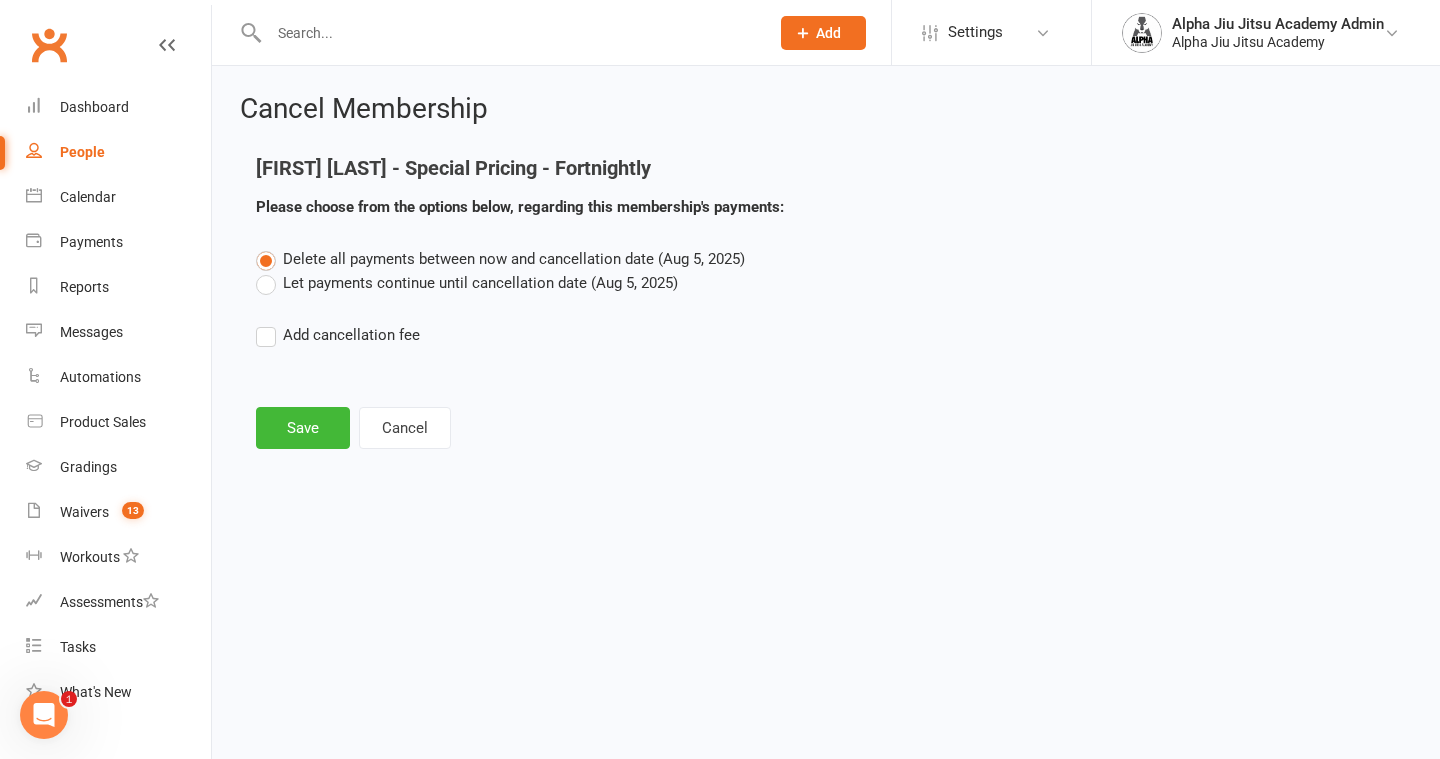 scroll, scrollTop: 0, scrollLeft: 0, axis: both 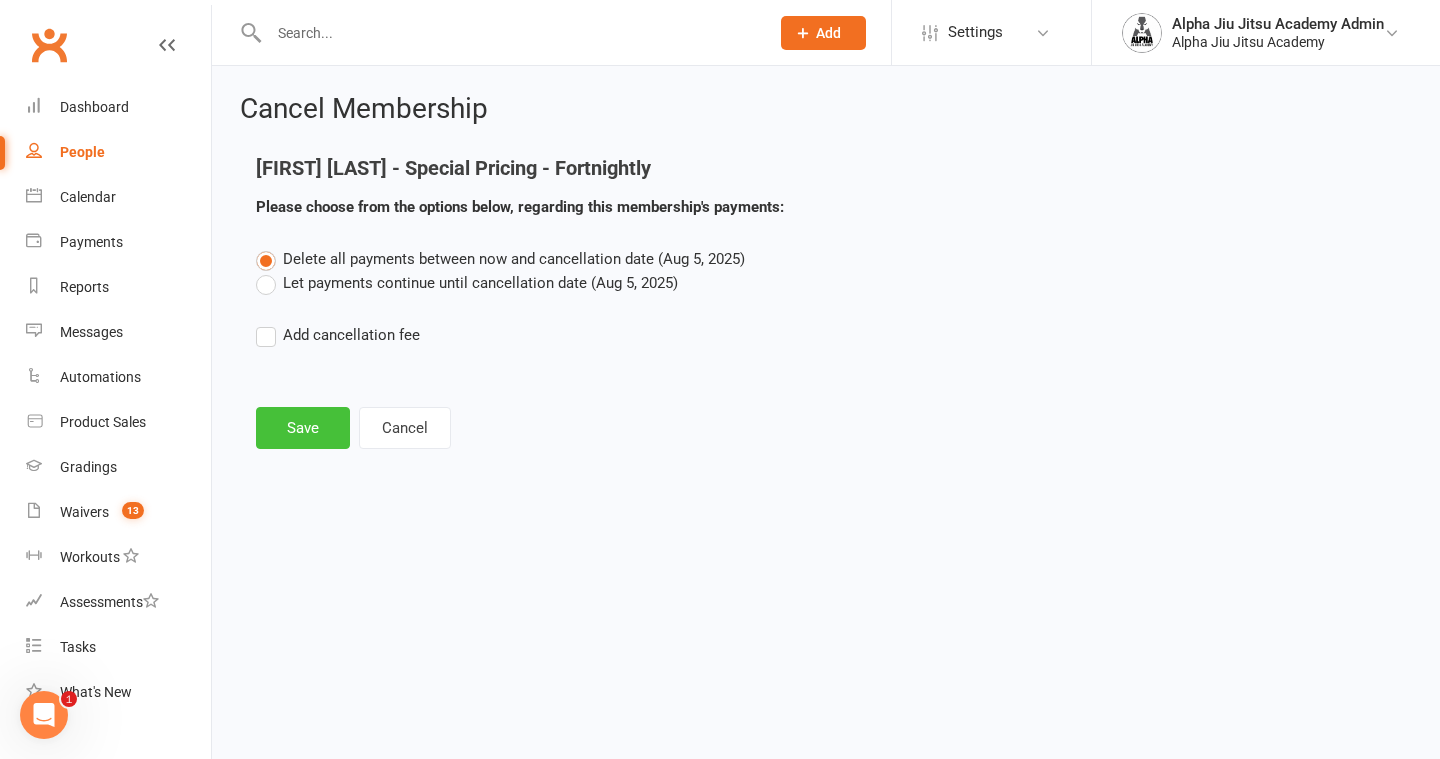 click on "Save" at bounding box center [303, 428] 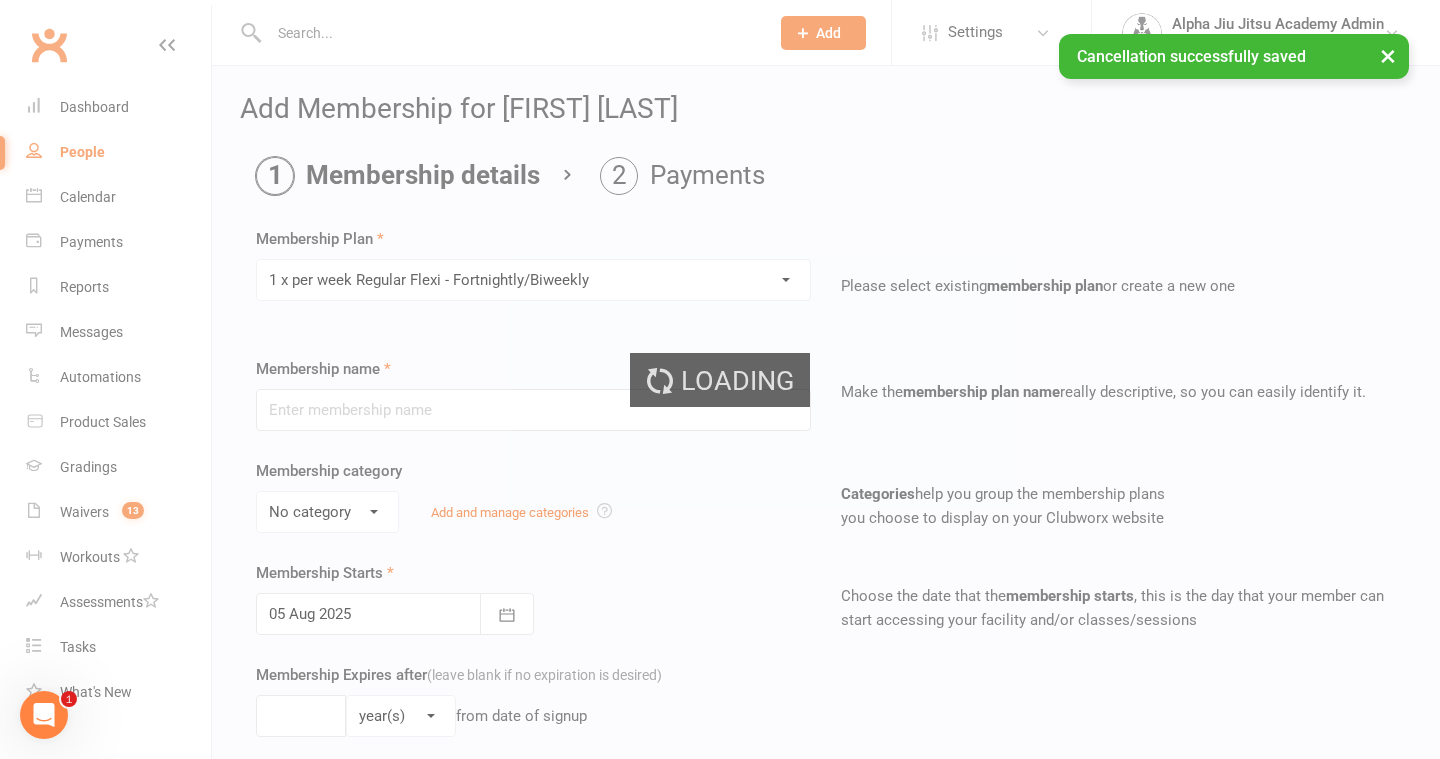 type on "1 x per week Regular Flexi - Fortnightly/Biweekly" 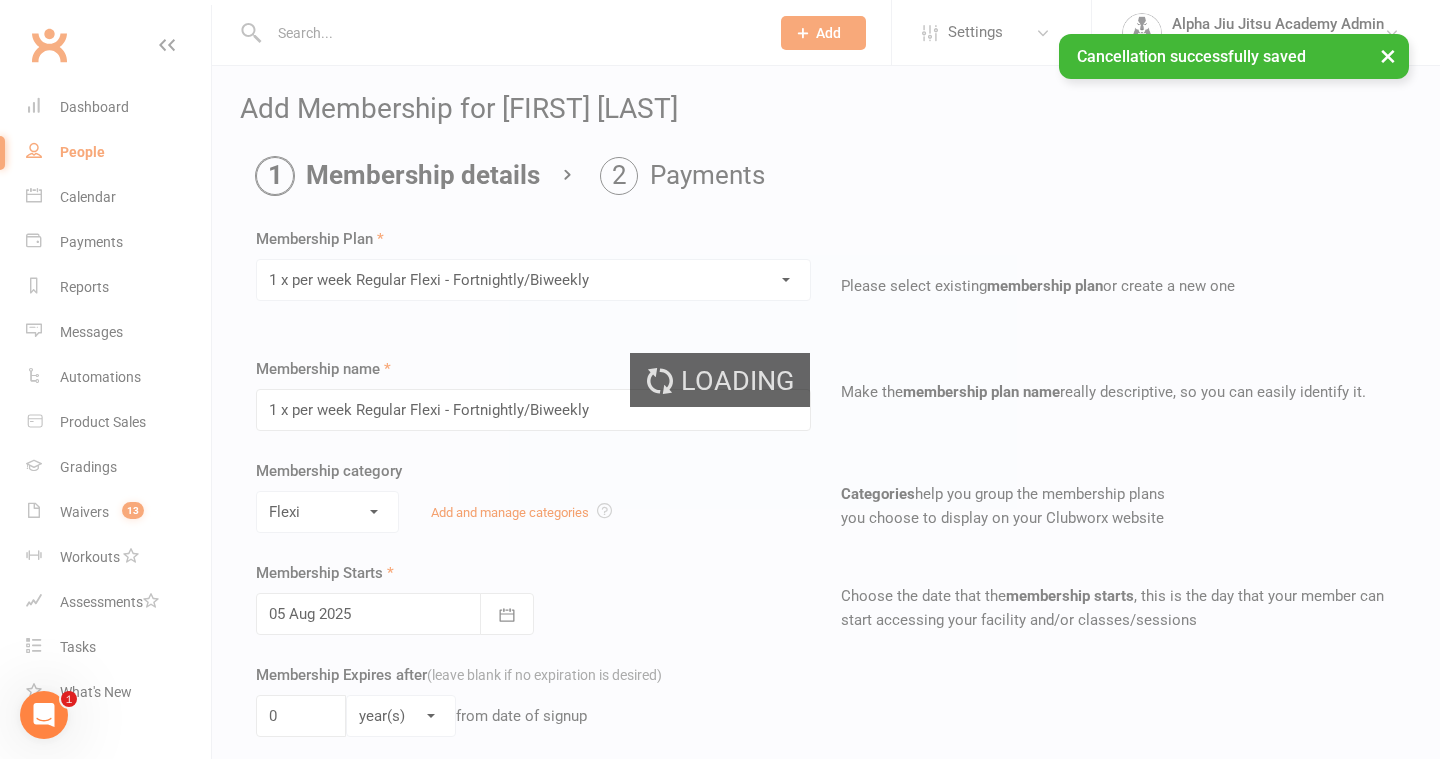 select on "?" 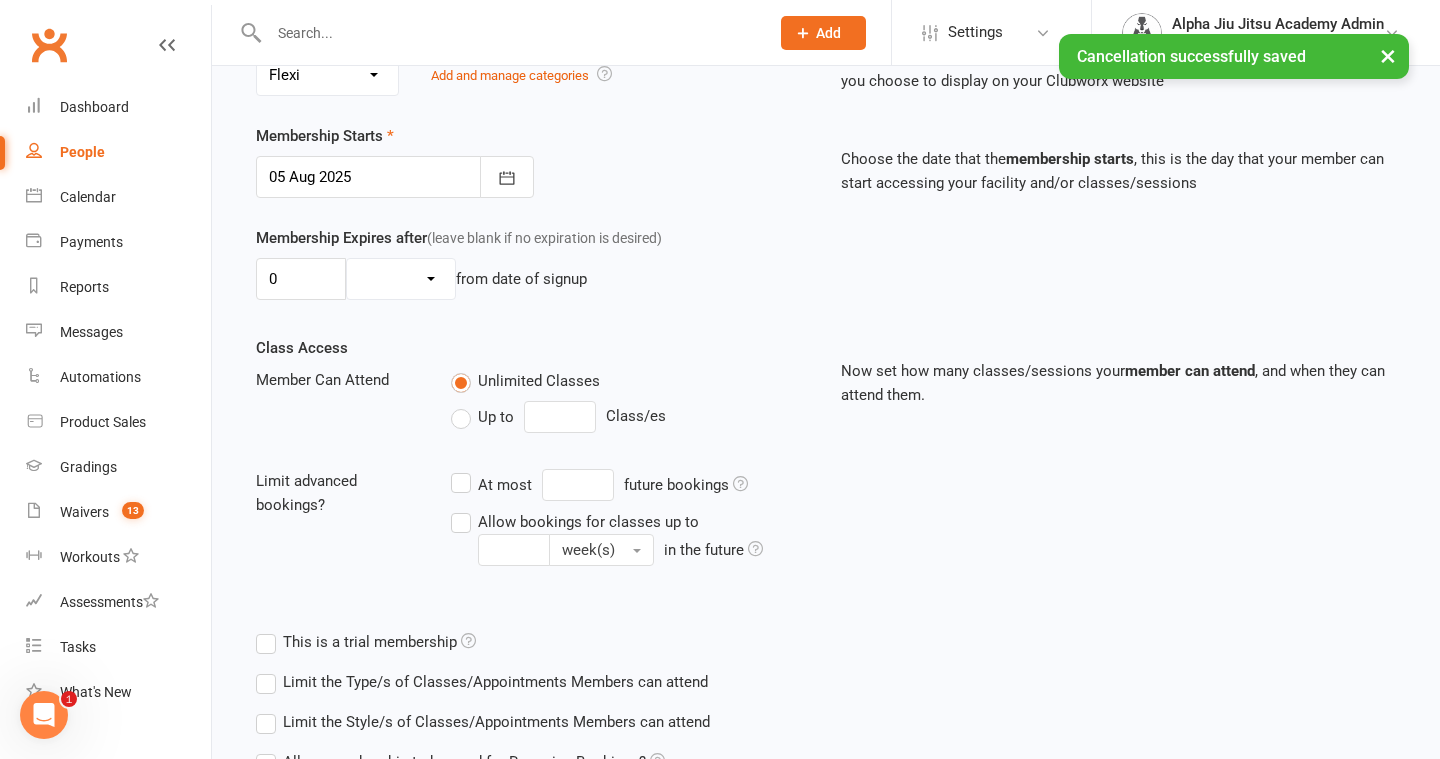 scroll, scrollTop: 439, scrollLeft: 0, axis: vertical 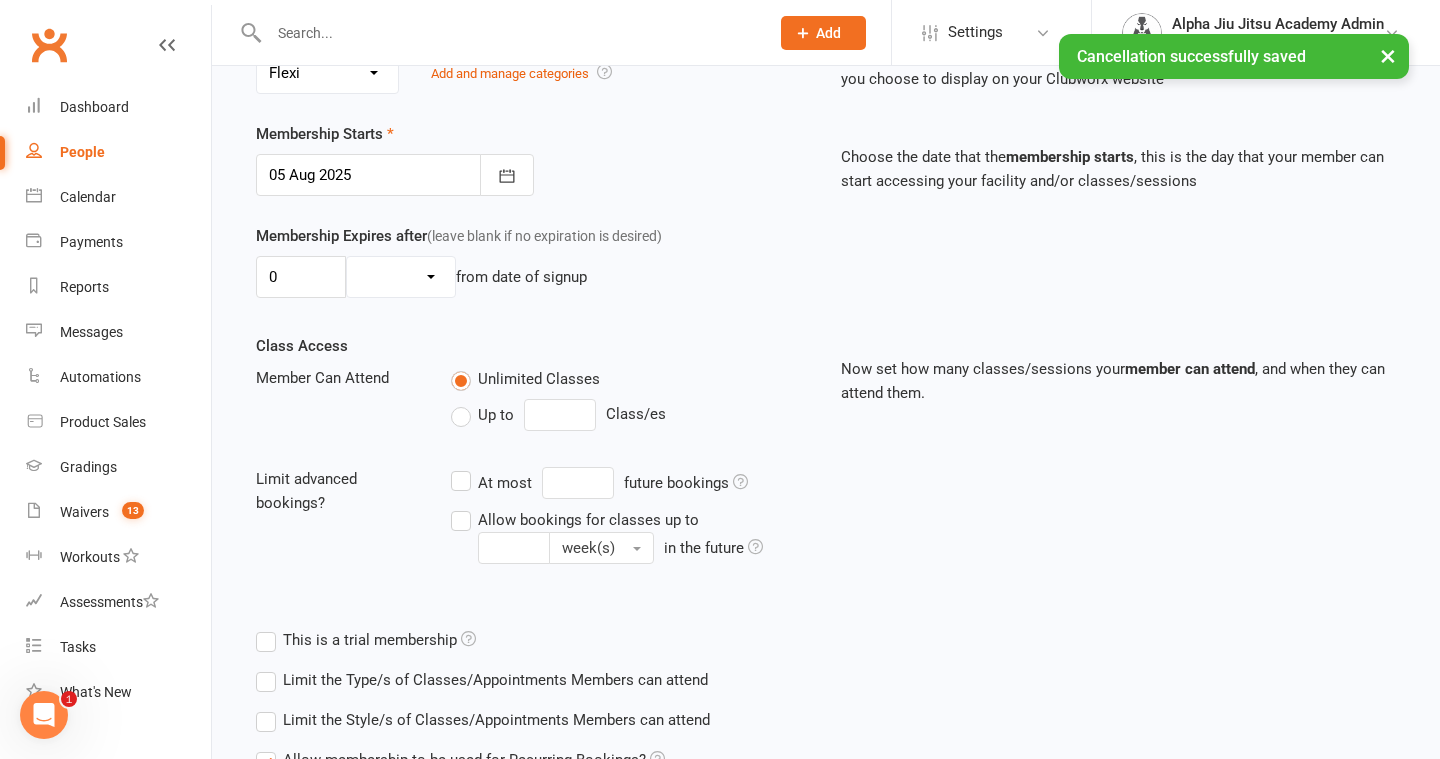 click on "Up to" at bounding box center (482, 415) 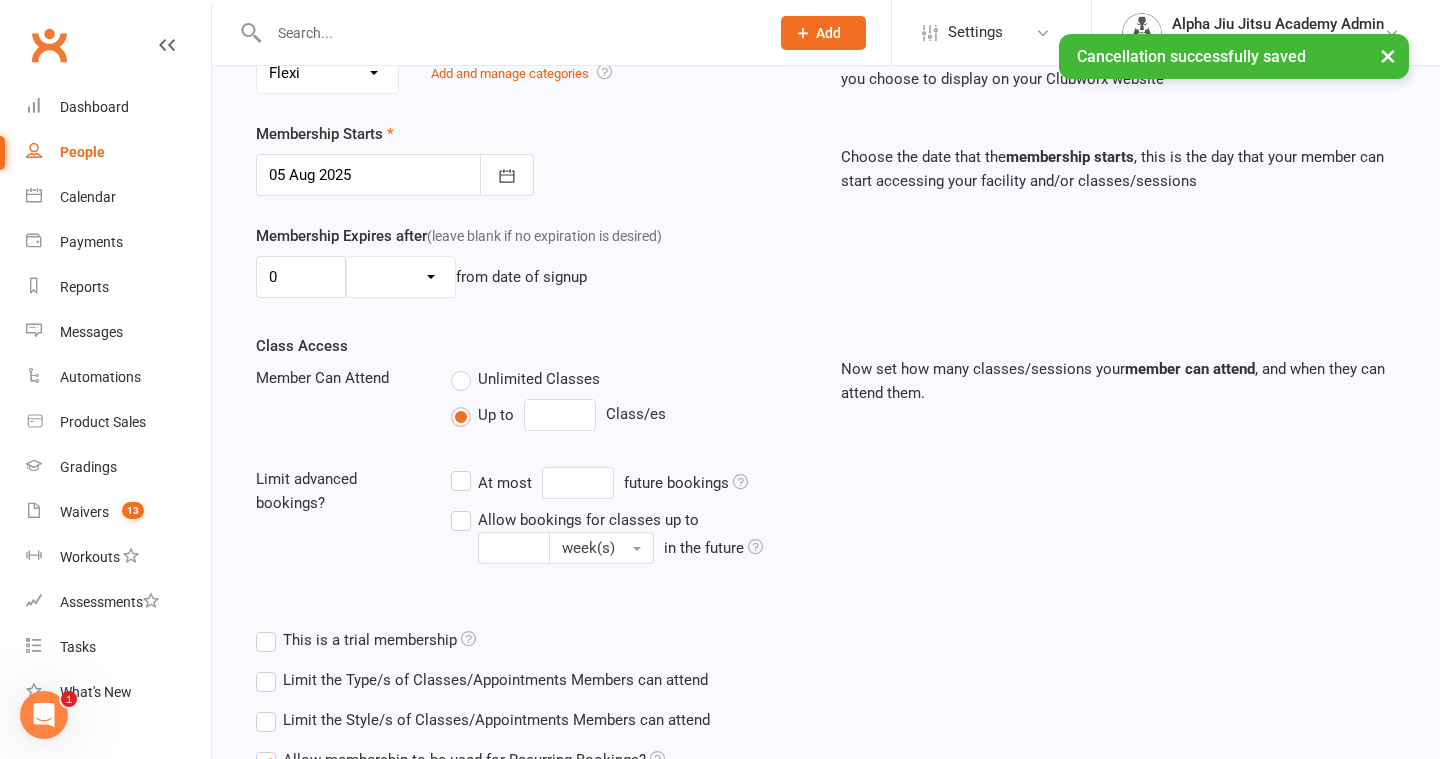 type on "0" 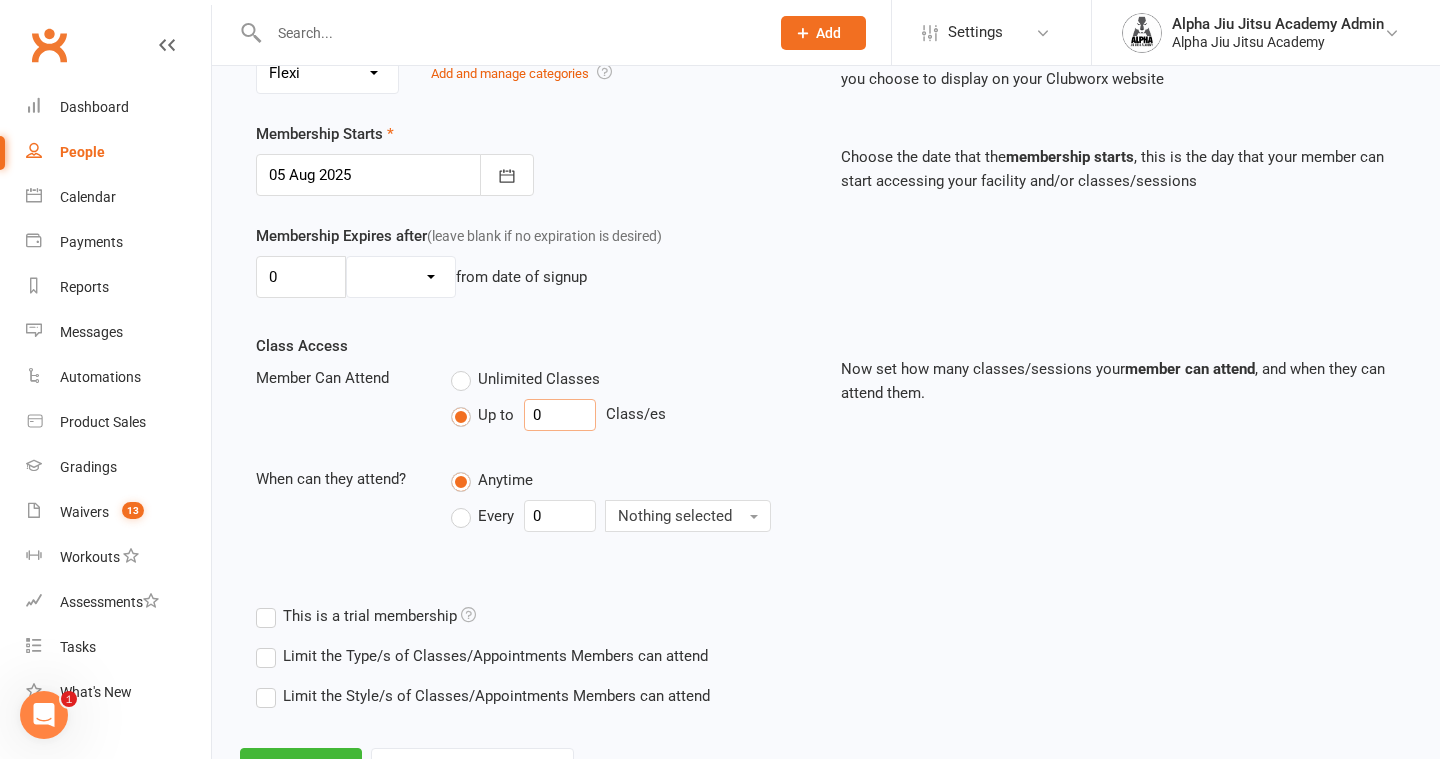 click on "0" at bounding box center [560, 415] 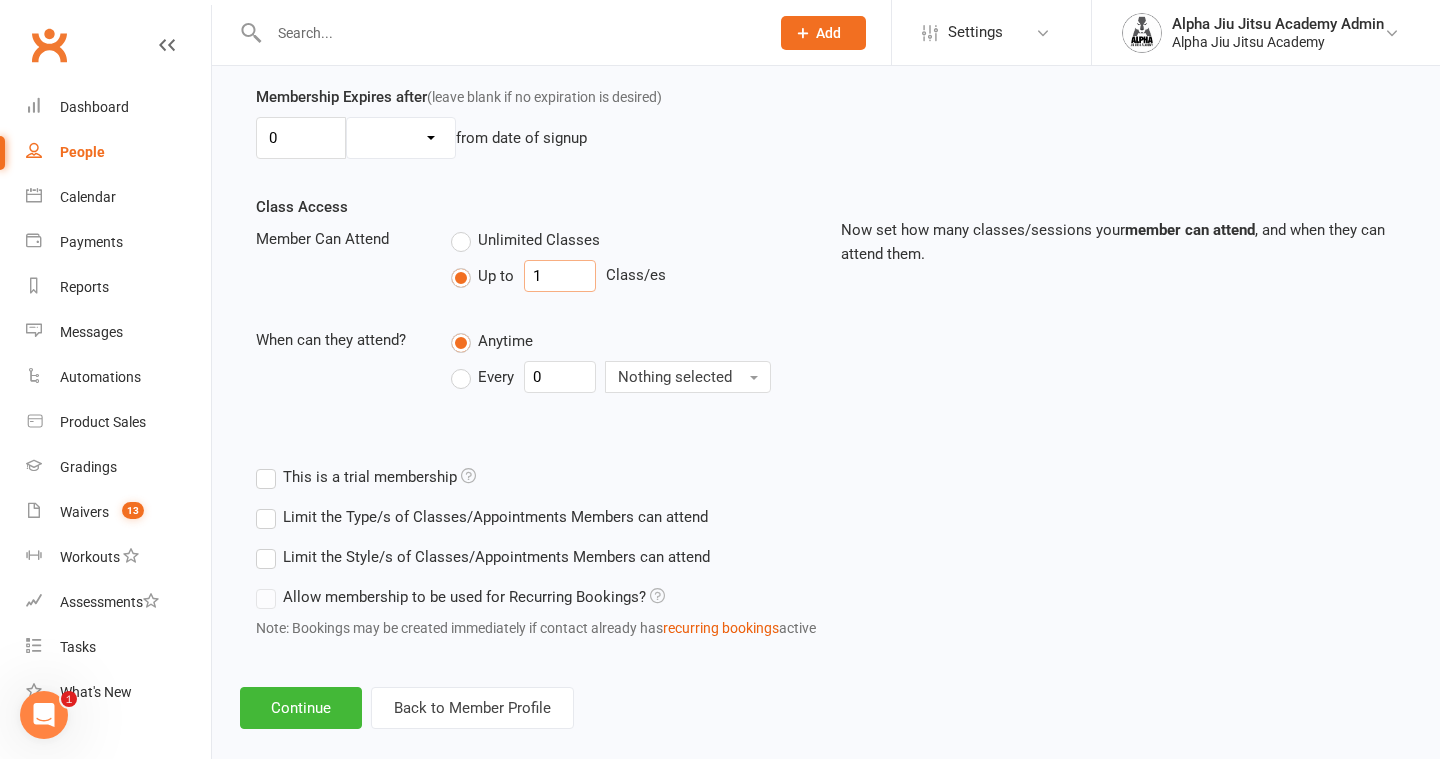 scroll, scrollTop: 605, scrollLeft: 0, axis: vertical 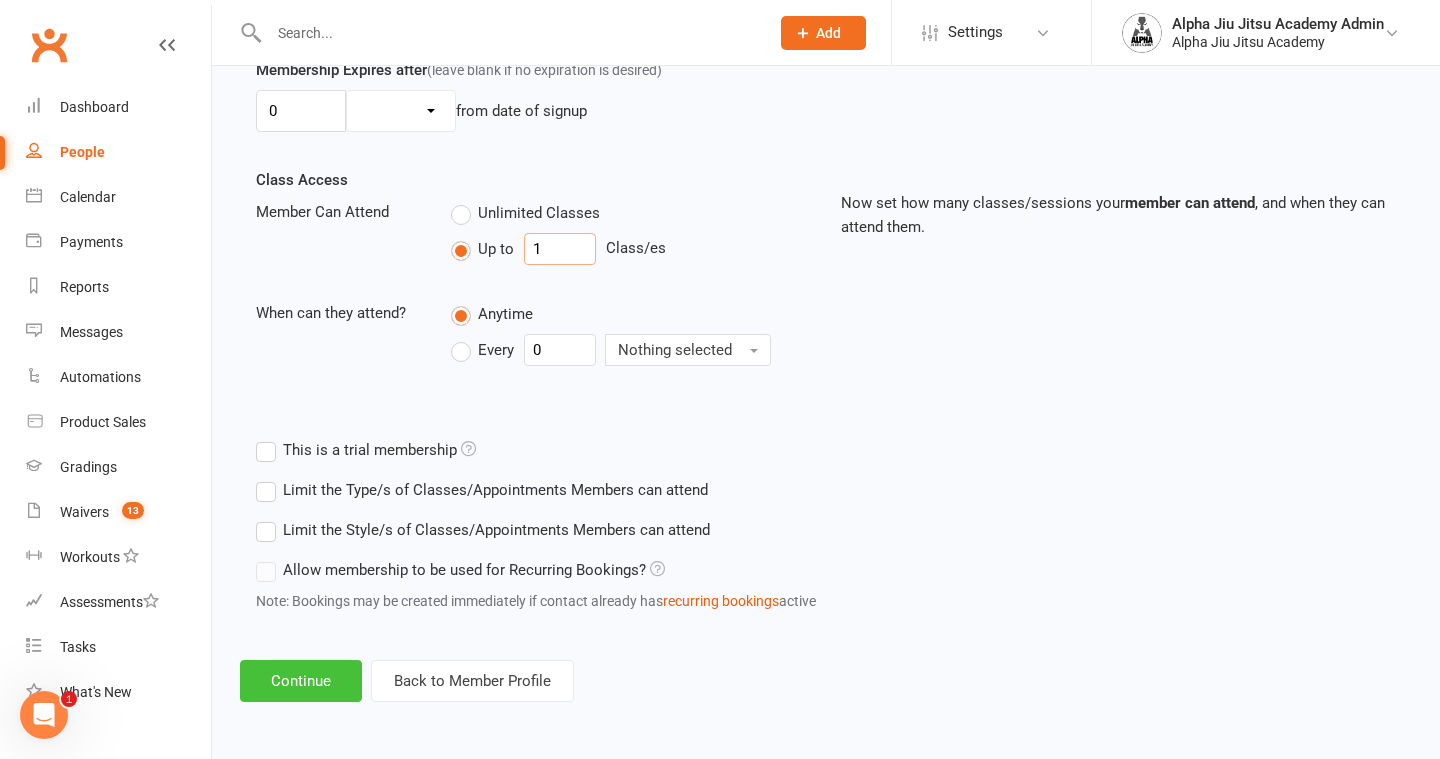 type on "1" 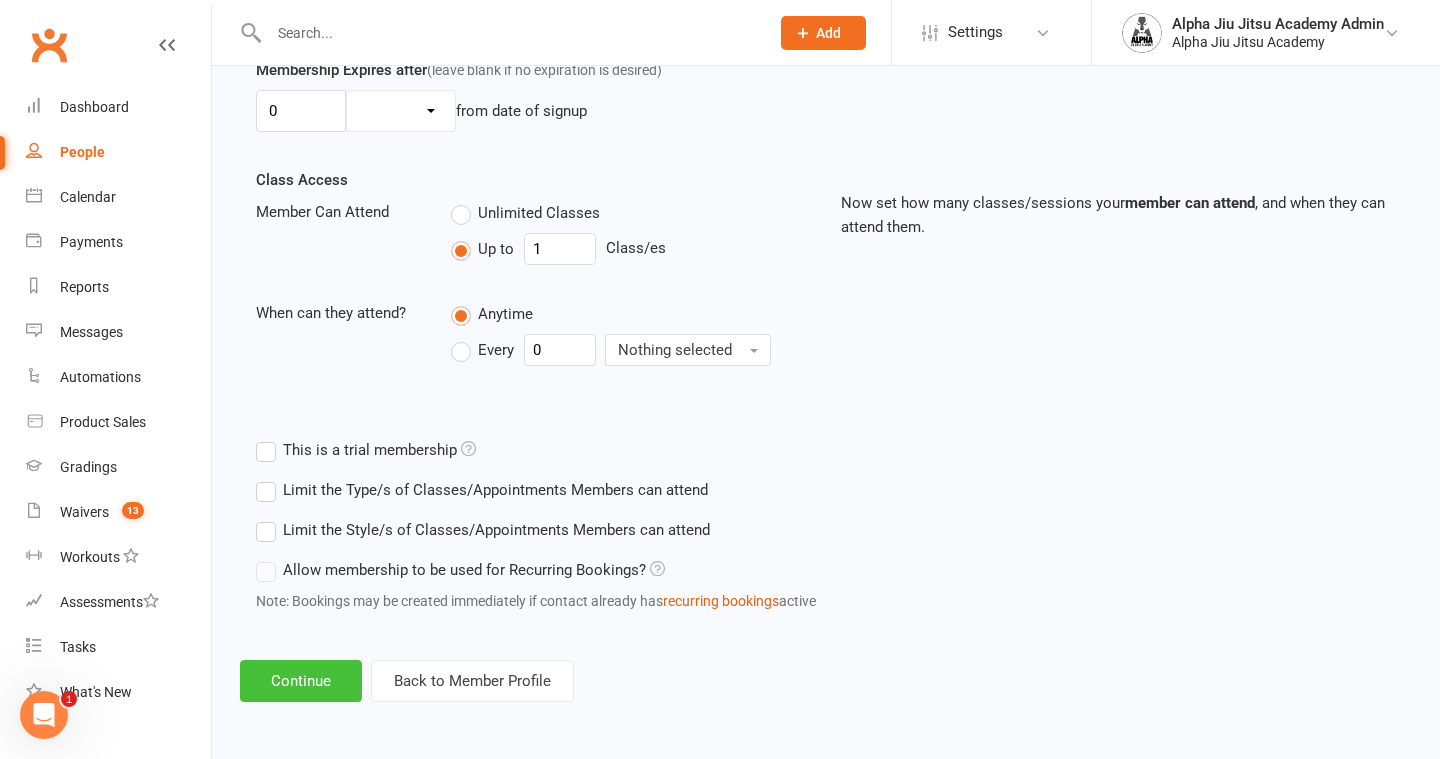 click on "Continue" at bounding box center (301, 681) 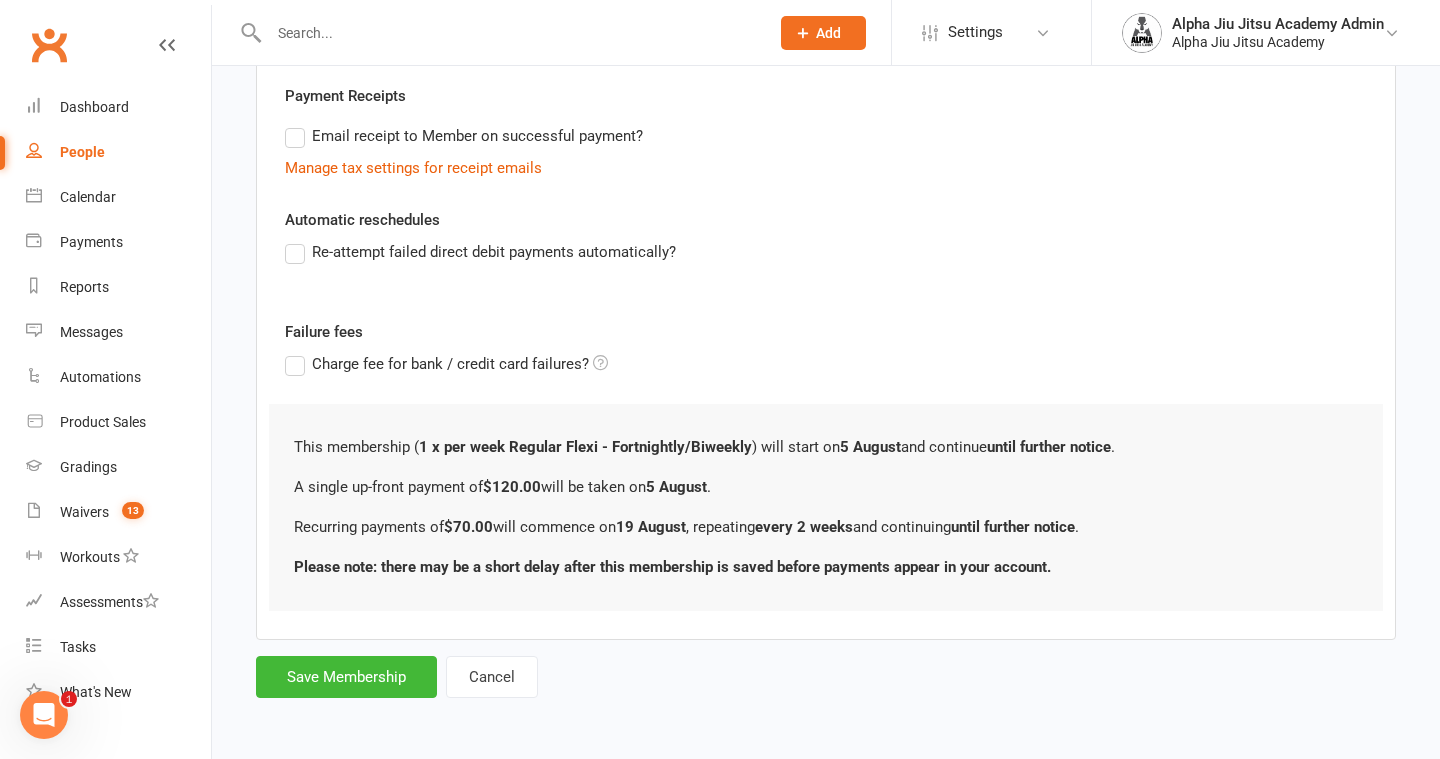 scroll, scrollTop: 0, scrollLeft: 0, axis: both 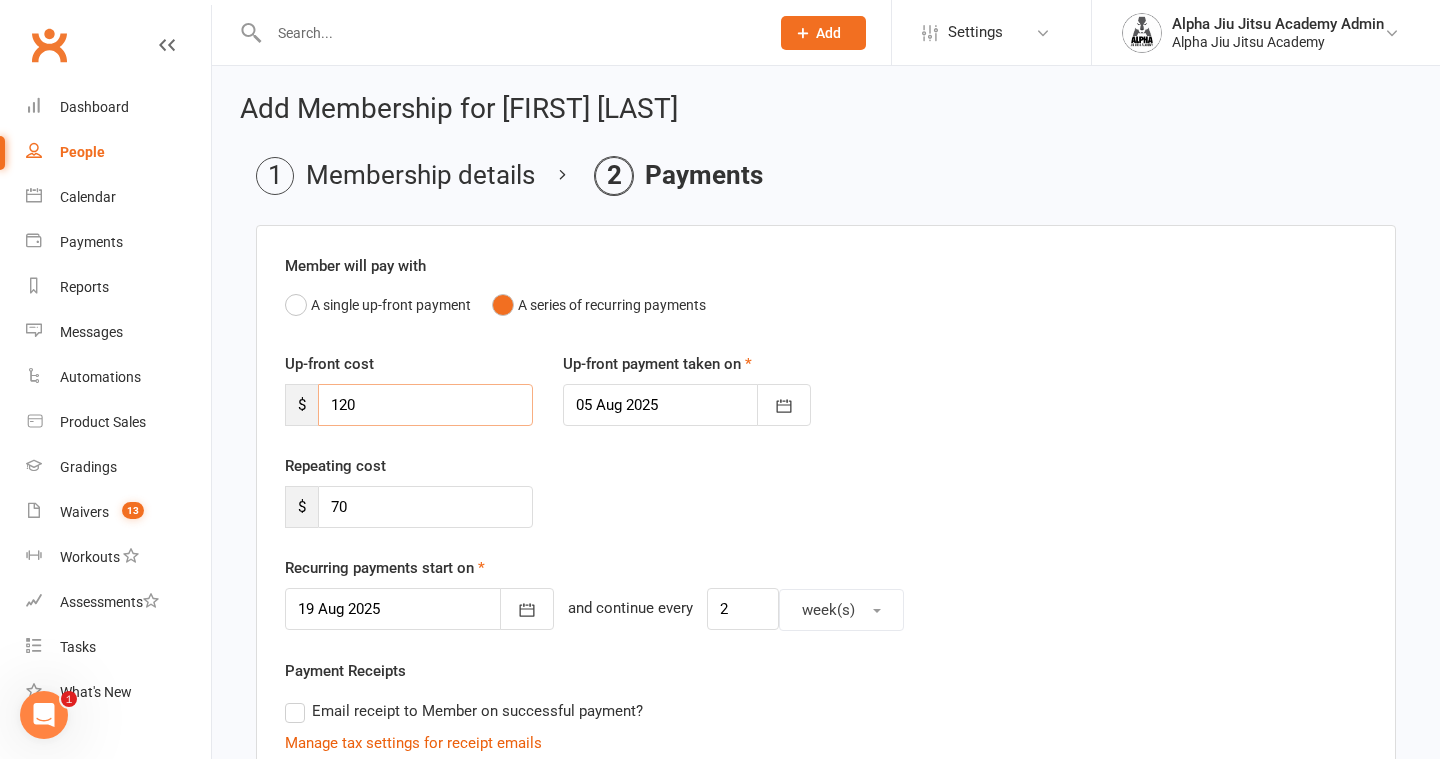 click on "120" at bounding box center [425, 405] 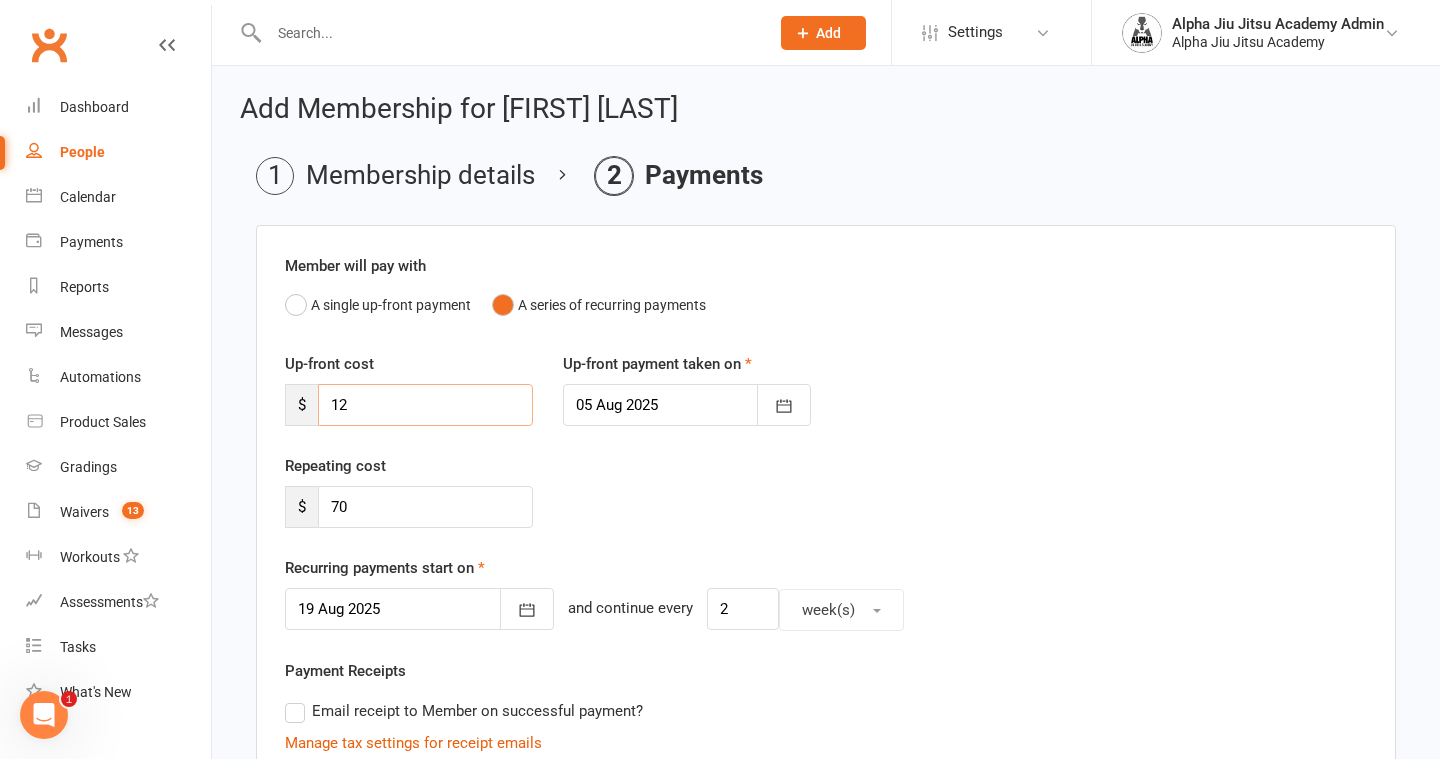 type on "1" 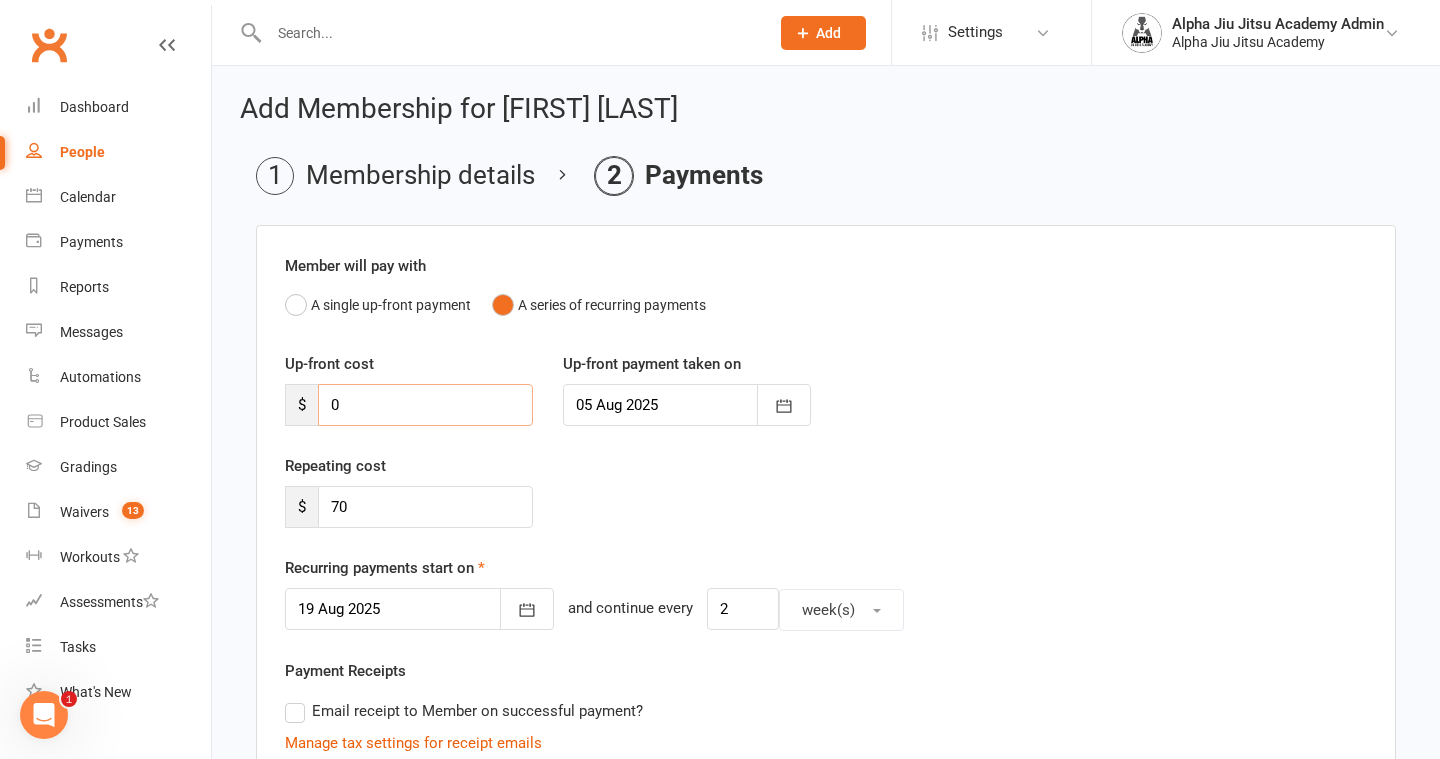 type on "0" 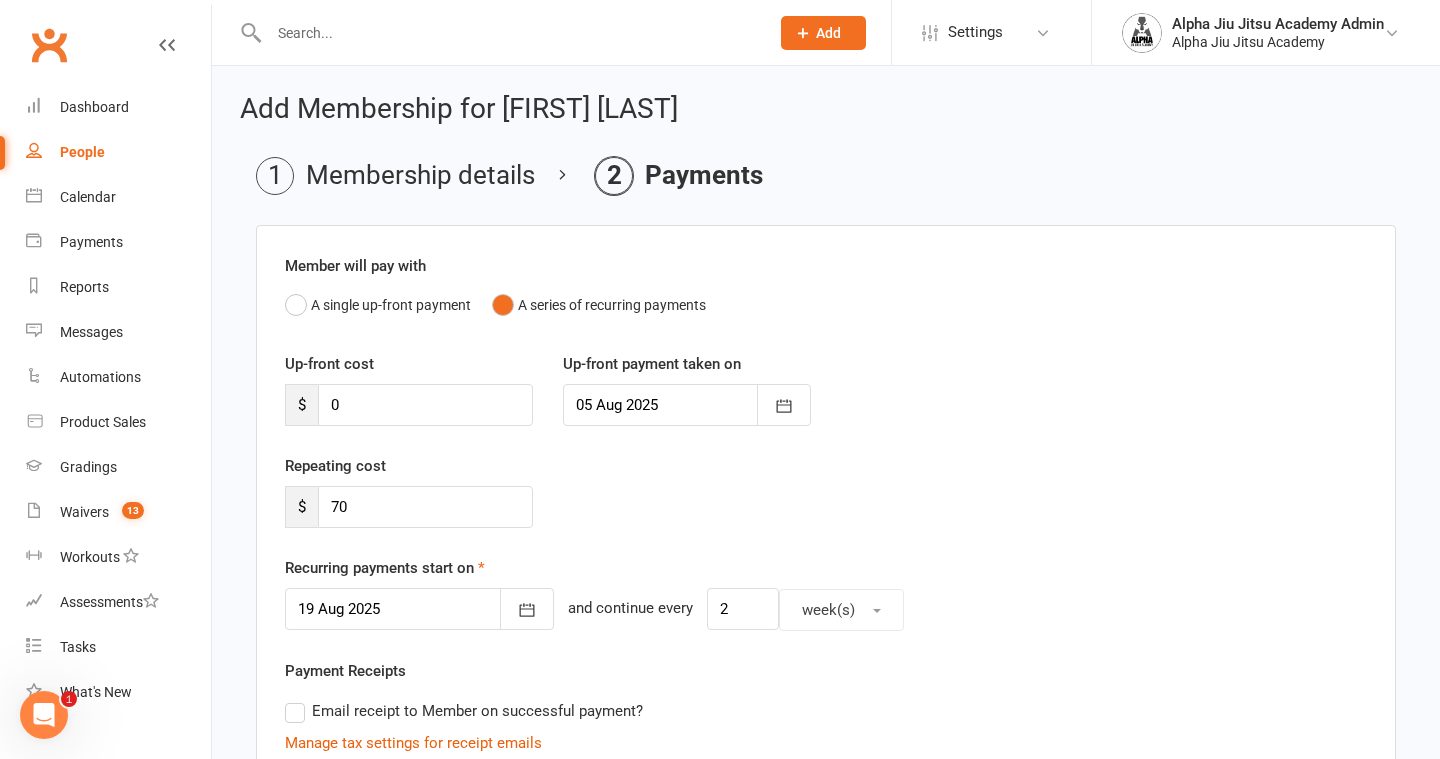 click at bounding box center [419, 609] 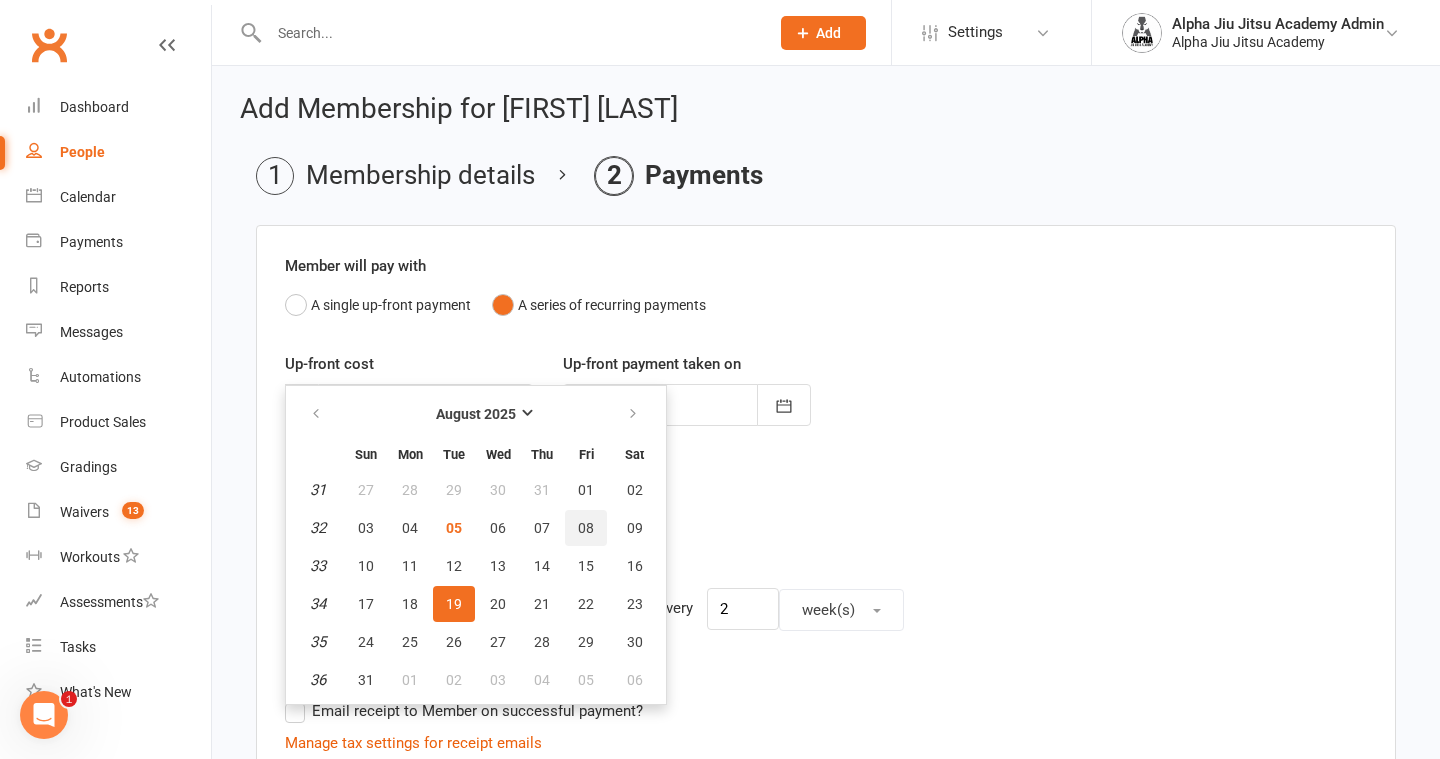click on "08" at bounding box center [586, 528] 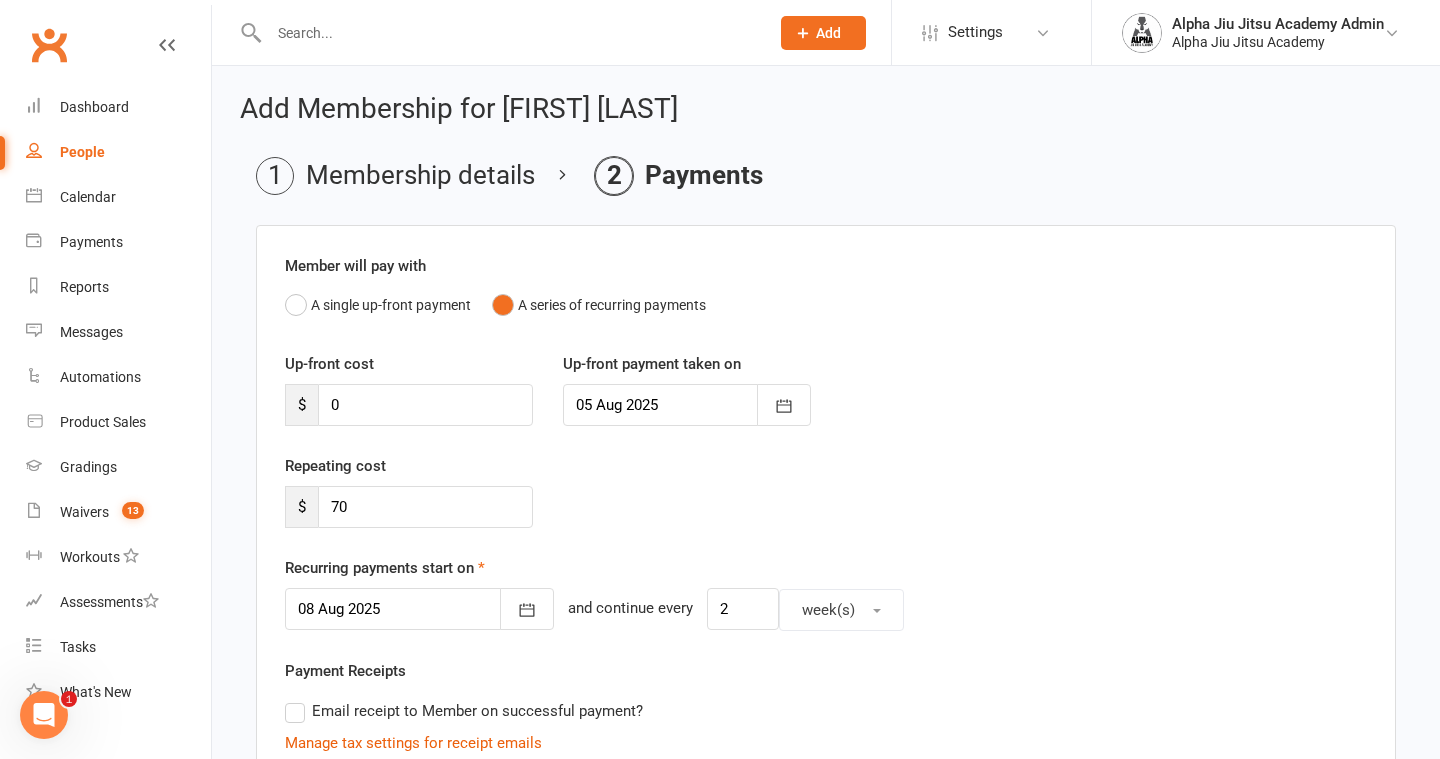click at bounding box center [419, 609] 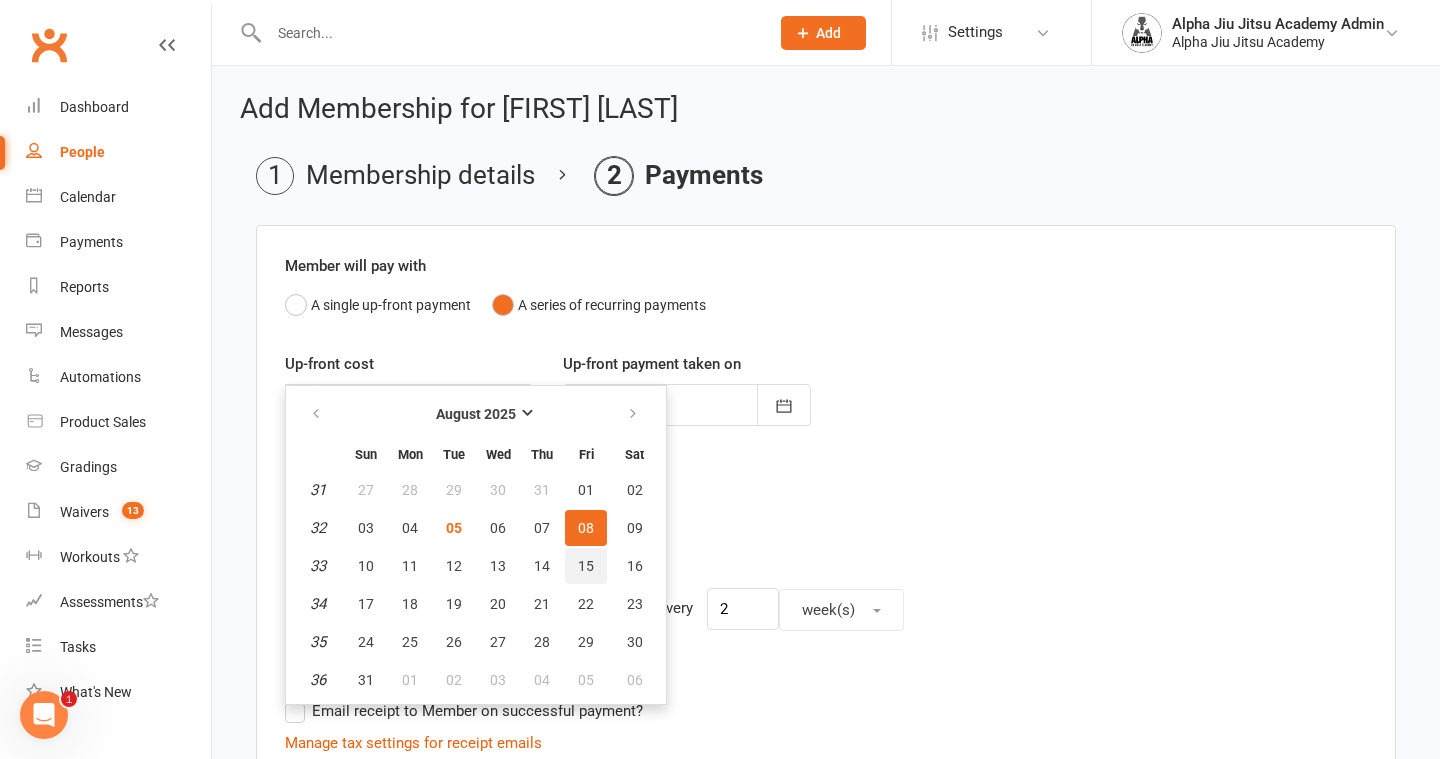 click on "15" at bounding box center (586, 566) 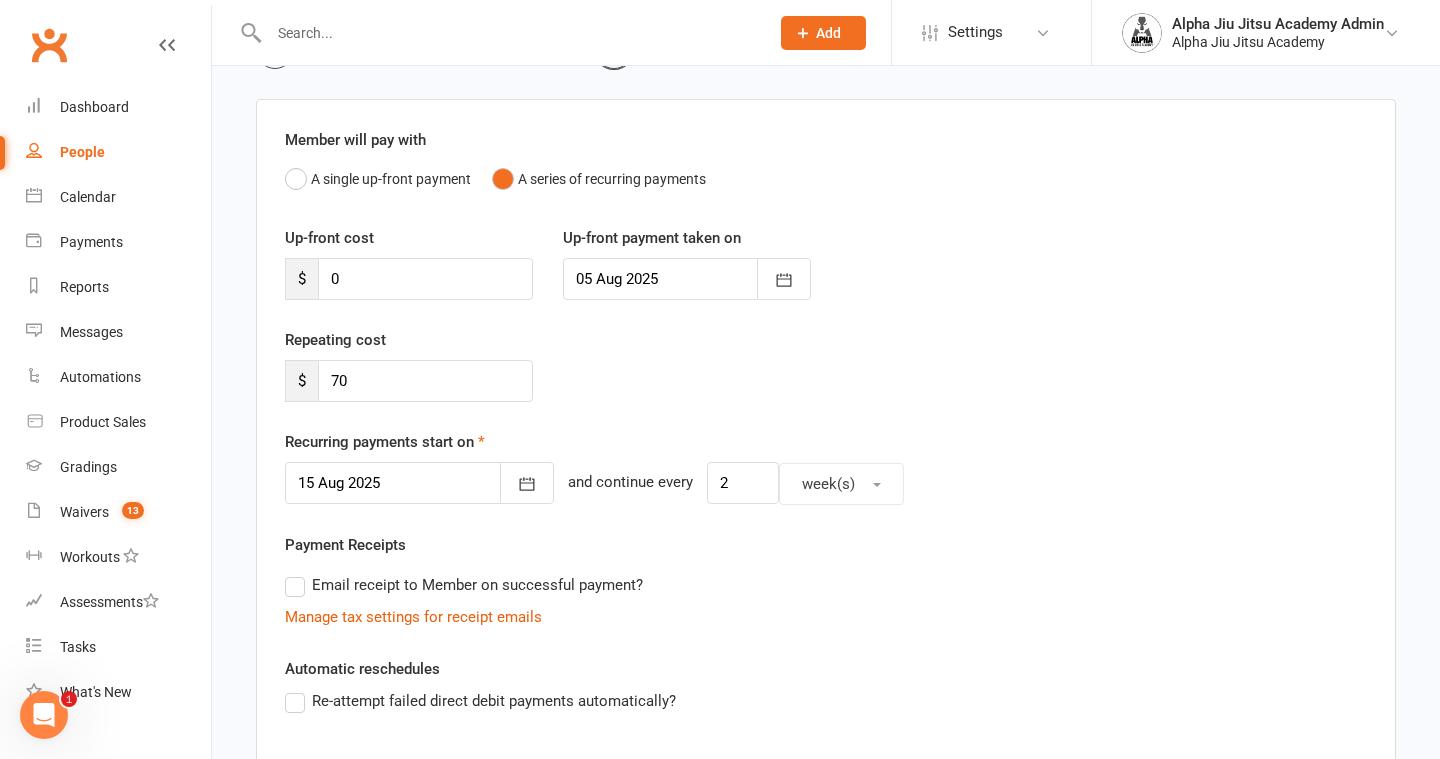 scroll, scrollTop: 248, scrollLeft: 0, axis: vertical 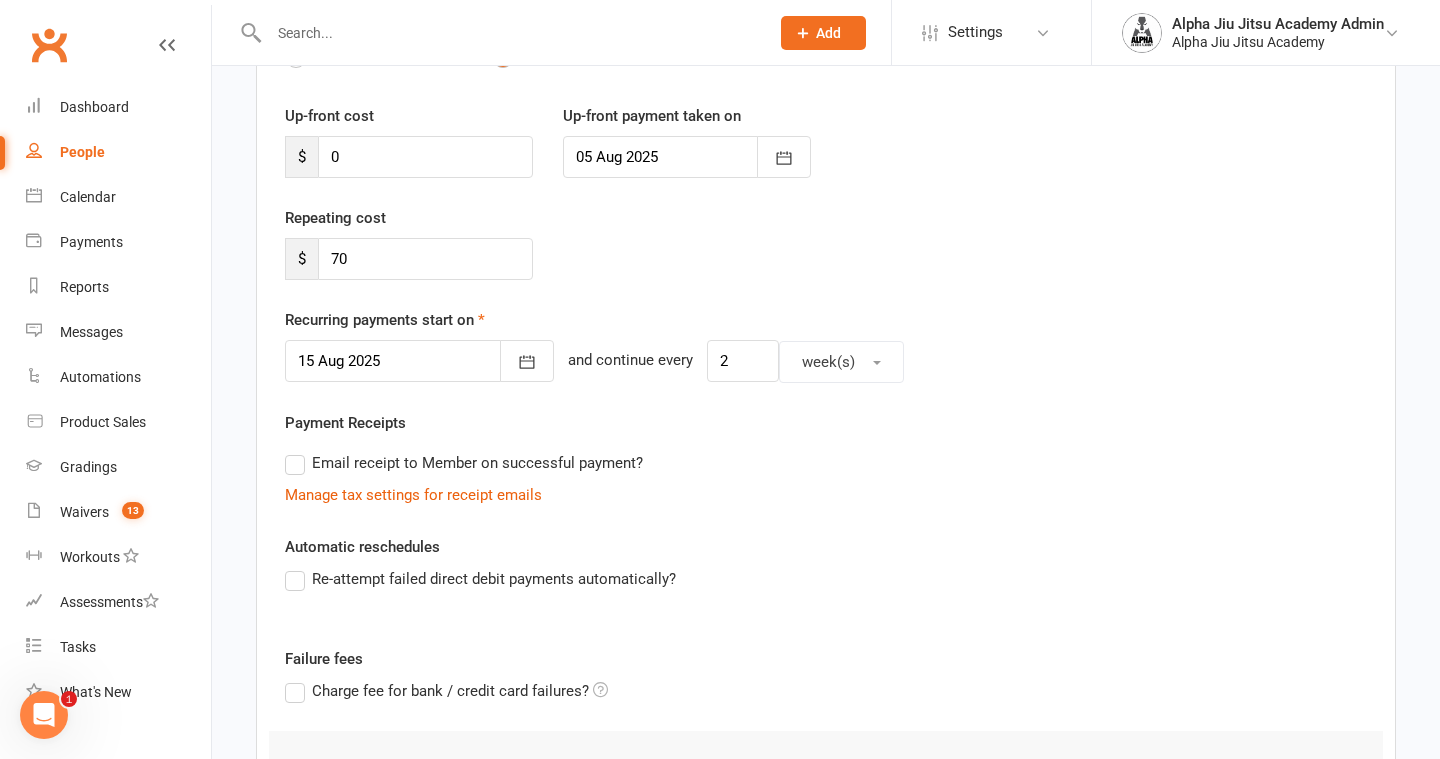 click on "Email receipt to Member on successful payment?" at bounding box center (464, 463) 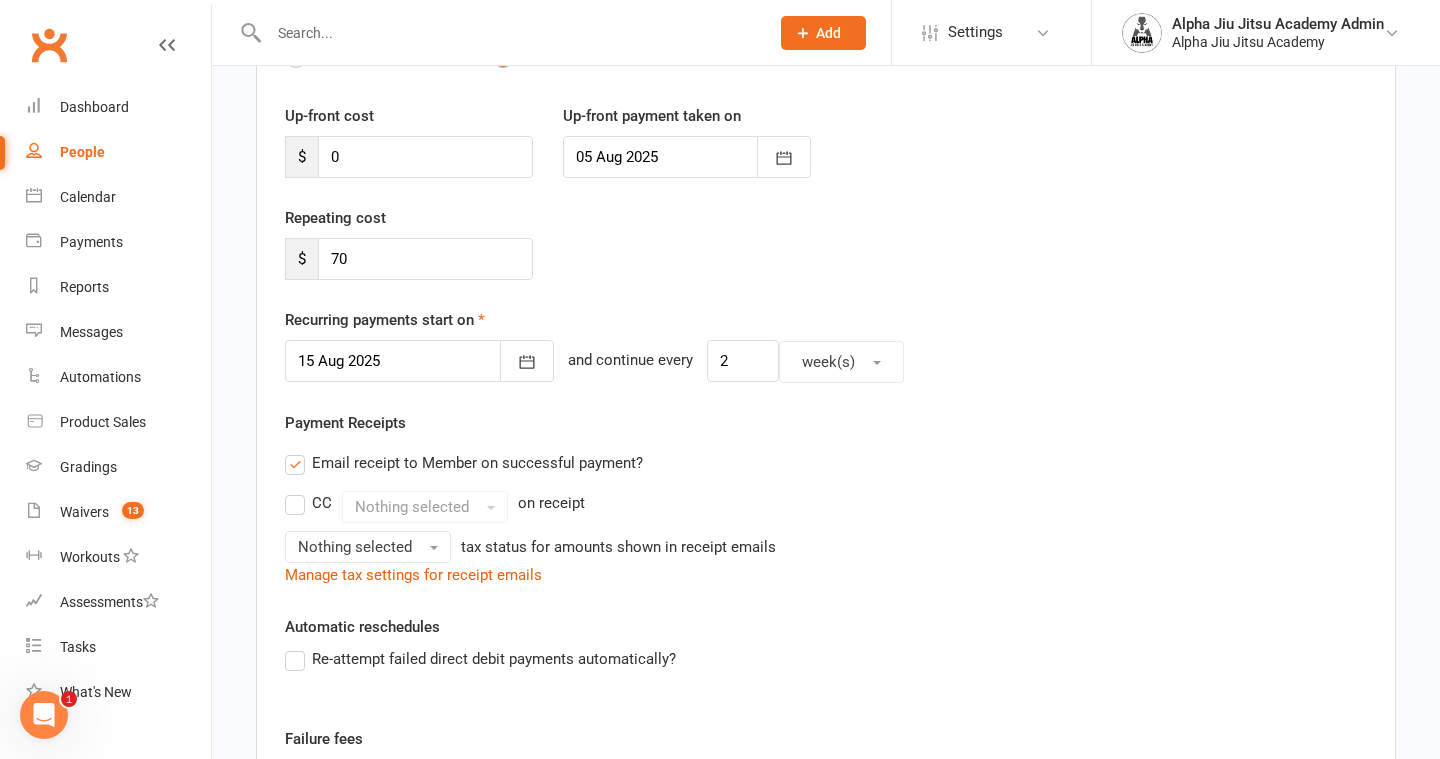 click on "CC" at bounding box center (308, 503) 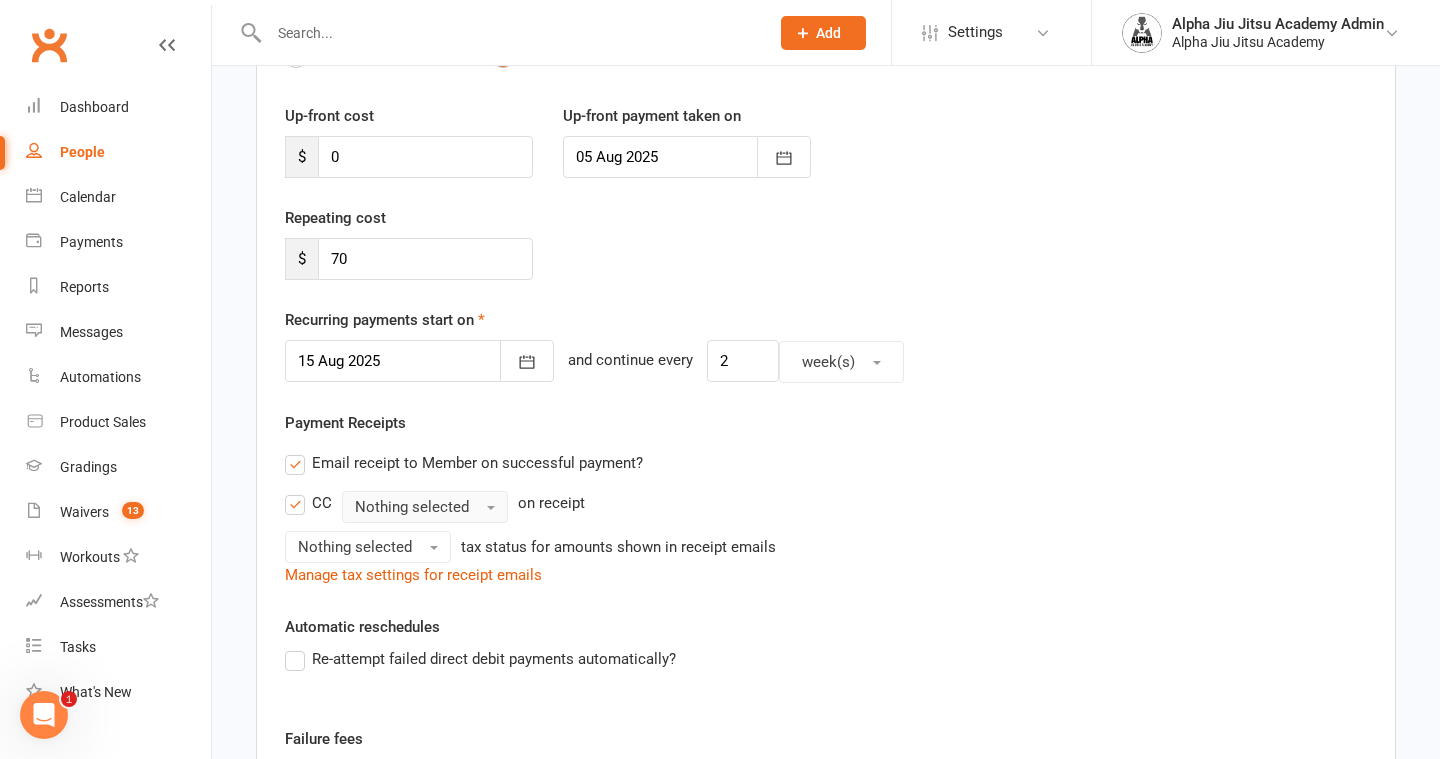 click on "Nothing selected" at bounding box center (412, 507) 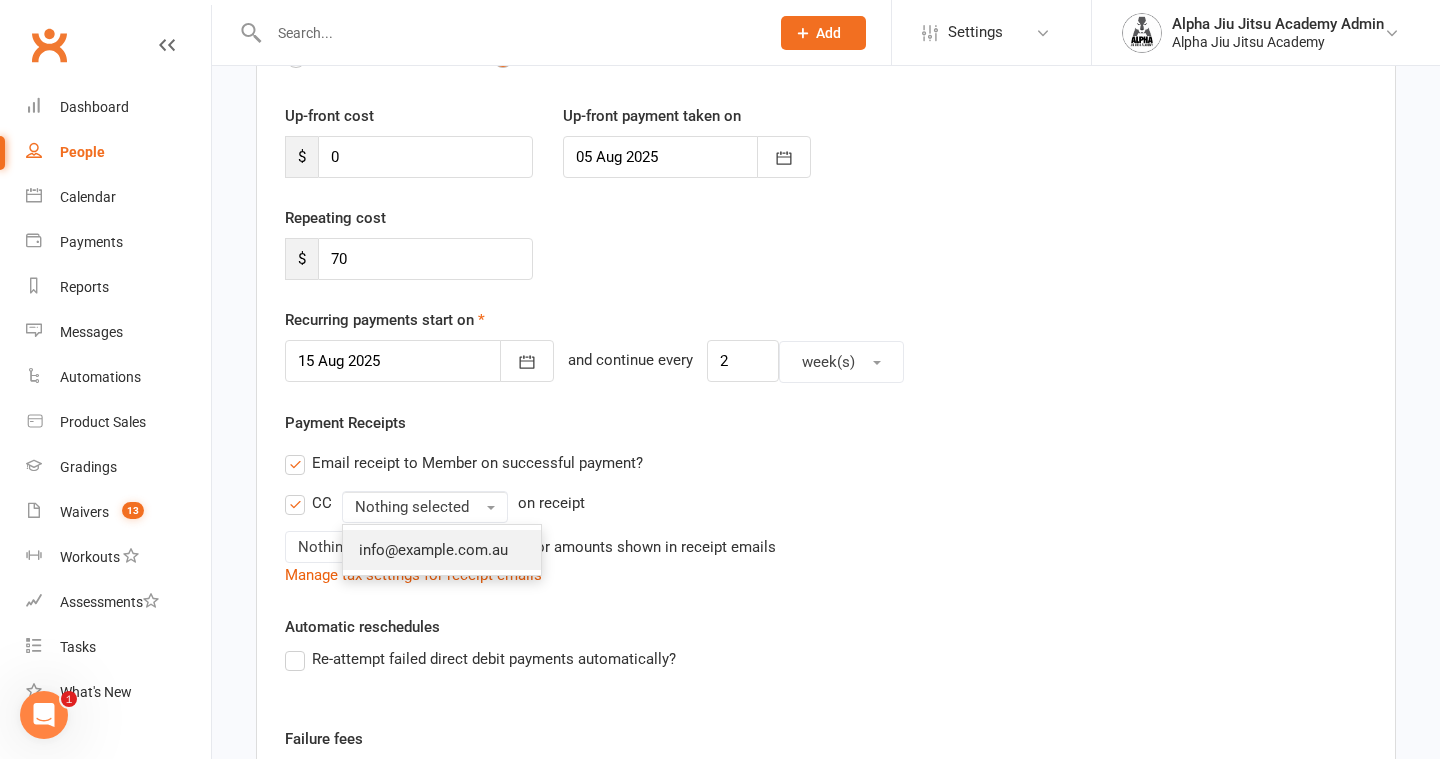 click on "info@example.com.au" at bounding box center [433, 550] 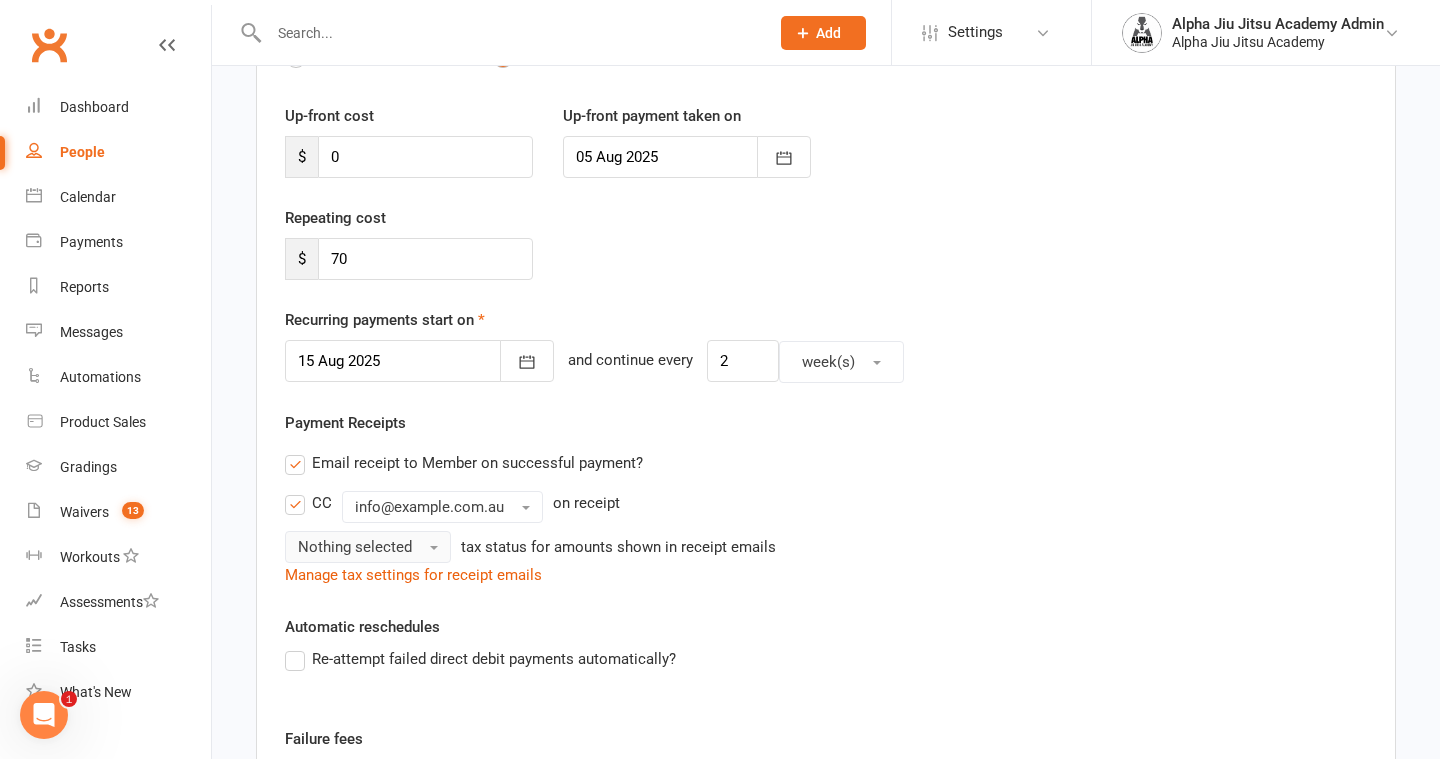 click on "Nothing selected" at bounding box center [368, 547] 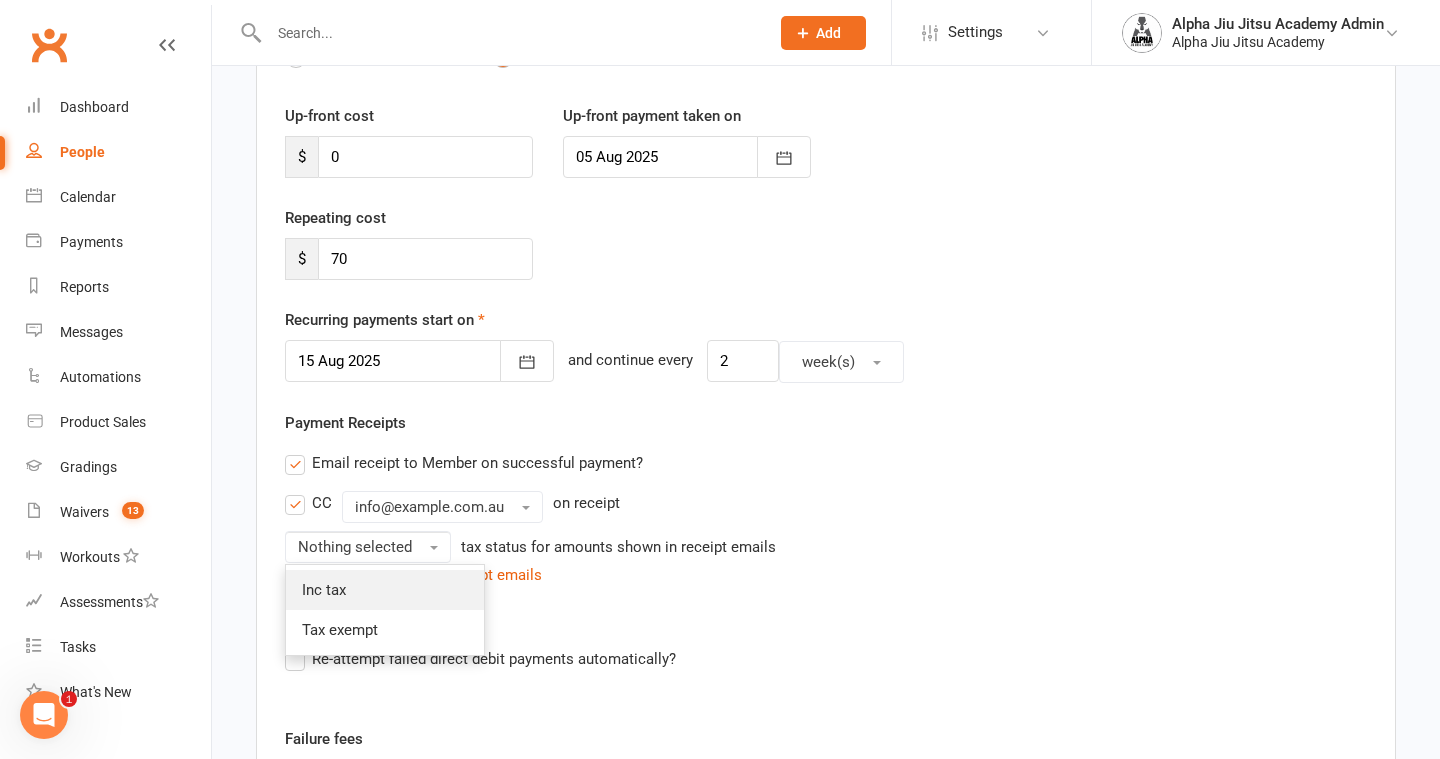click on "Inc tax" at bounding box center (385, 590) 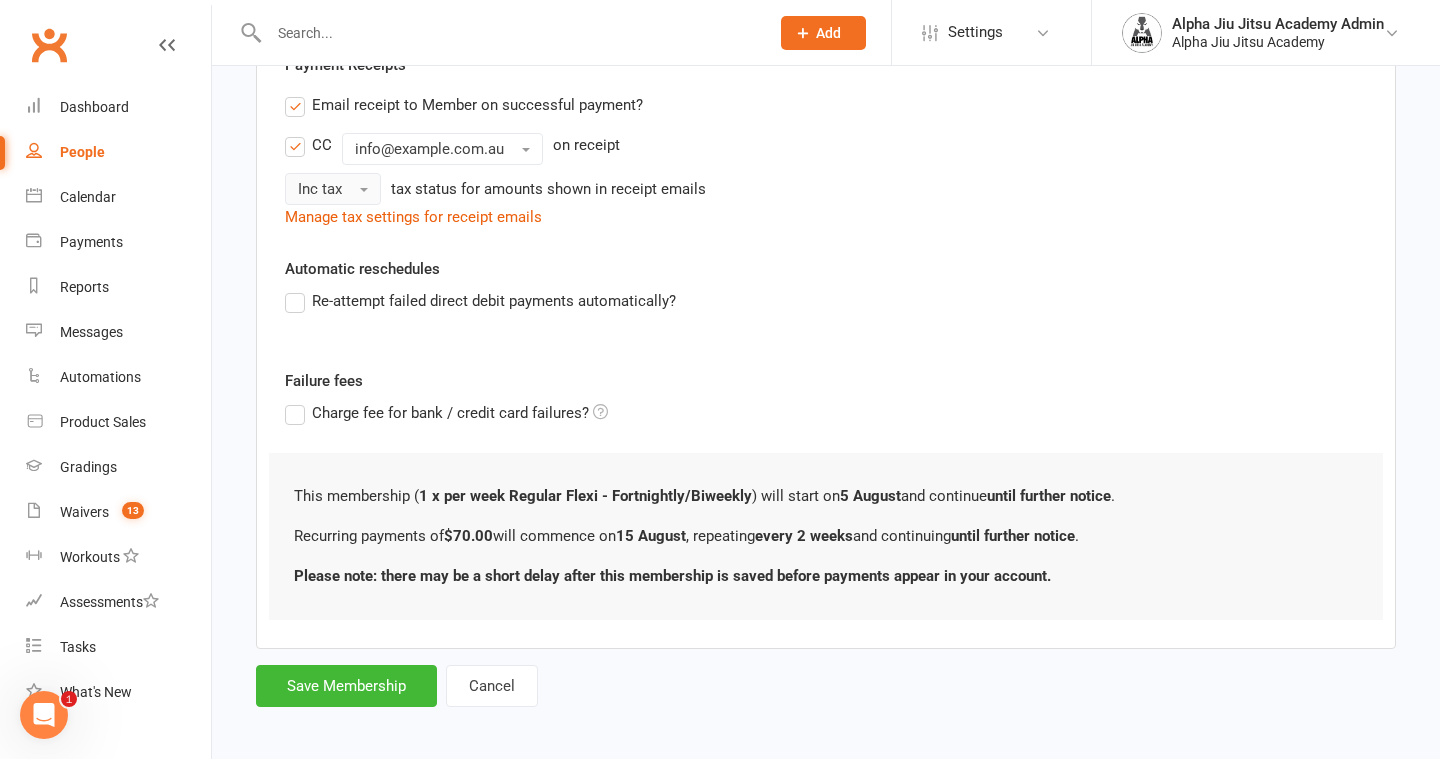 scroll, scrollTop: 604, scrollLeft: 0, axis: vertical 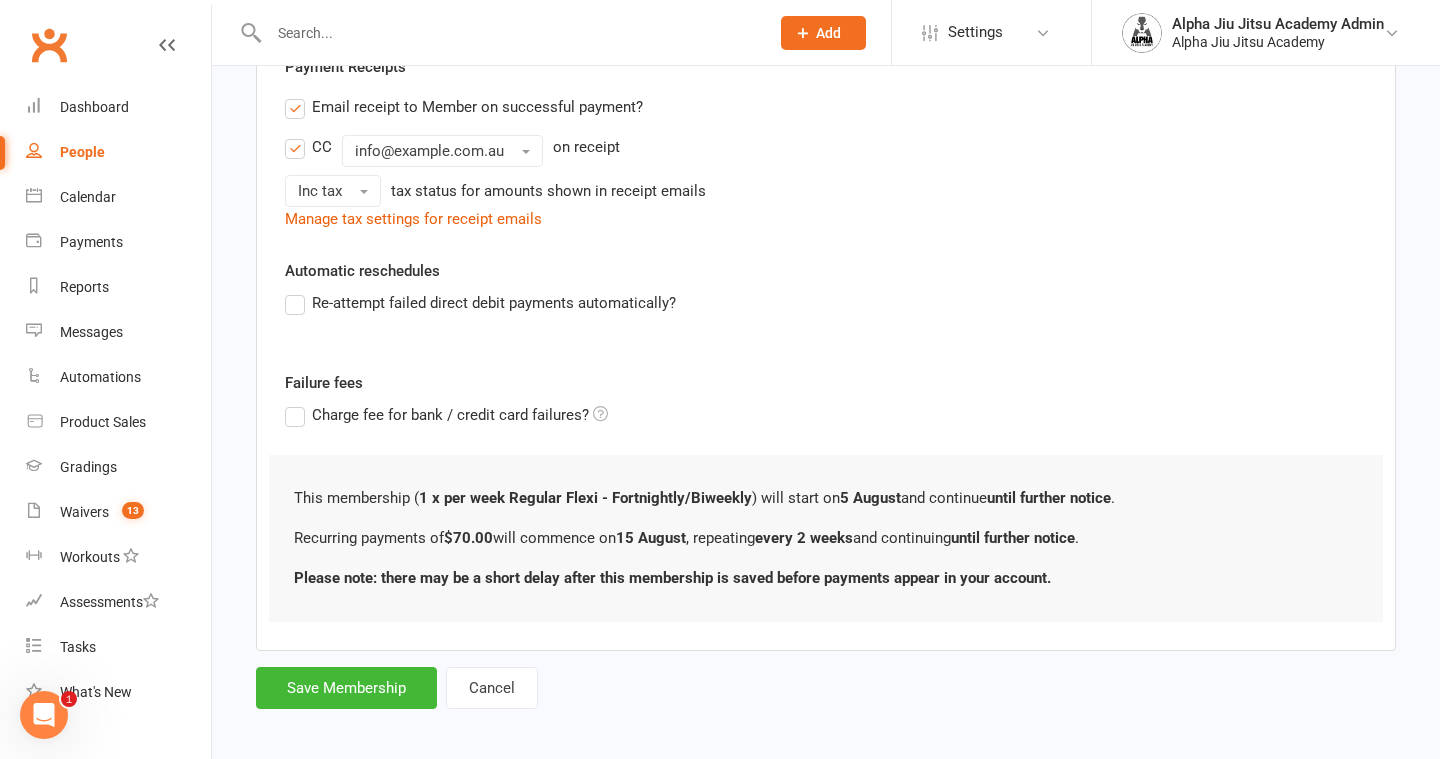 click on "Re-attempt failed direct debit payments automatically?" at bounding box center [480, 303] 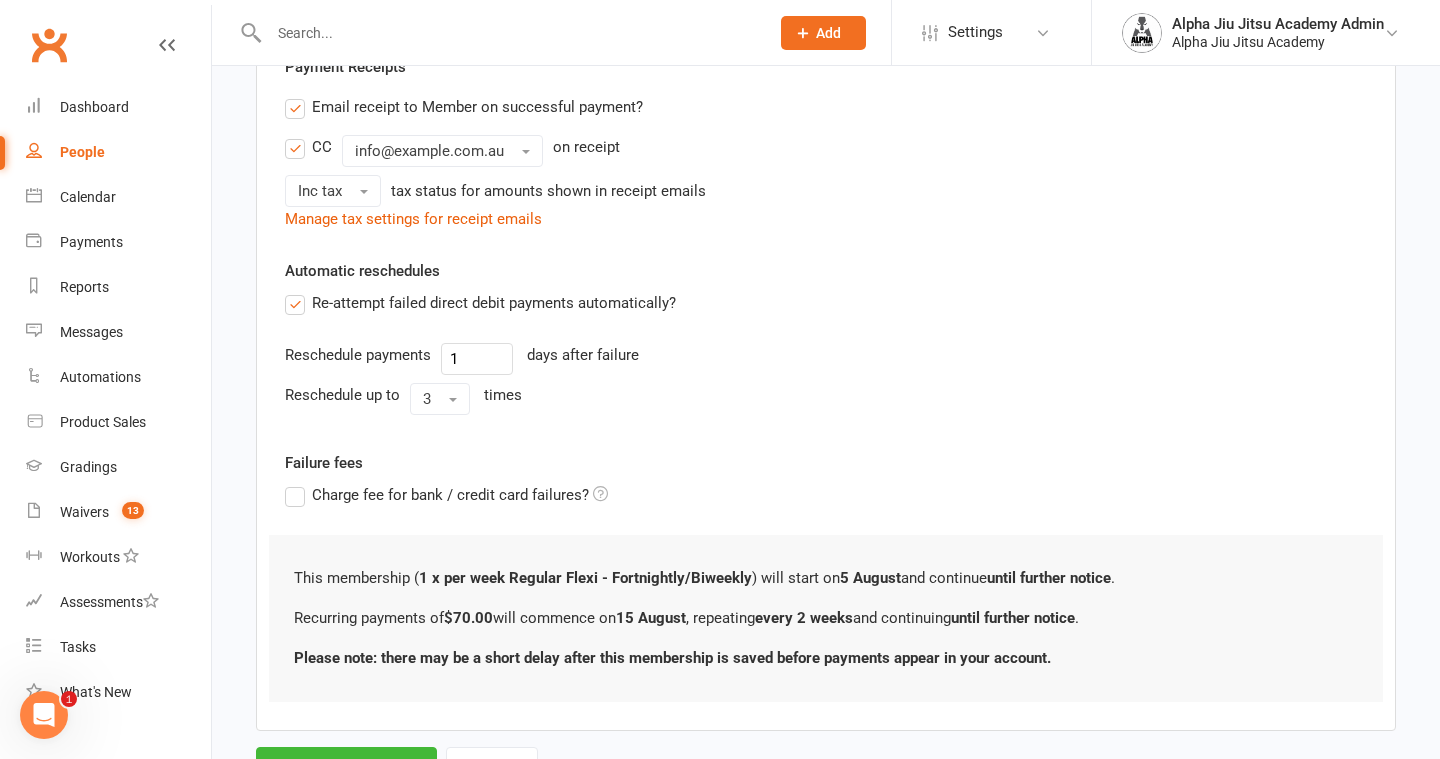 scroll, scrollTop: 695, scrollLeft: 0, axis: vertical 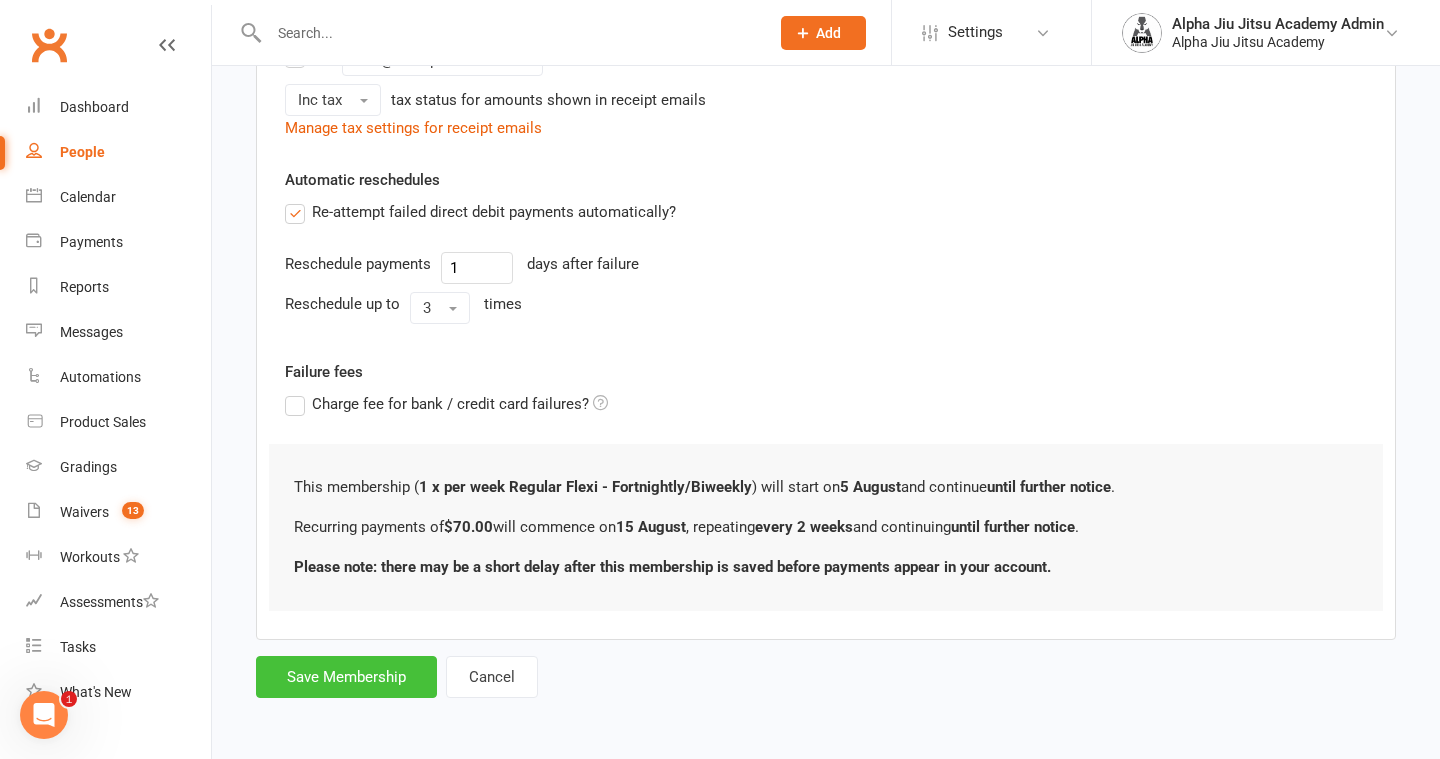 click on "Save Membership" at bounding box center [346, 677] 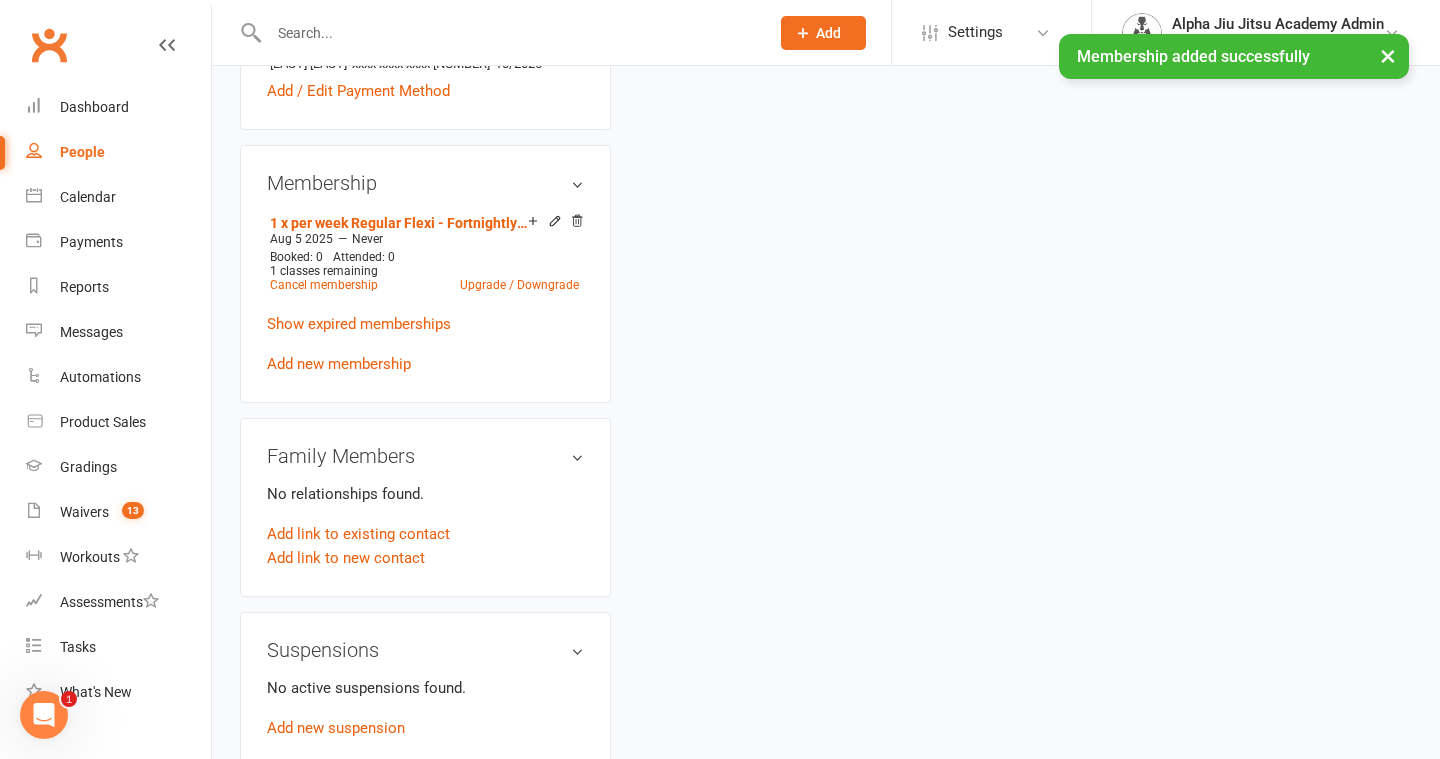 scroll, scrollTop: 0, scrollLeft: 0, axis: both 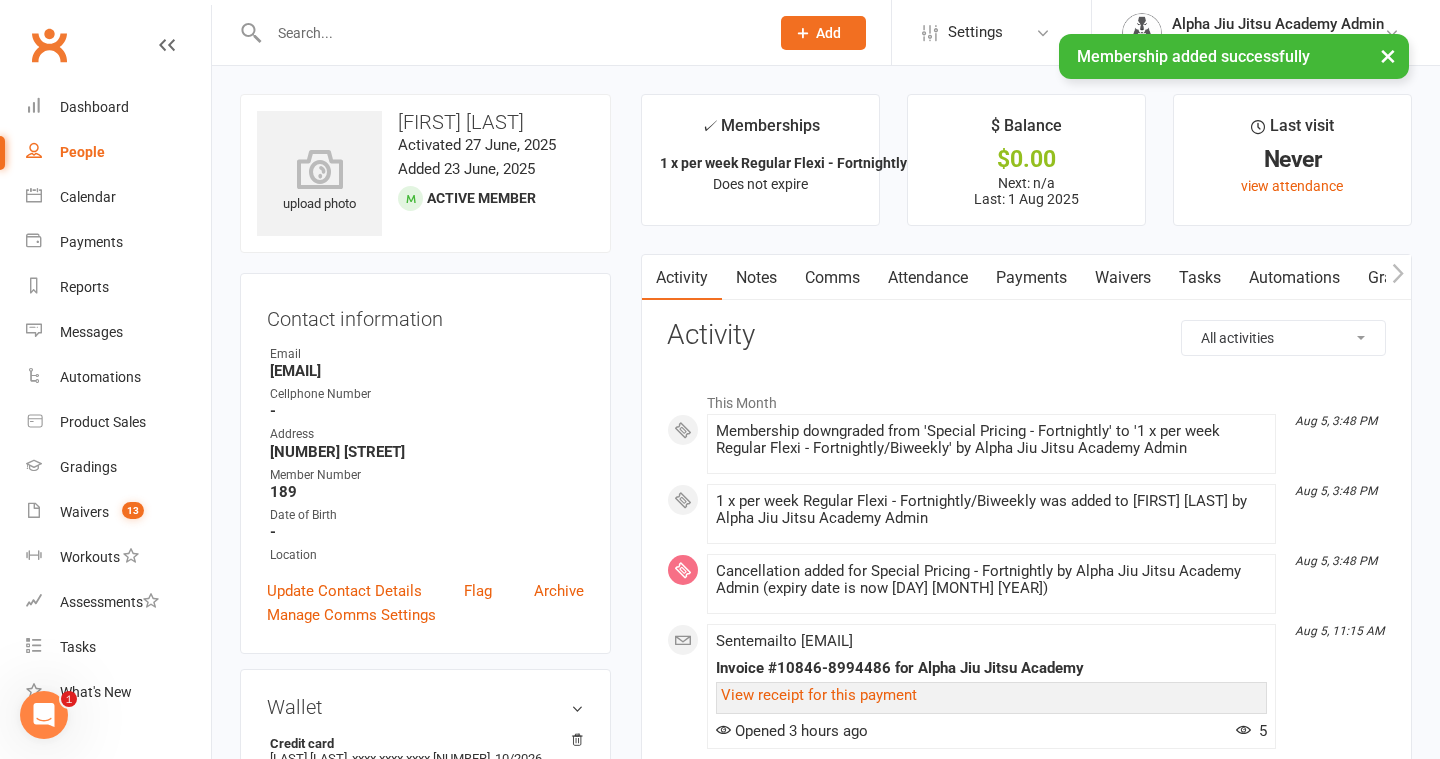 click on "Payments" at bounding box center (1031, 278) 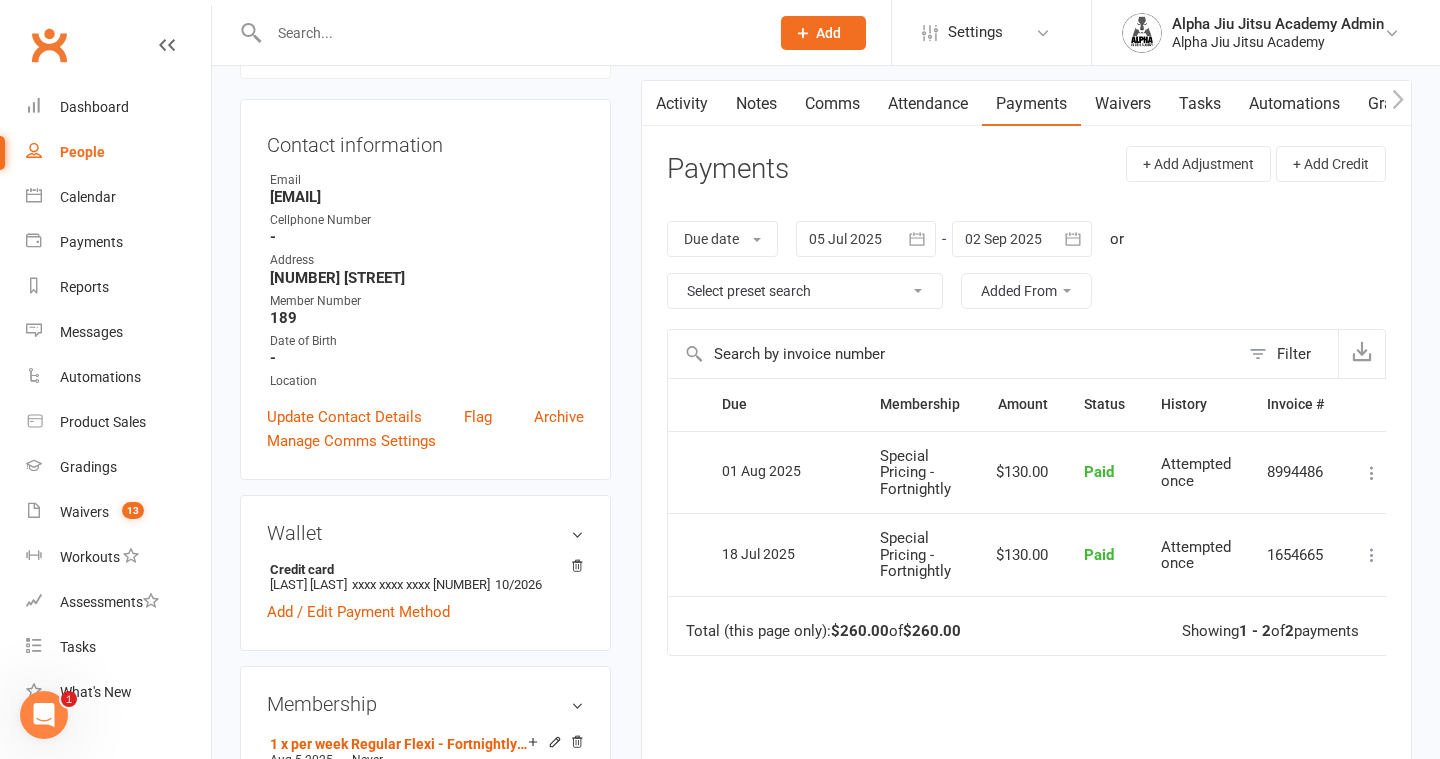 scroll, scrollTop: 168, scrollLeft: 0, axis: vertical 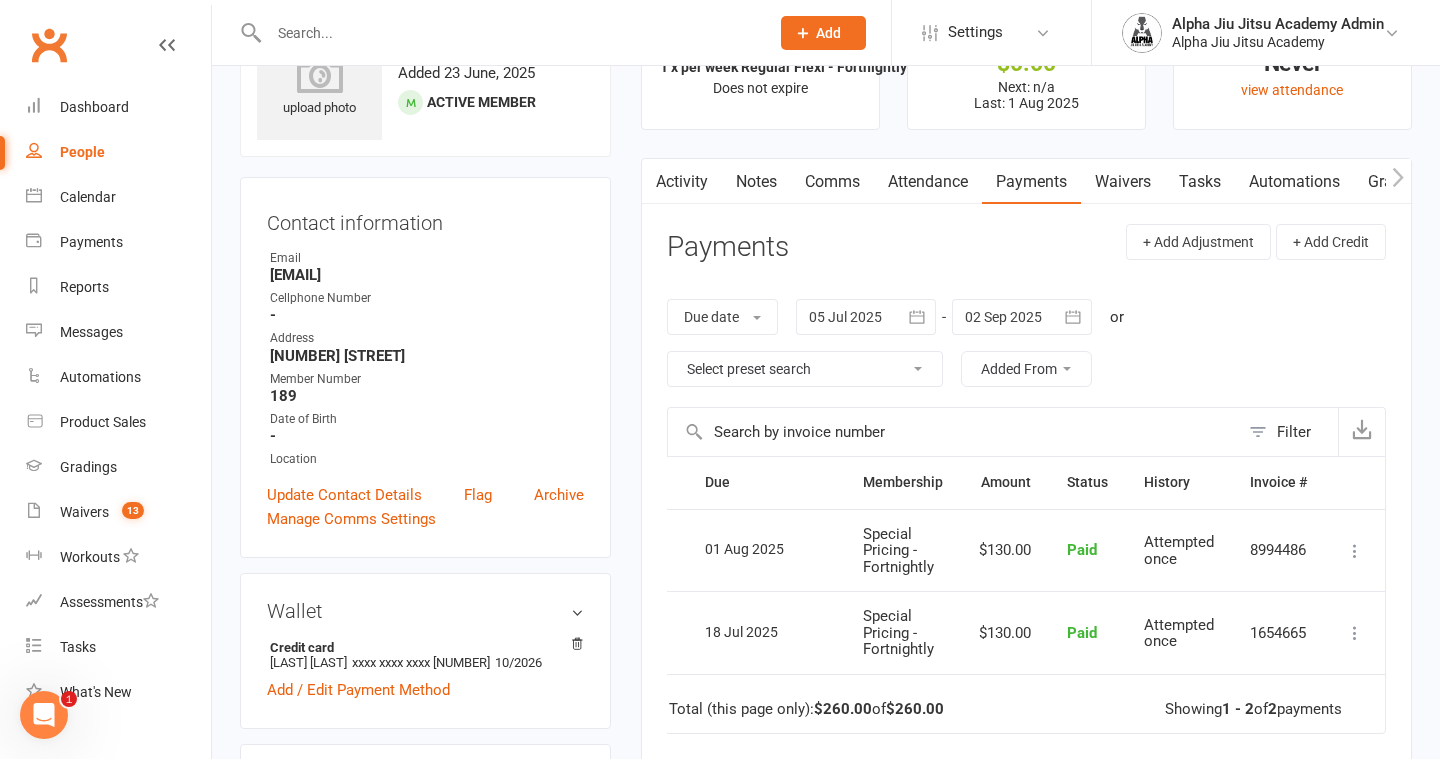 click at bounding box center (1355, 551) 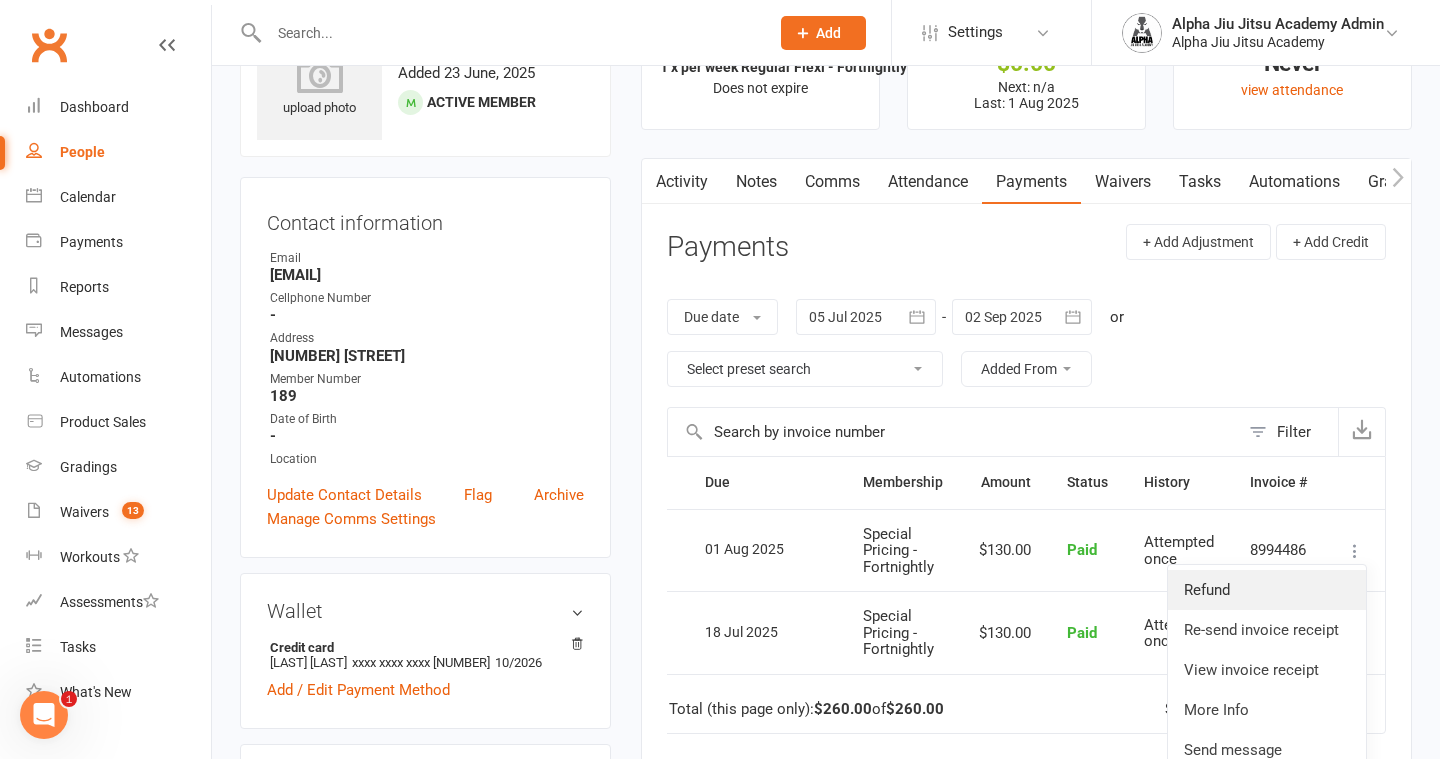 click on "Refund" at bounding box center (1267, 590) 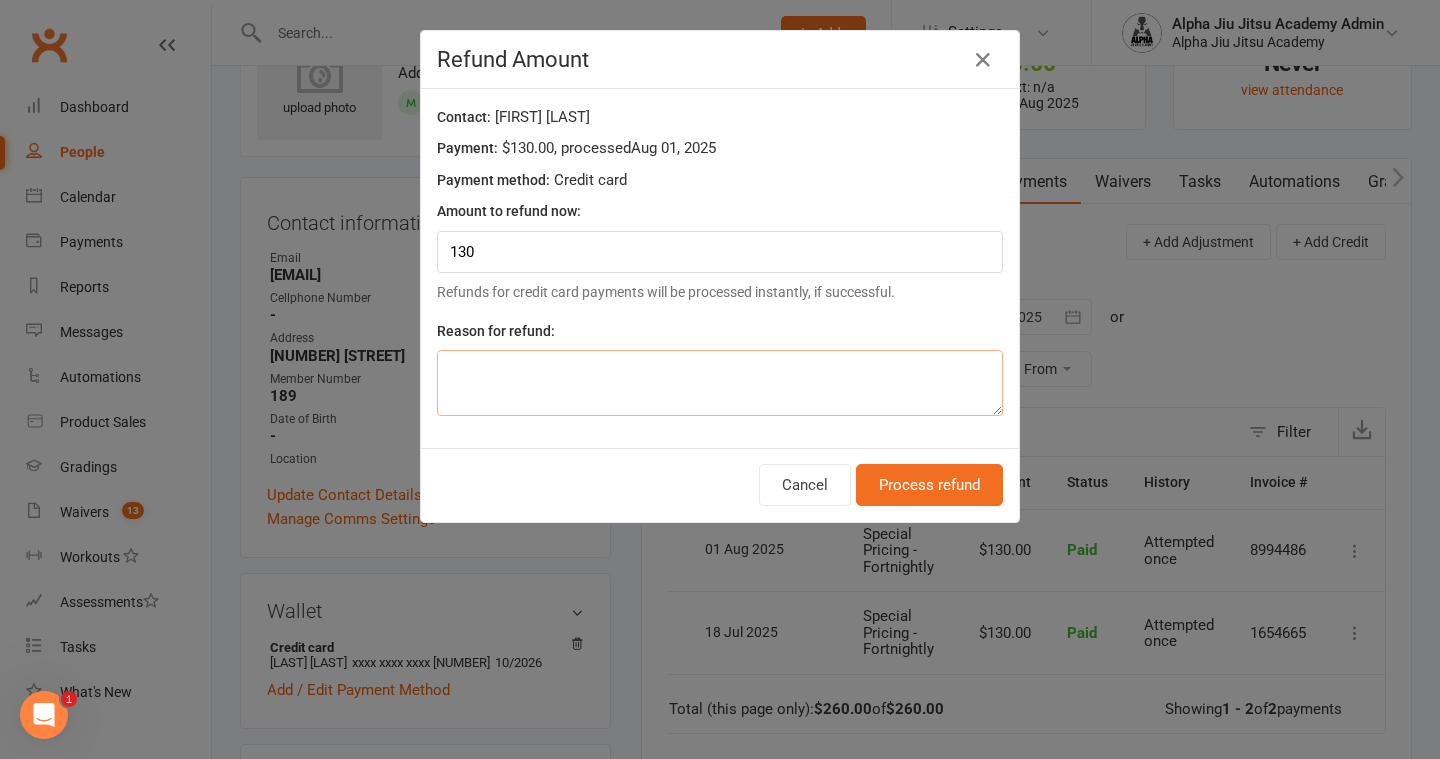 click at bounding box center (720, 383) 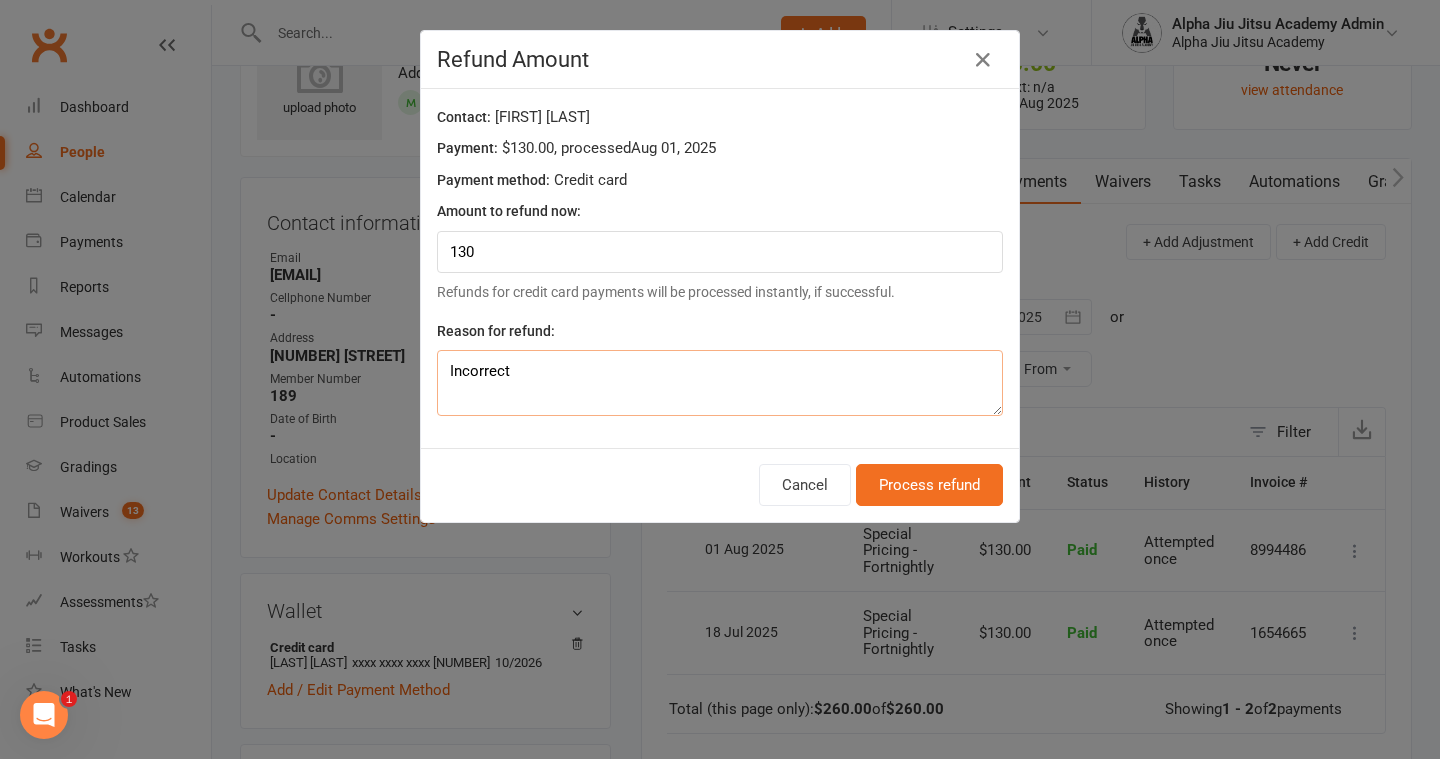 type on "Incorrect" 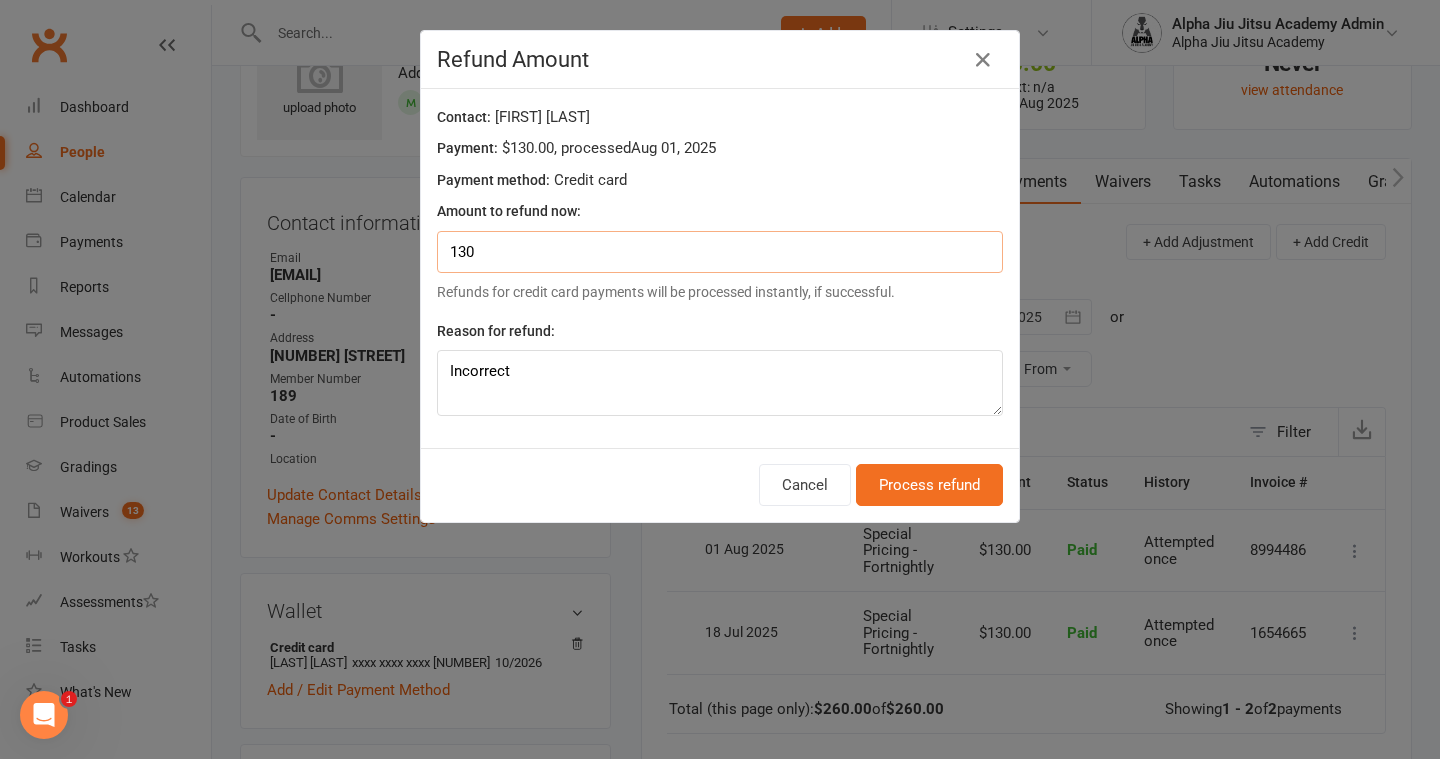 click on "130" at bounding box center (720, 252) 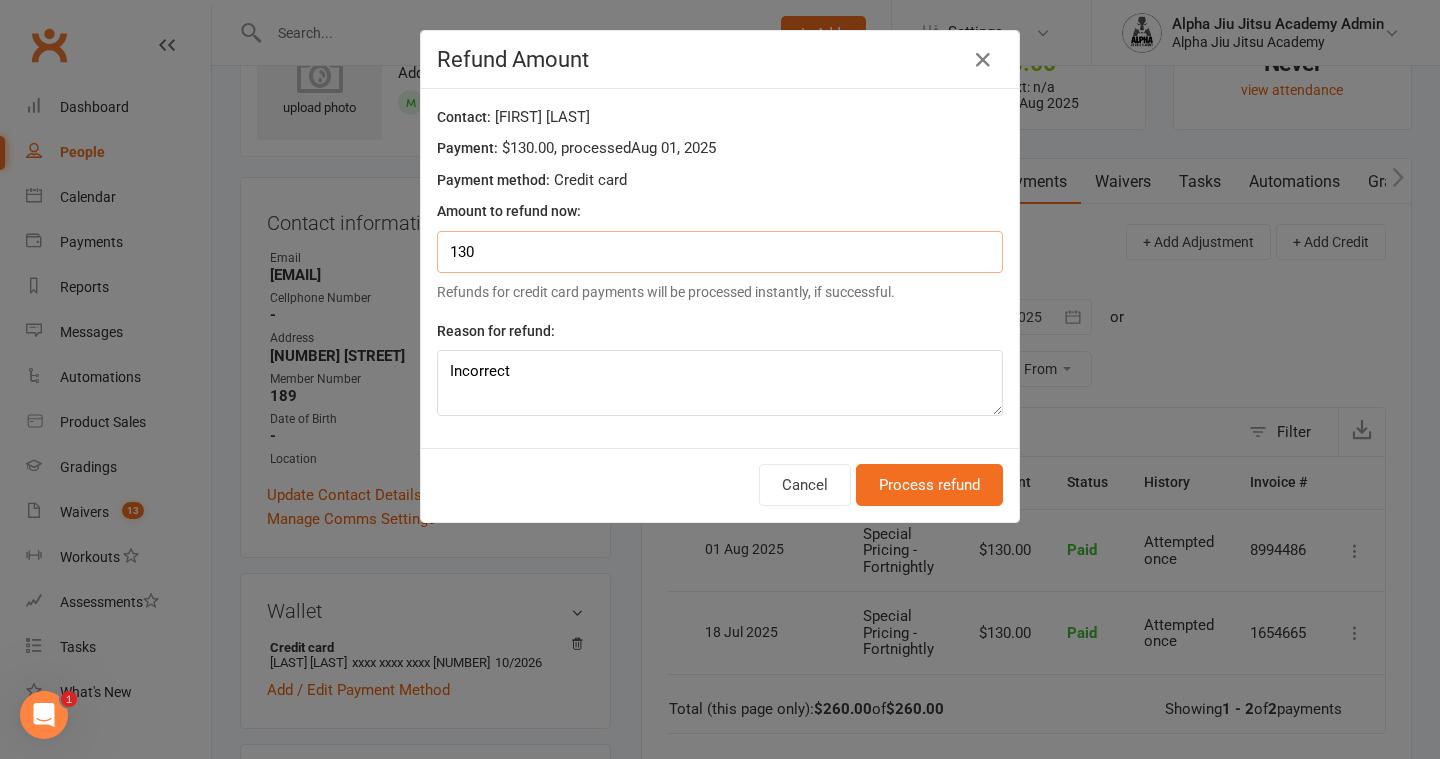 drag, startPoint x: 485, startPoint y: 256, endPoint x: 431, endPoint y: 256, distance: 54 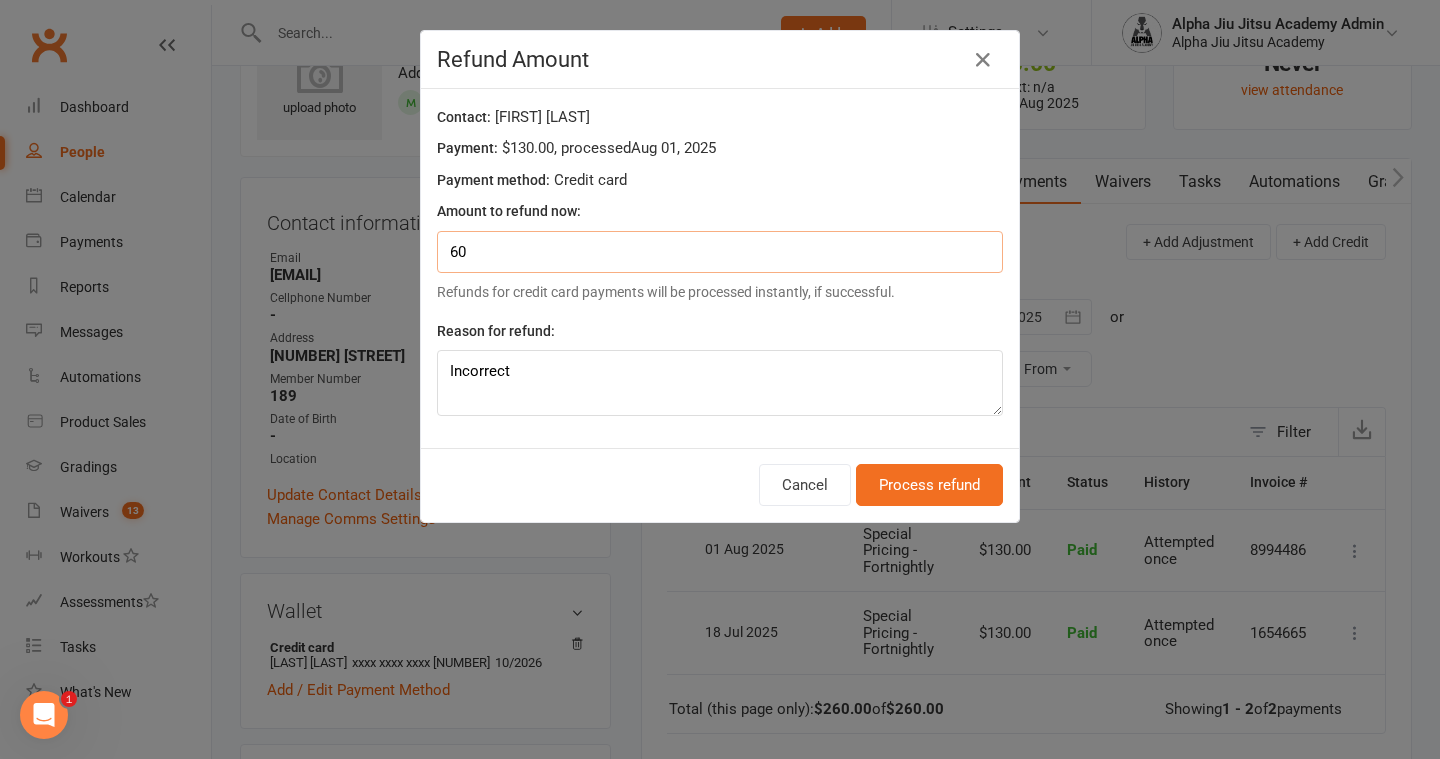 type on "60" 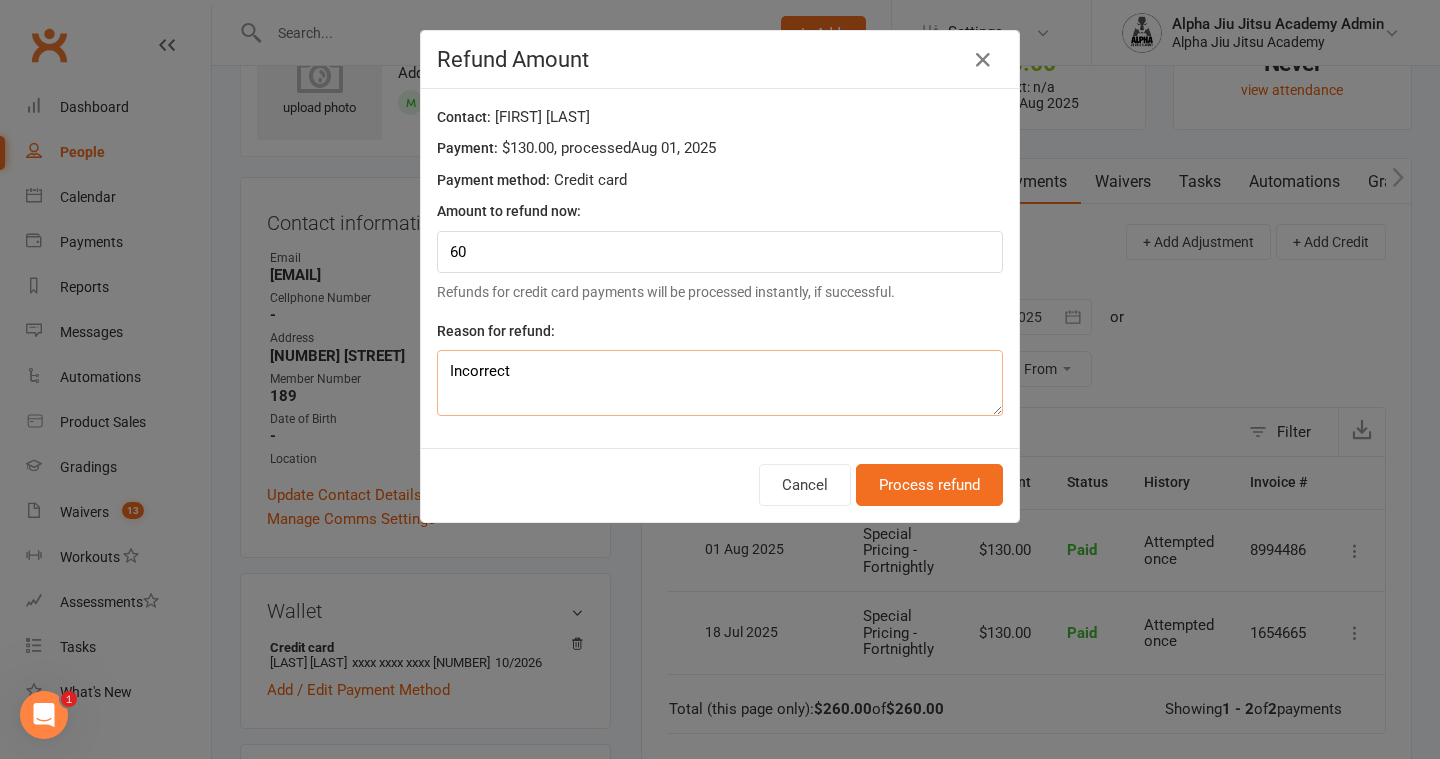 click on "Incorrect" at bounding box center (720, 383) 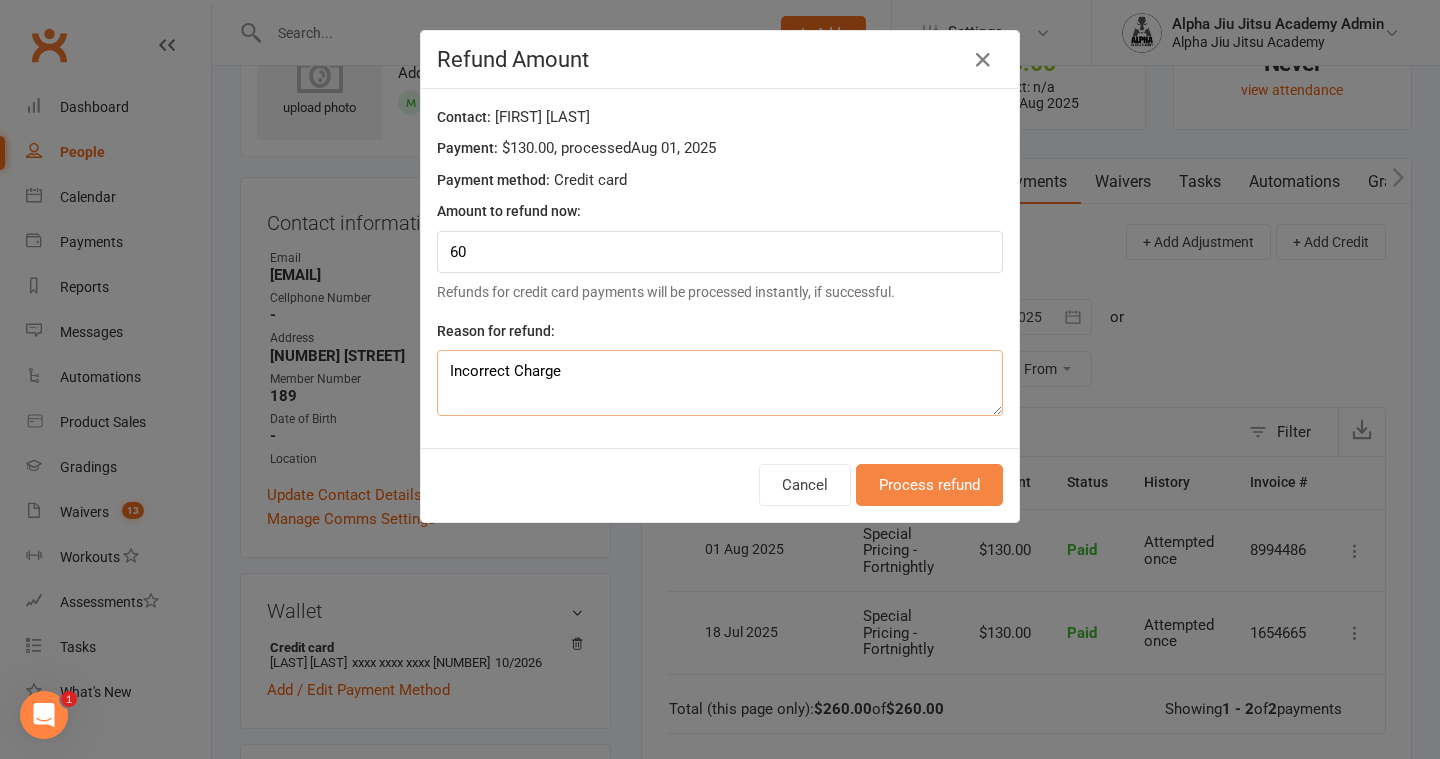 type on "Incorrect Charge" 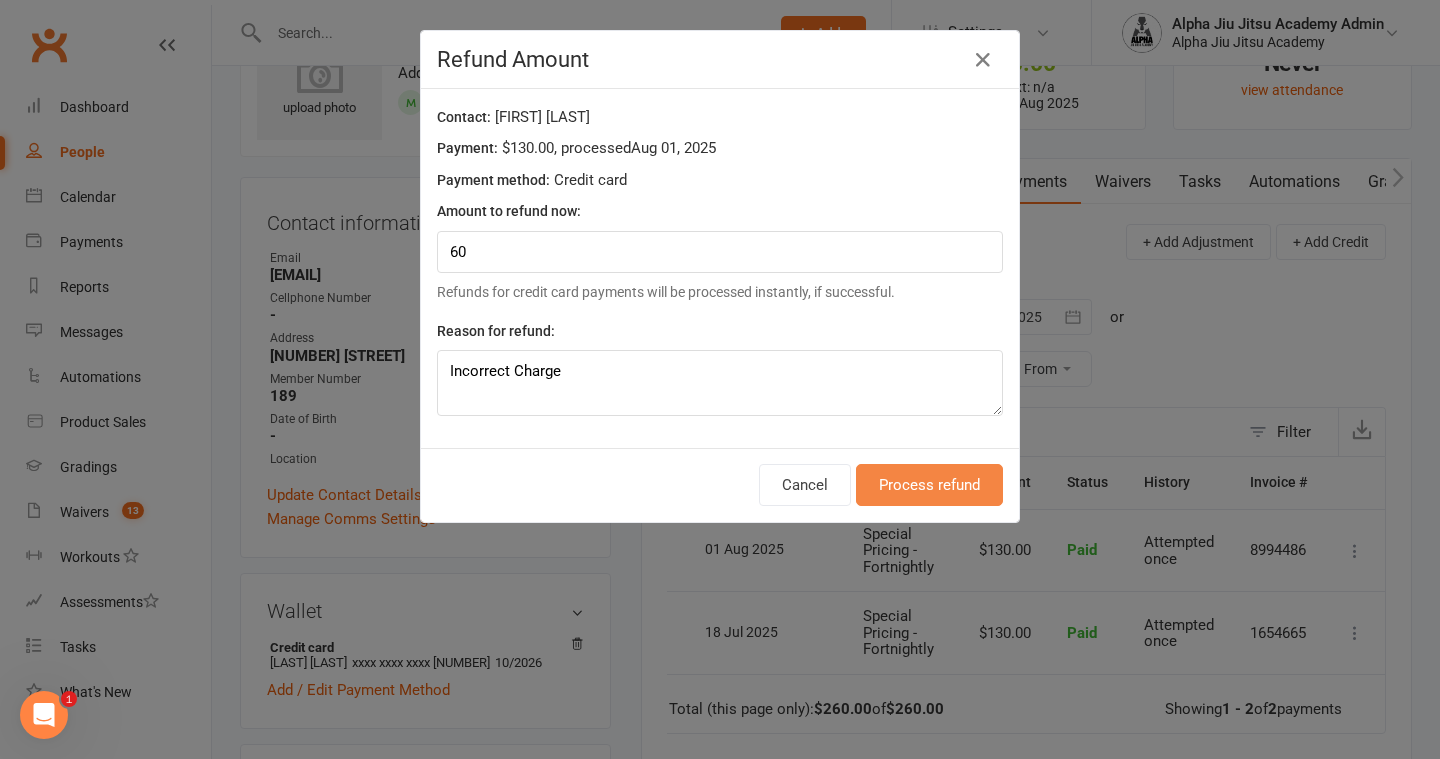 click on "Process refund" at bounding box center [929, 485] 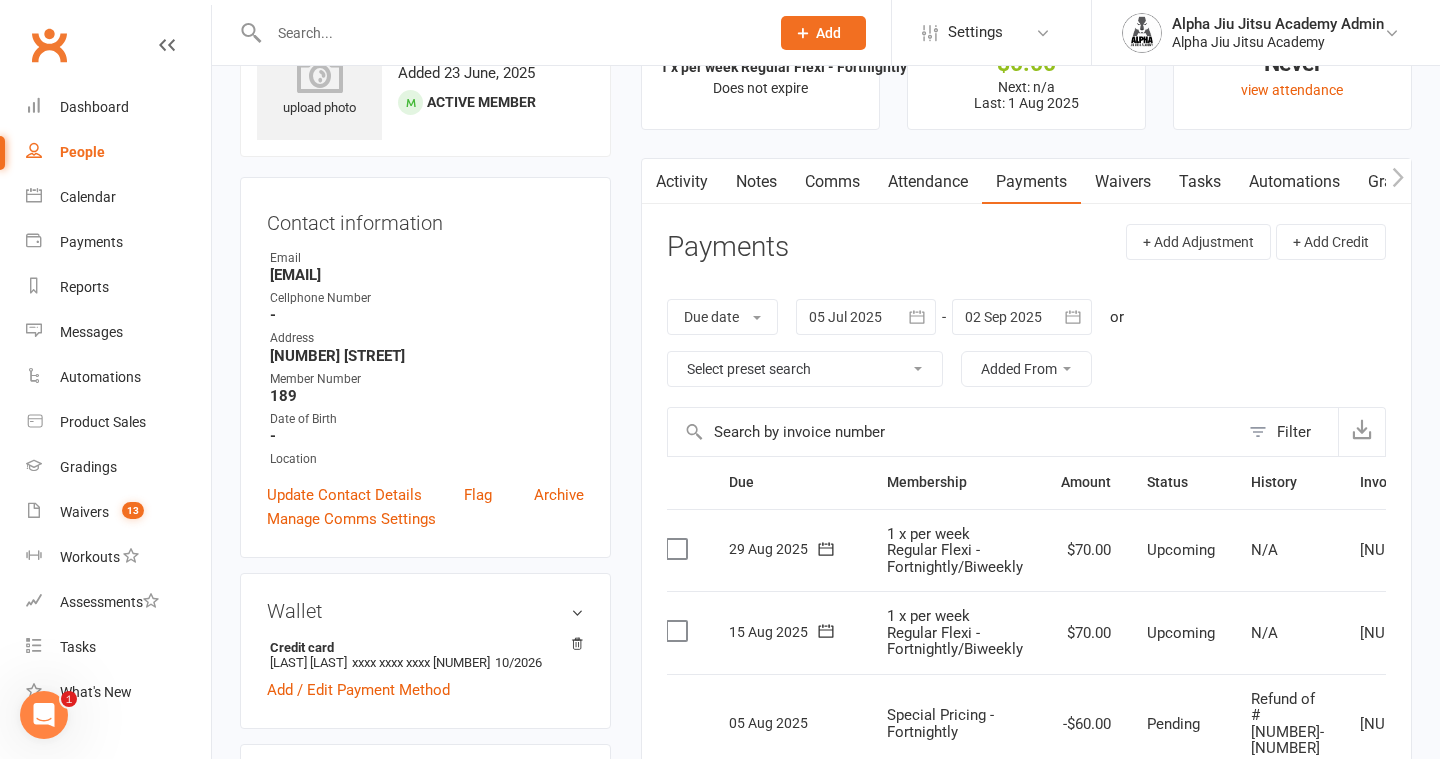 scroll, scrollTop: 0, scrollLeft: 0, axis: both 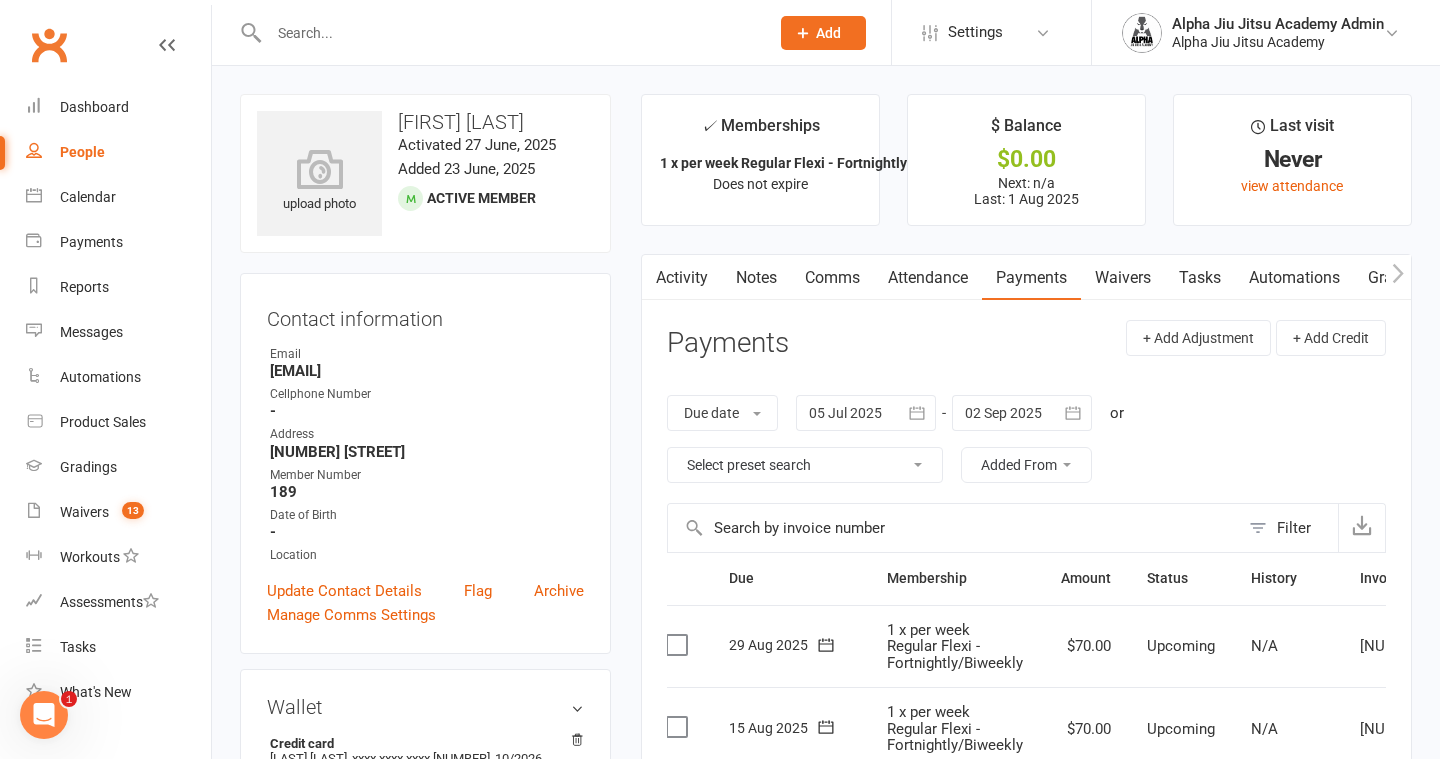 click on "People" at bounding box center (118, 152) 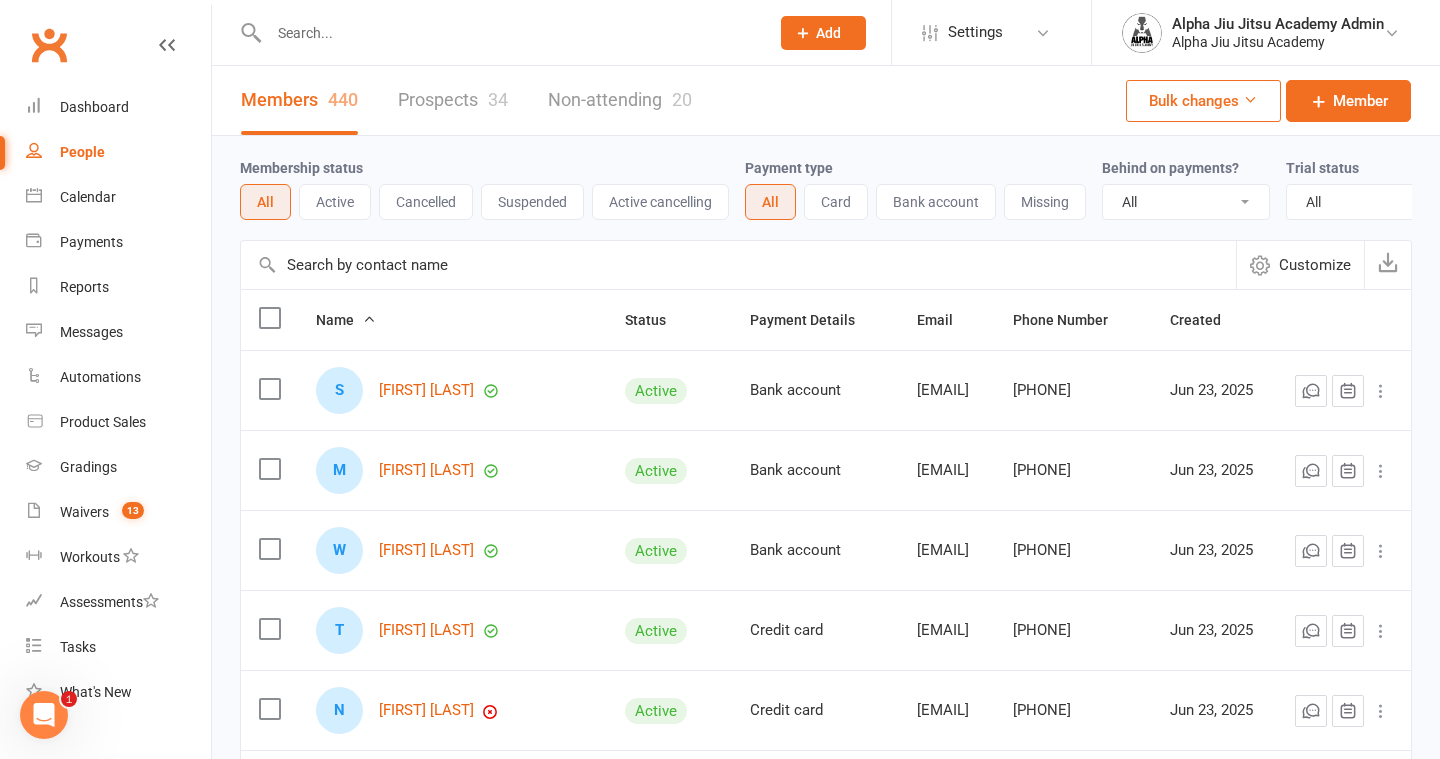 click at bounding box center [738, 265] 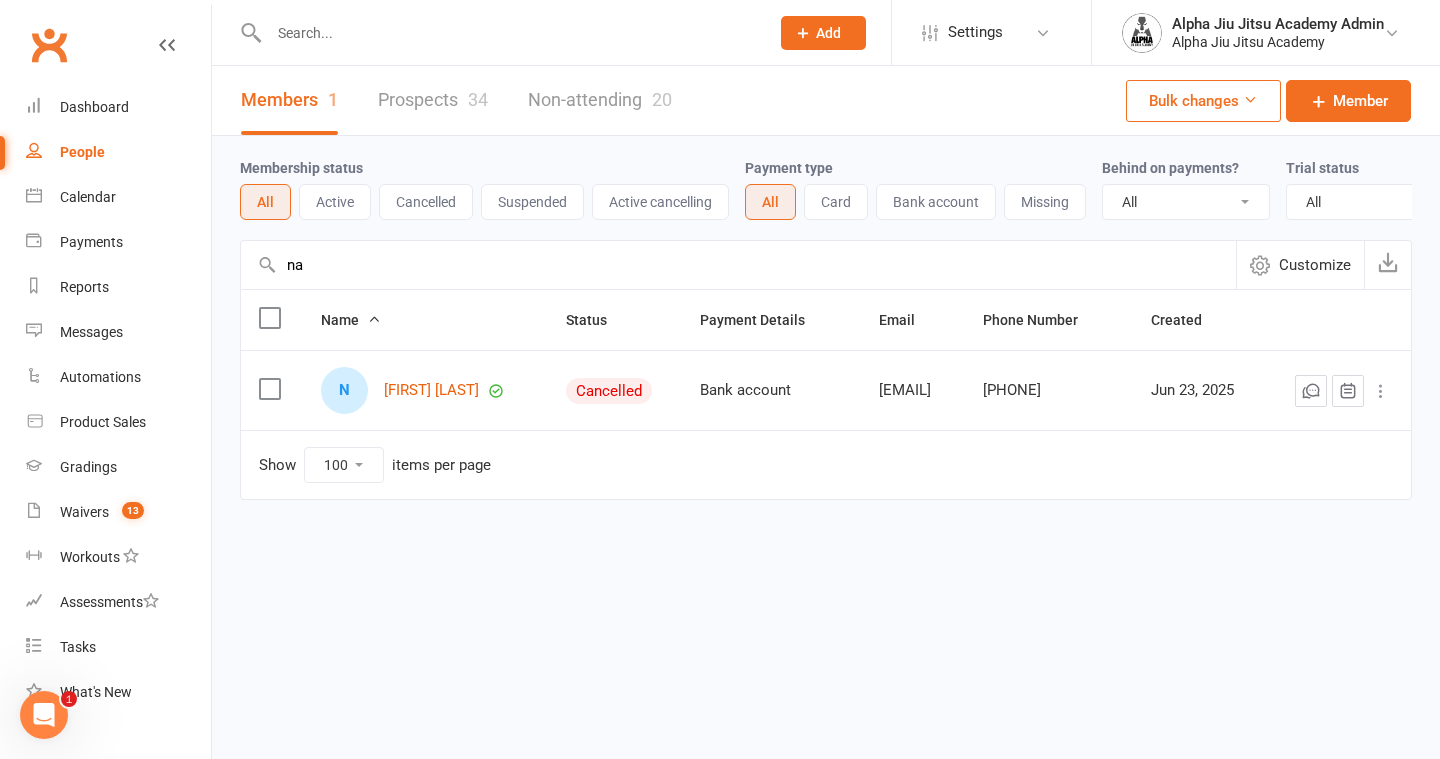type on "n" 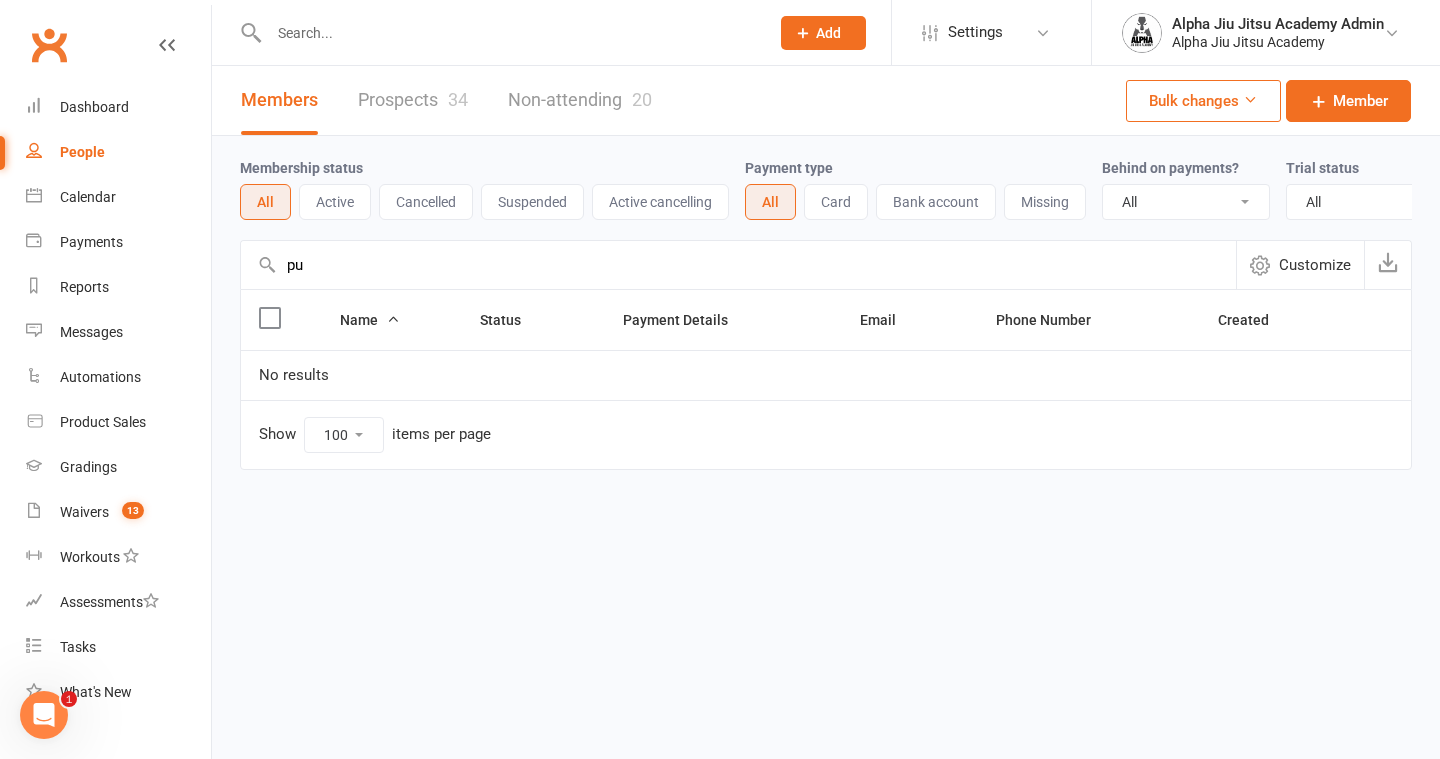 type on "p" 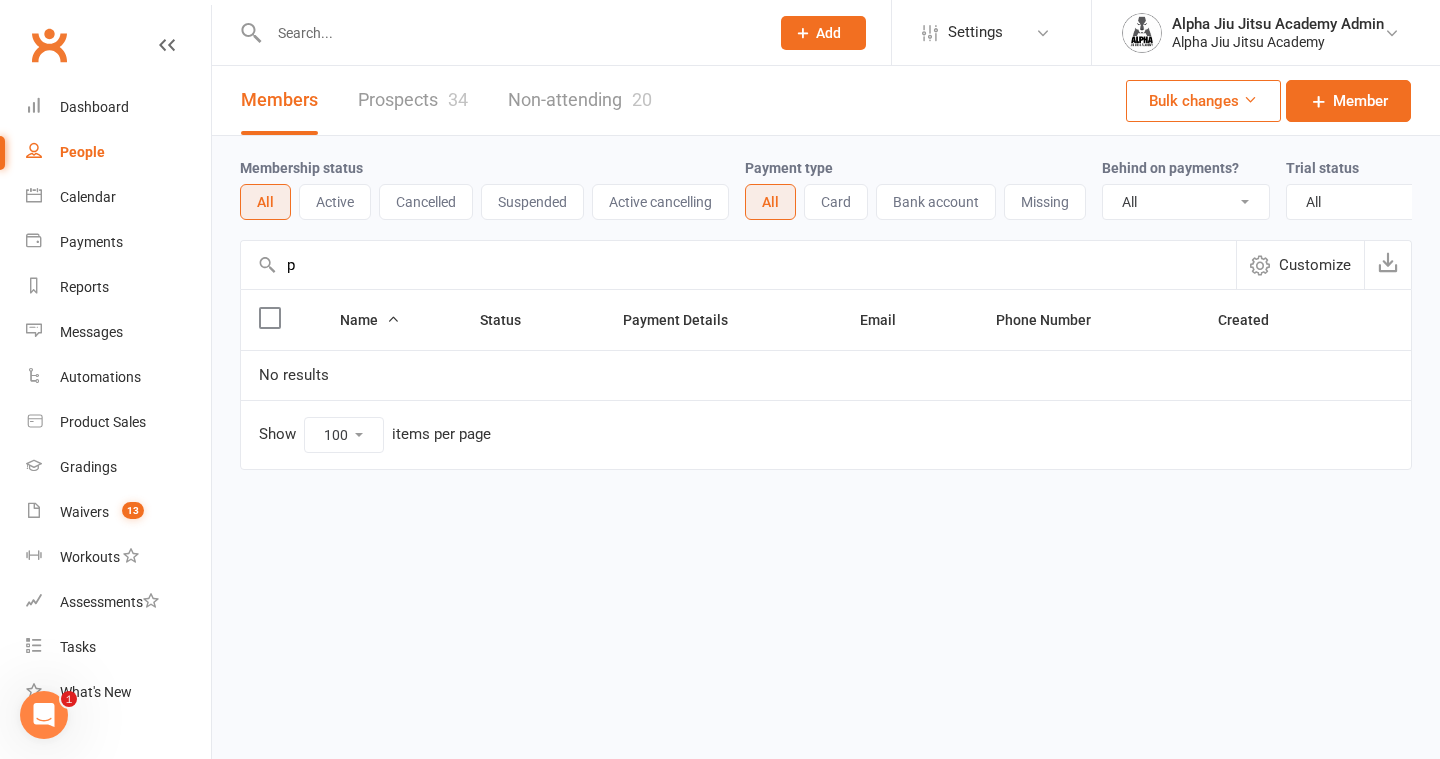 type 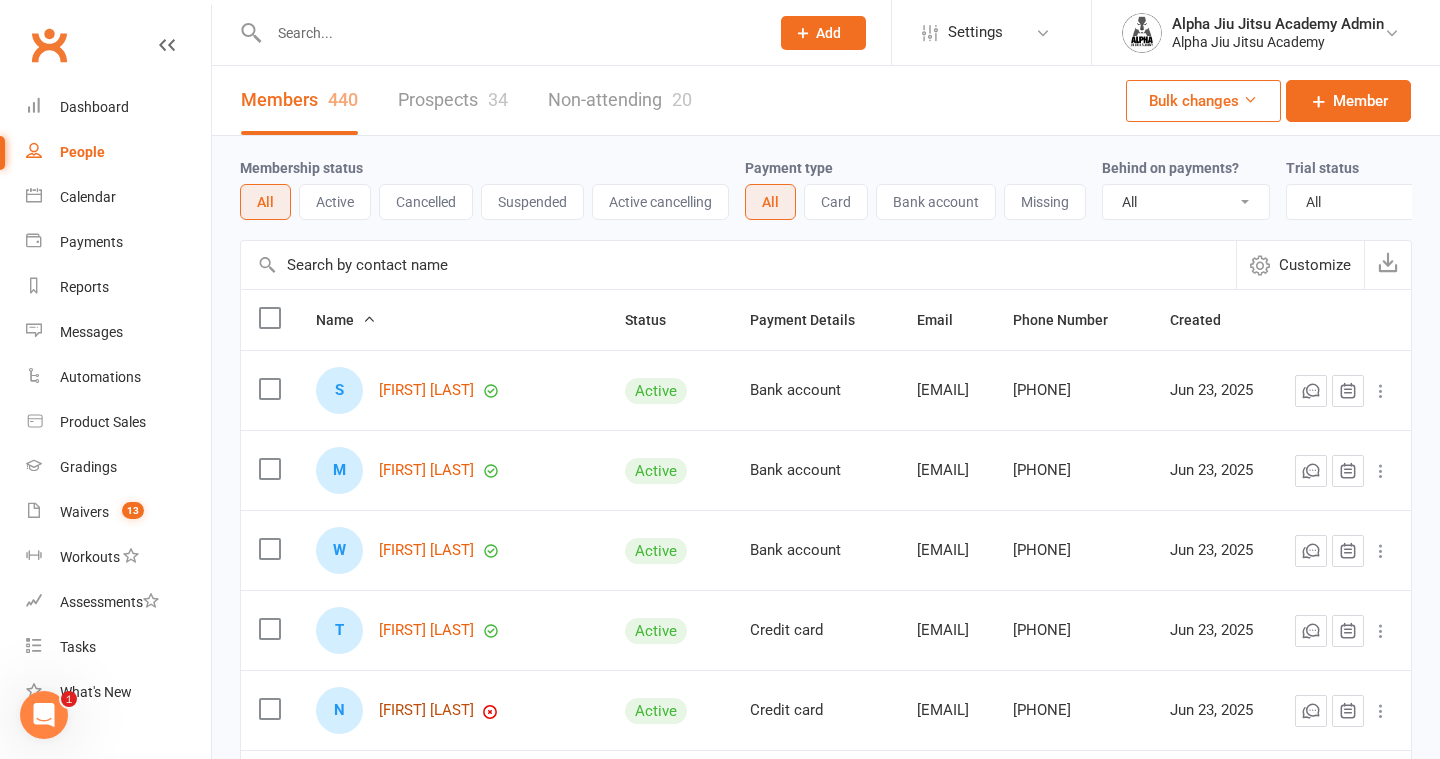 click on "[FIRST] [LAST]" at bounding box center [426, 710] 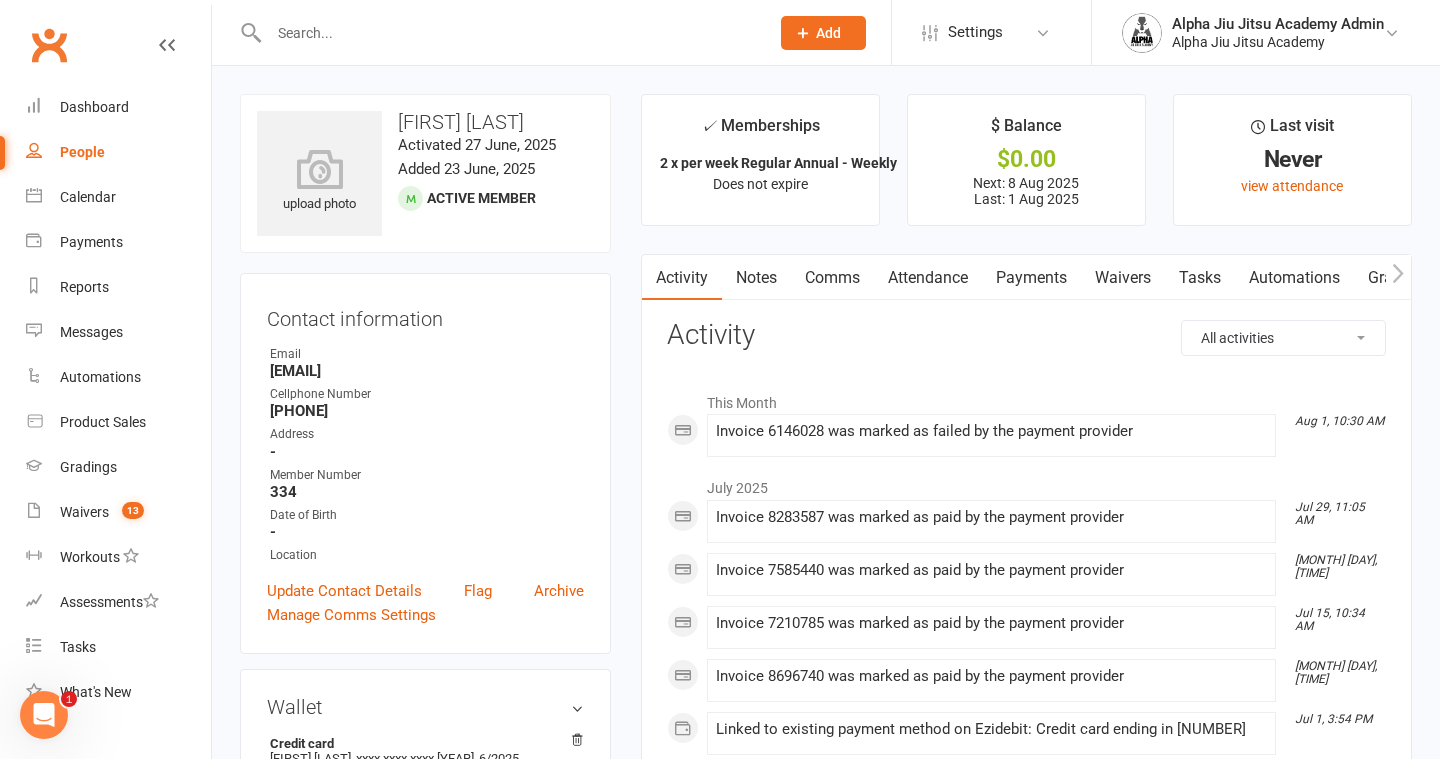 click on "Payments" at bounding box center (1031, 278) 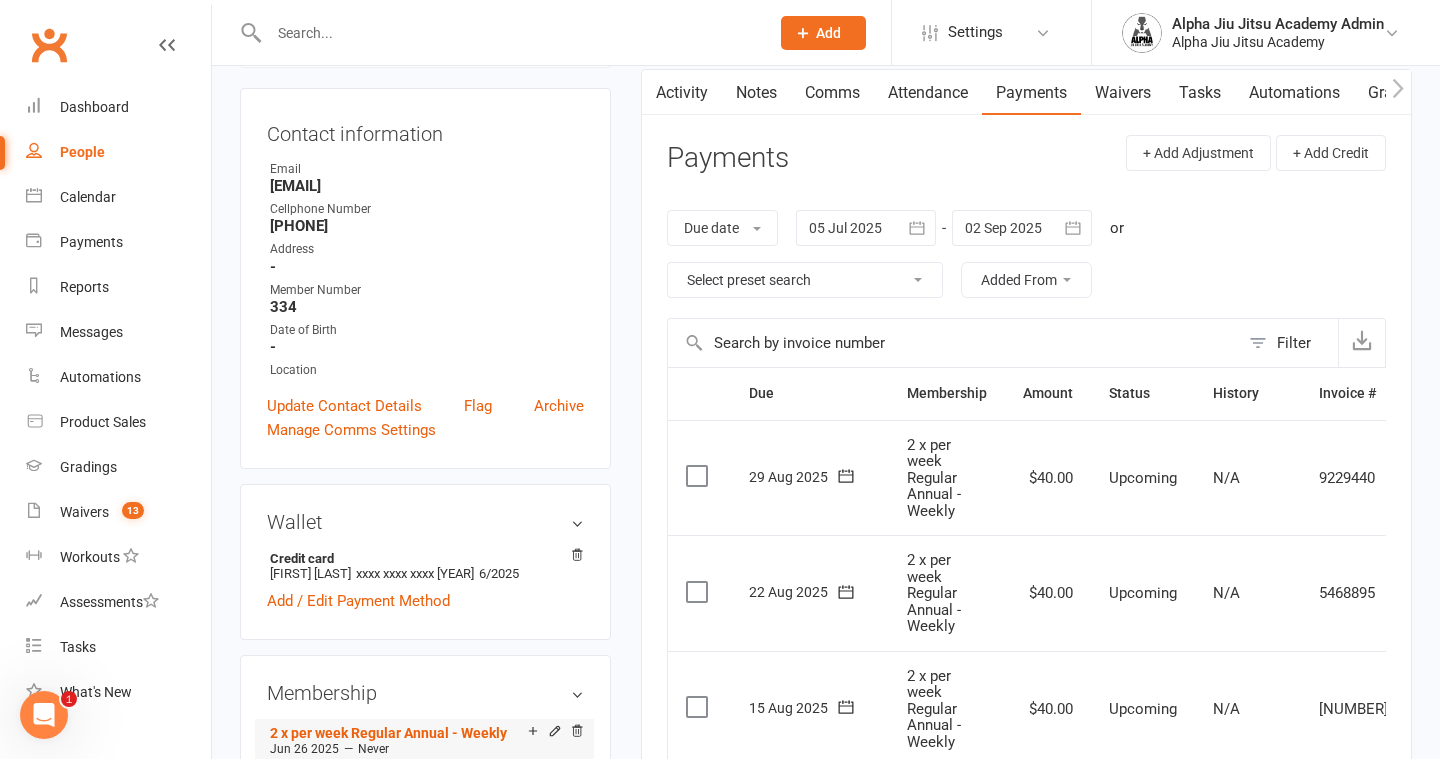 scroll, scrollTop: 0, scrollLeft: 0, axis: both 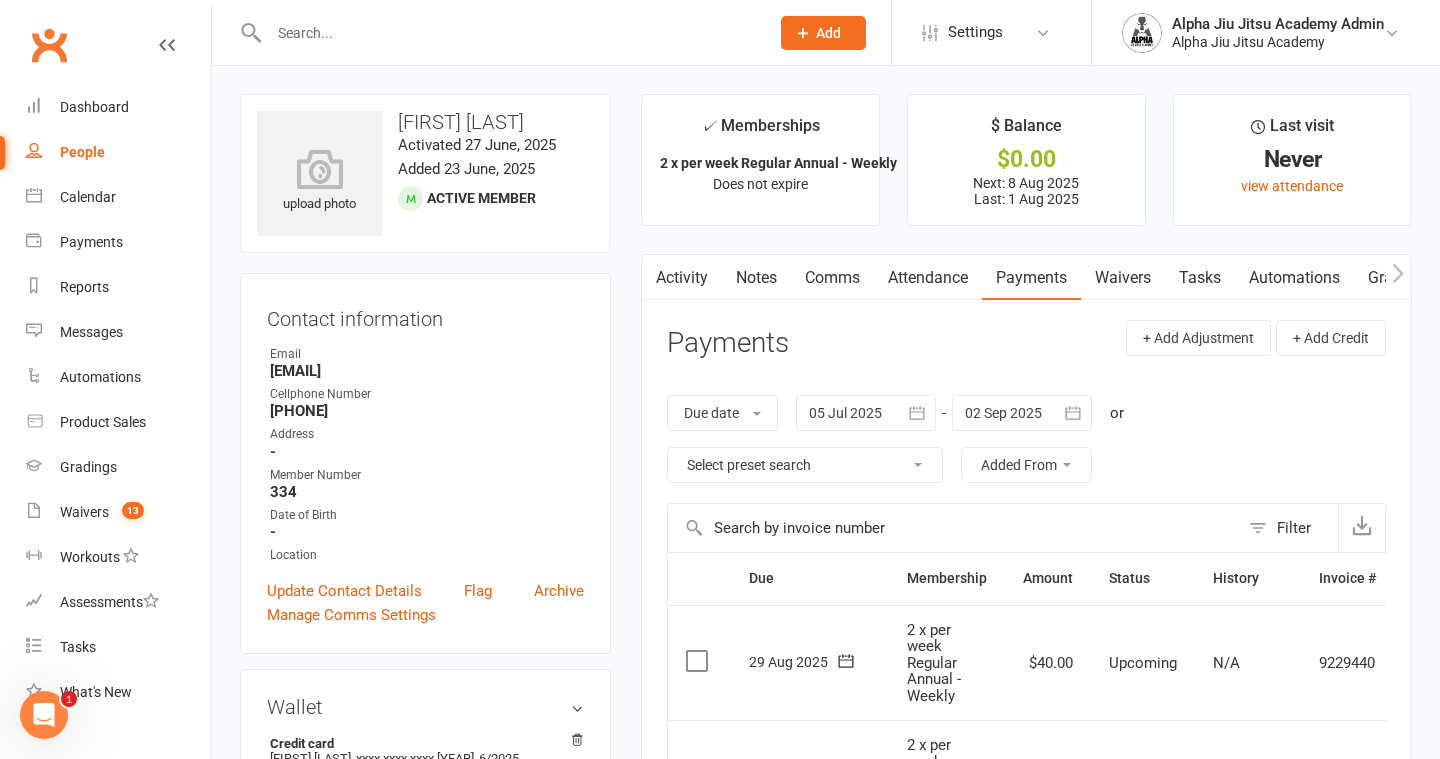 click on "People" at bounding box center [118, 152] 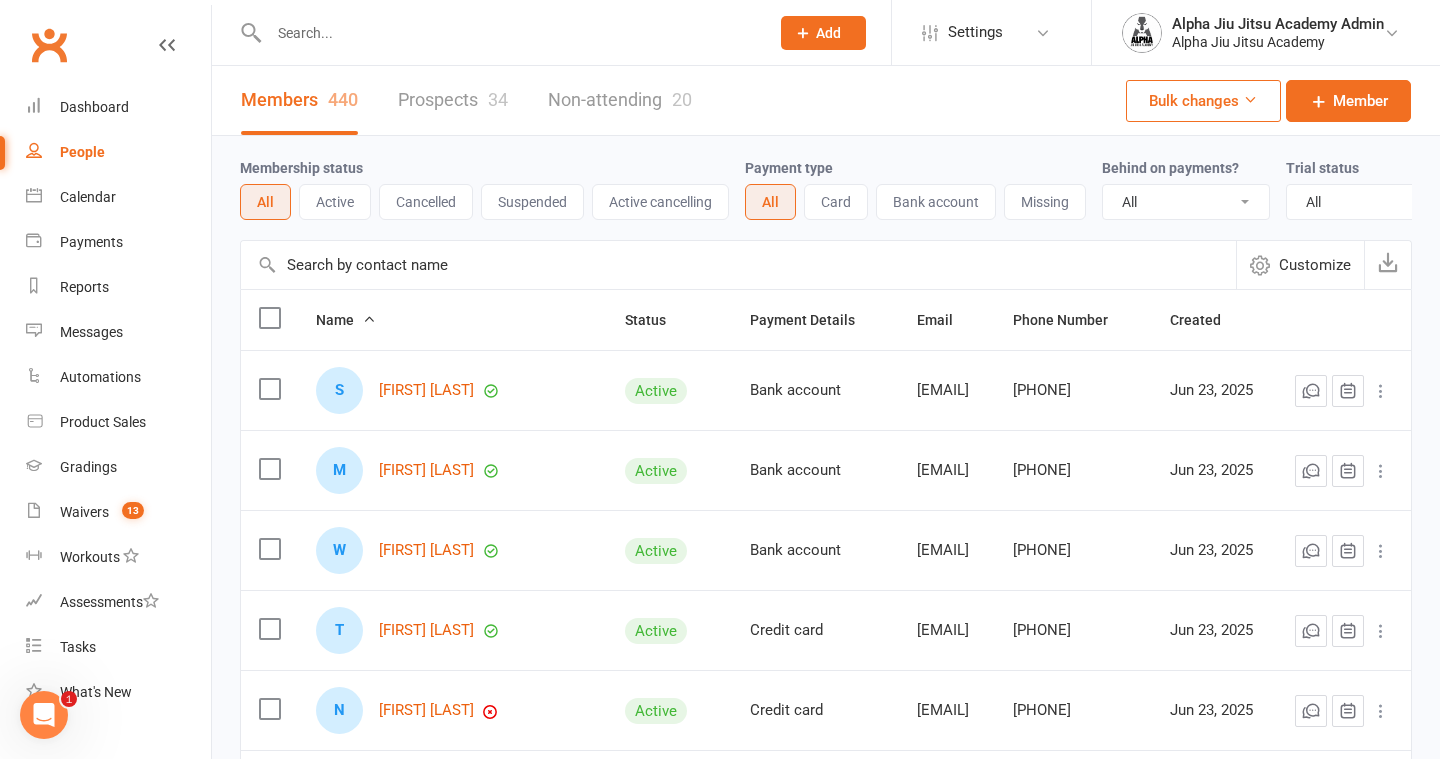 click at bounding box center [738, 265] 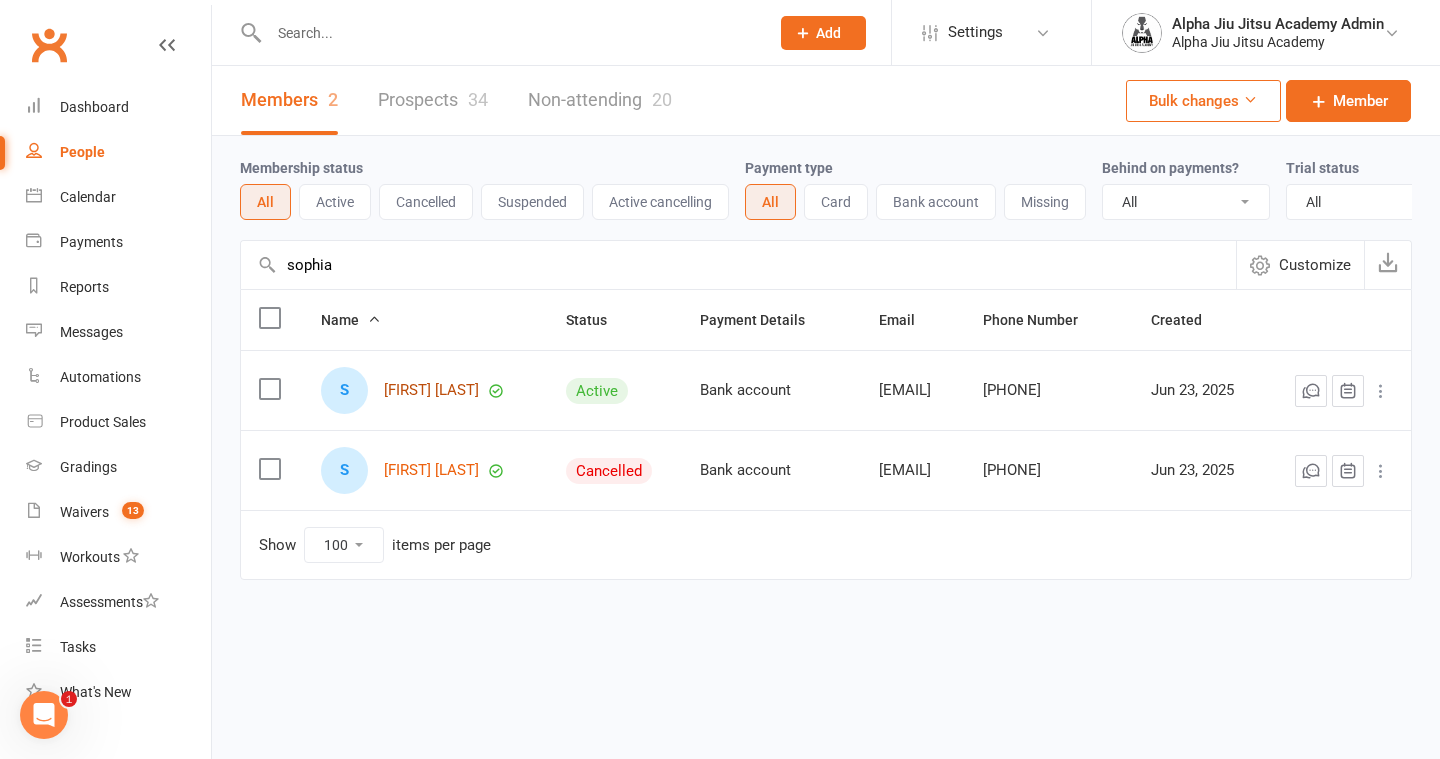 type on "sophia" 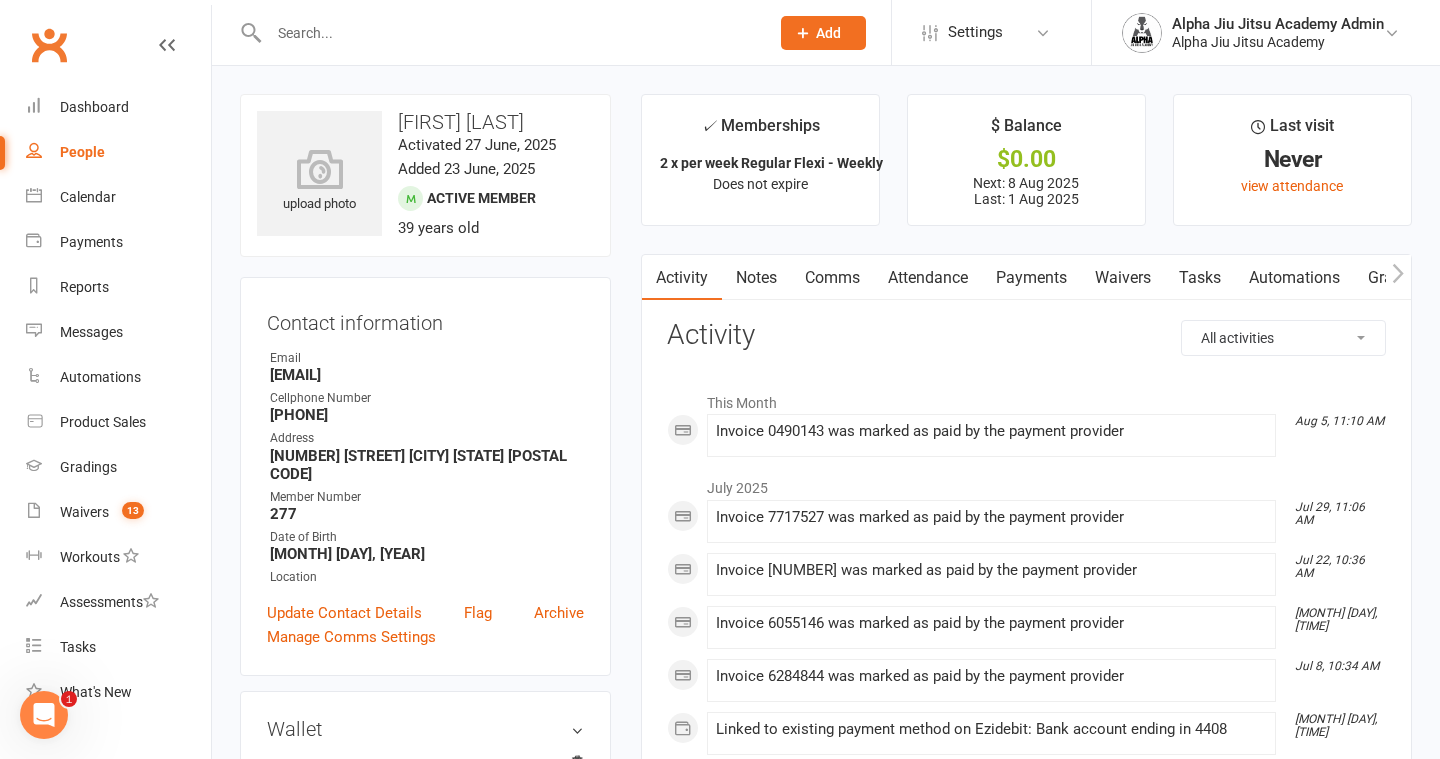 click on "People" at bounding box center [82, 152] 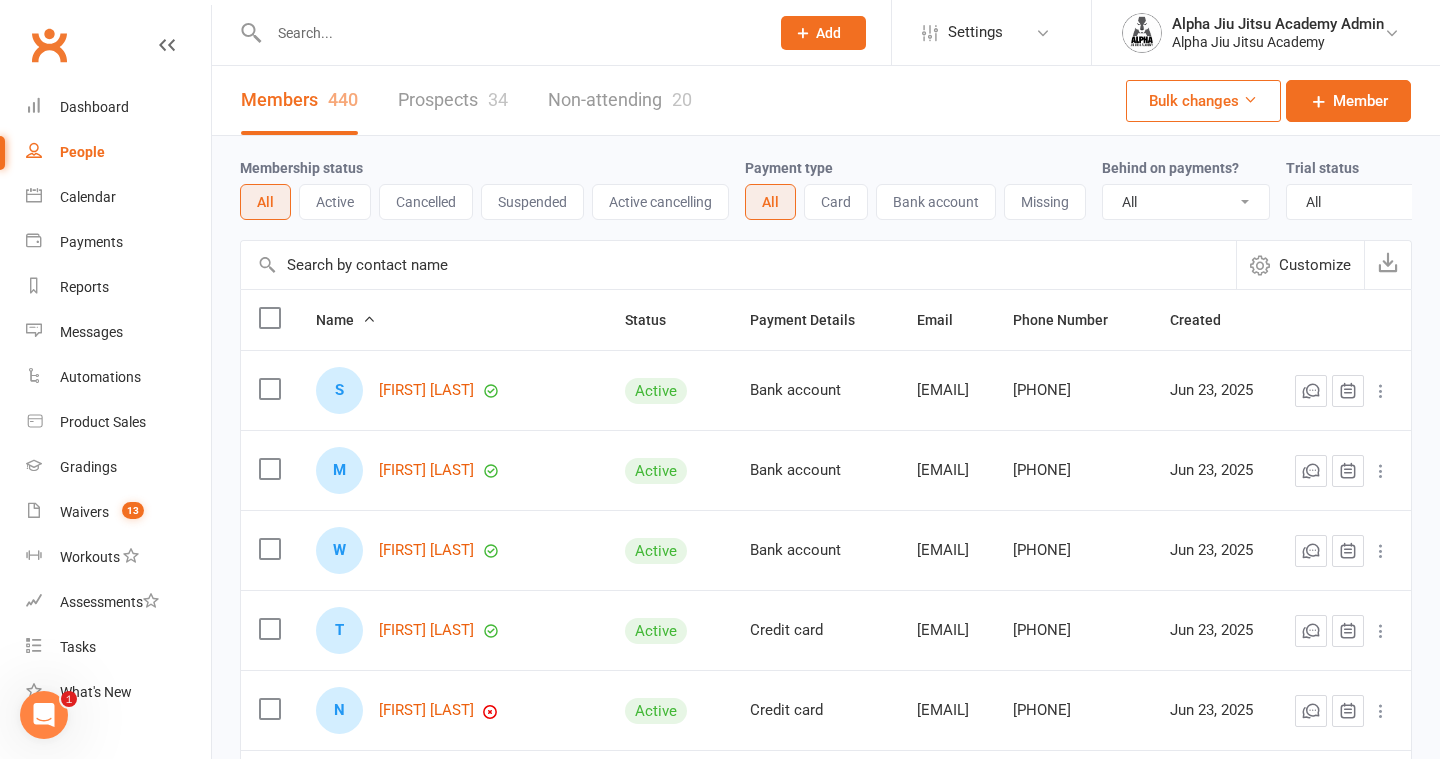 click at bounding box center (738, 265) 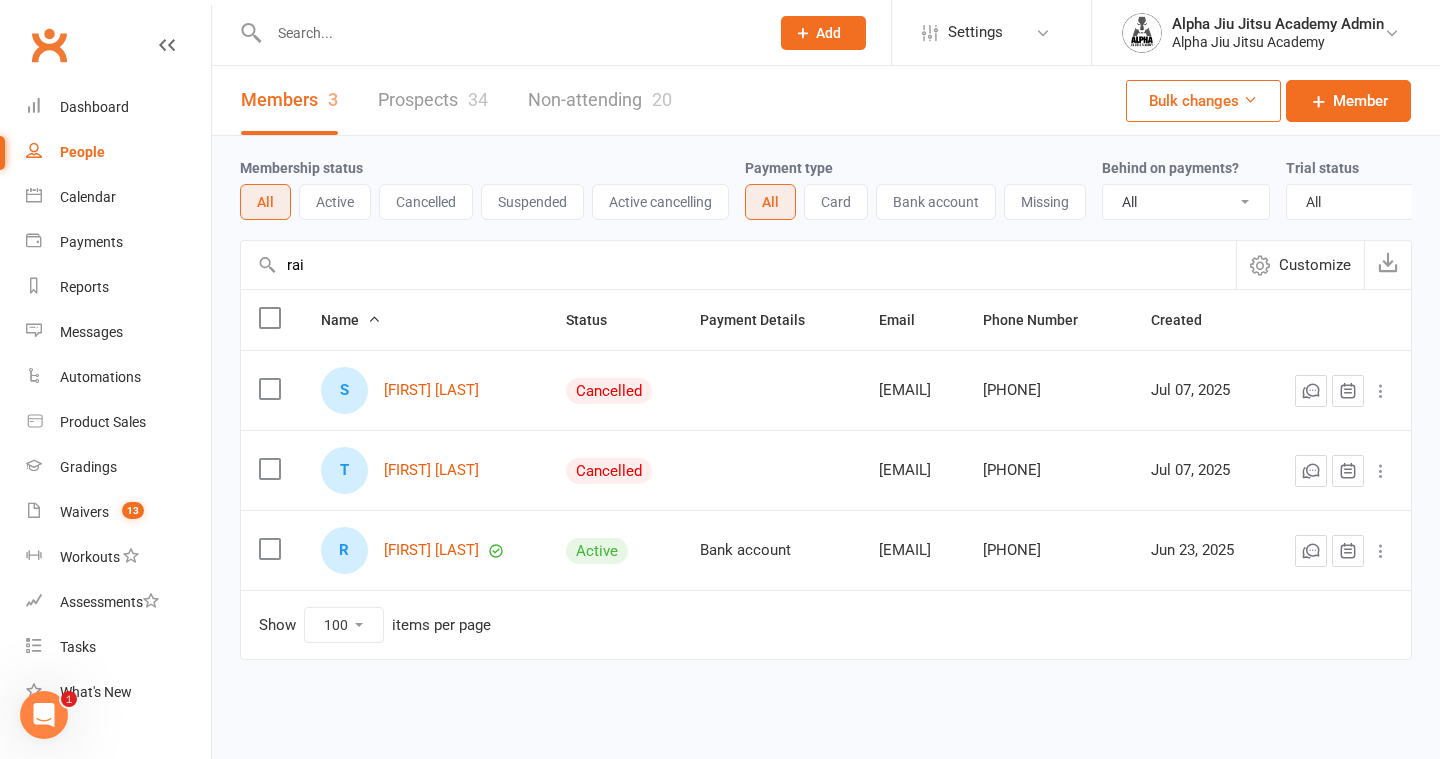 type on "rai" 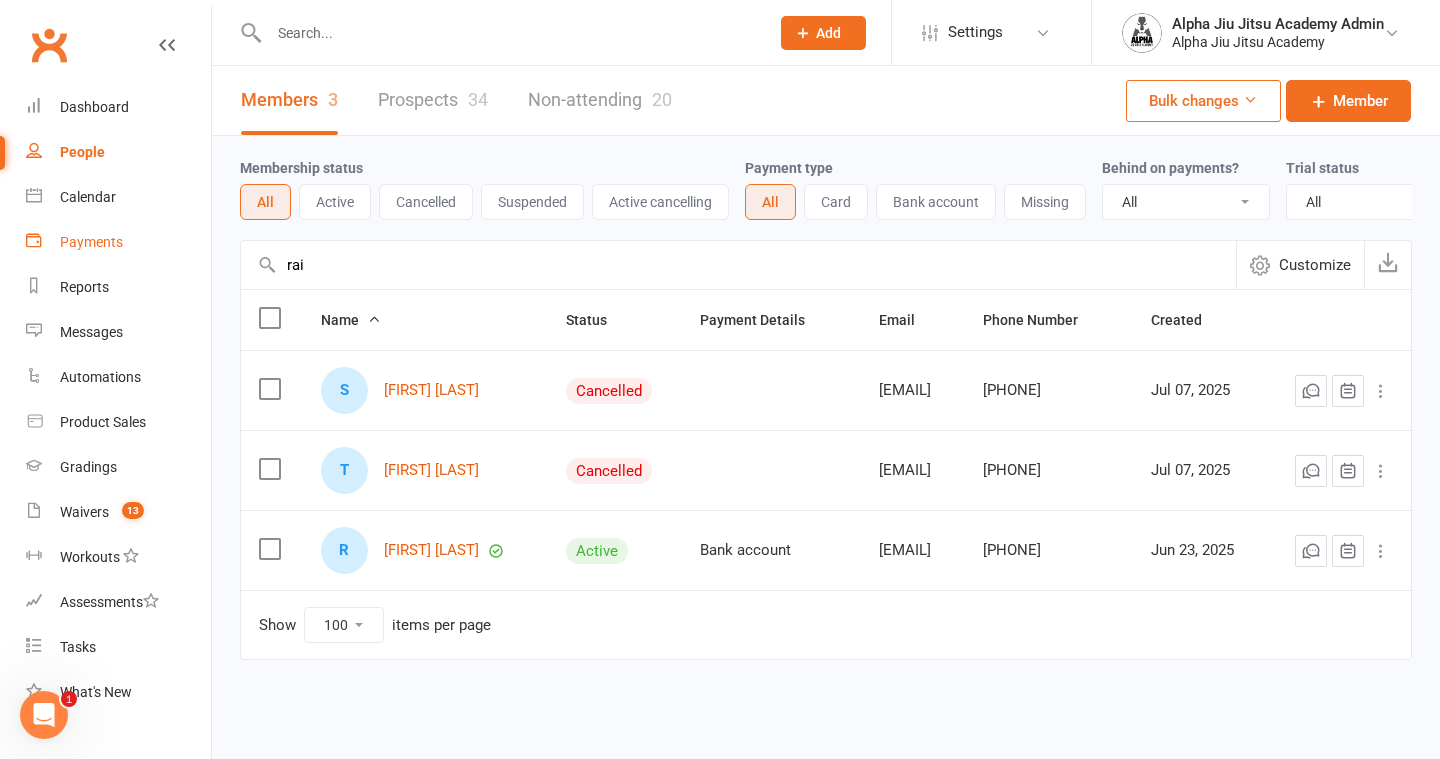 click on "Payments" at bounding box center (118, 242) 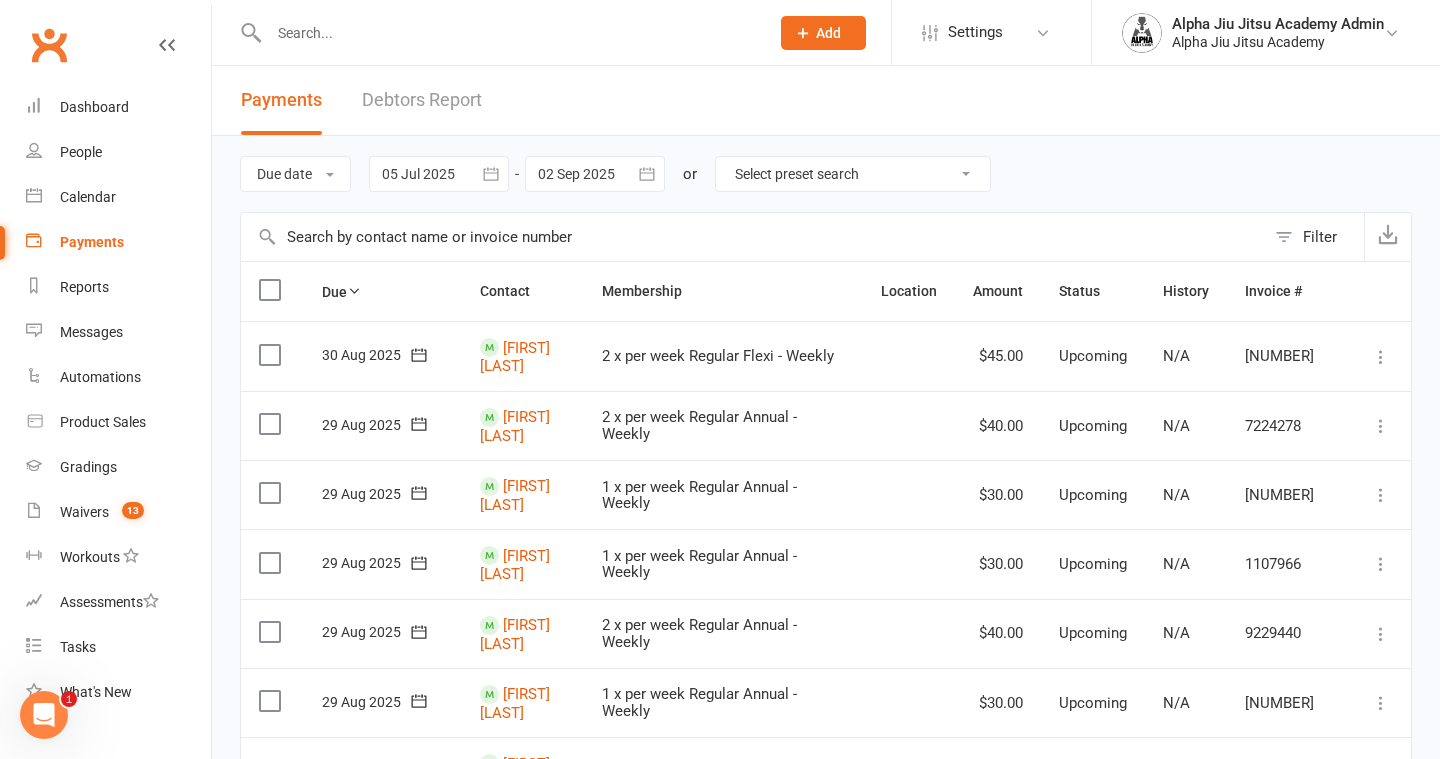 click on "Debtors Report" at bounding box center (422, 100) 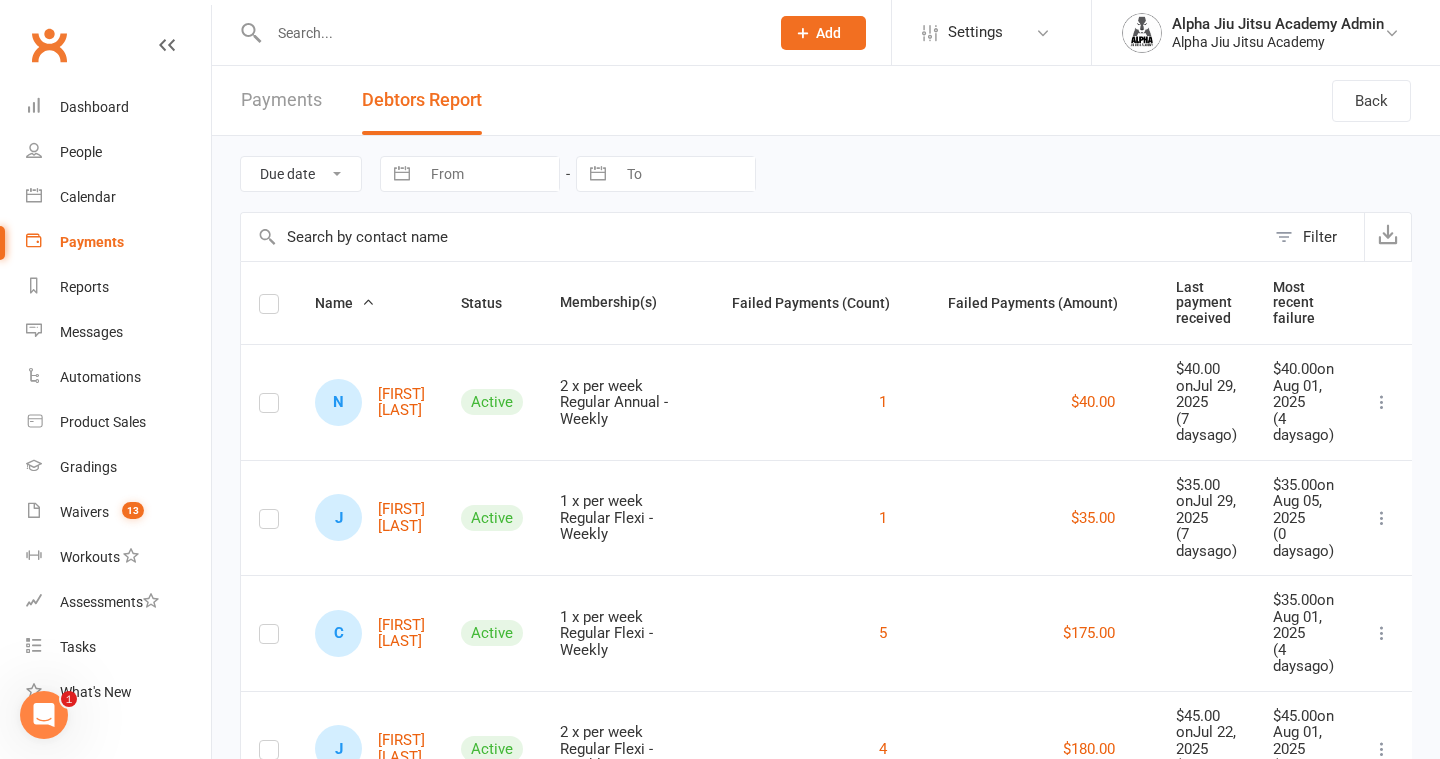 scroll, scrollTop: 0, scrollLeft: 34, axis: horizontal 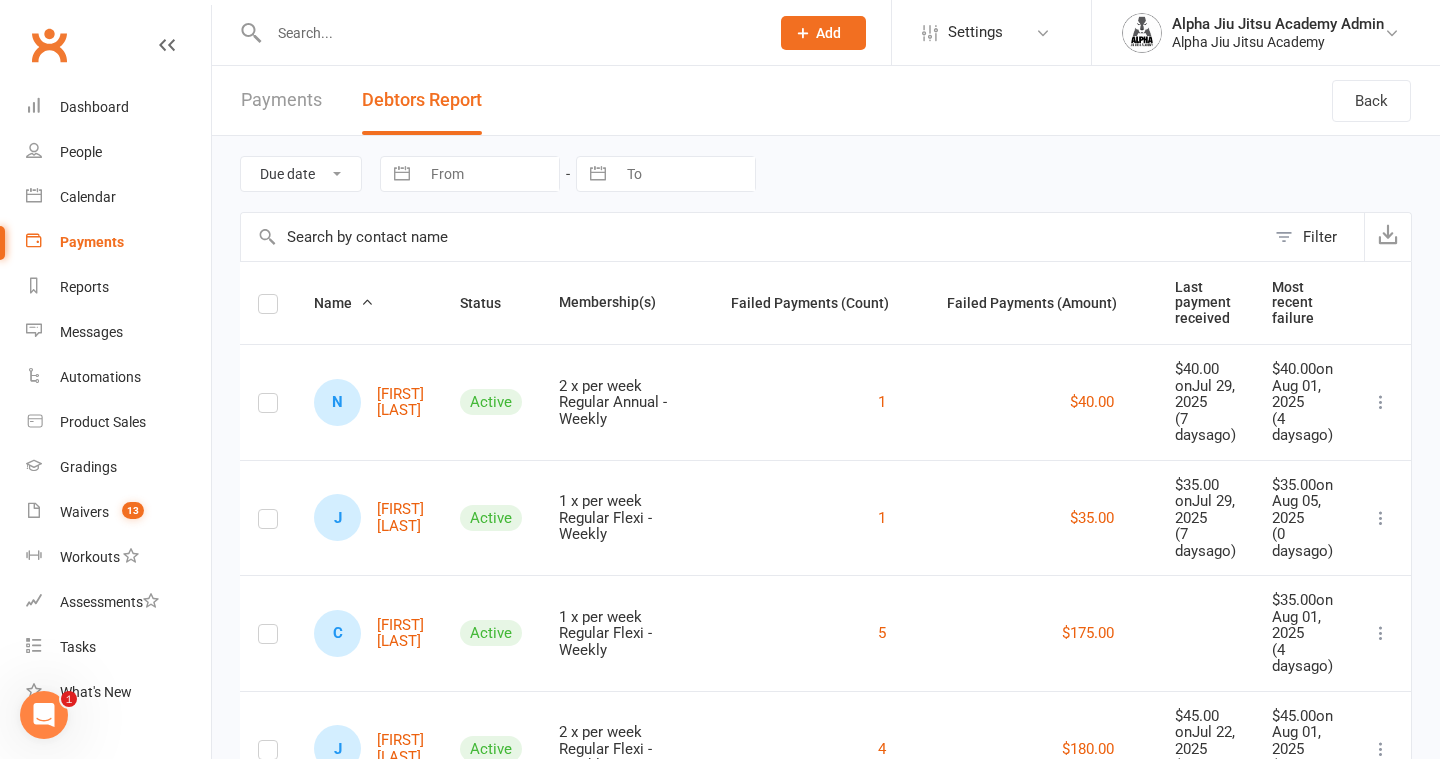 click at bounding box center (1381, 402) 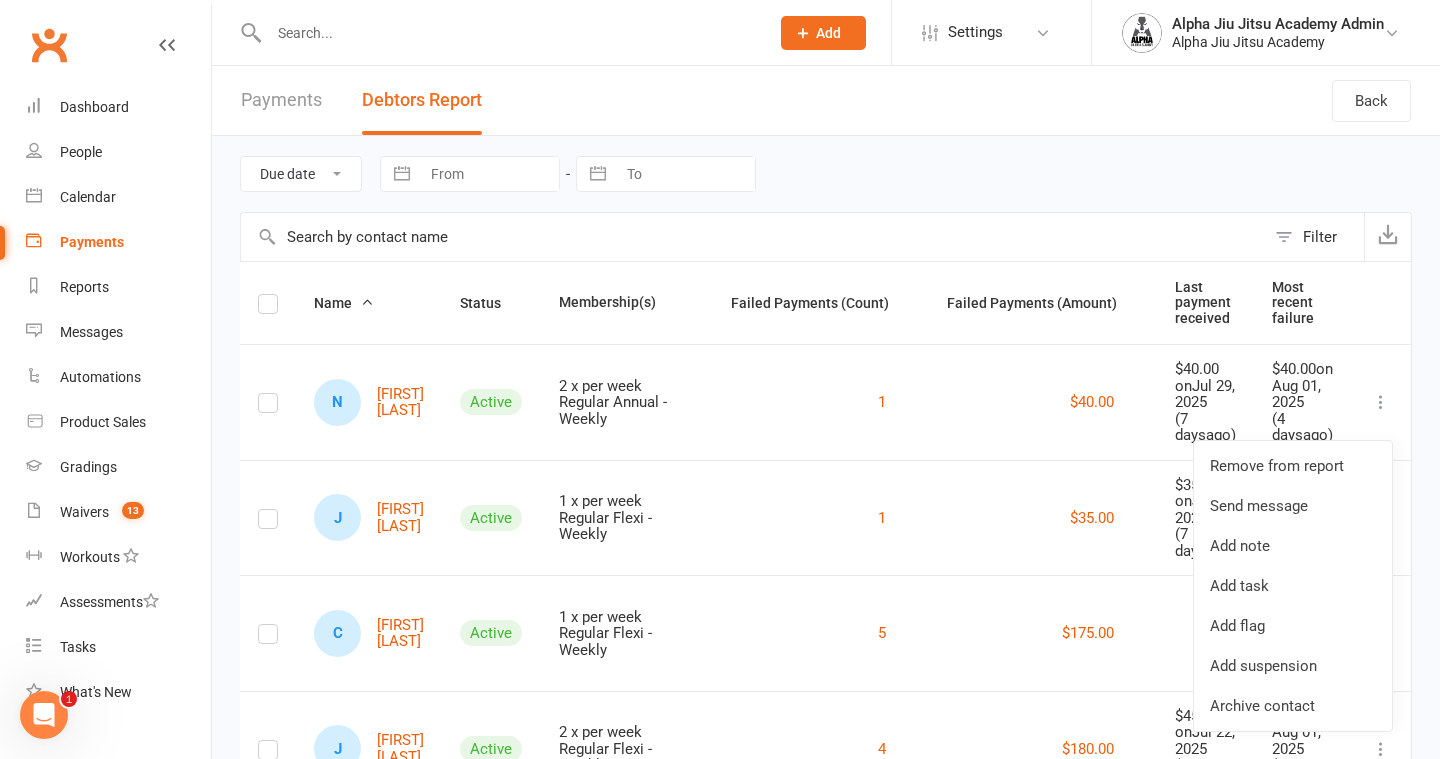 click on "1" at bounding box center (821, 402) 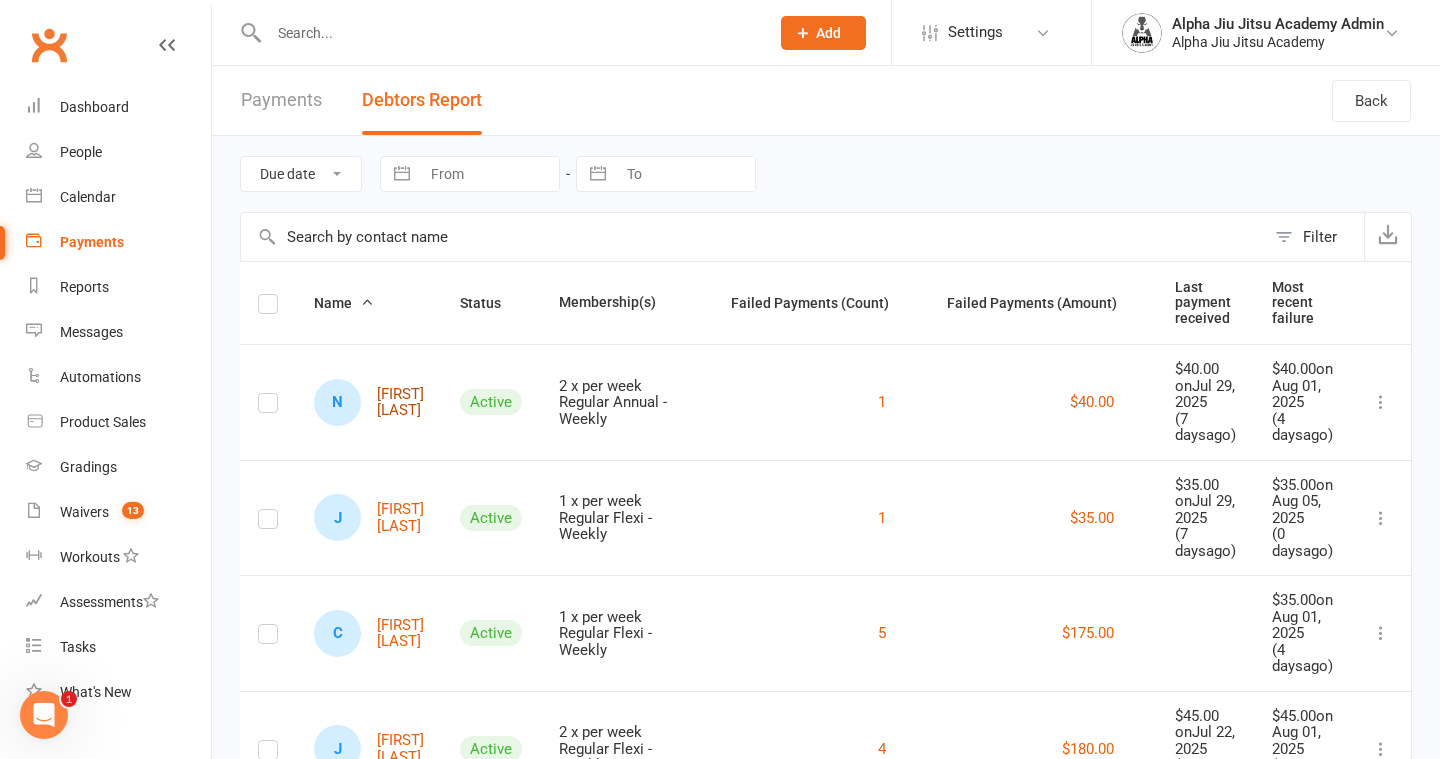 click on "[INITIAL] [INITIAL] [LAST]" at bounding box center (369, 402) 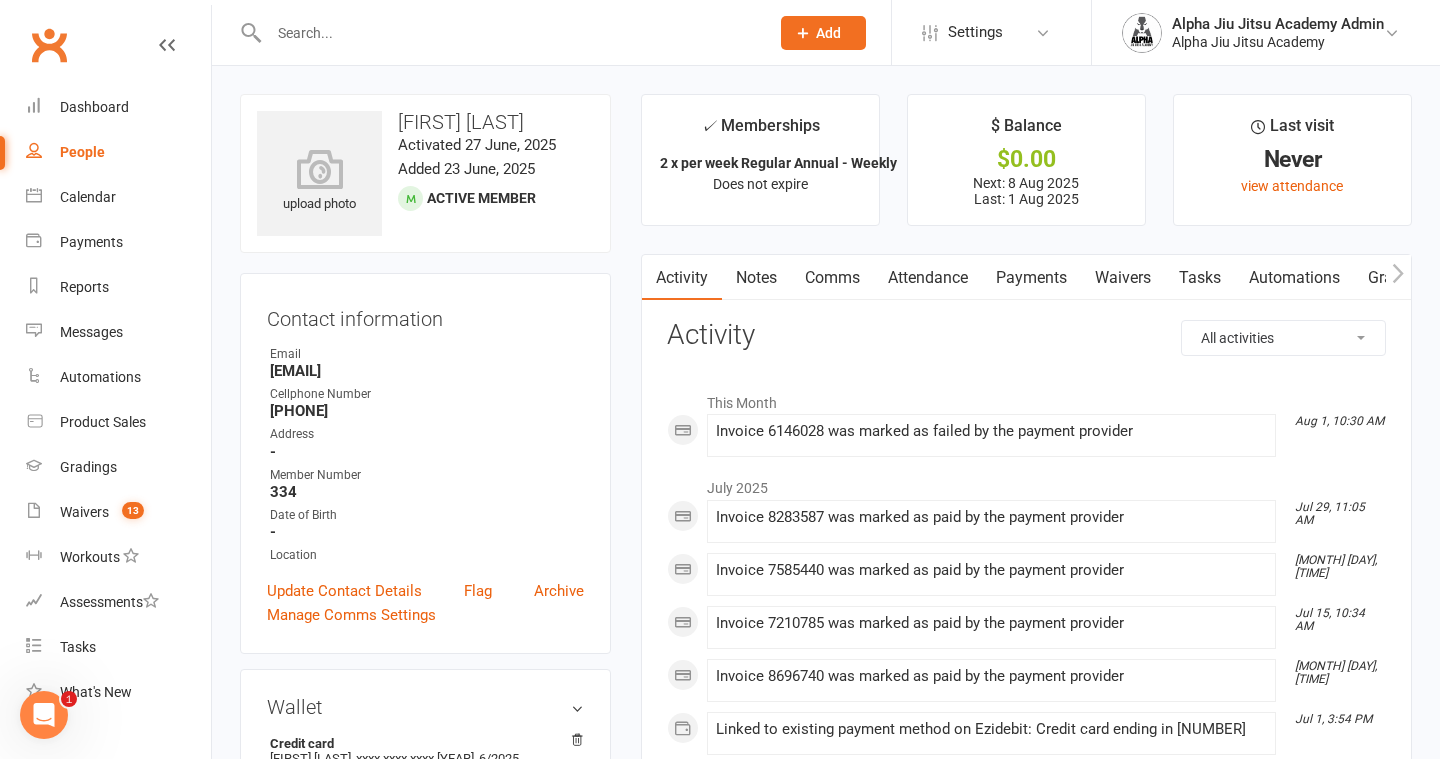 click on "Payments" at bounding box center [1031, 278] 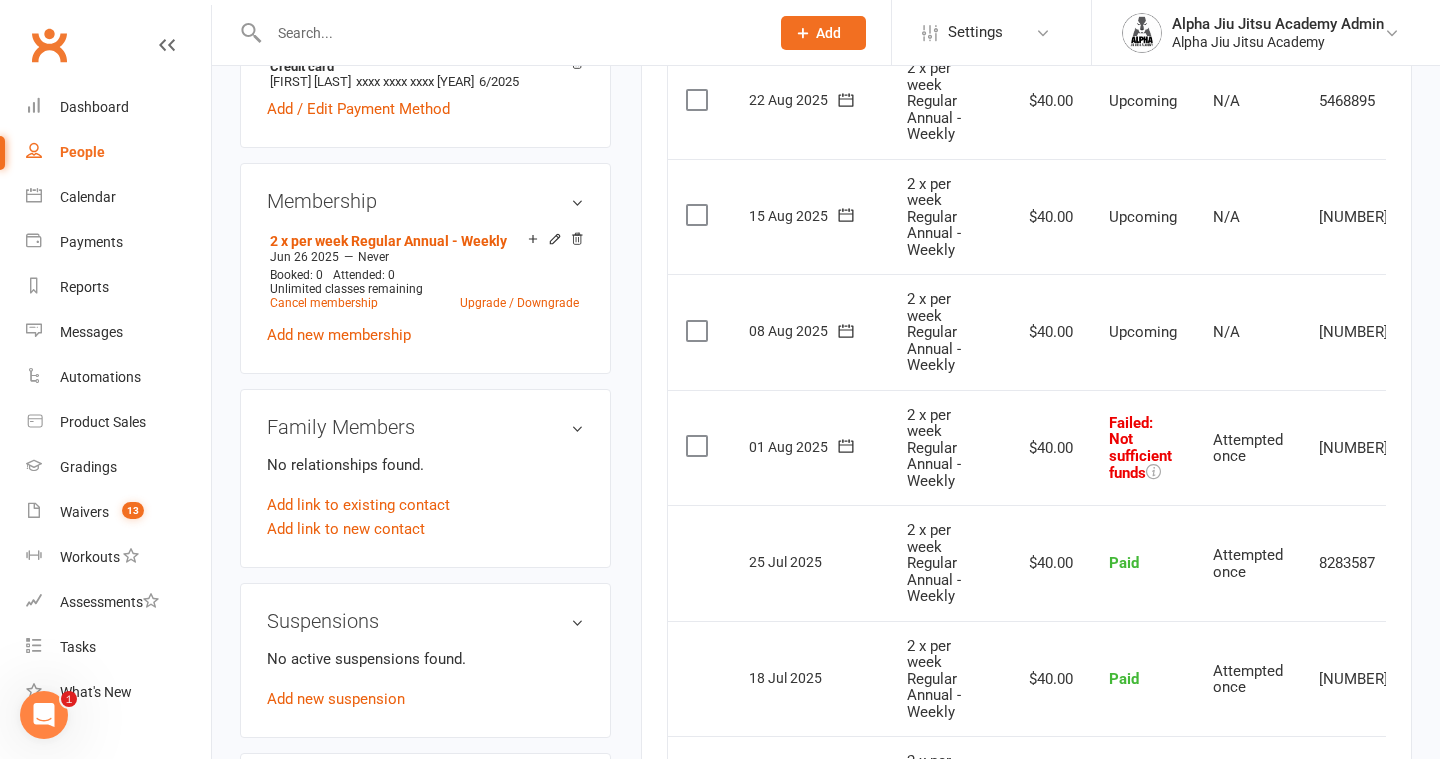 scroll, scrollTop: 676, scrollLeft: 0, axis: vertical 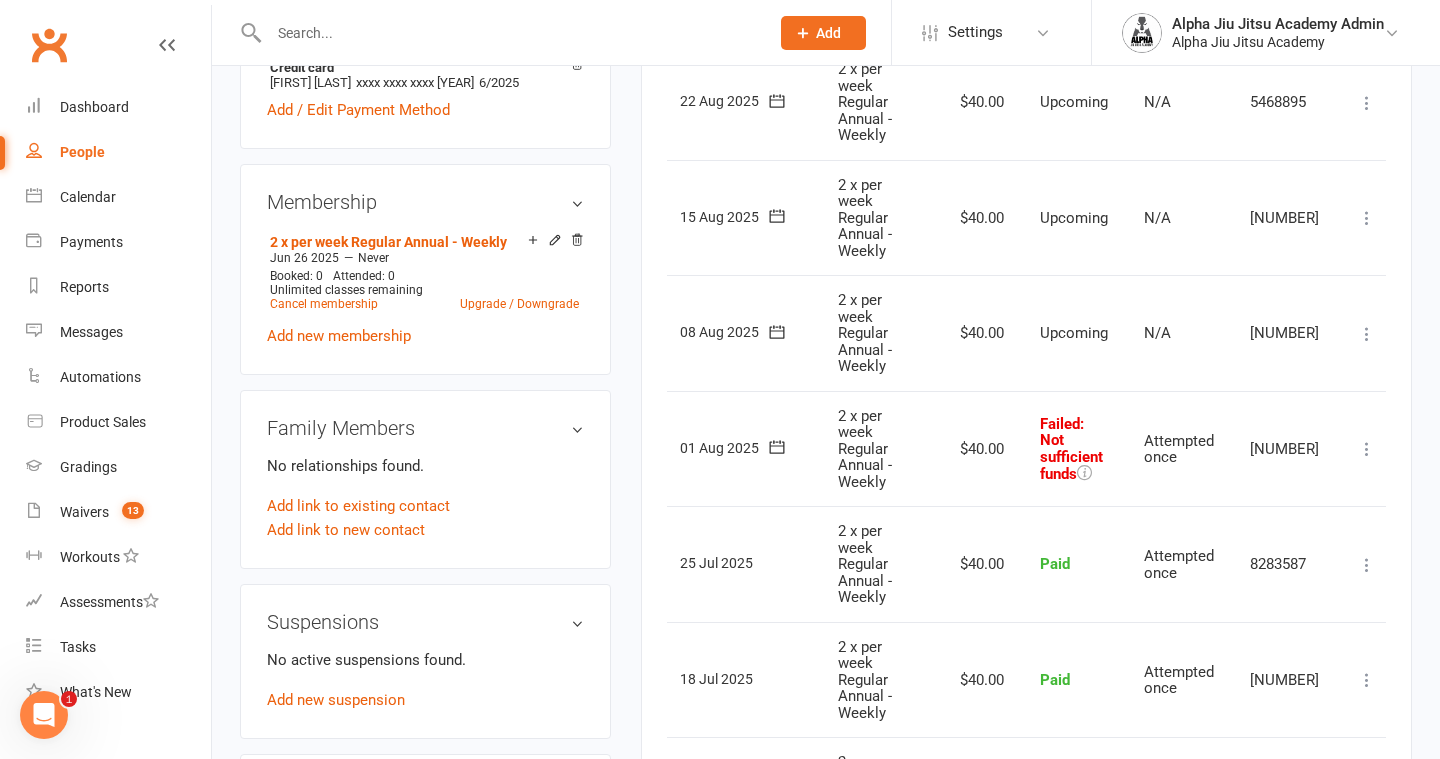 click at bounding box center (1367, 449) 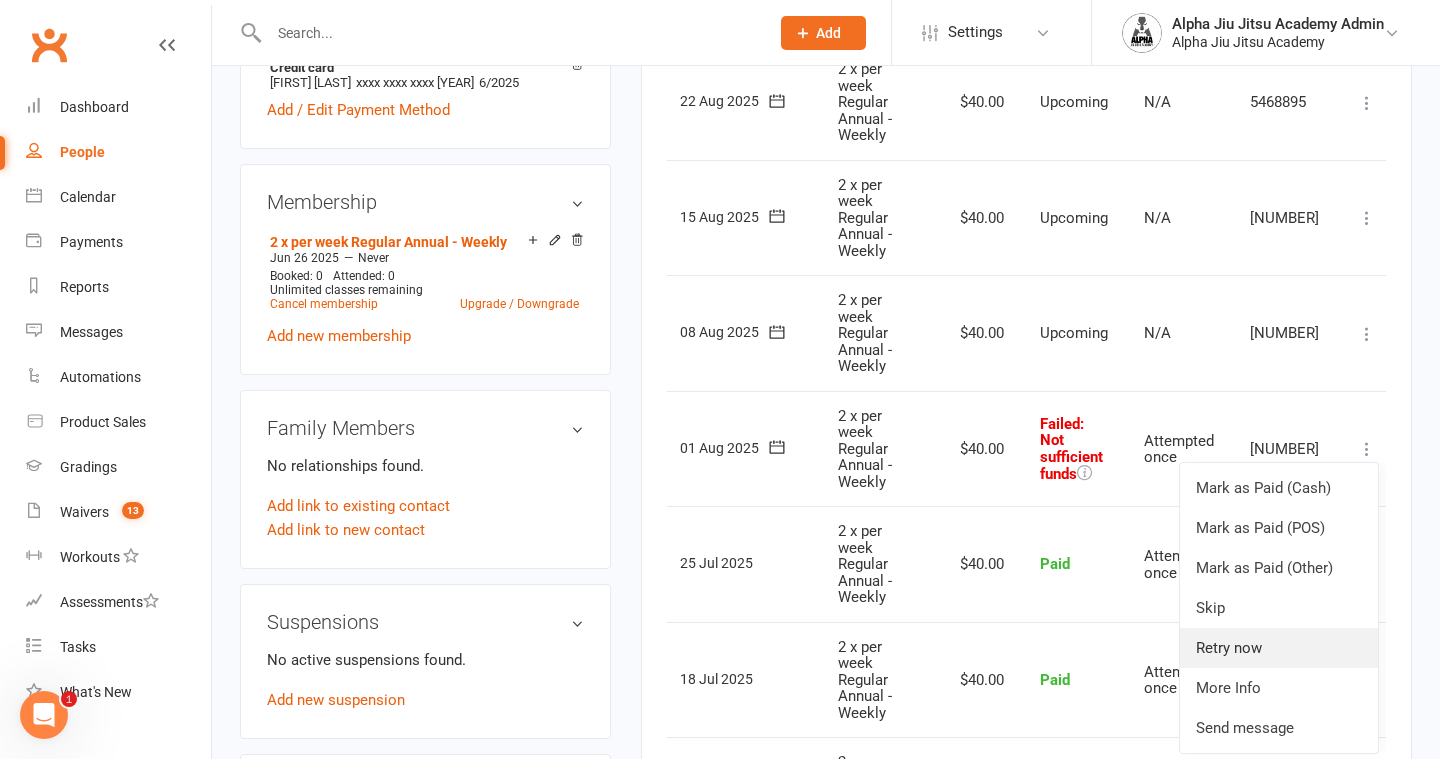 click on "Retry now" at bounding box center [1279, 648] 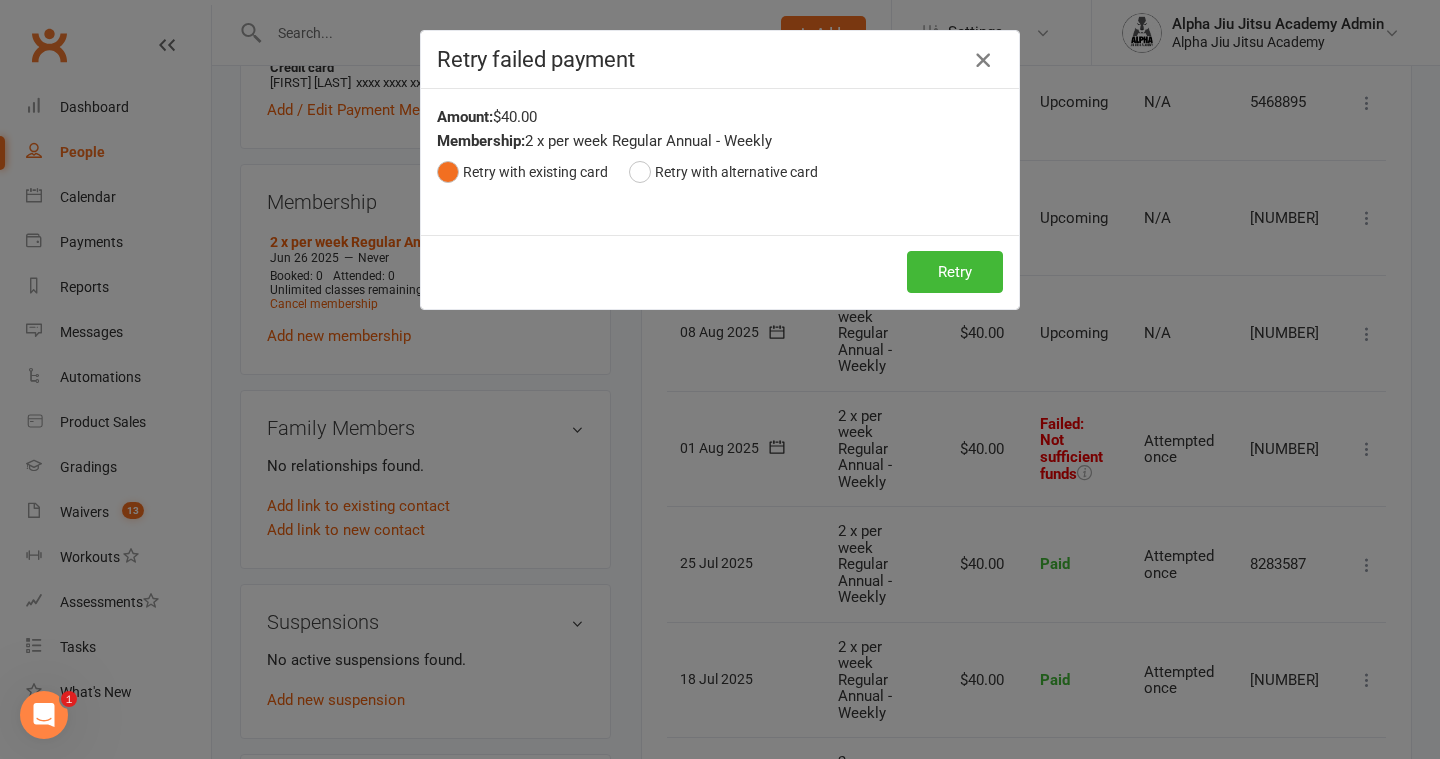 click at bounding box center [983, 60] 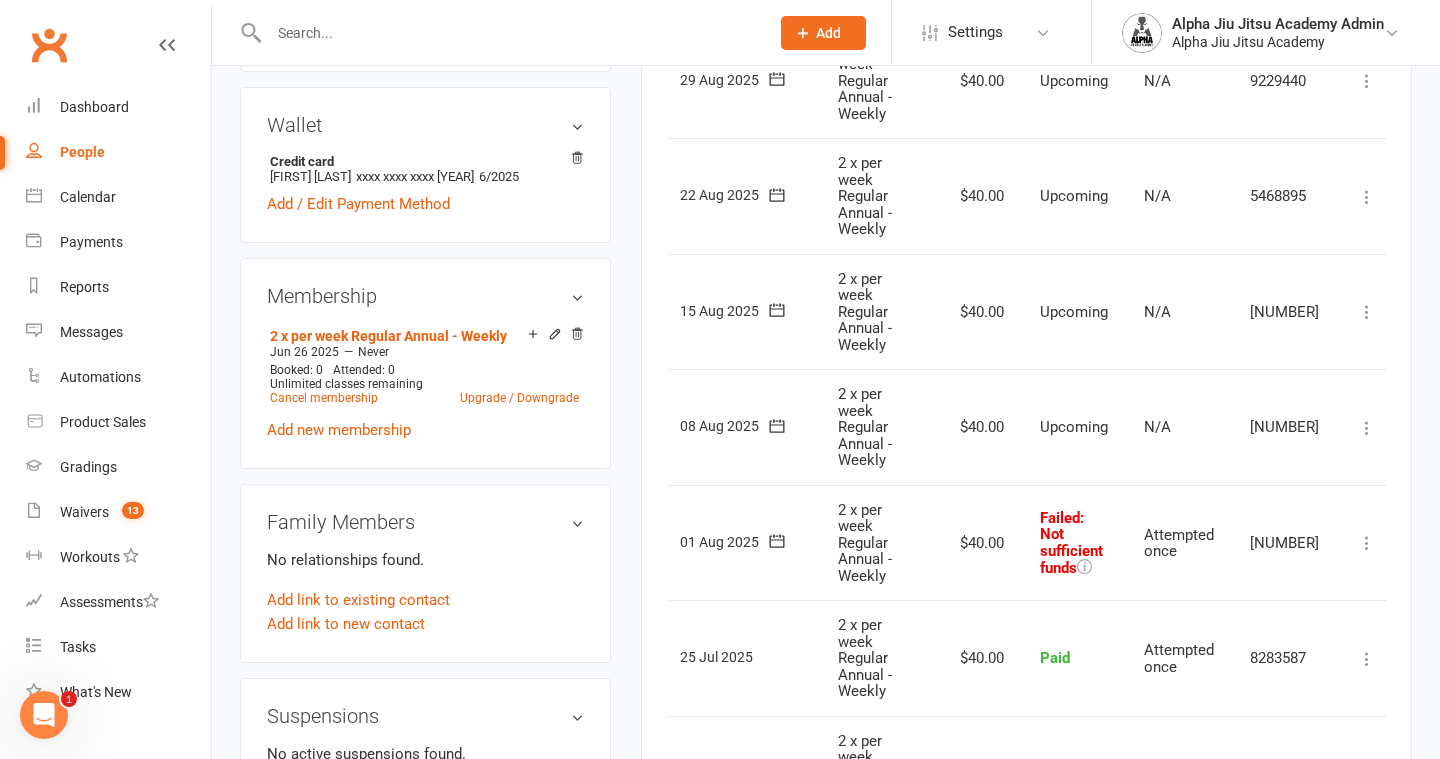 scroll, scrollTop: 581, scrollLeft: 0, axis: vertical 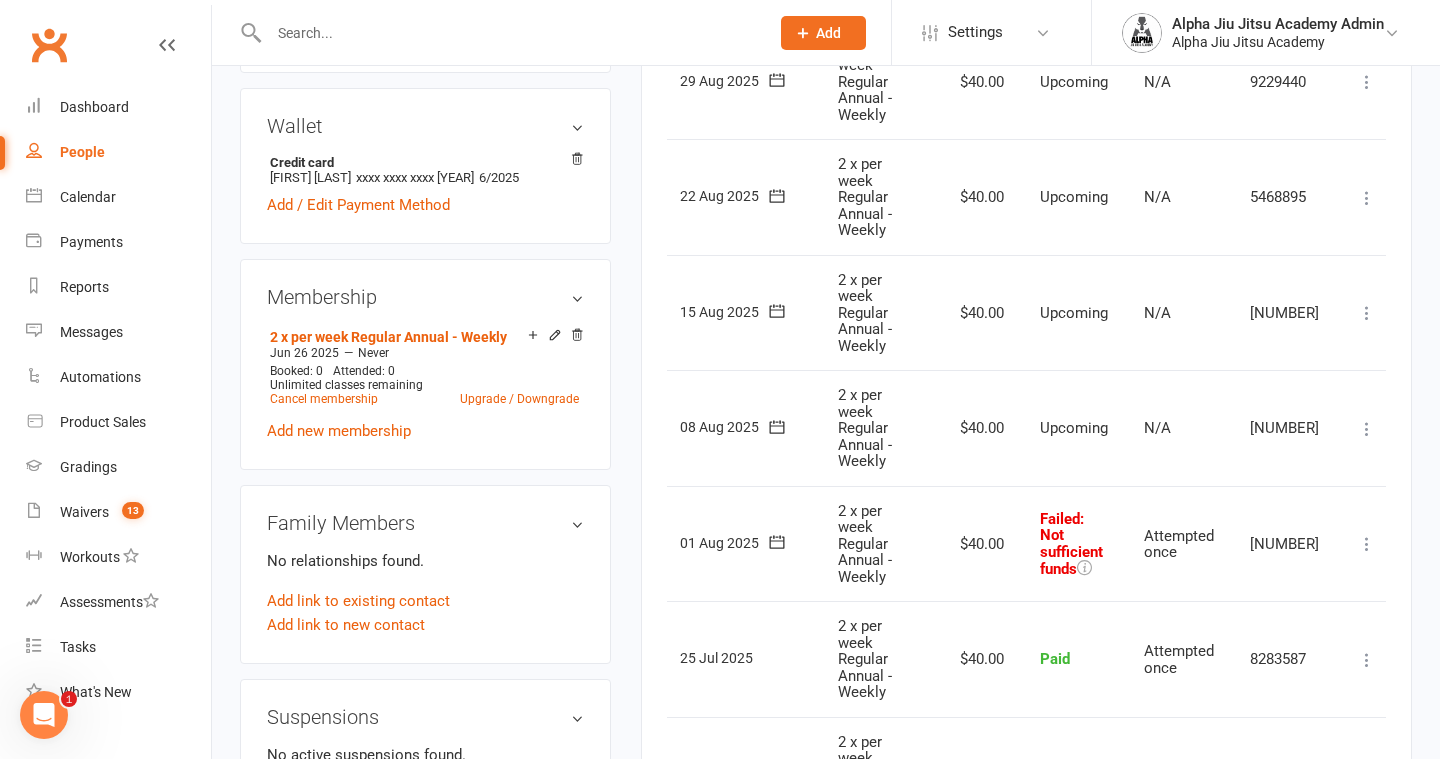 click on "People" at bounding box center (118, 152) 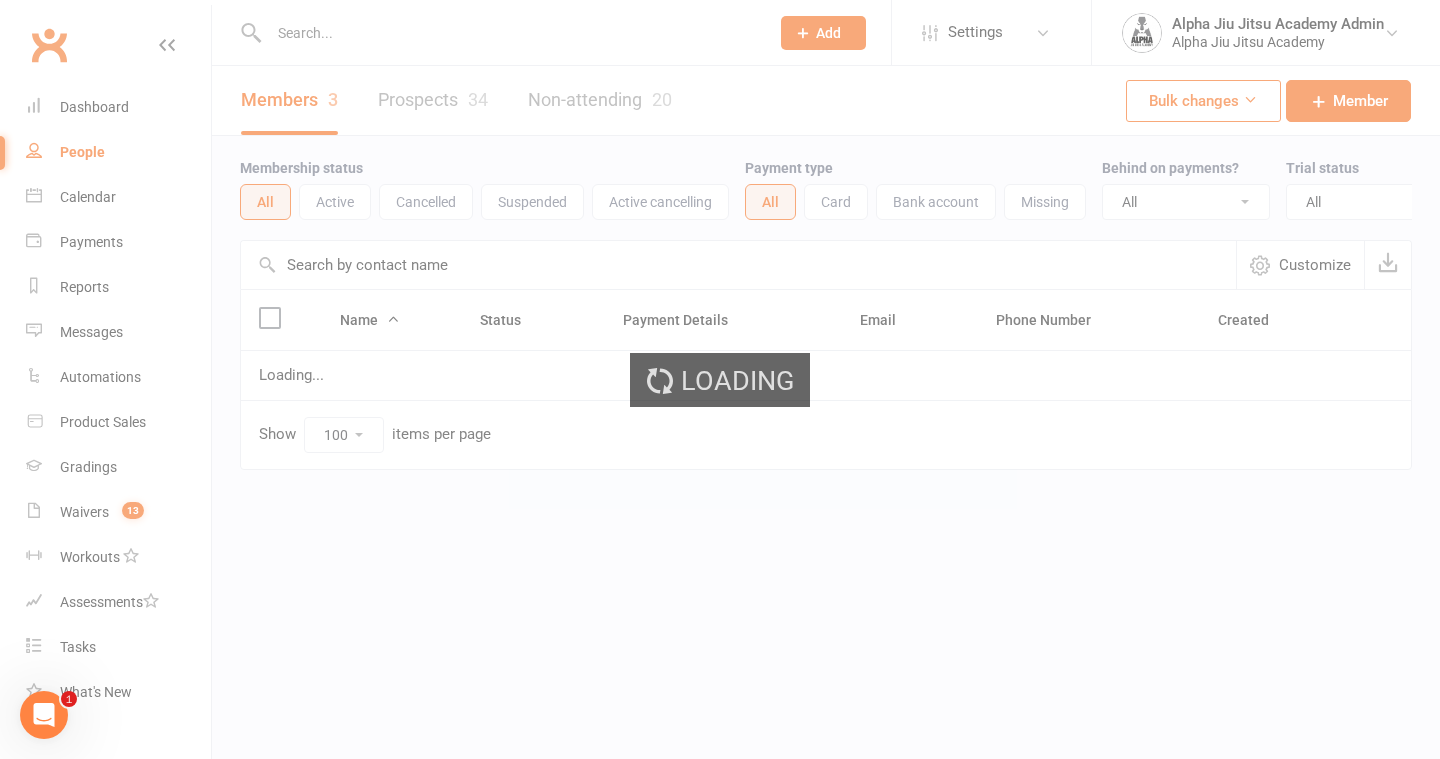 scroll, scrollTop: 0, scrollLeft: 0, axis: both 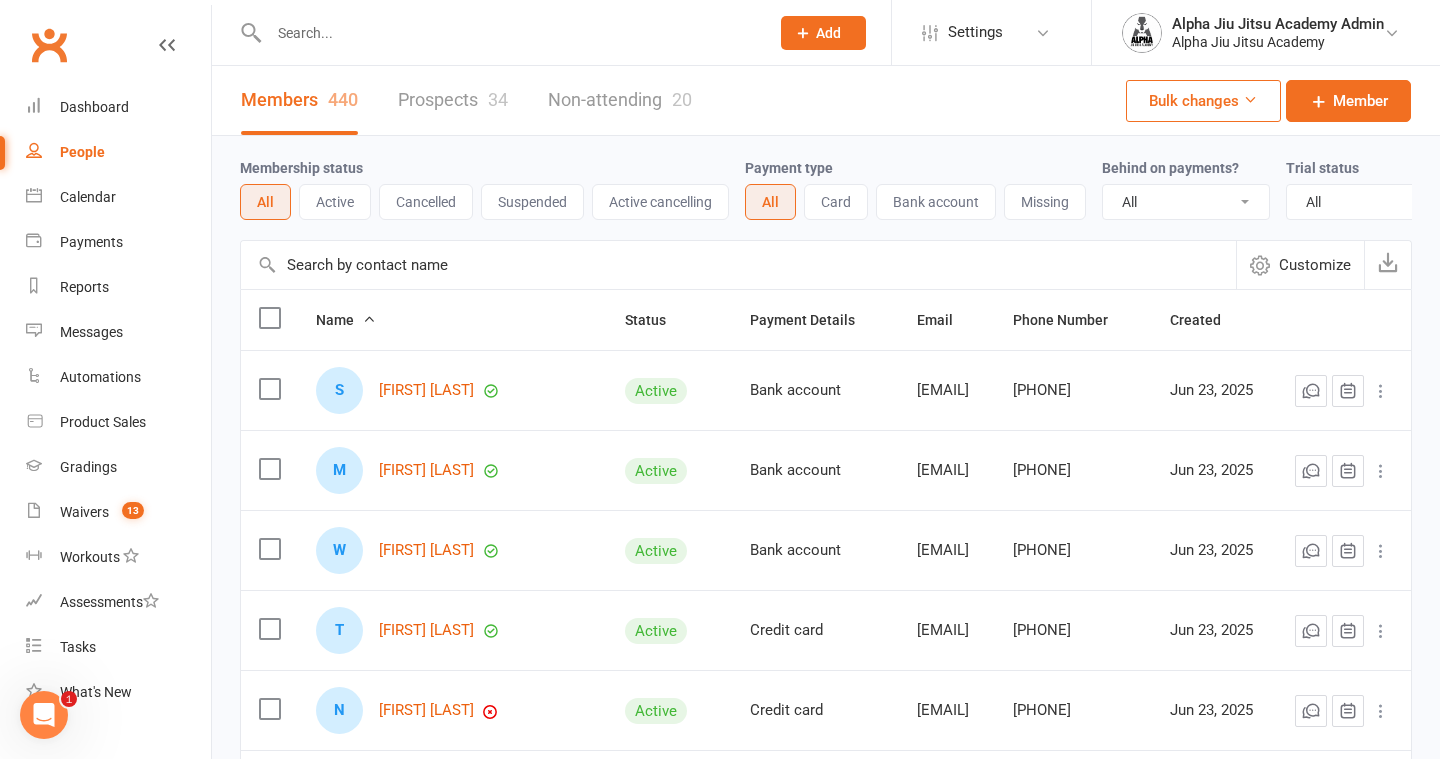 click at bounding box center (738, 265) 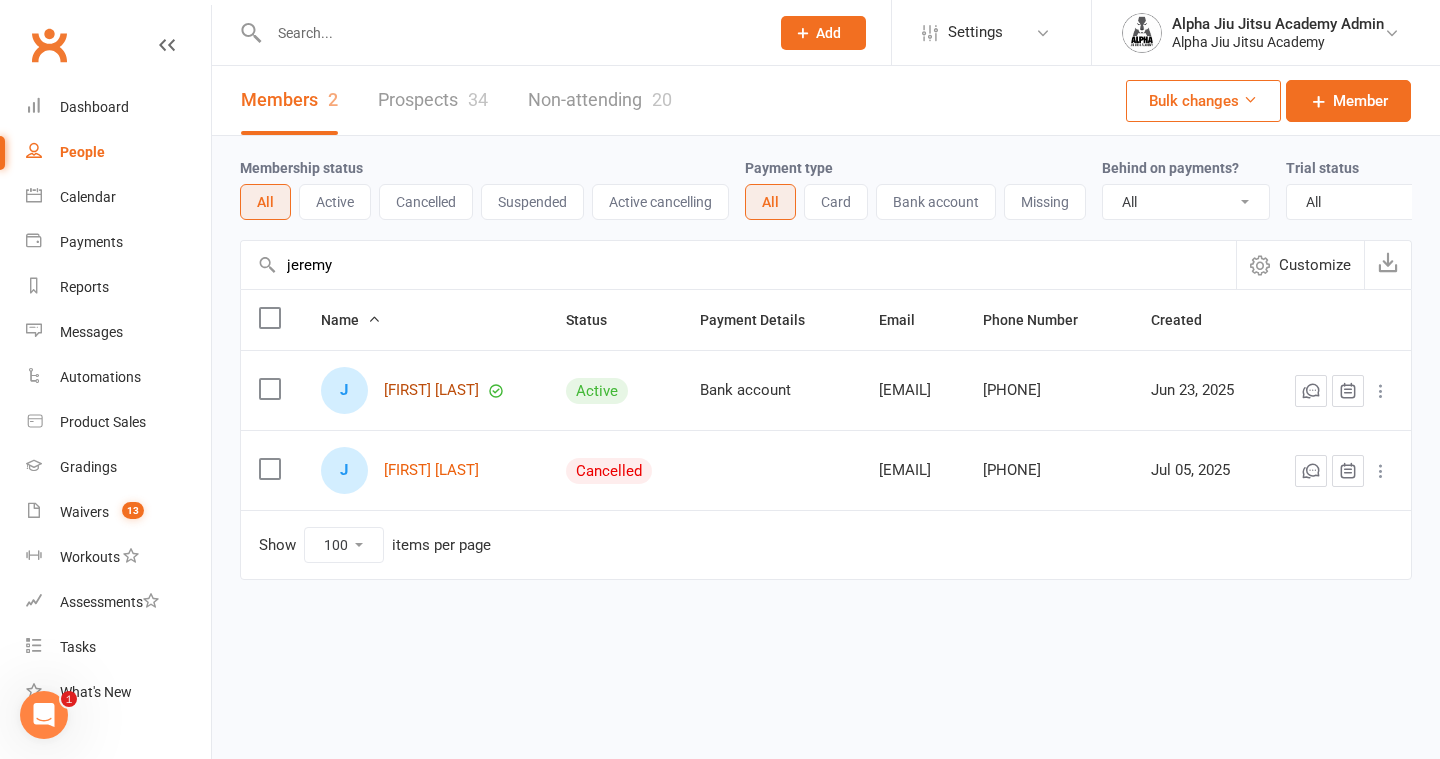 type on "jeremy" 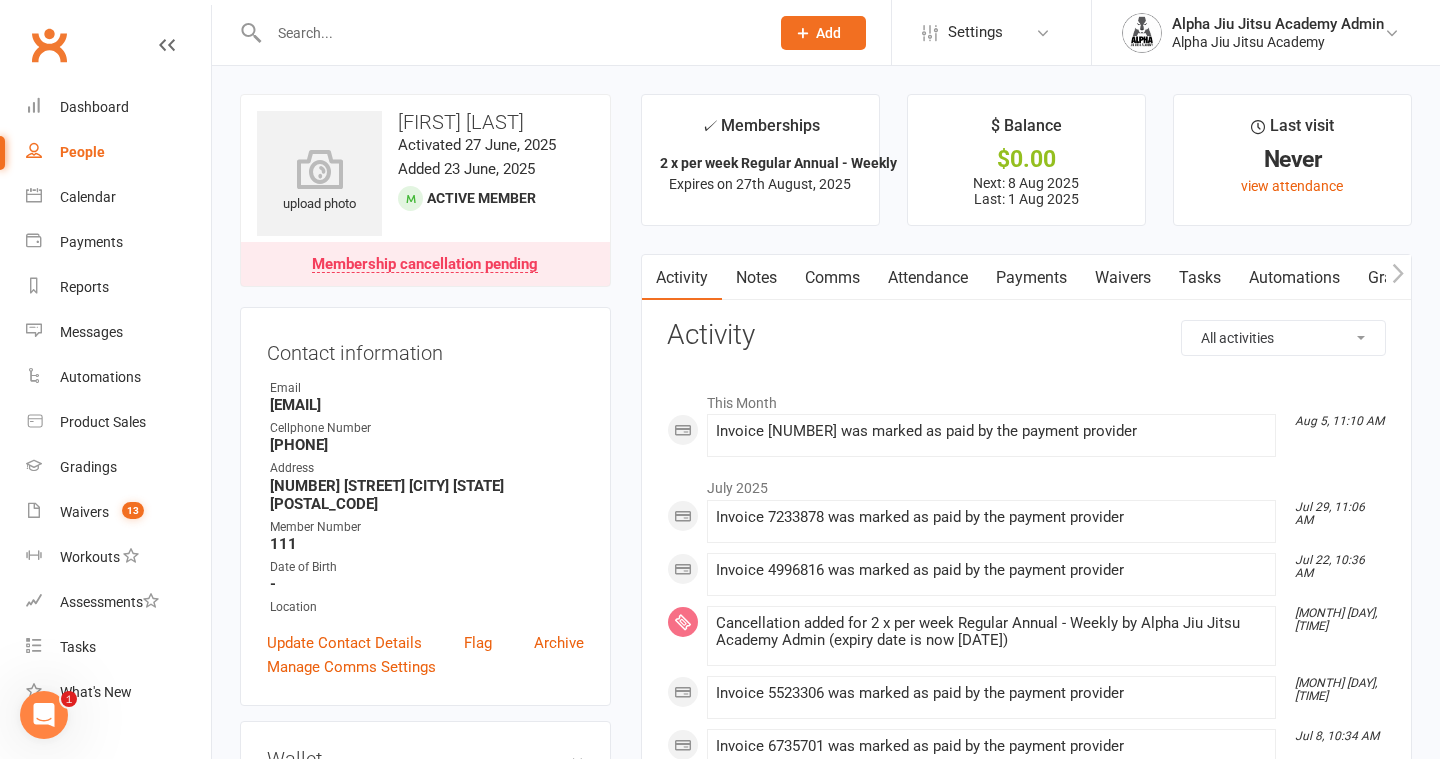 click on "People" at bounding box center [118, 152] 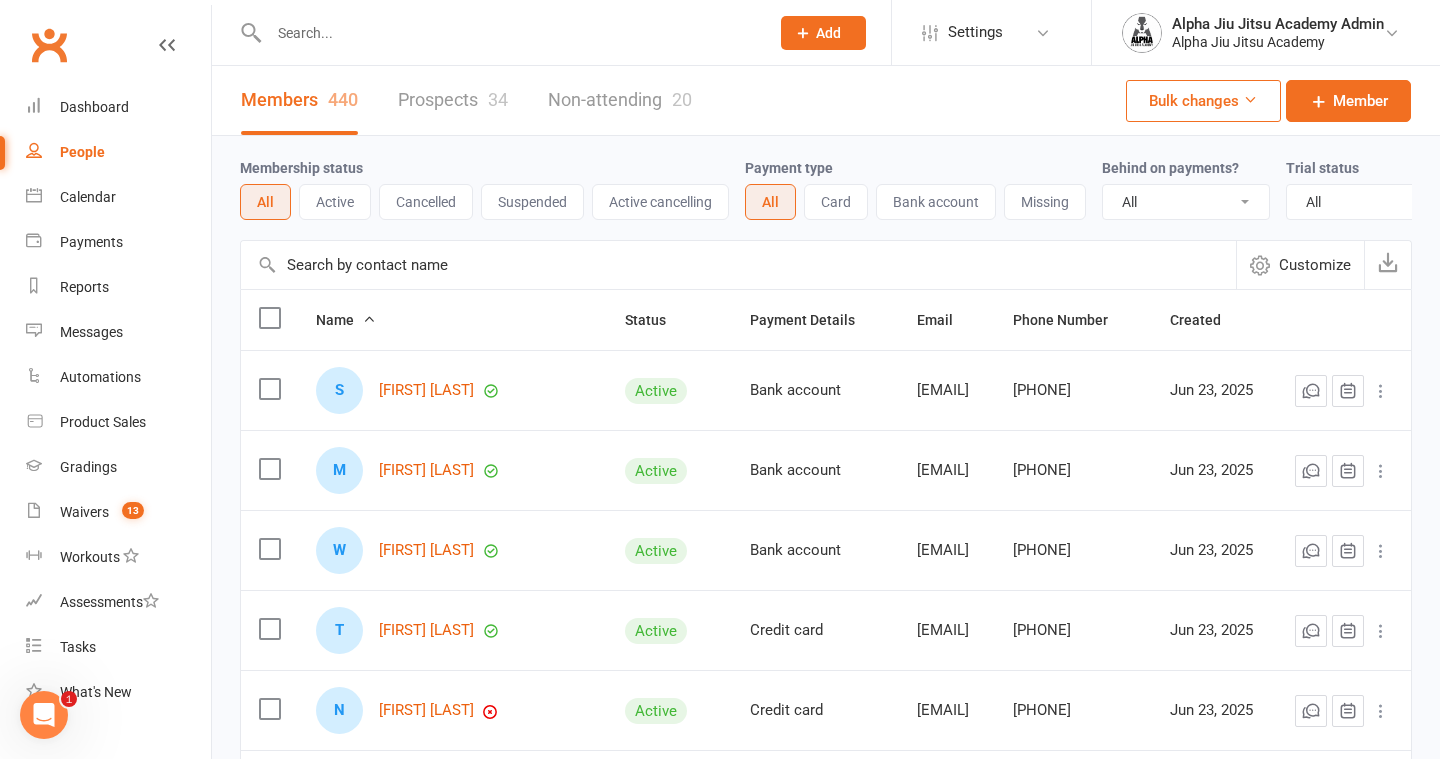 click at bounding box center (738, 265) 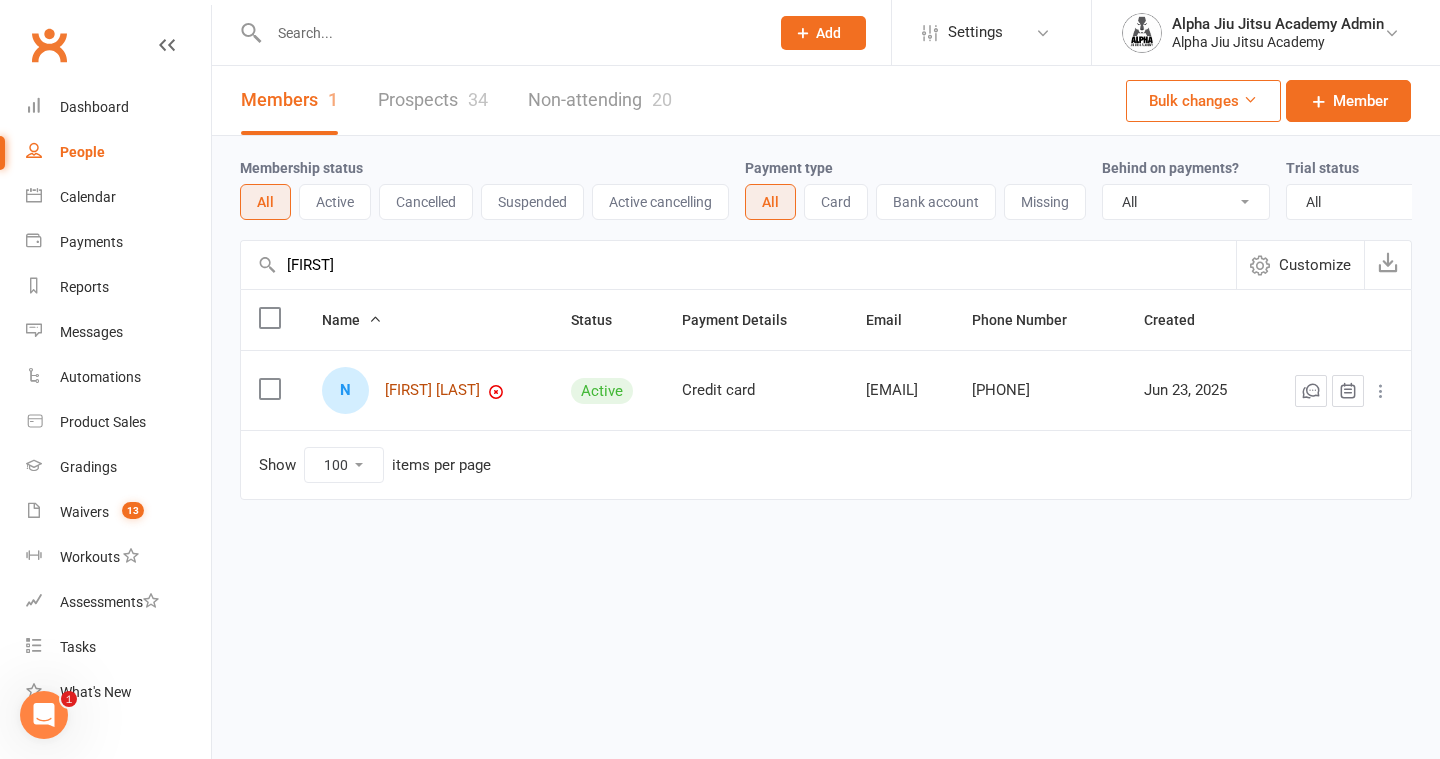 type on "[FIRST]" 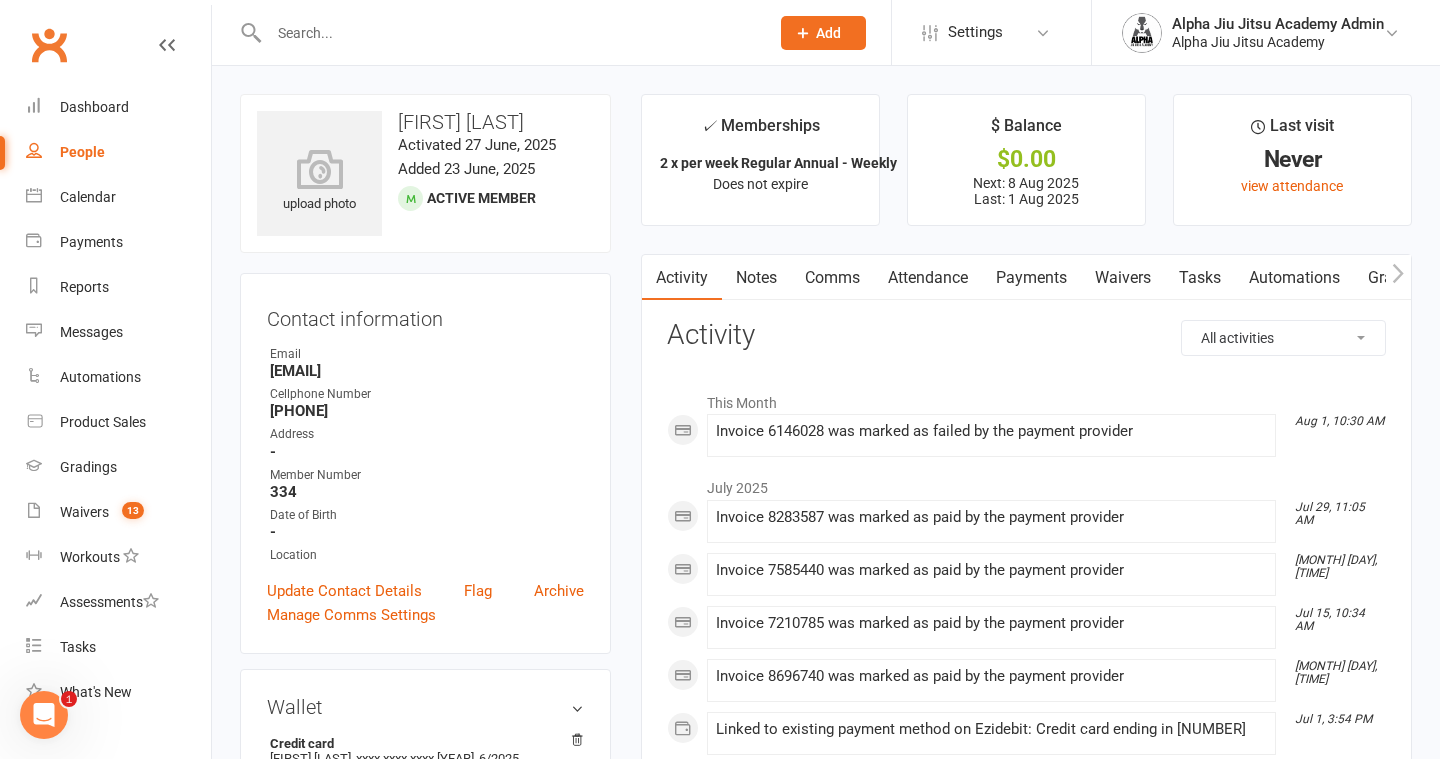 click on "Payments" at bounding box center (1031, 278) 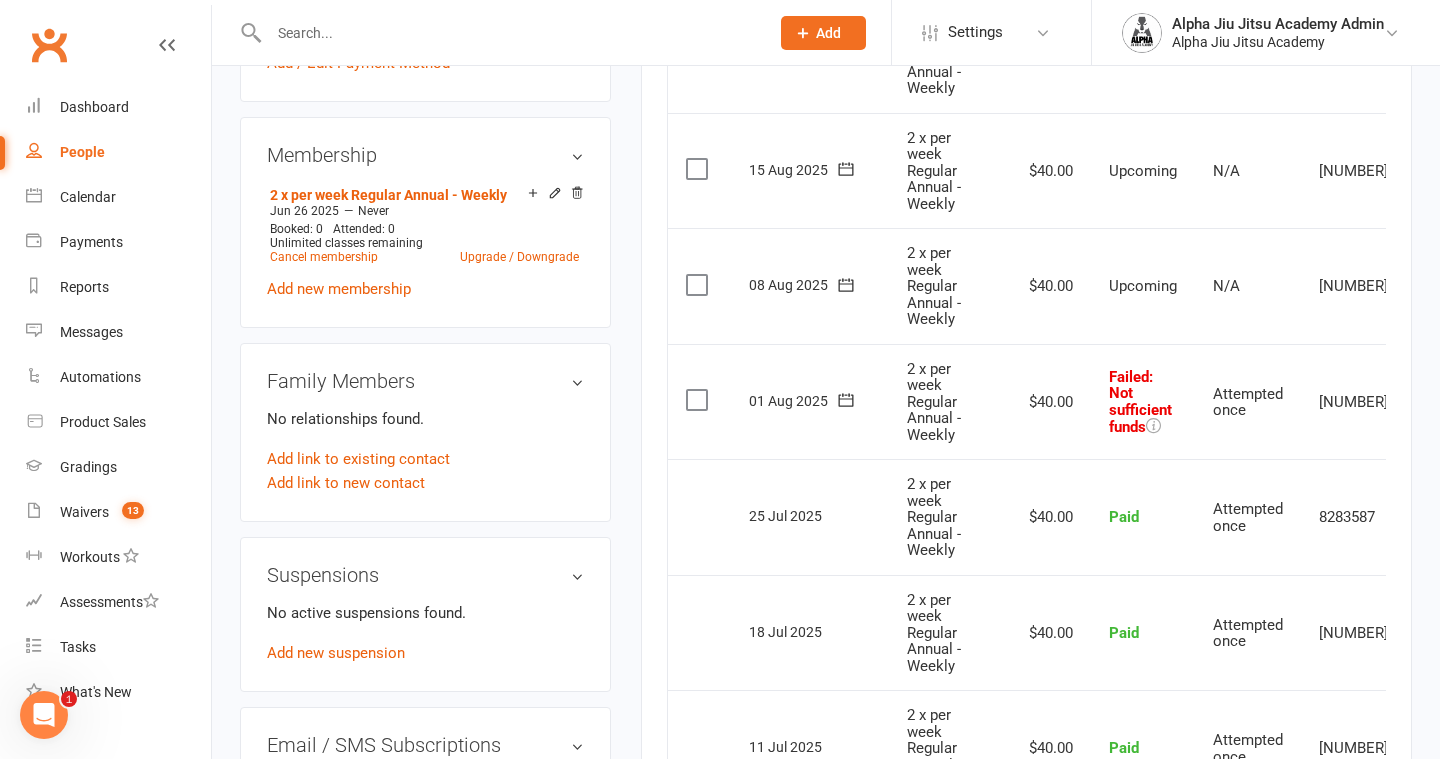 scroll, scrollTop: 763, scrollLeft: 0, axis: vertical 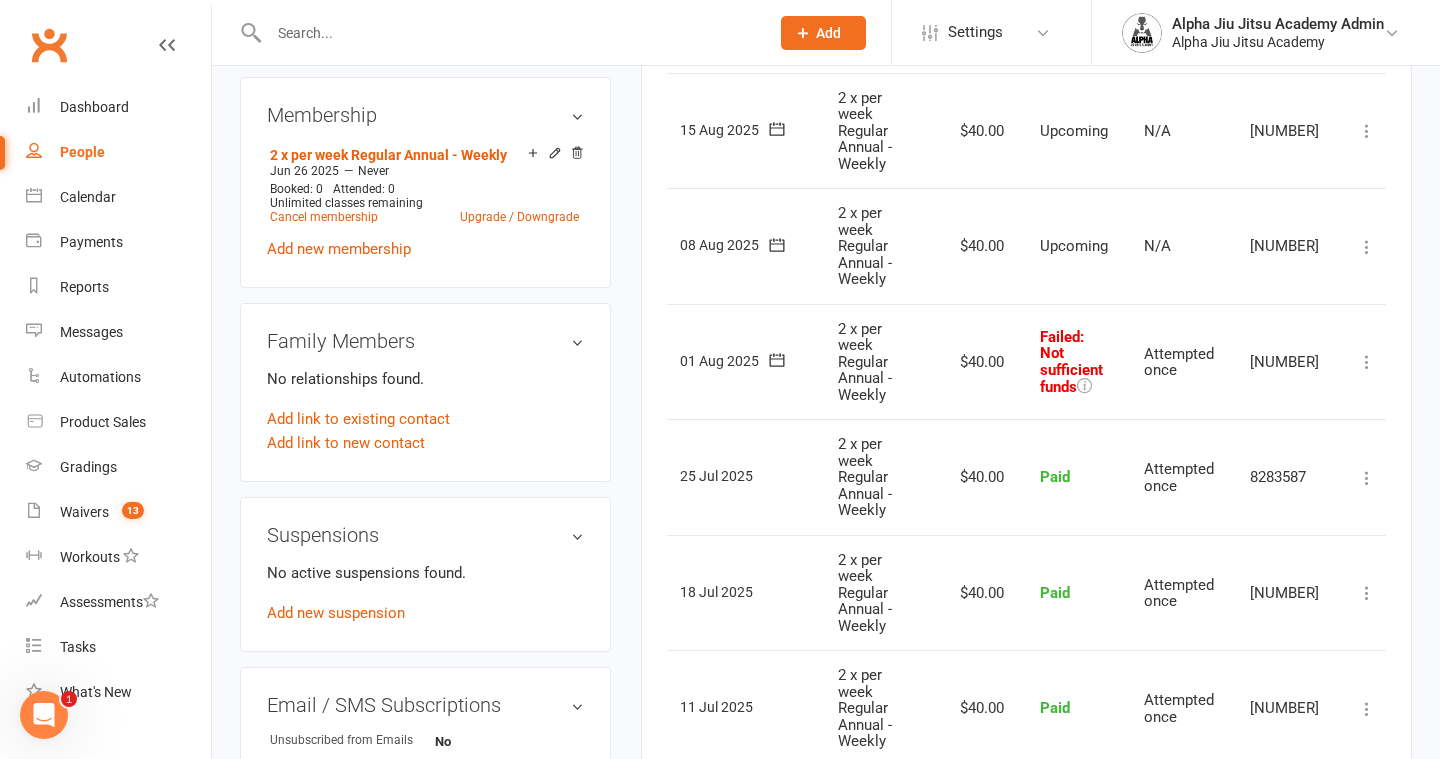 click at bounding box center [1367, 362] 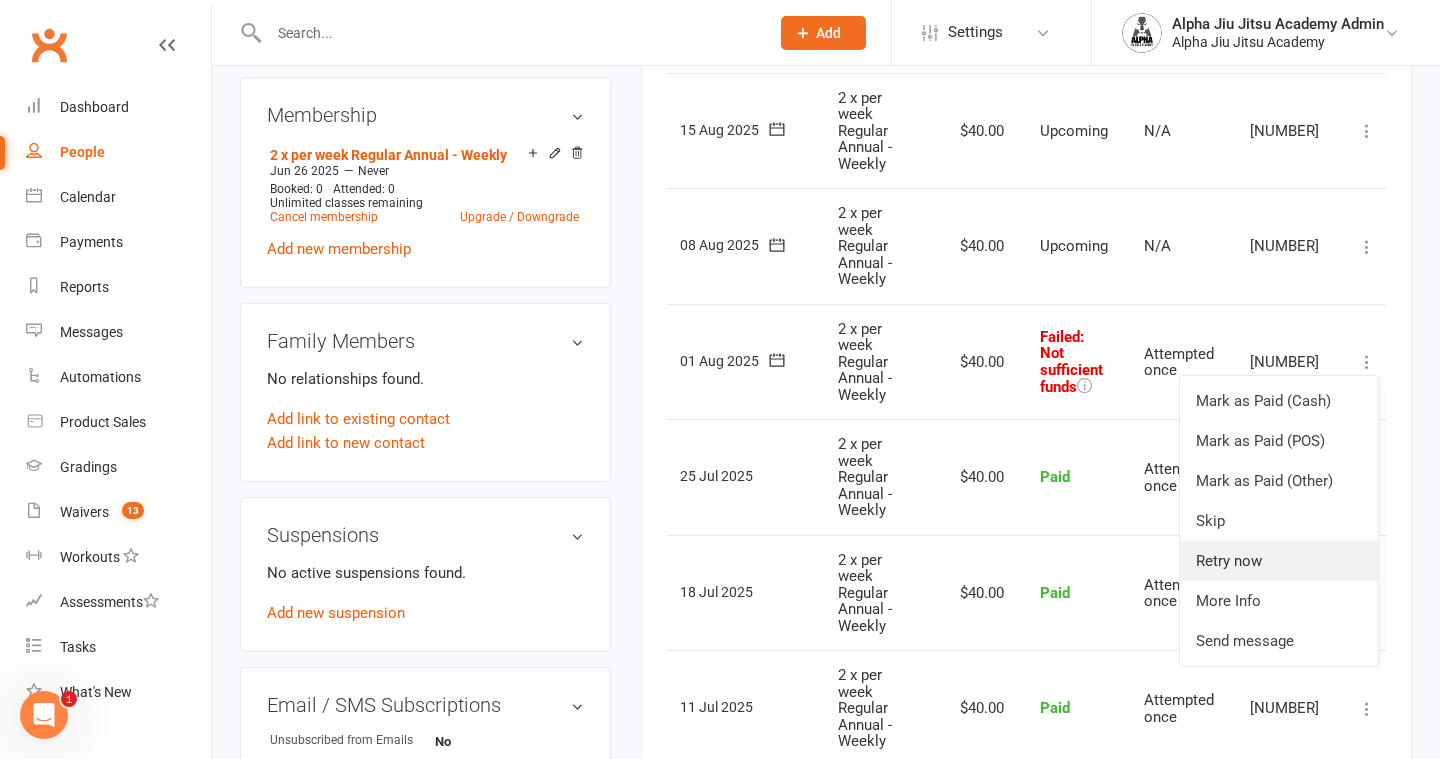 click on "Retry now" at bounding box center [1279, 561] 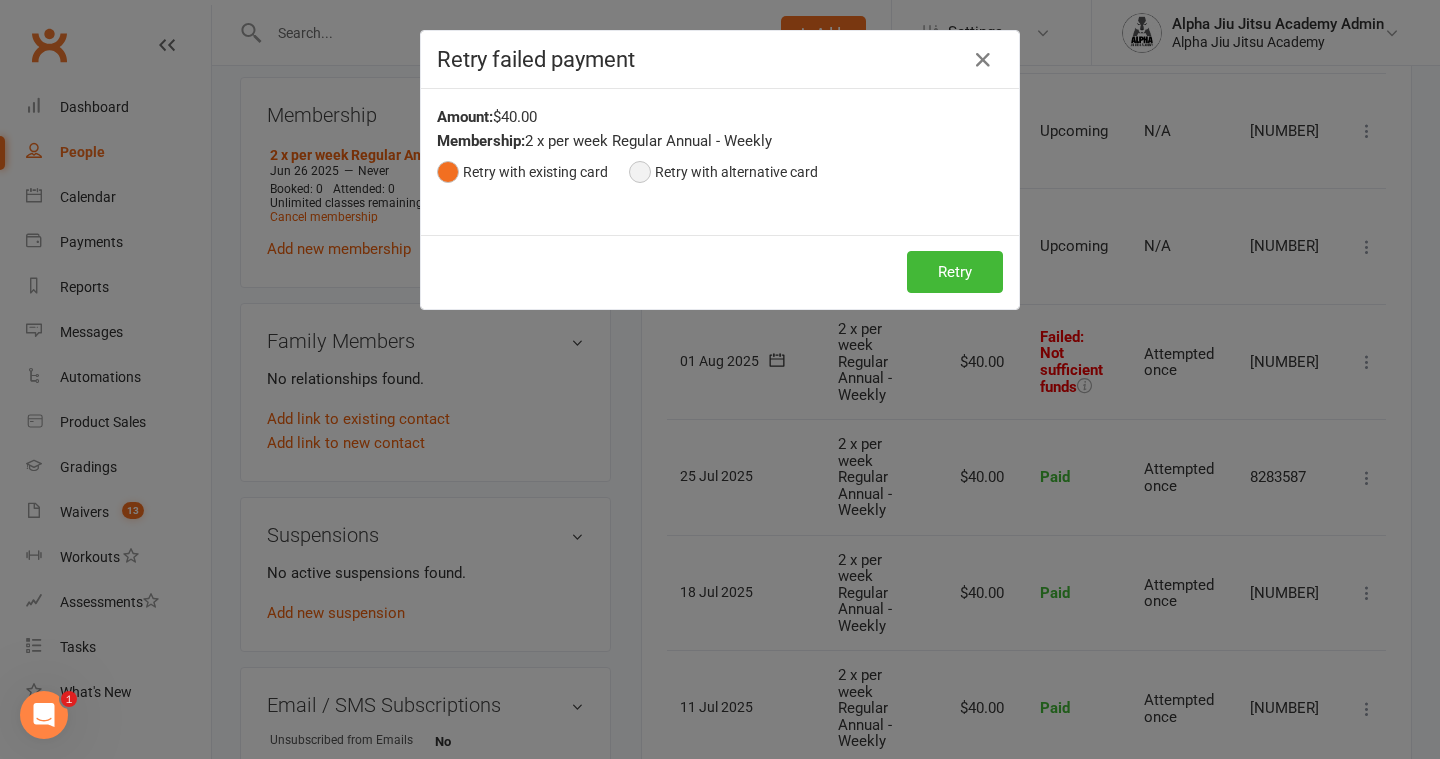 click on "Retry with alternative card" at bounding box center (723, 172) 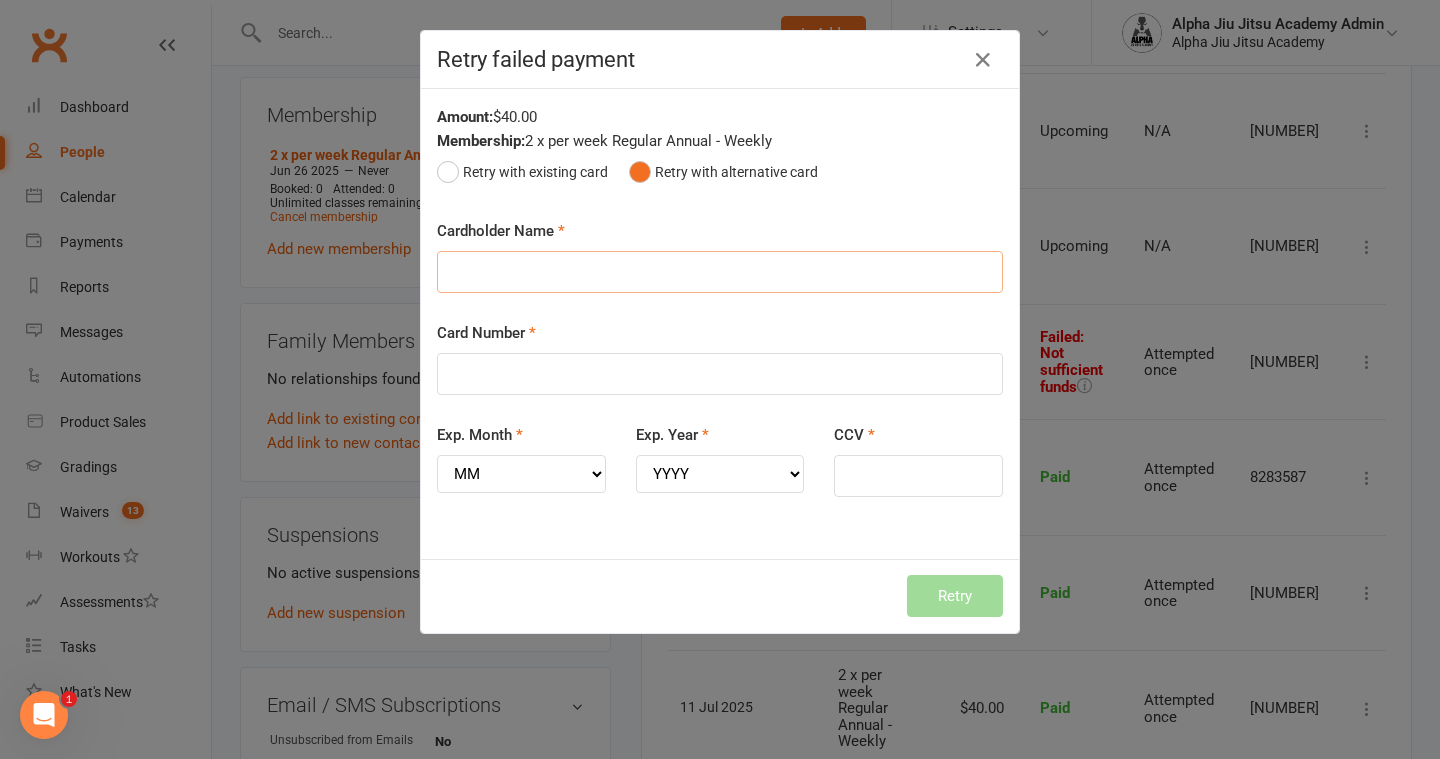 click on "Cardholder Name" at bounding box center [720, 272] 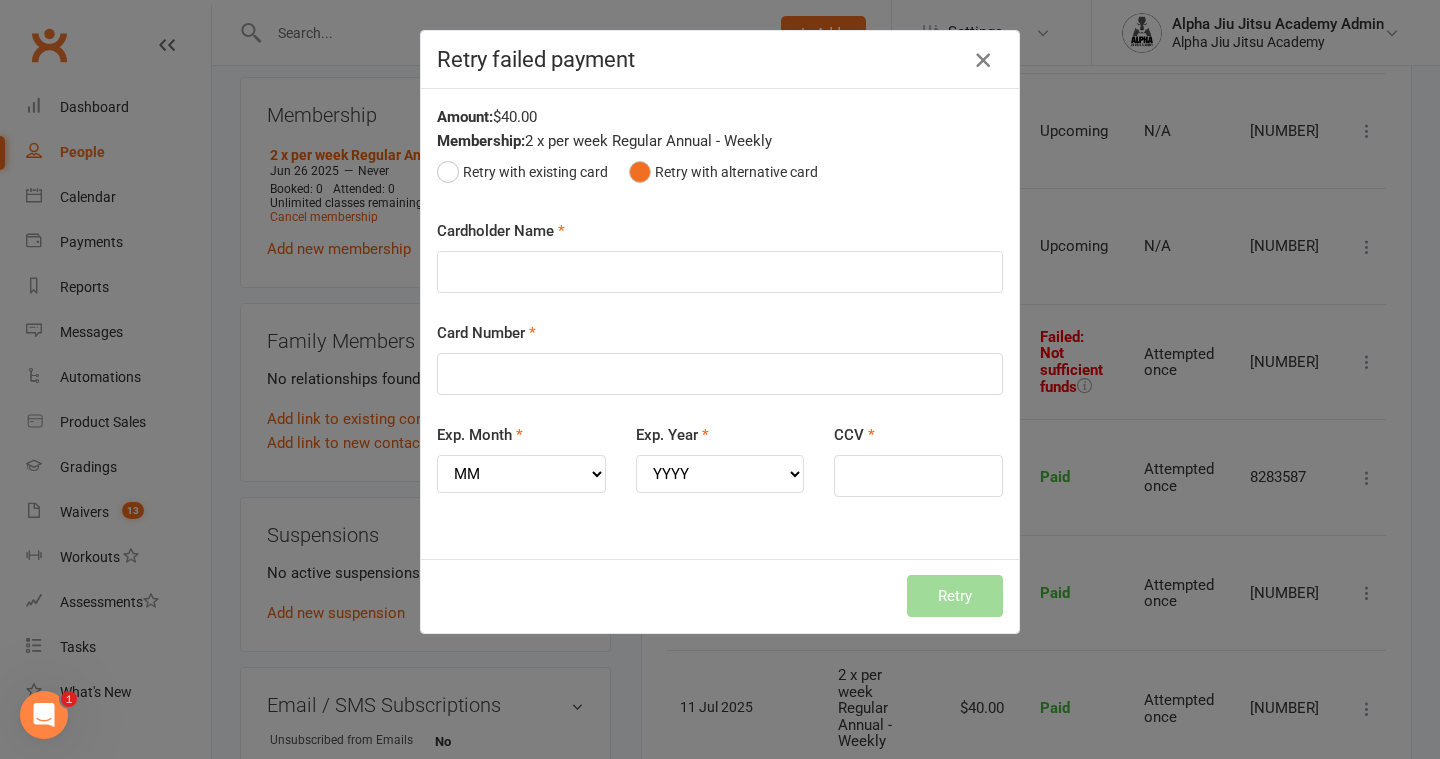 click at bounding box center (983, 60) 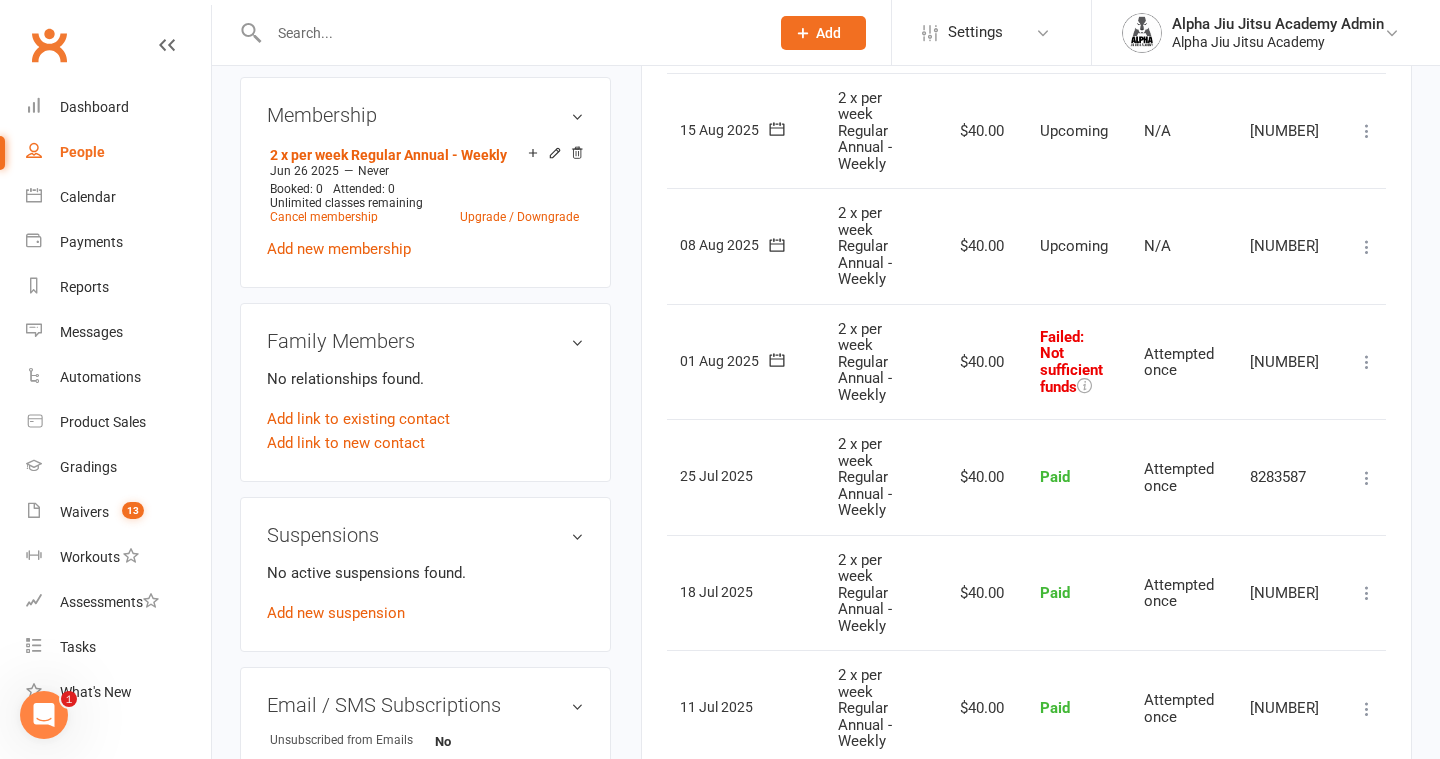 click at bounding box center (1367, 362) 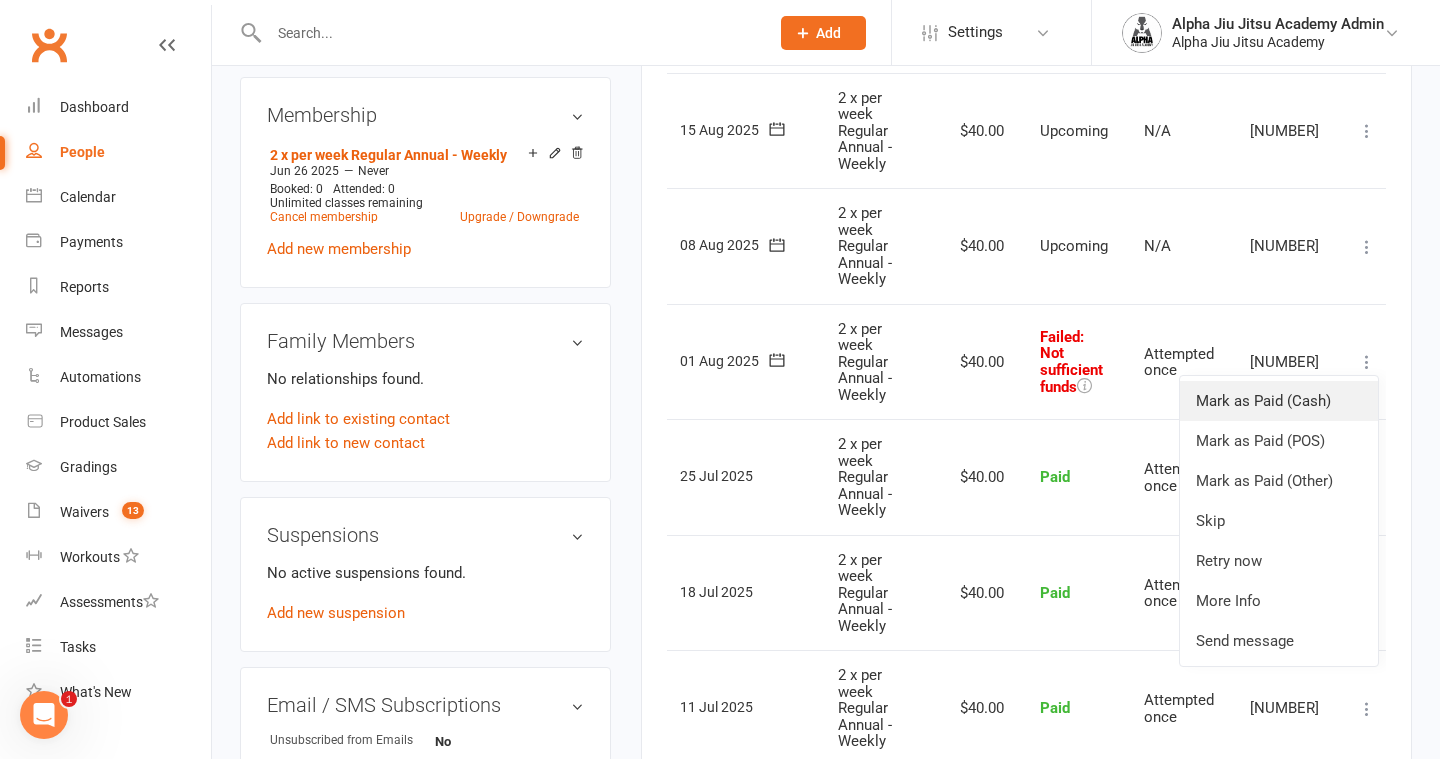 click on "Mark as Paid (Cash)" at bounding box center (1279, 401) 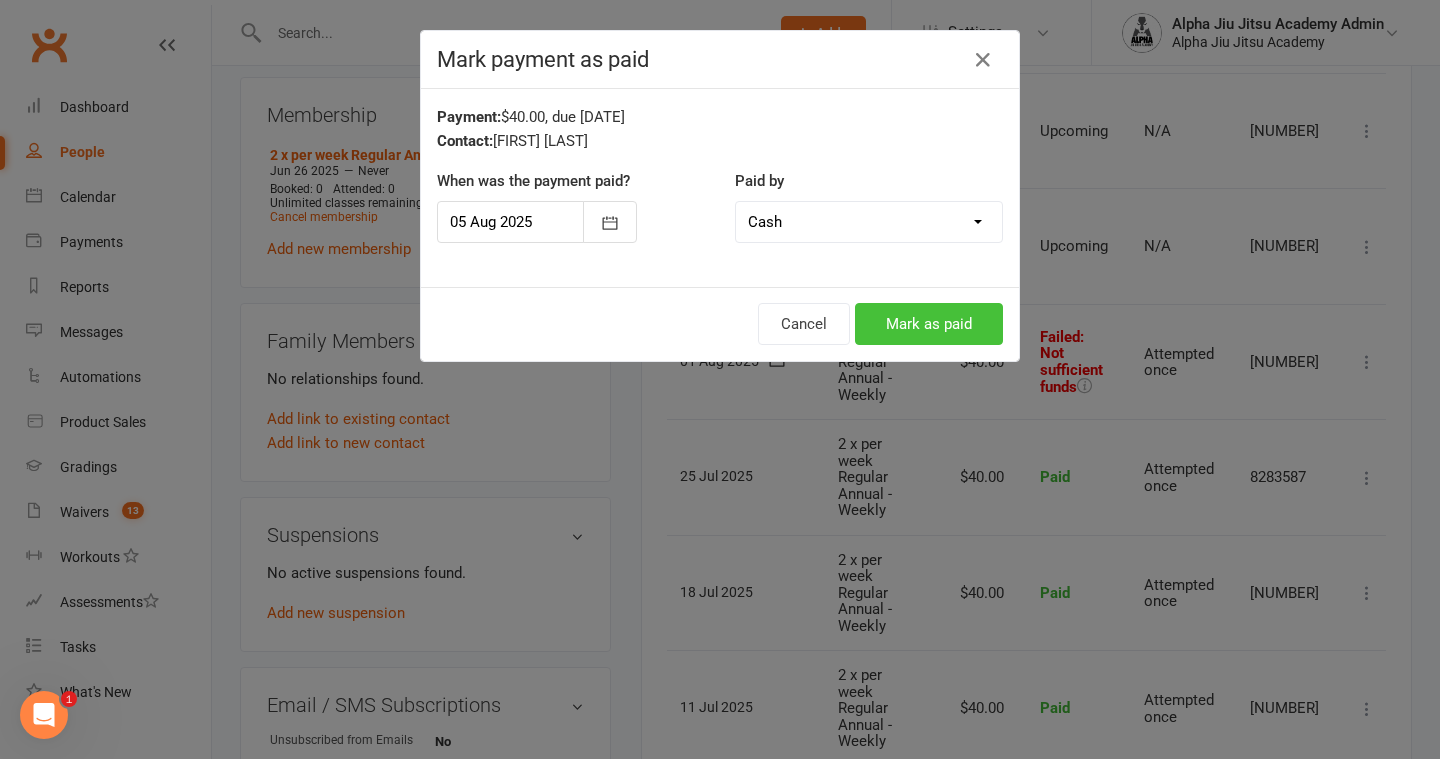 click on "Mark as paid" at bounding box center (929, 324) 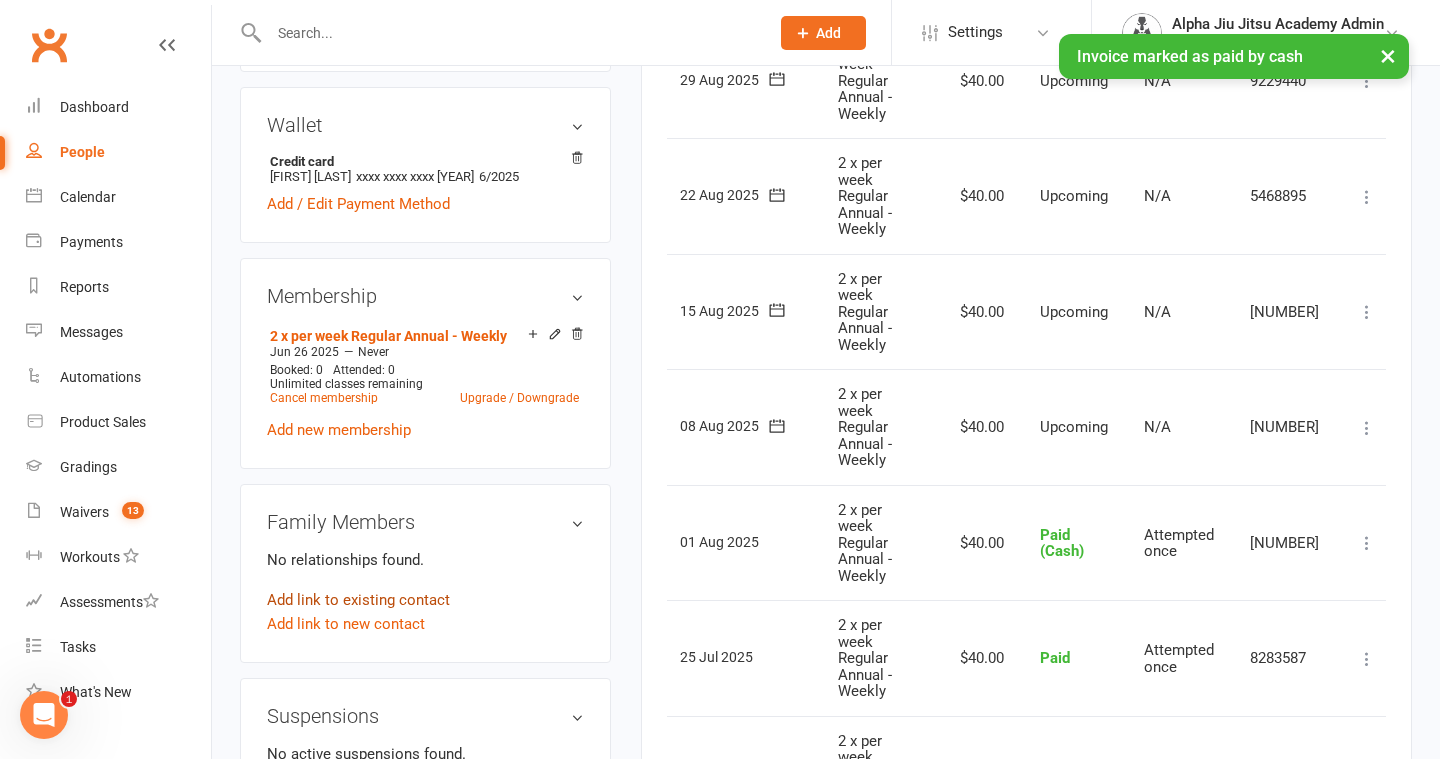 scroll, scrollTop: 483, scrollLeft: 0, axis: vertical 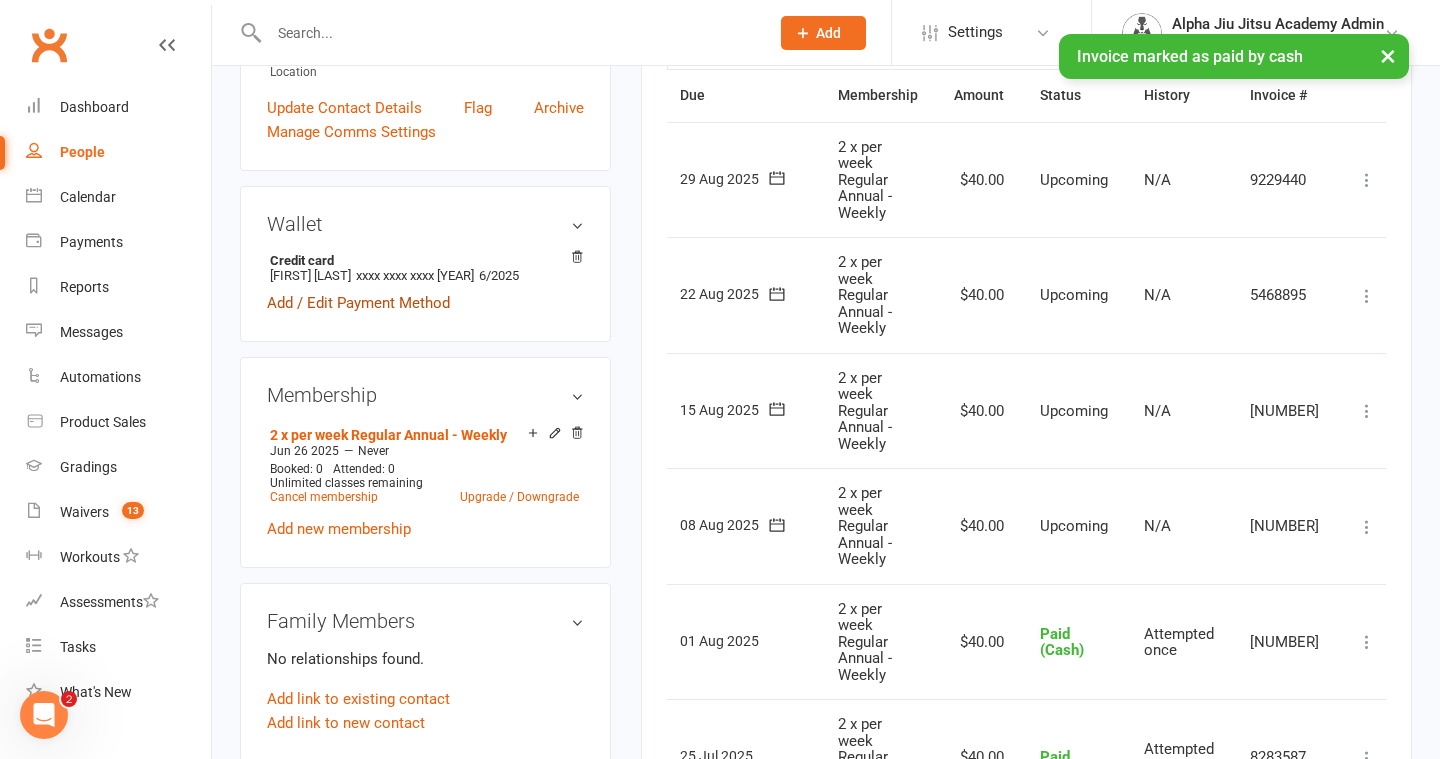 click on "Add / Edit Payment Method" at bounding box center (358, 303) 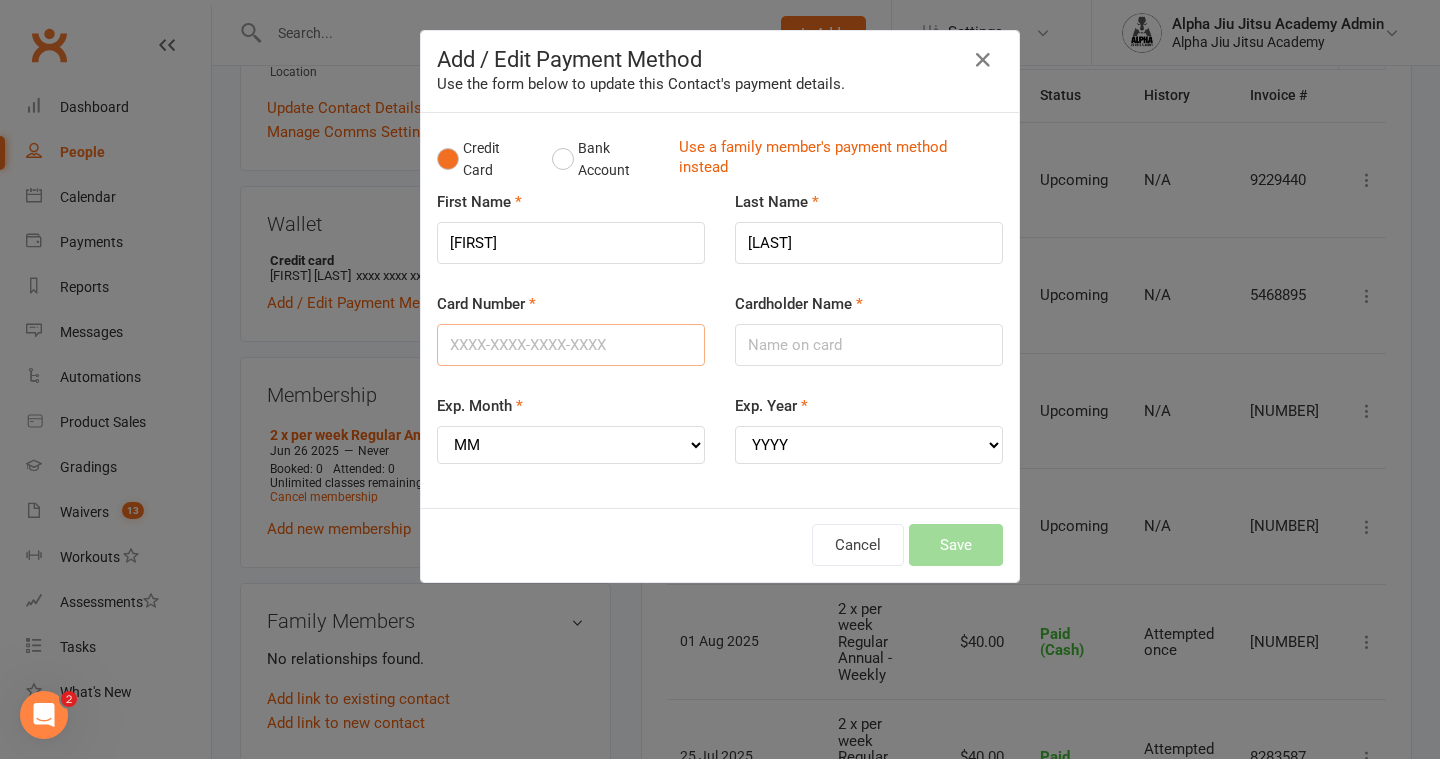 click on "Card Number" at bounding box center [571, 345] 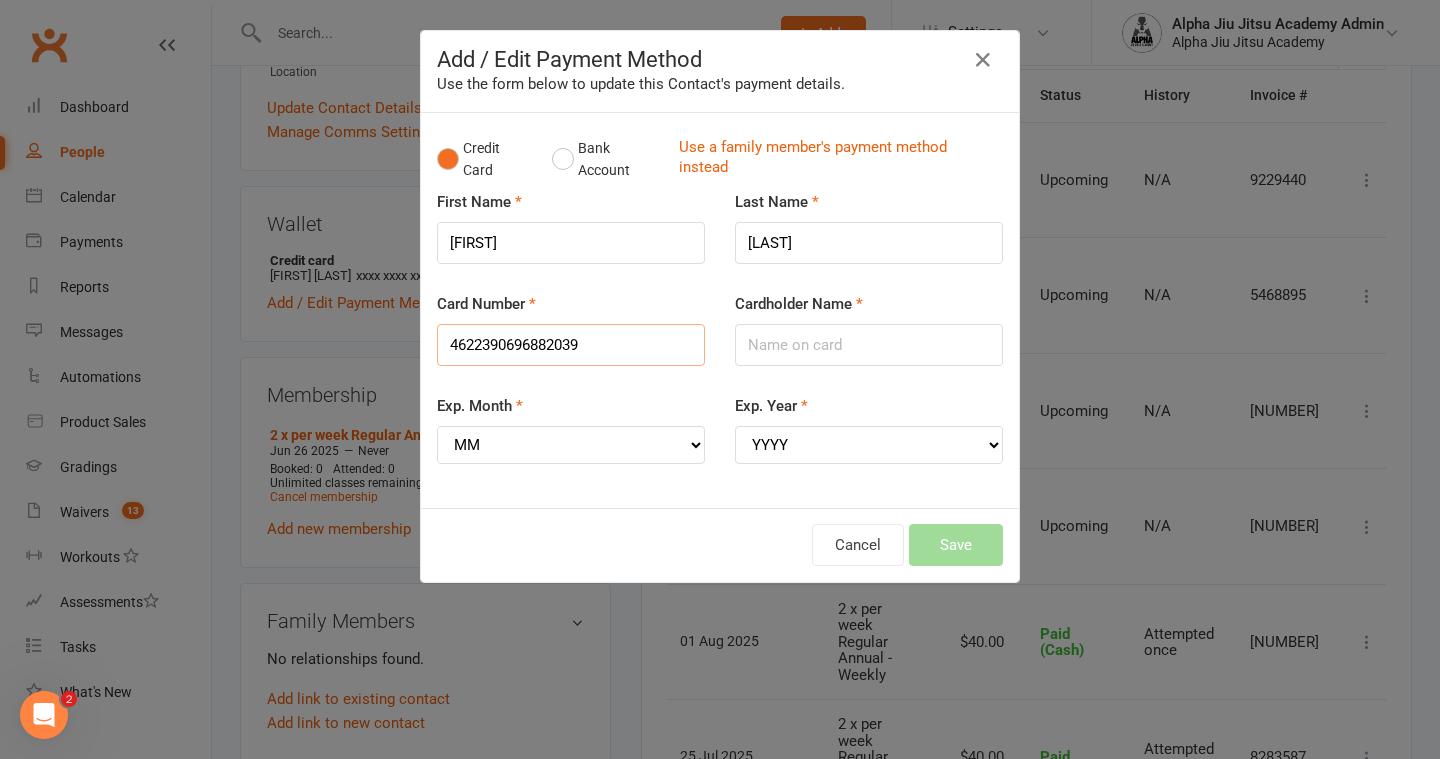 type on "4622390696882039" 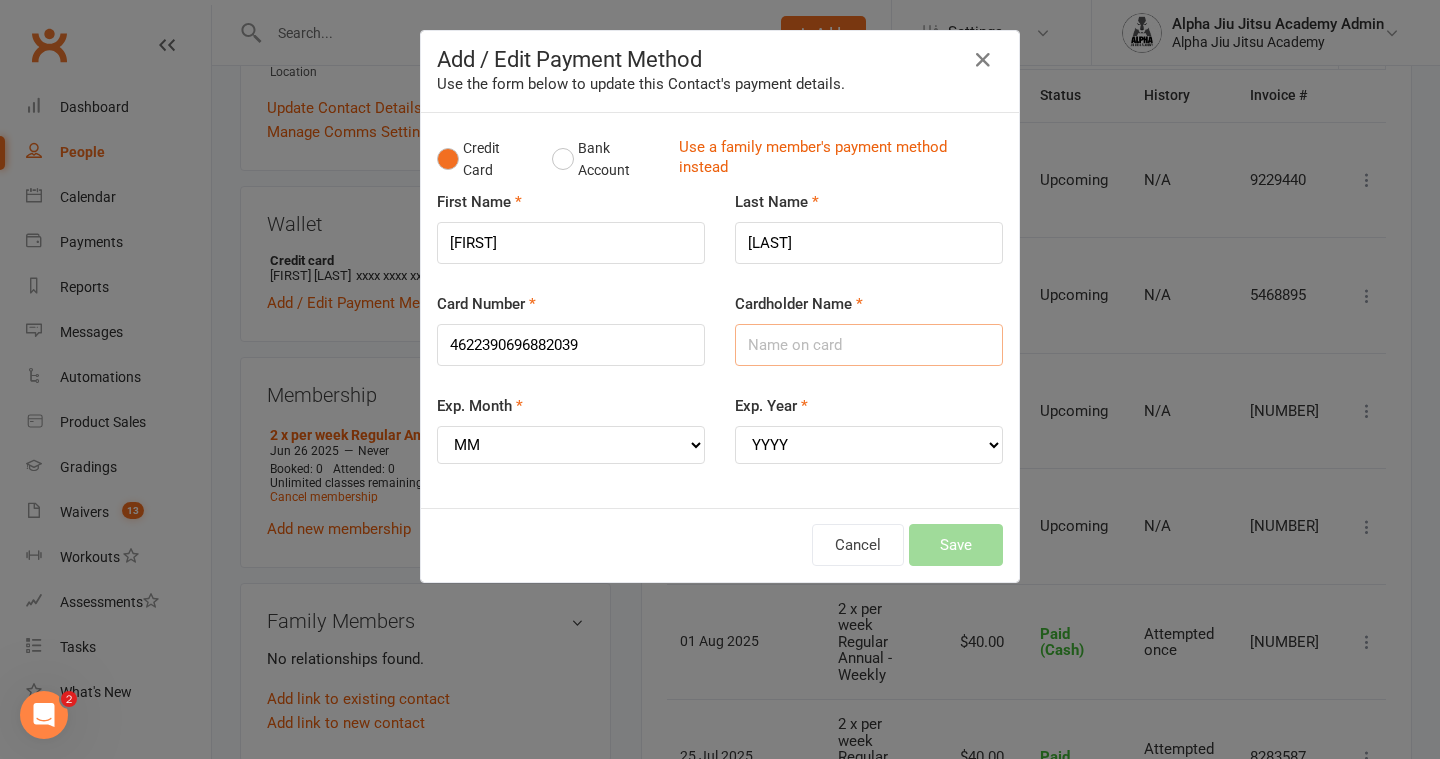 click on "Cardholder Name" at bounding box center [869, 345] 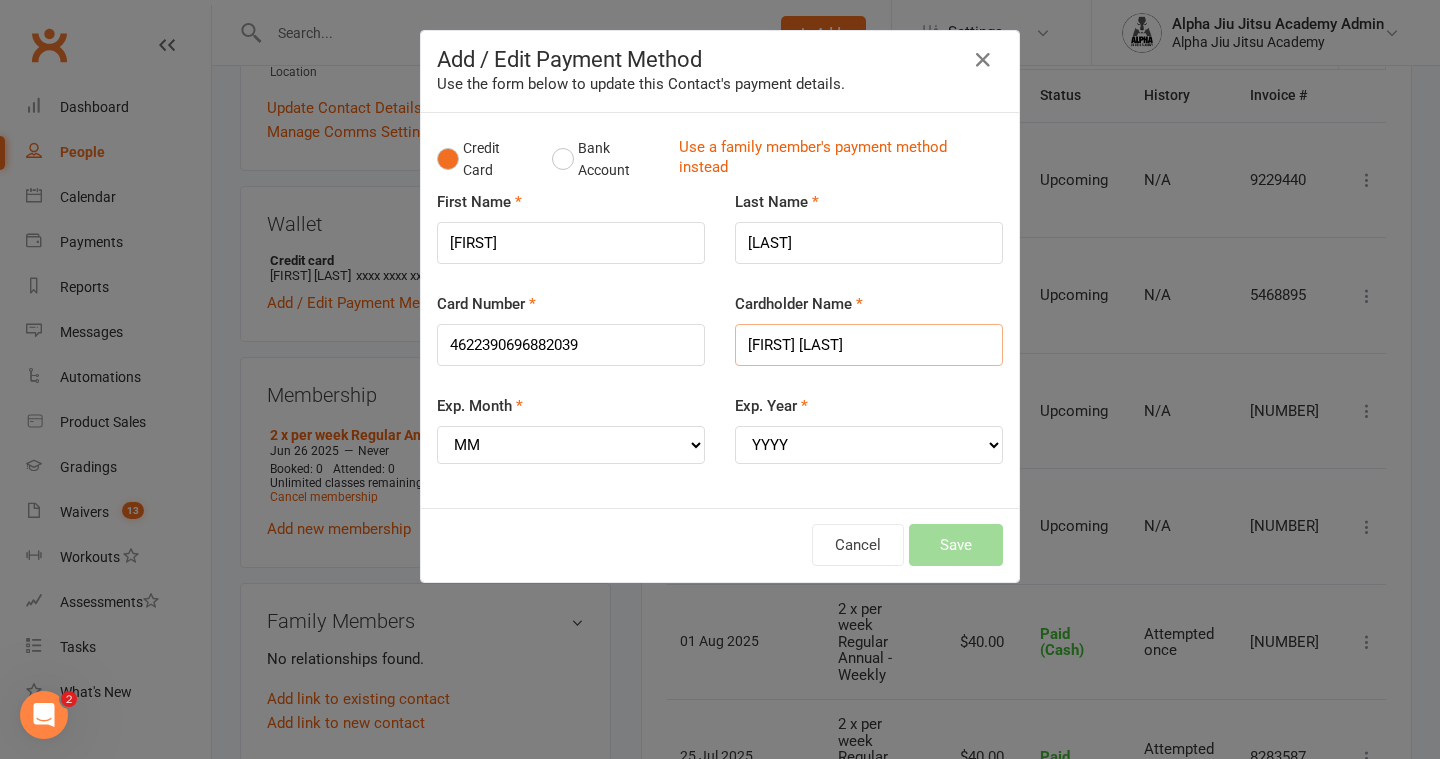 type on "[FIRST] [LAST]" 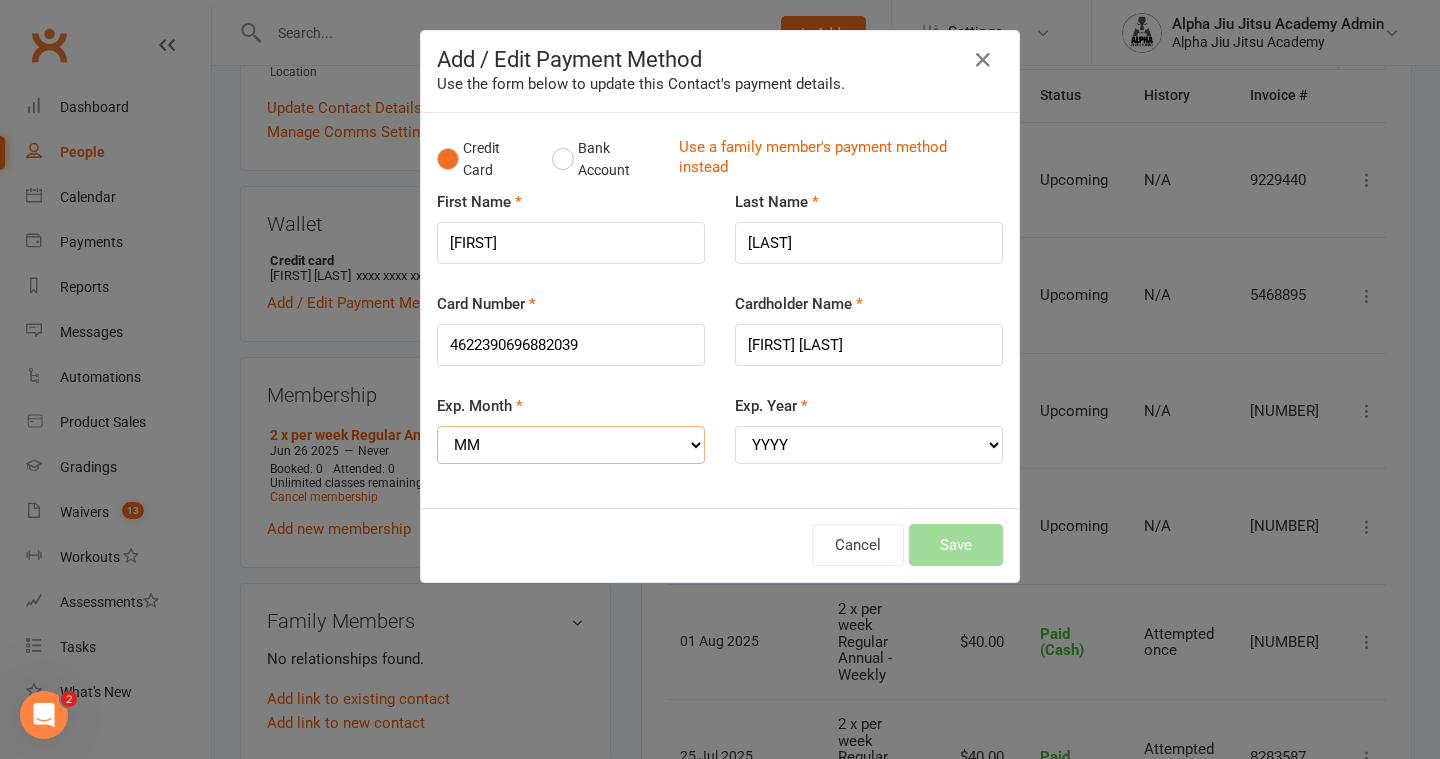 click on "MM 01 02 03 04 05 06 07 08 09 10 11 12" at bounding box center [571, 445] 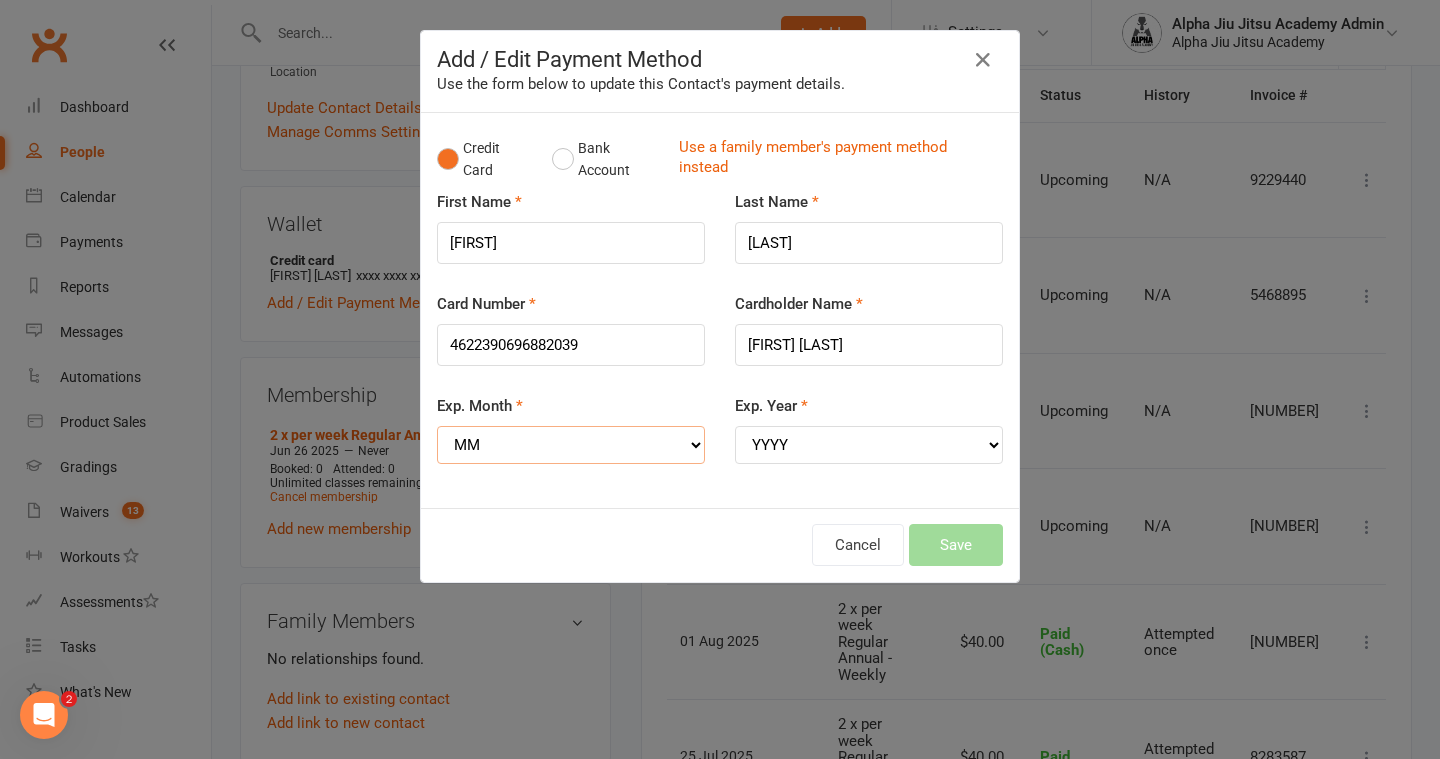 select on "06" 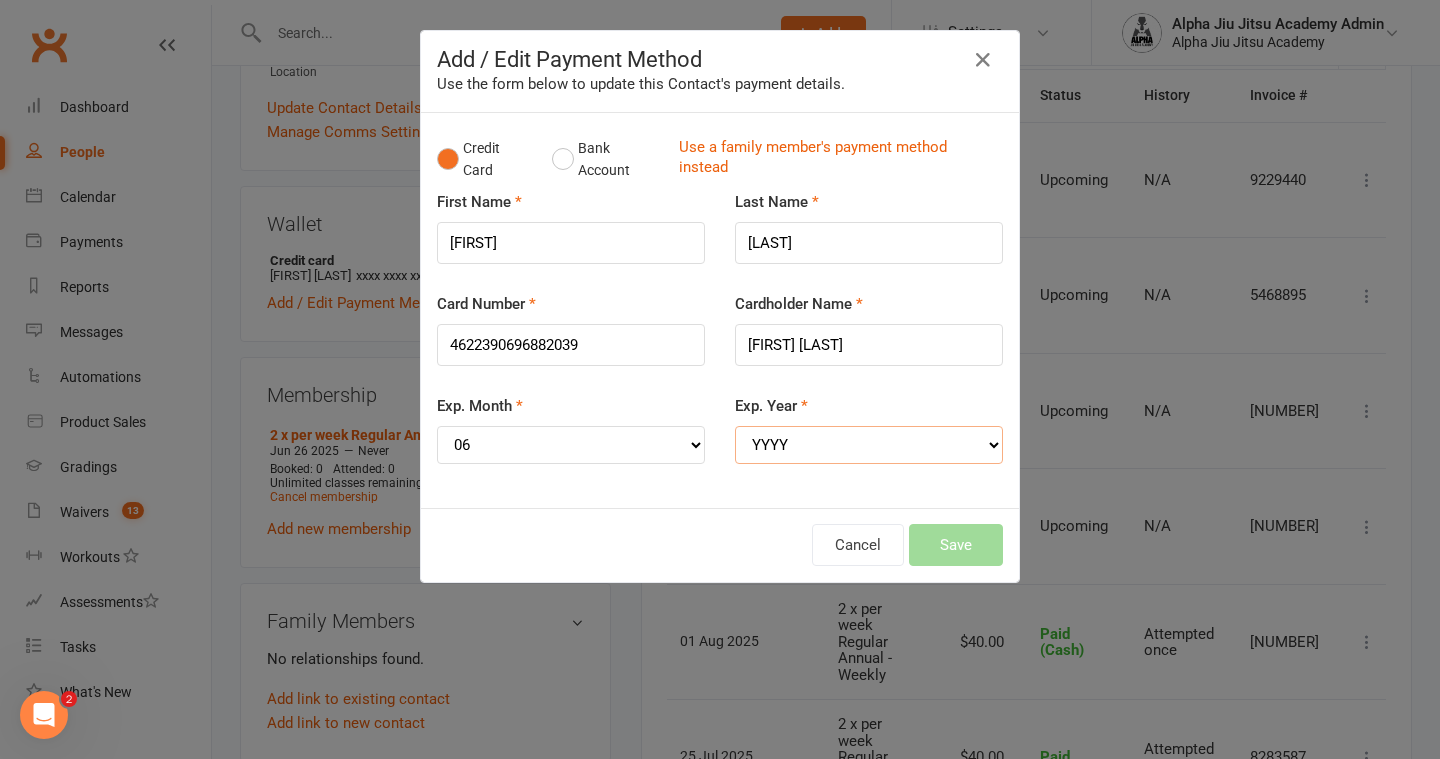 click on "YYYY 2025 2026 2027 2028 2029 2030 2031 2032 2033 2034" at bounding box center [869, 445] 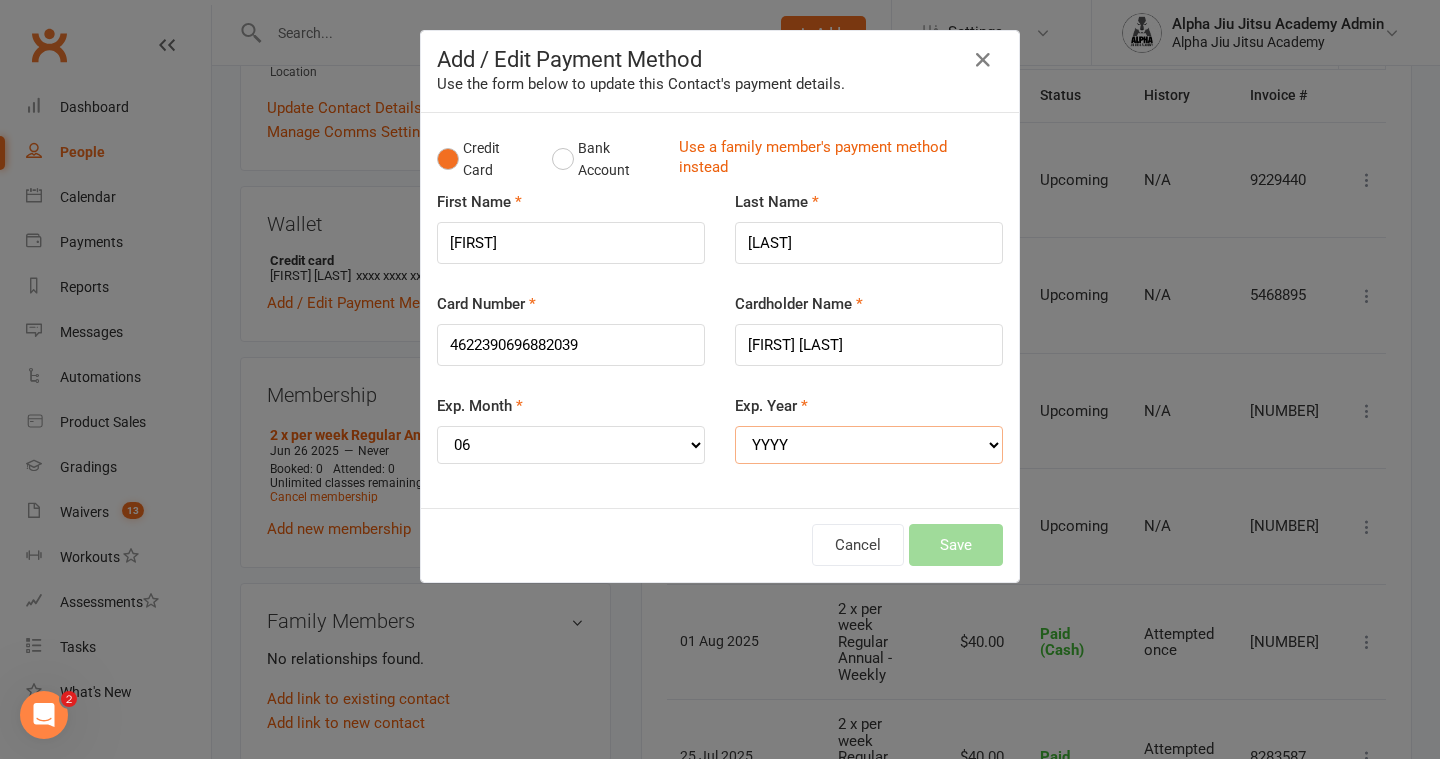 select on "2029" 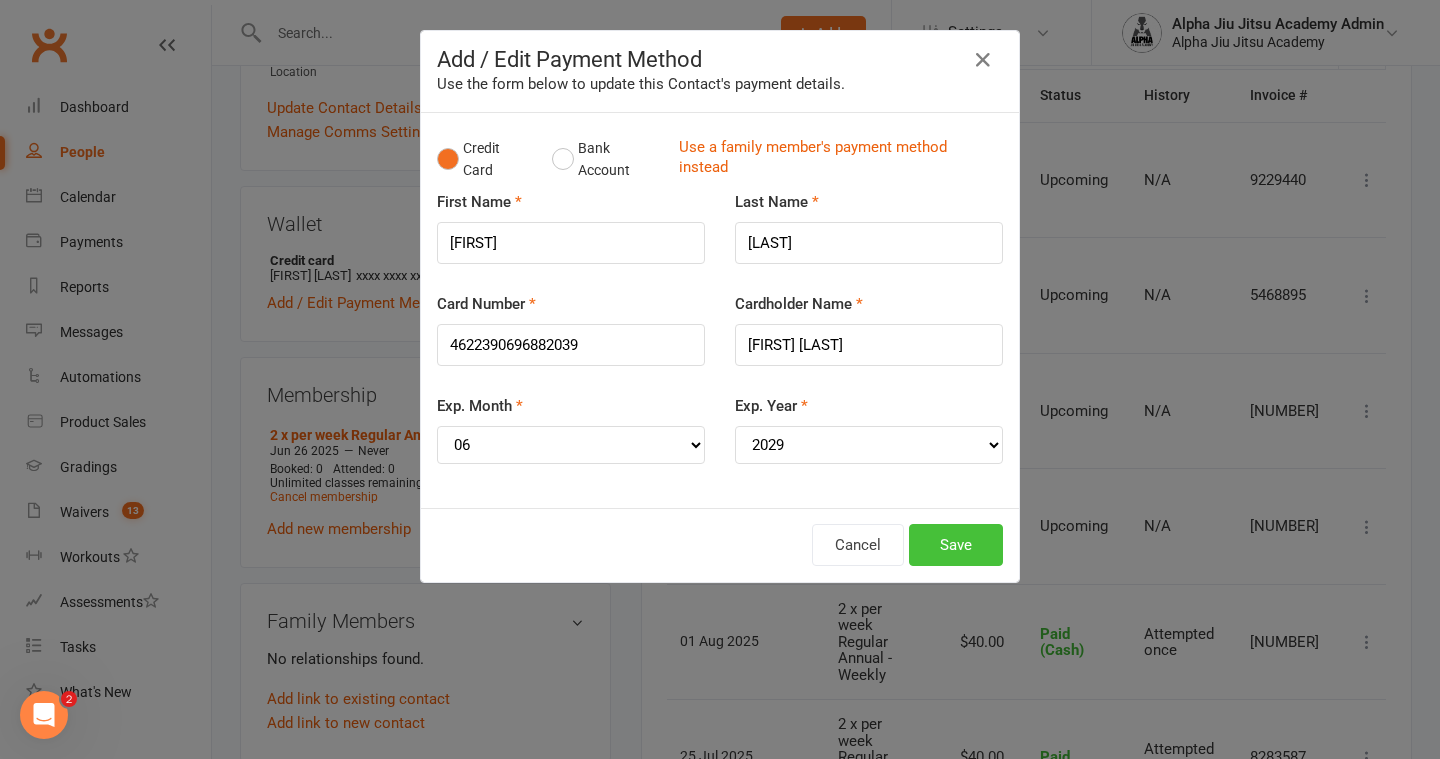 click on "Save" at bounding box center [956, 545] 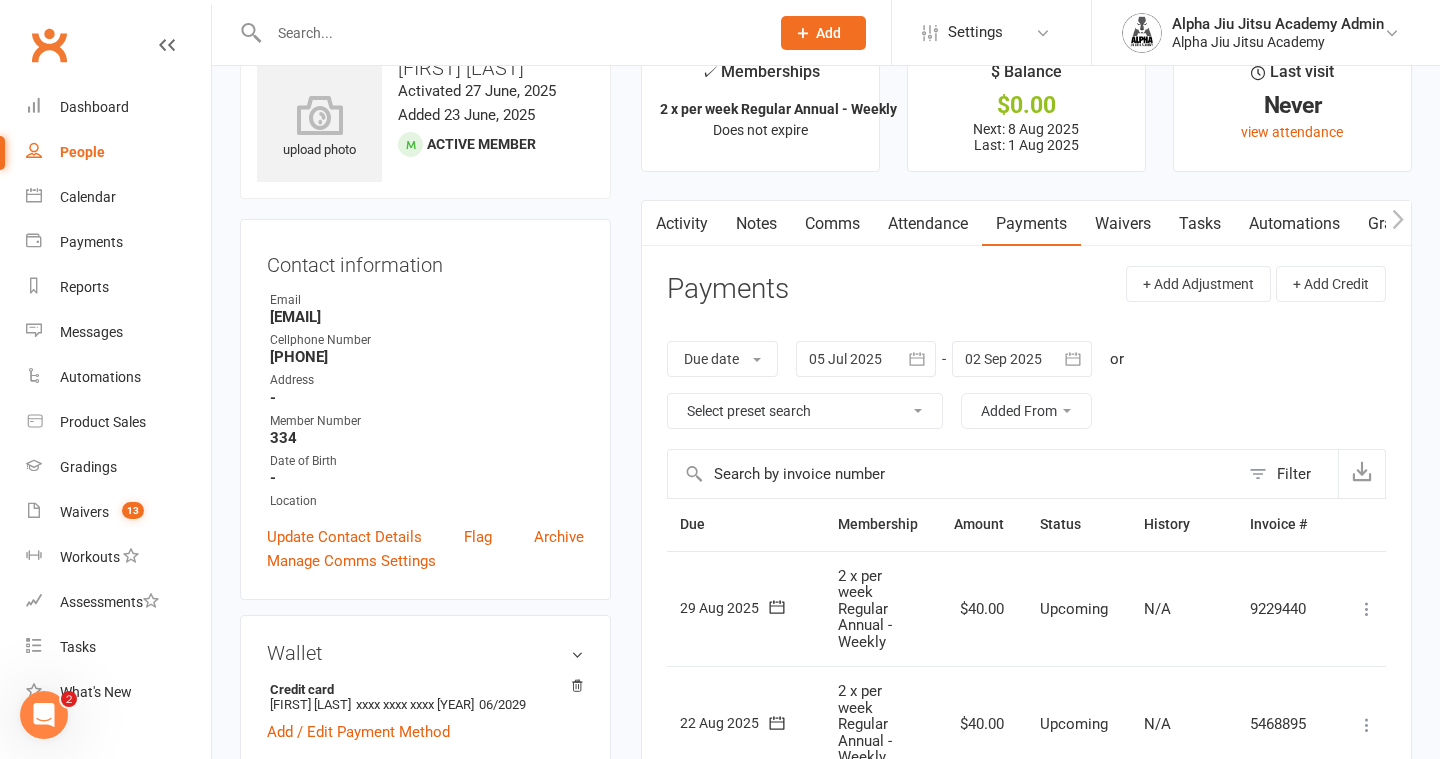 scroll, scrollTop: 0, scrollLeft: 0, axis: both 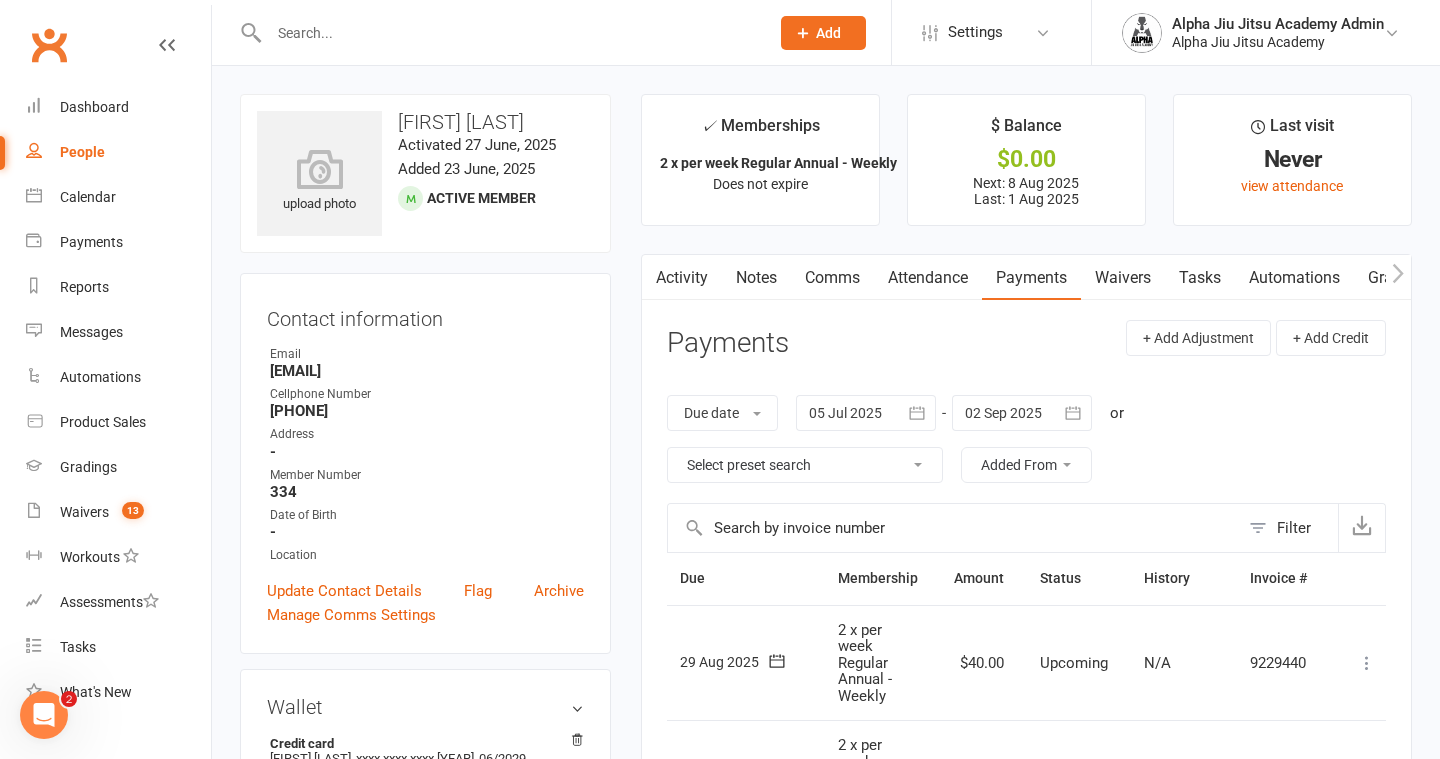 click on "People" at bounding box center (118, 152) 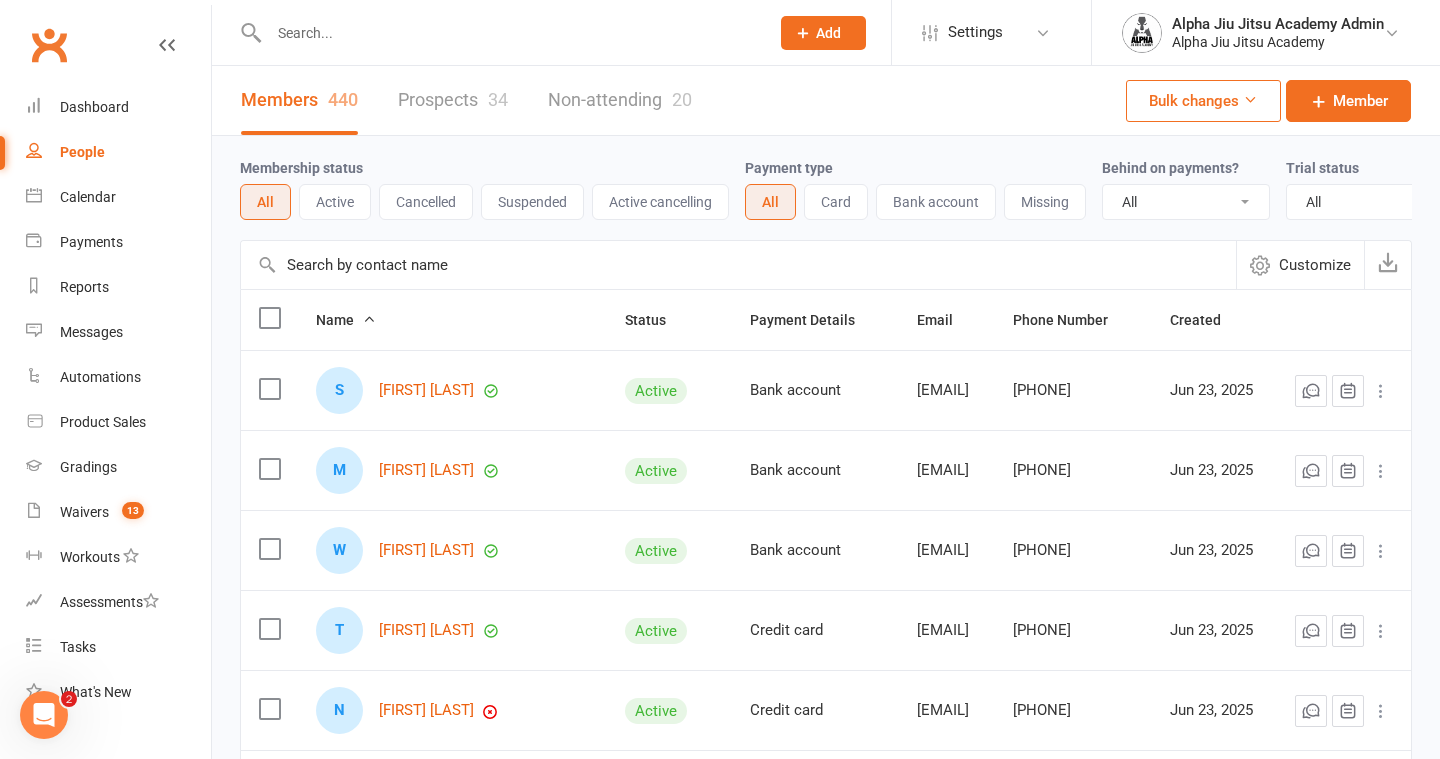 click at bounding box center (738, 265) 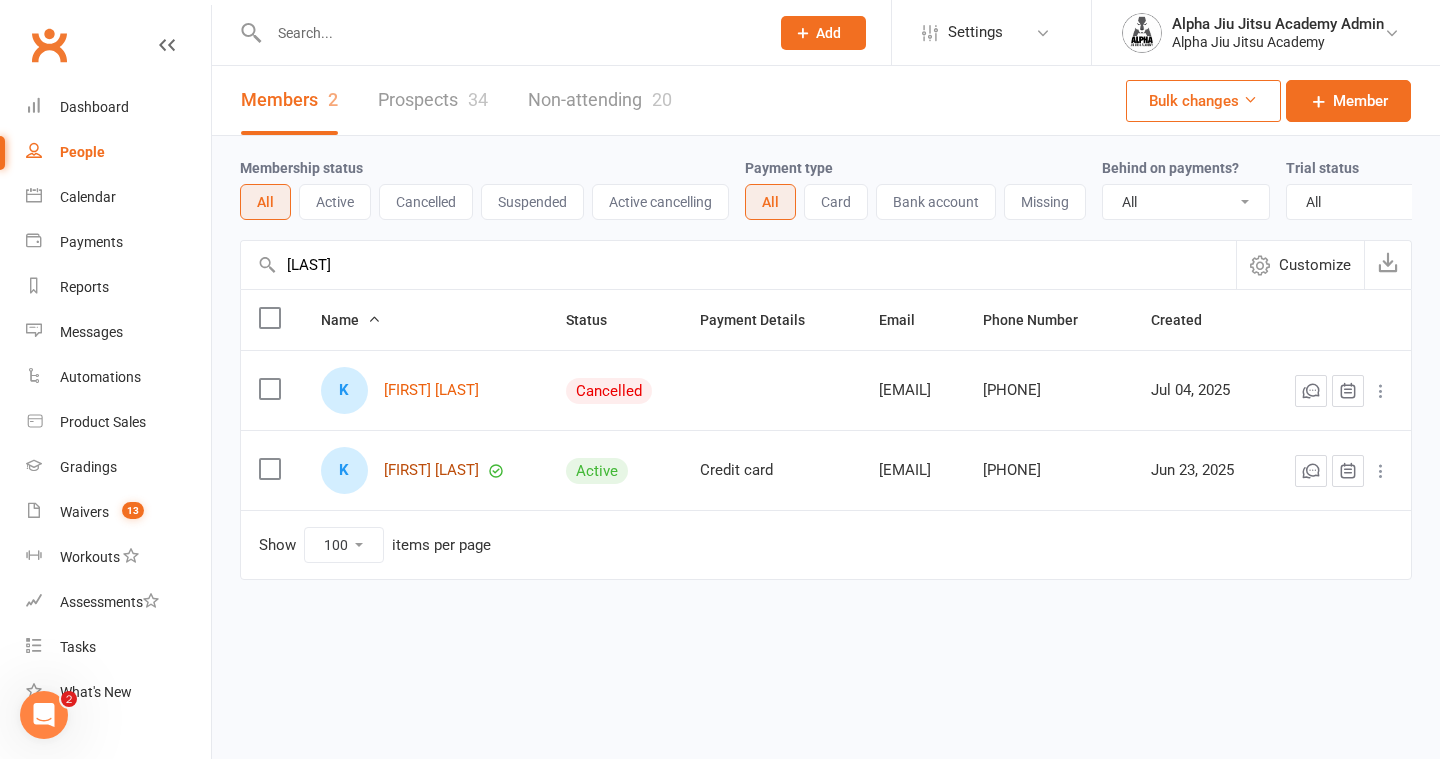 type on "[LAST]" 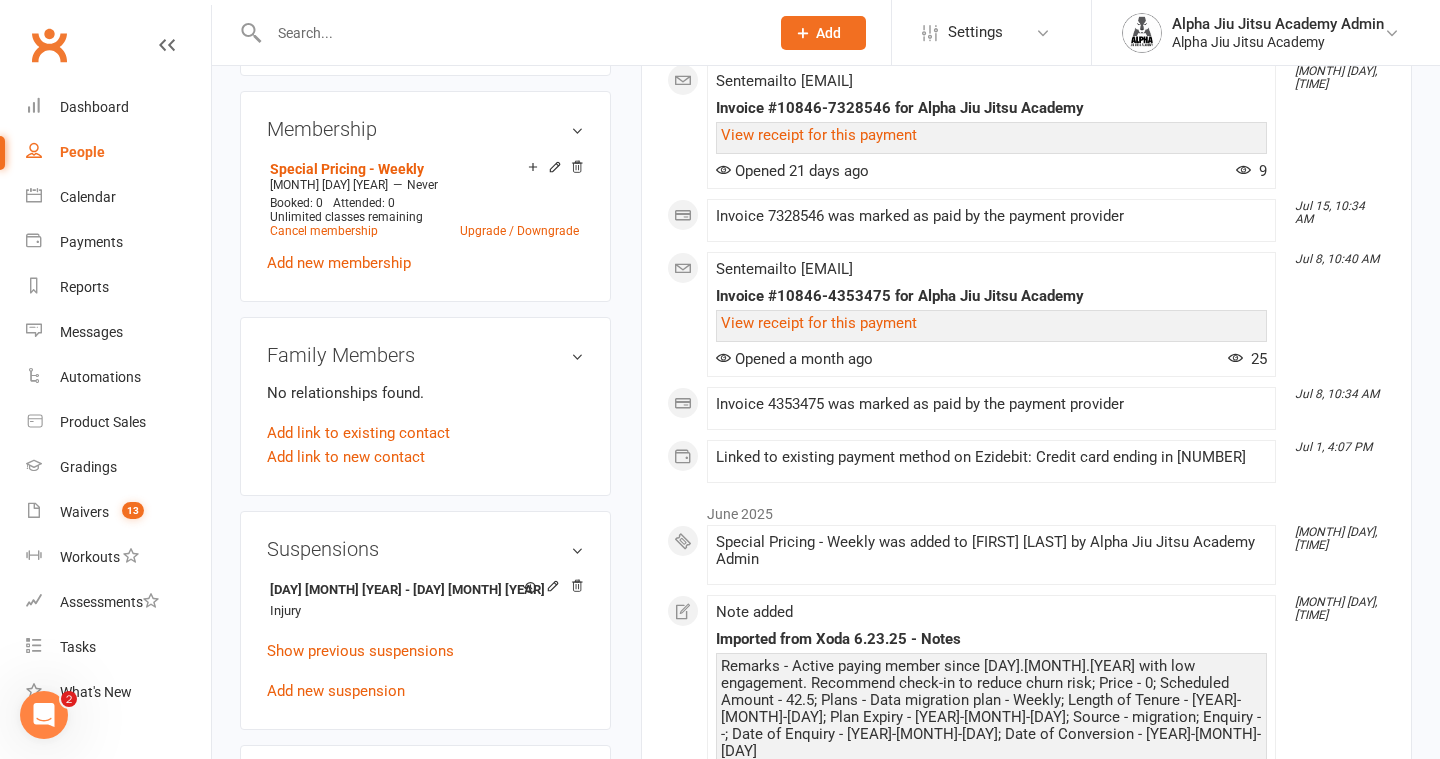 scroll, scrollTop: 0, scrollLeft: 0, axis: both 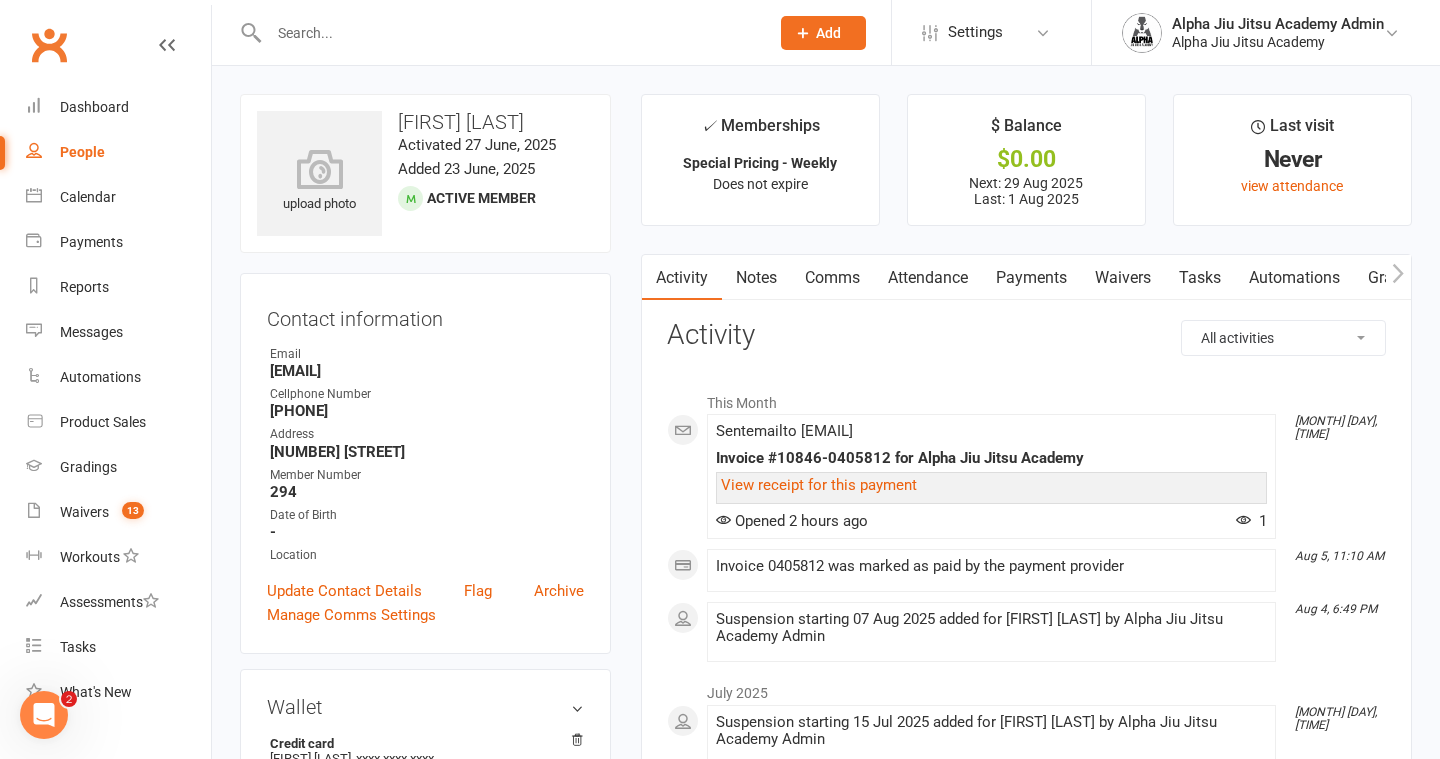 click on "People" at bounding box center [118, 152] 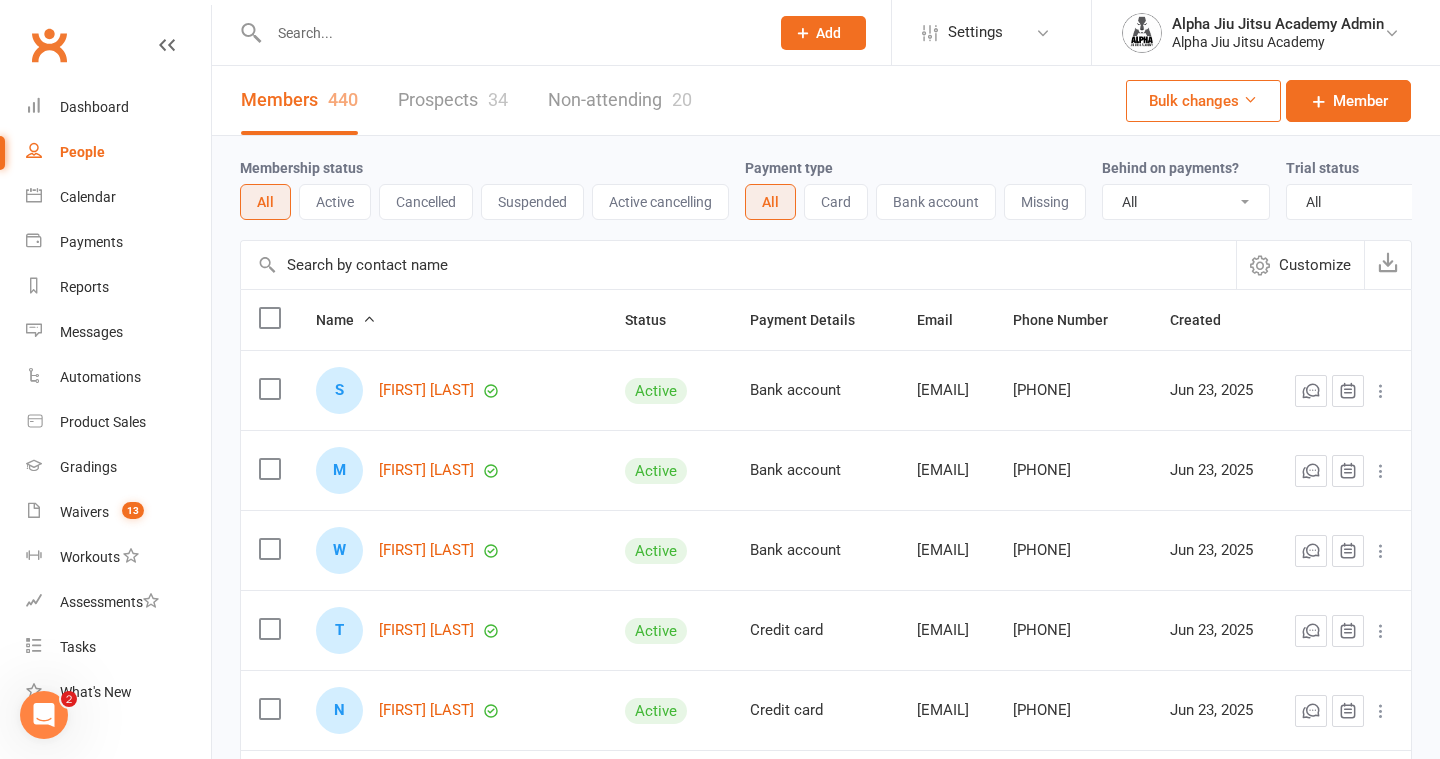click at bounding box center [738, 265] 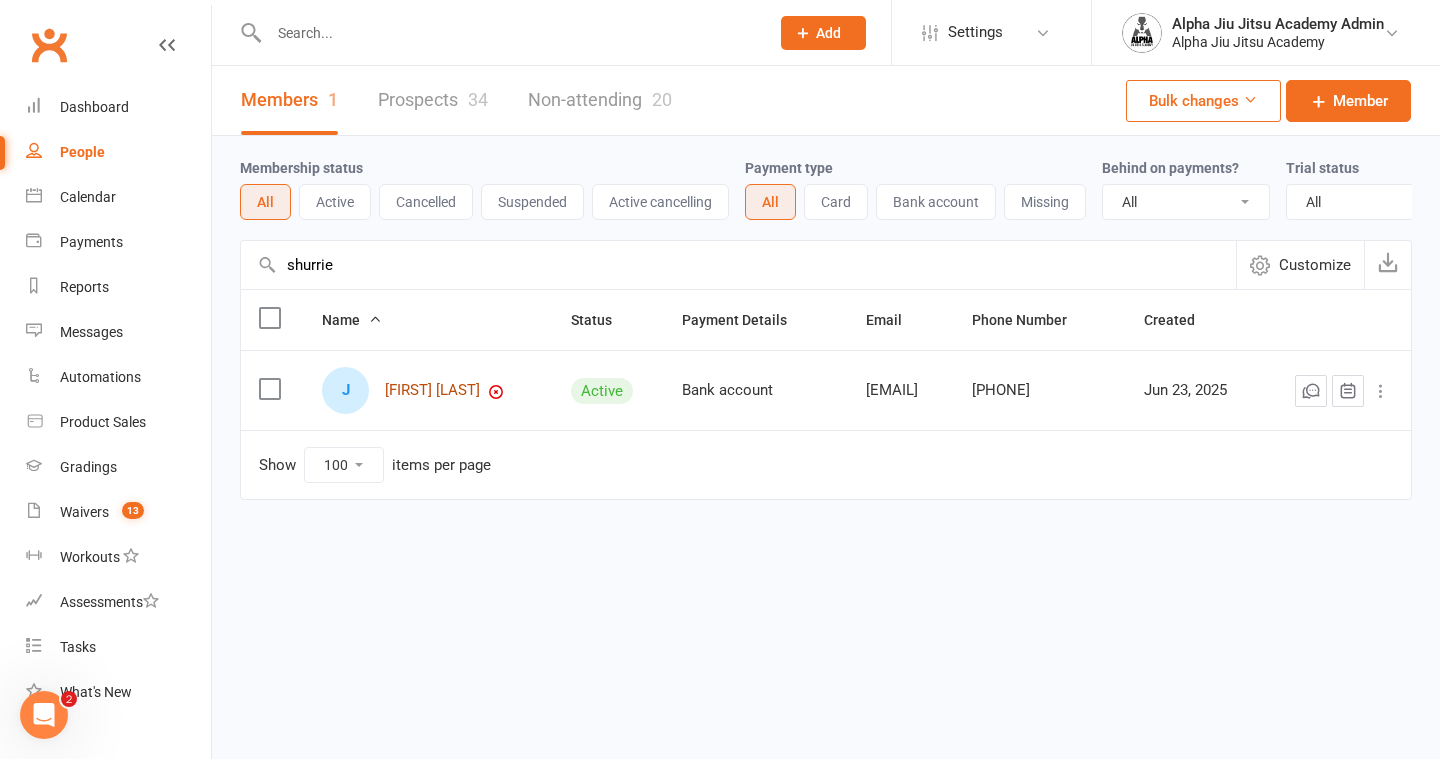 type on "shurrie" 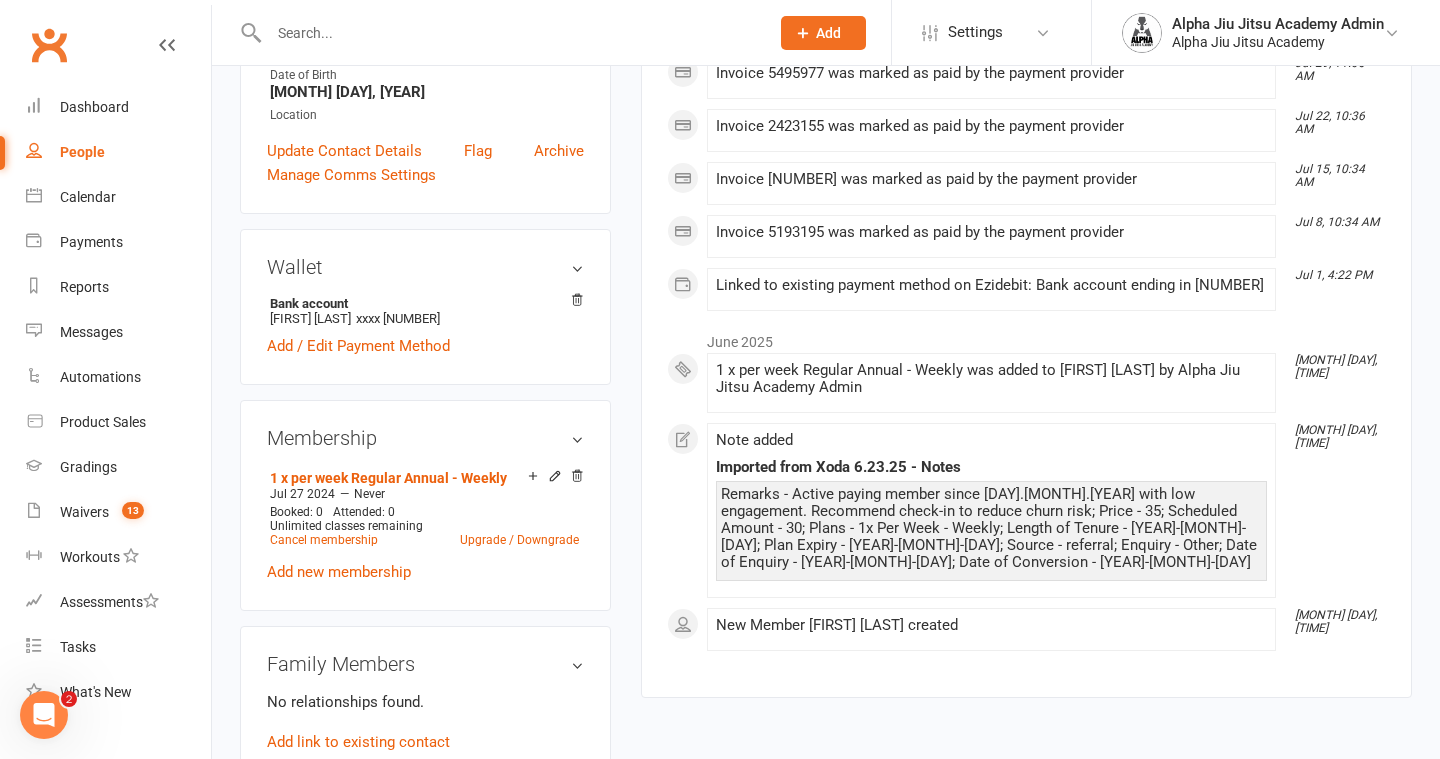 scroll, scrollTop: 451, scrollLeft: 0, axis: vertical 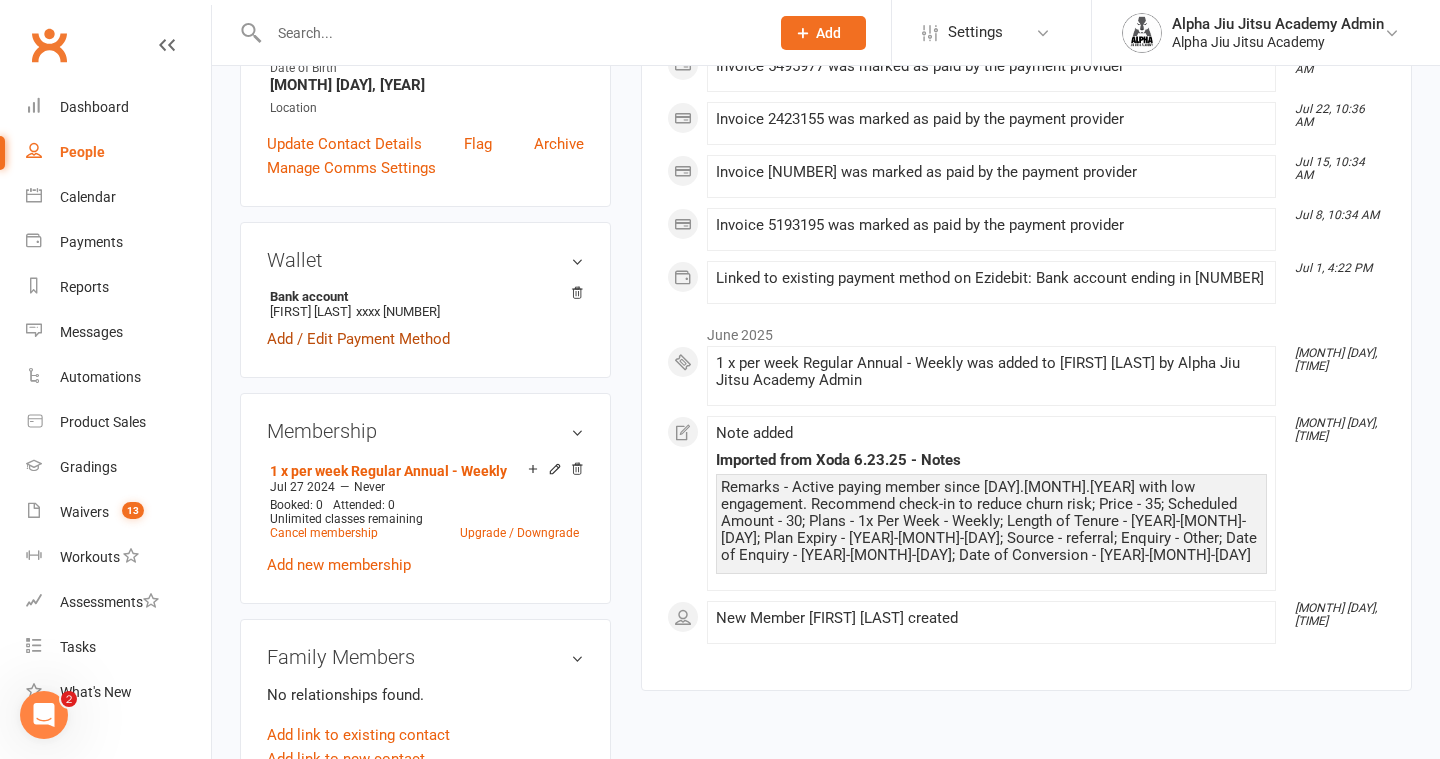 click on "Add / Edit Payment Method" at bounding box center [358, 339] 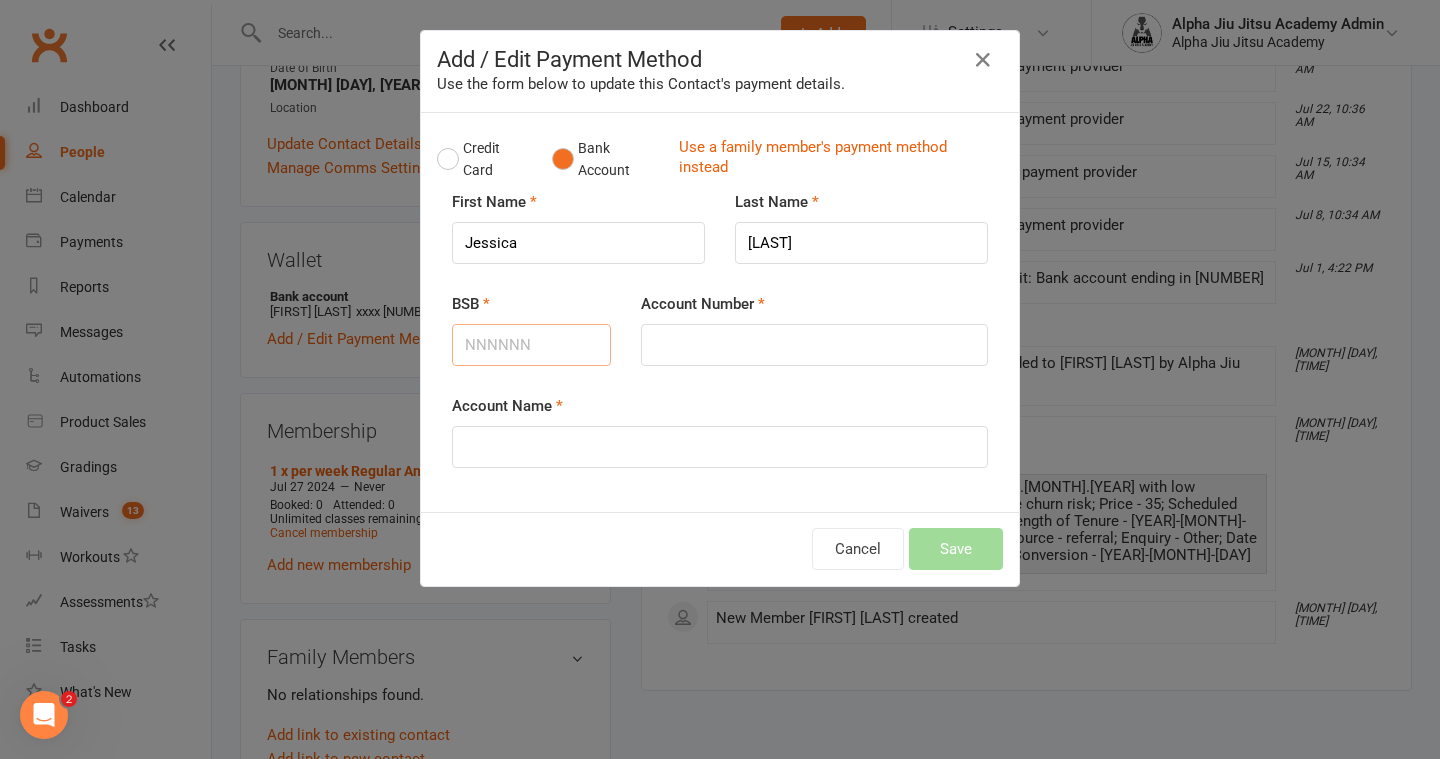 click on "BSB" at bounding box center (531, 345) 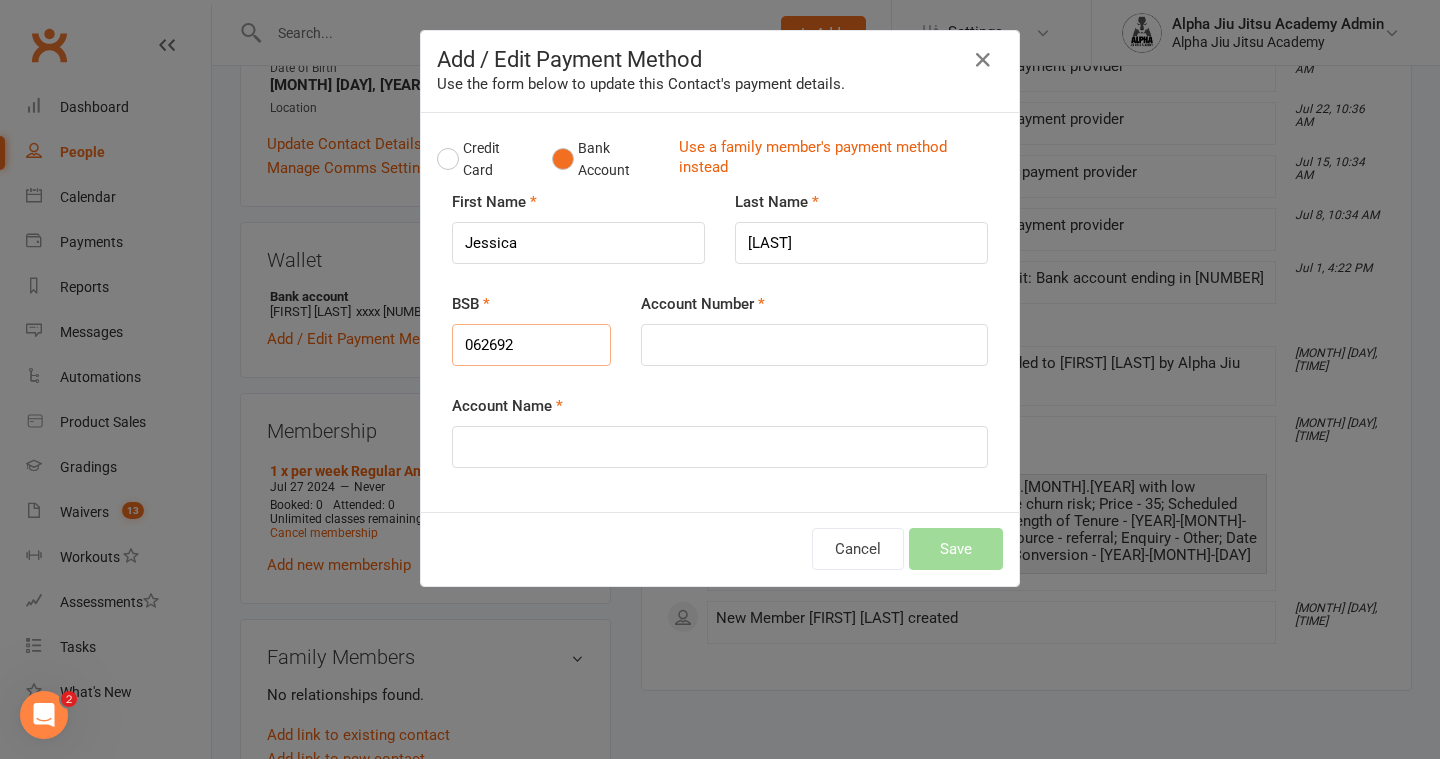 type on "062692" 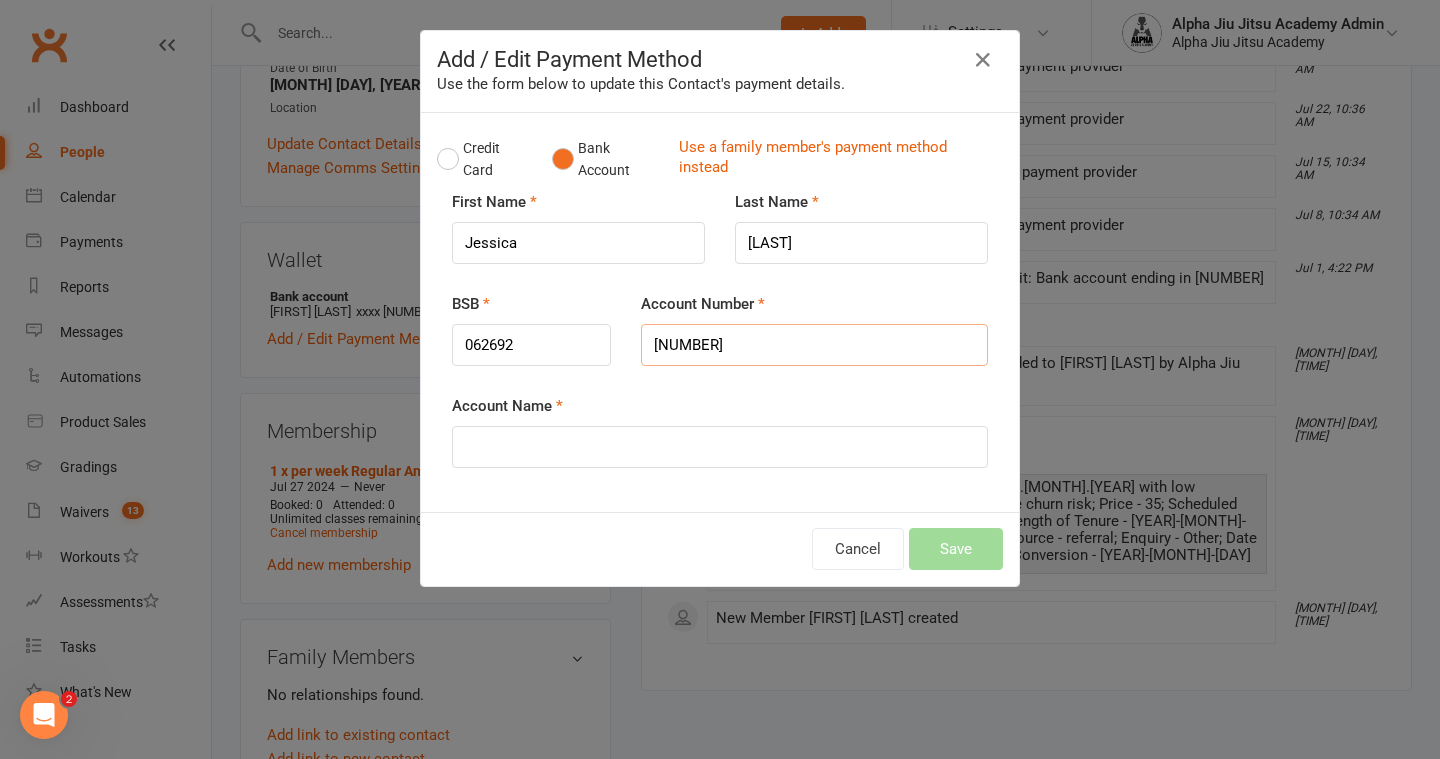 type on "[NUMBER]" 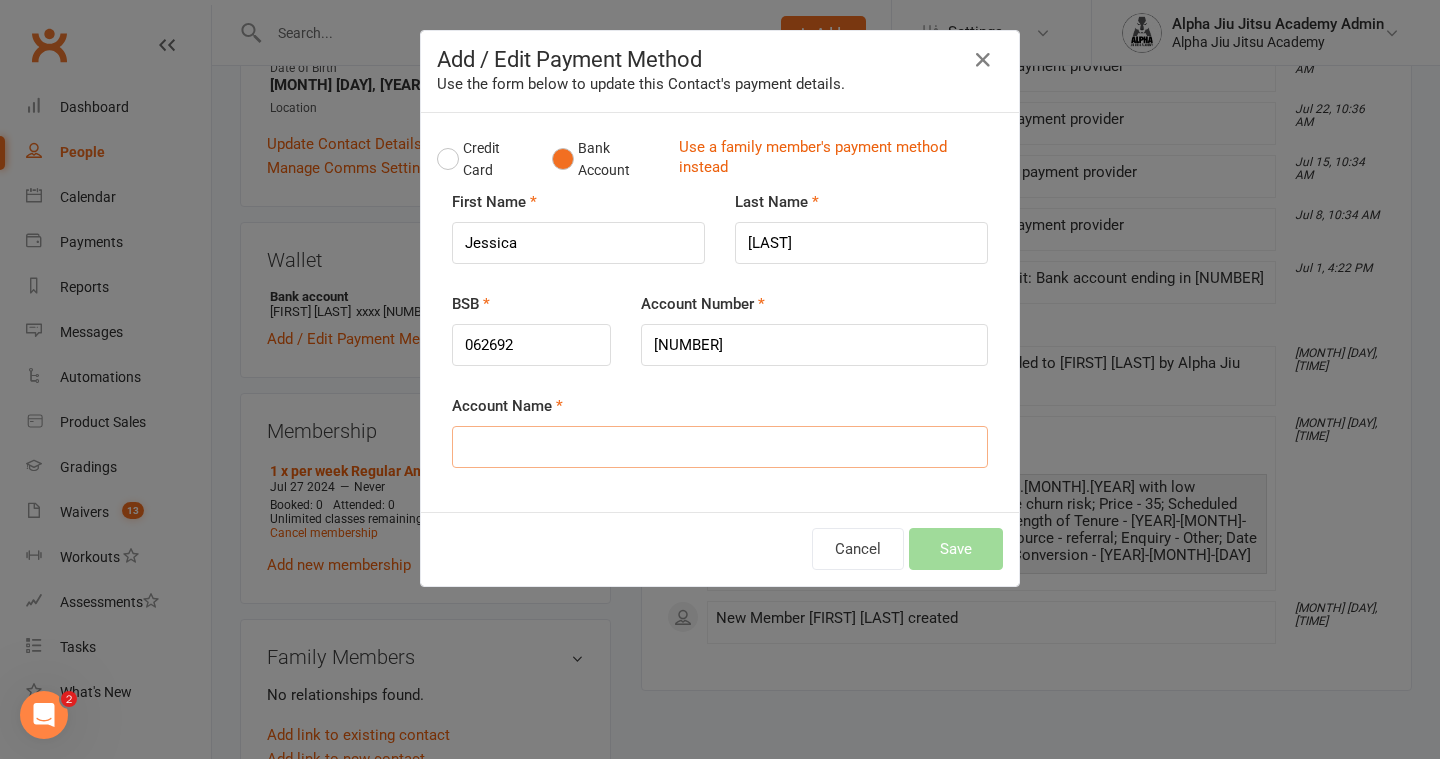 click on "Account Name" at bounding box center (720, 447) 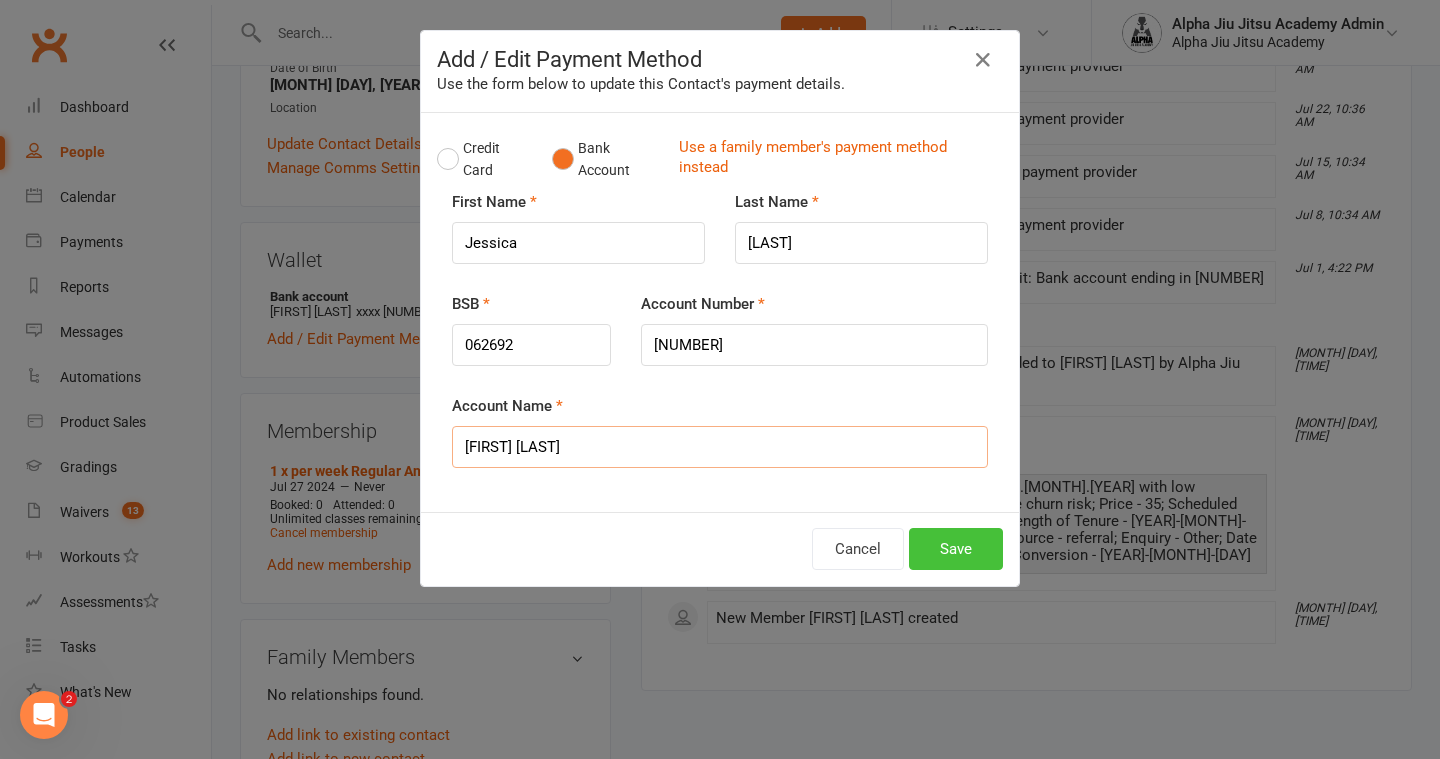 type on "[FIRST] [LAST]" 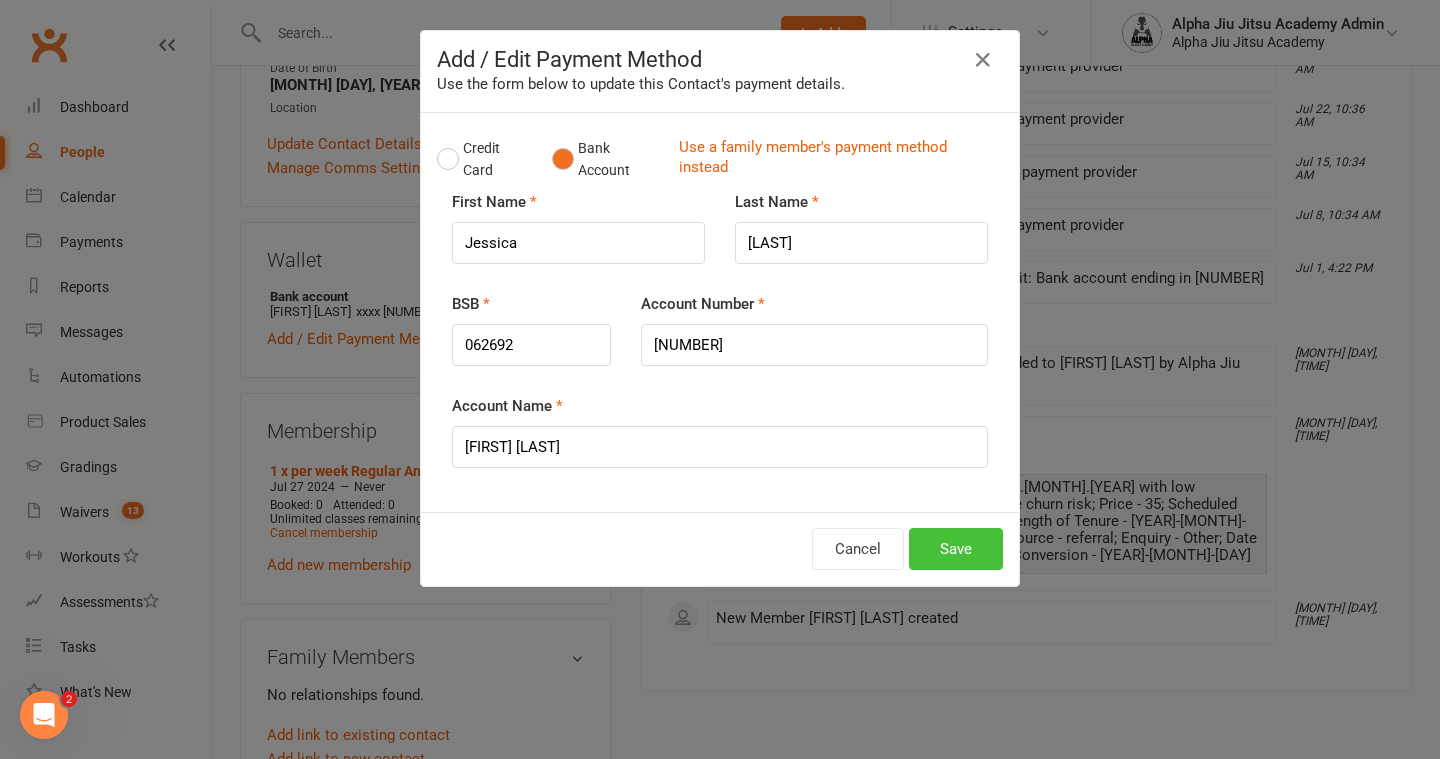 click on "Save" at bounding box center (956, 549) 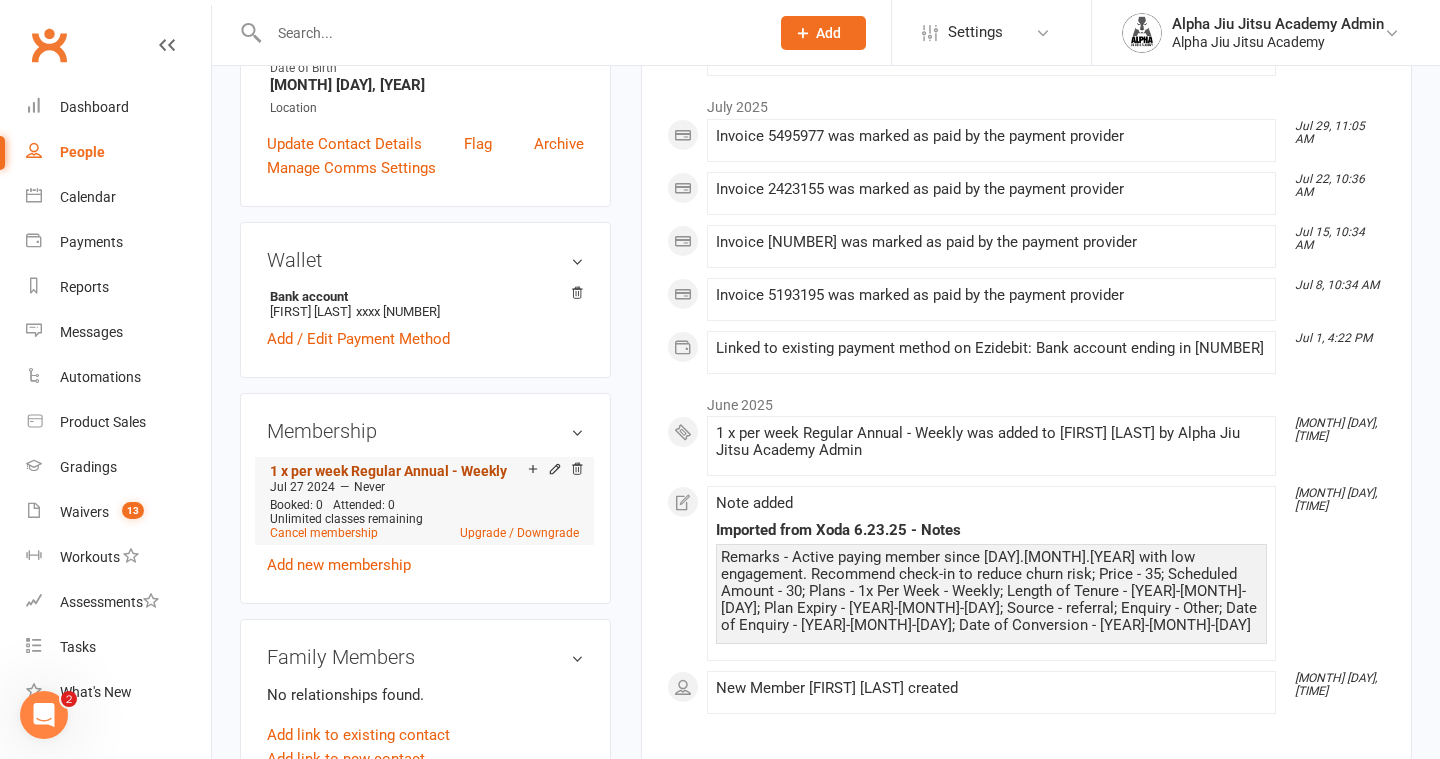 scroll, scrollTop: 0, scrollLeft: 0, axis: both 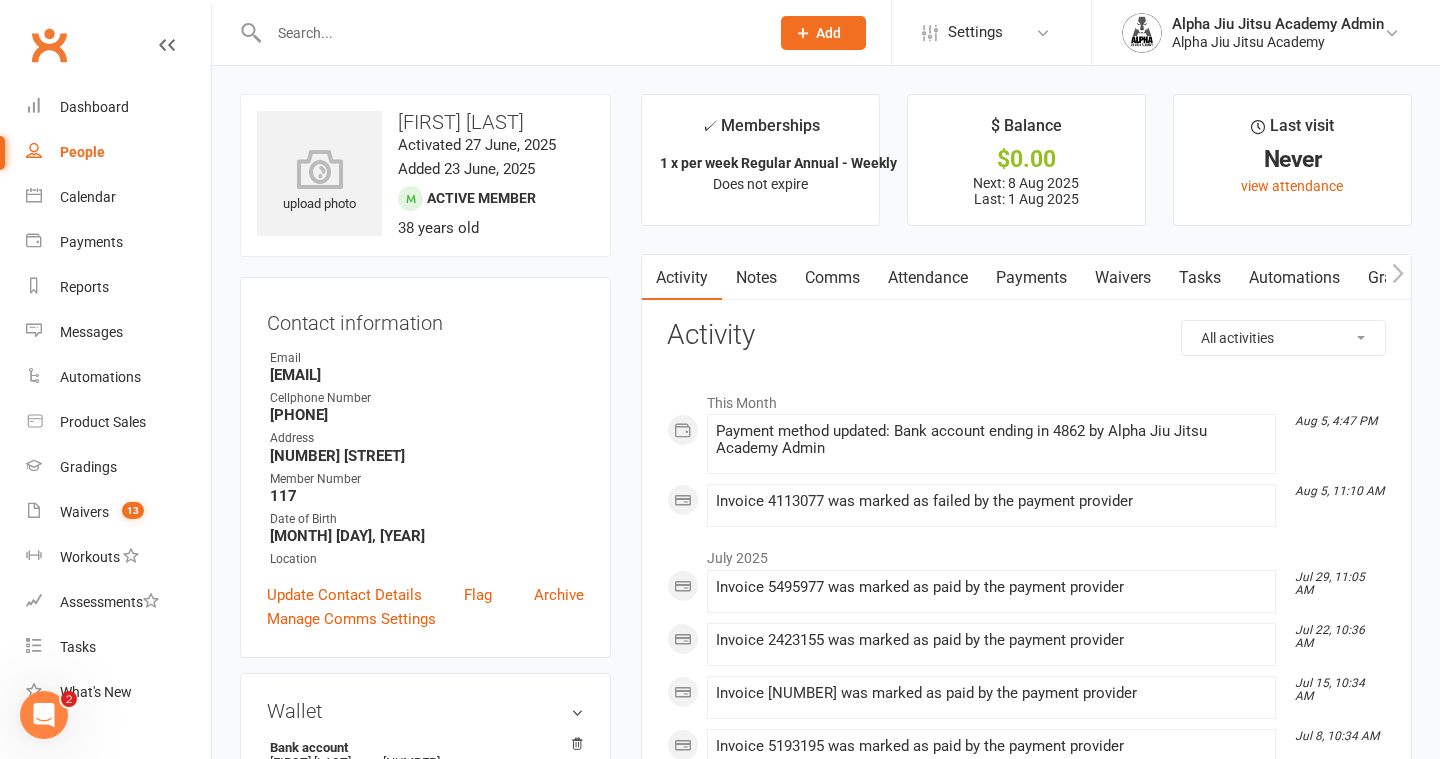 click on "Payments" at bounding box center (1031, 278) 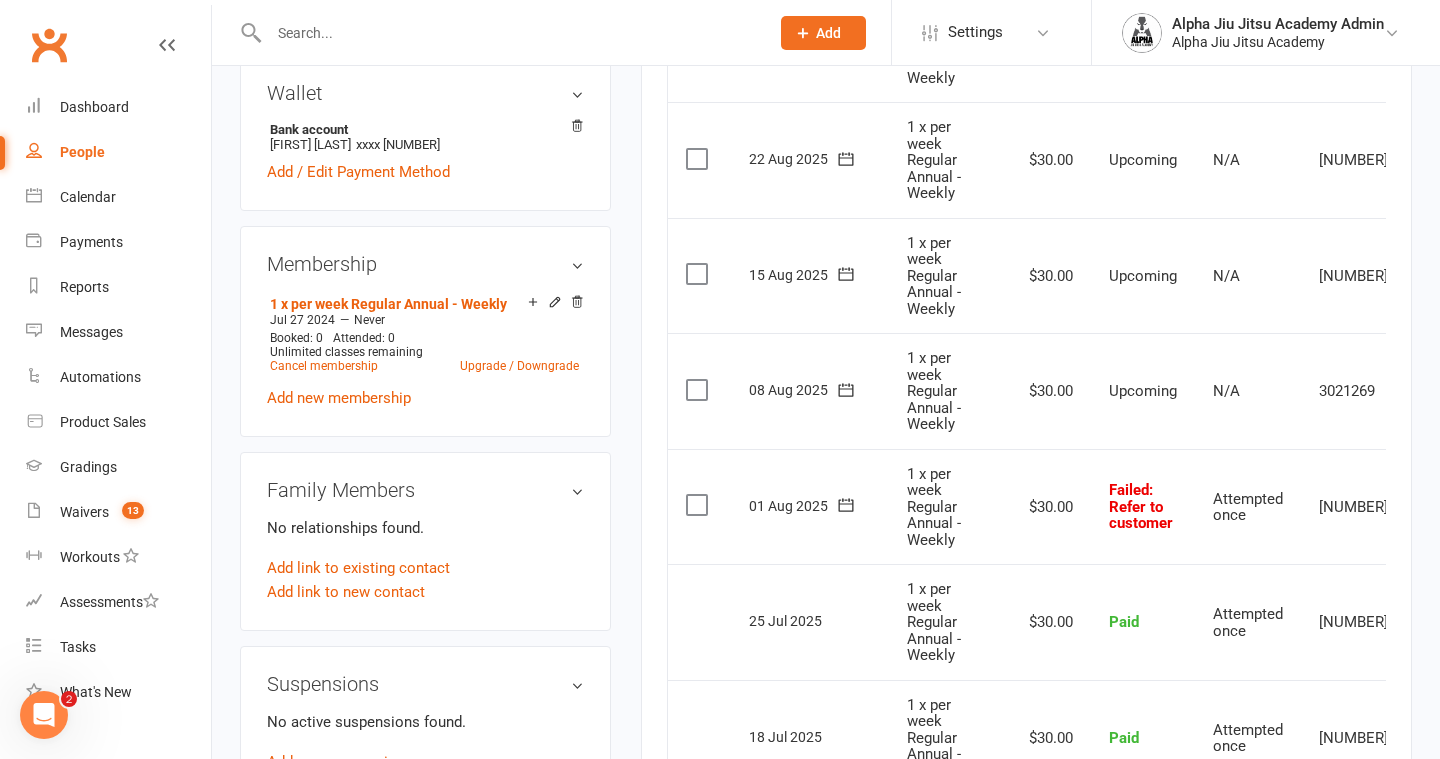 scroll, scrollTop: 648, scrollLeft: 0, axis: vertical 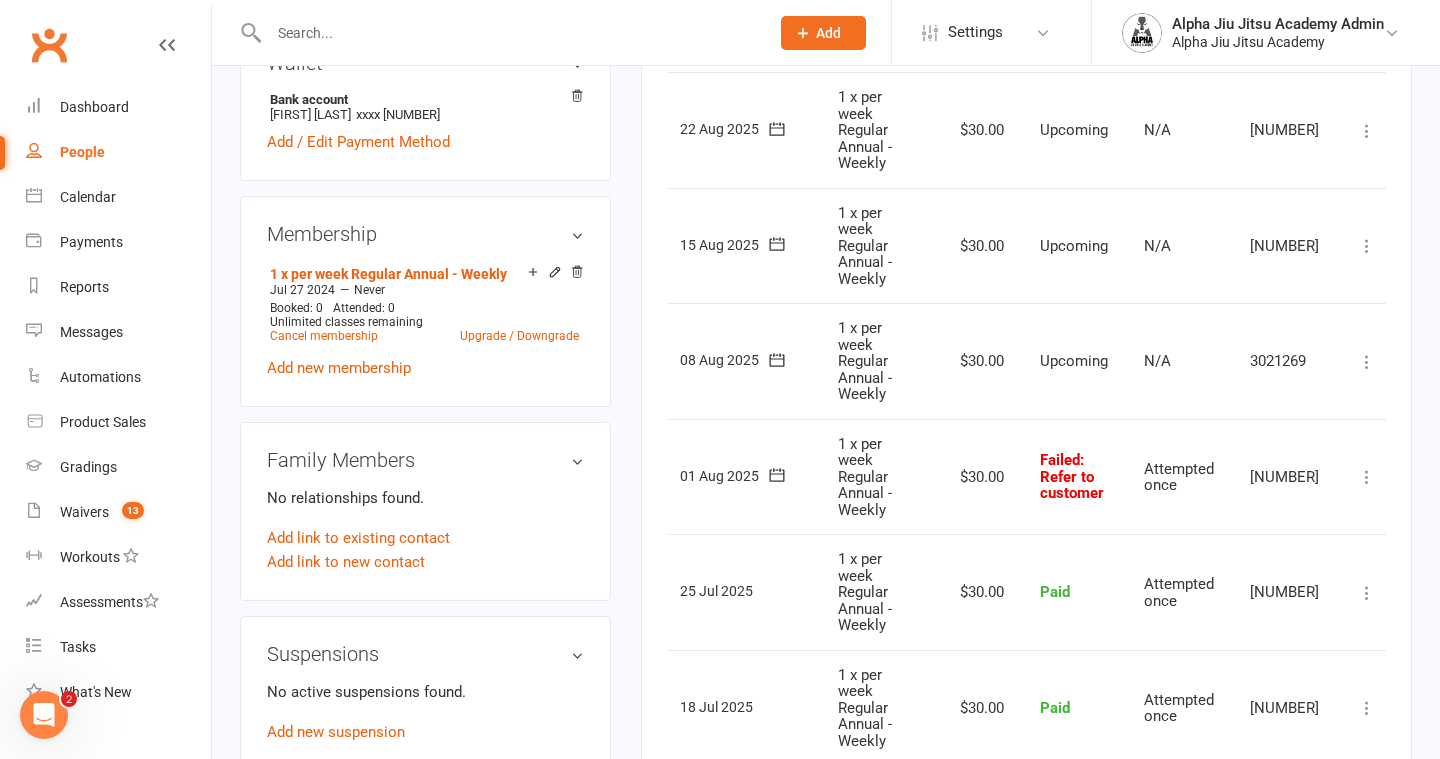 click at bounding box center (1367, 477) 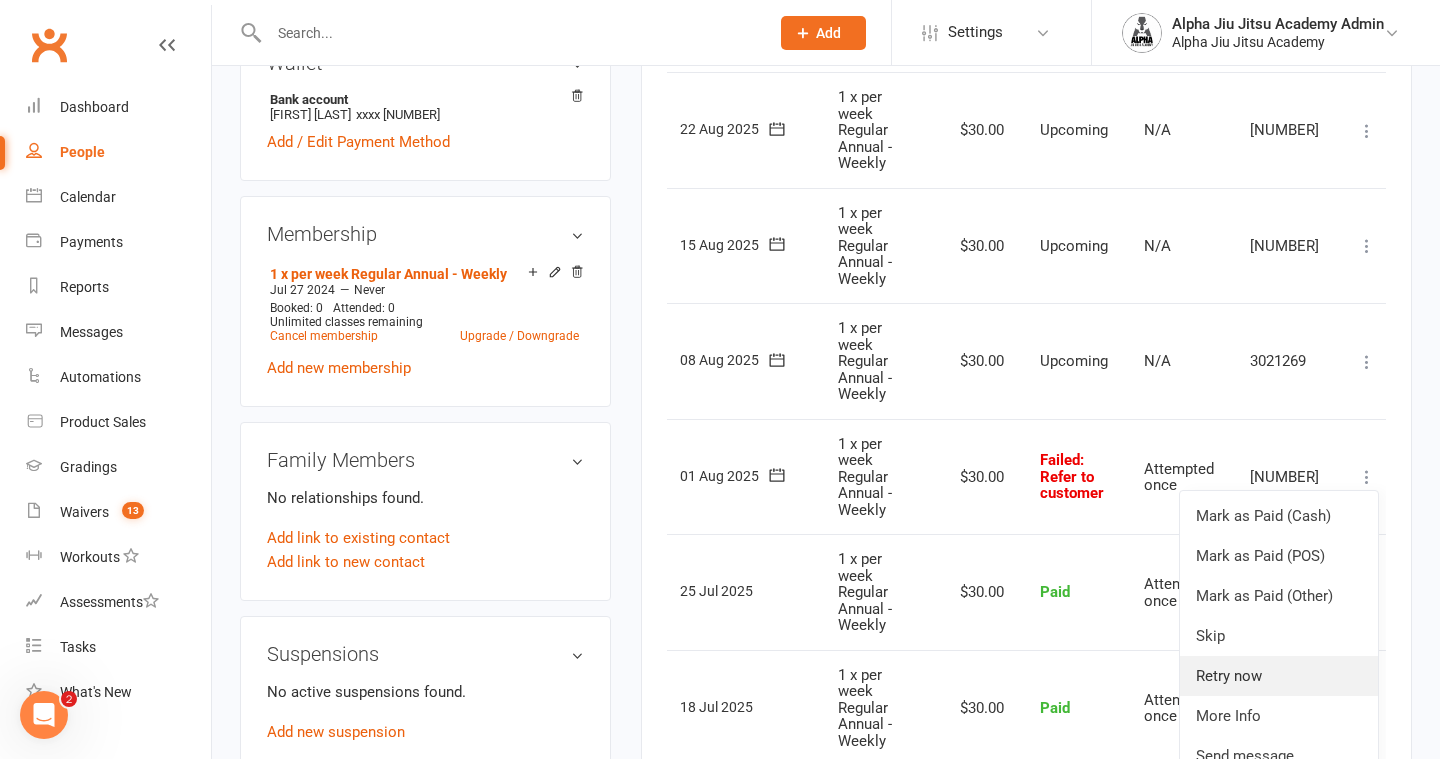 click on "Retry now" at bounding box center (1279, 676) 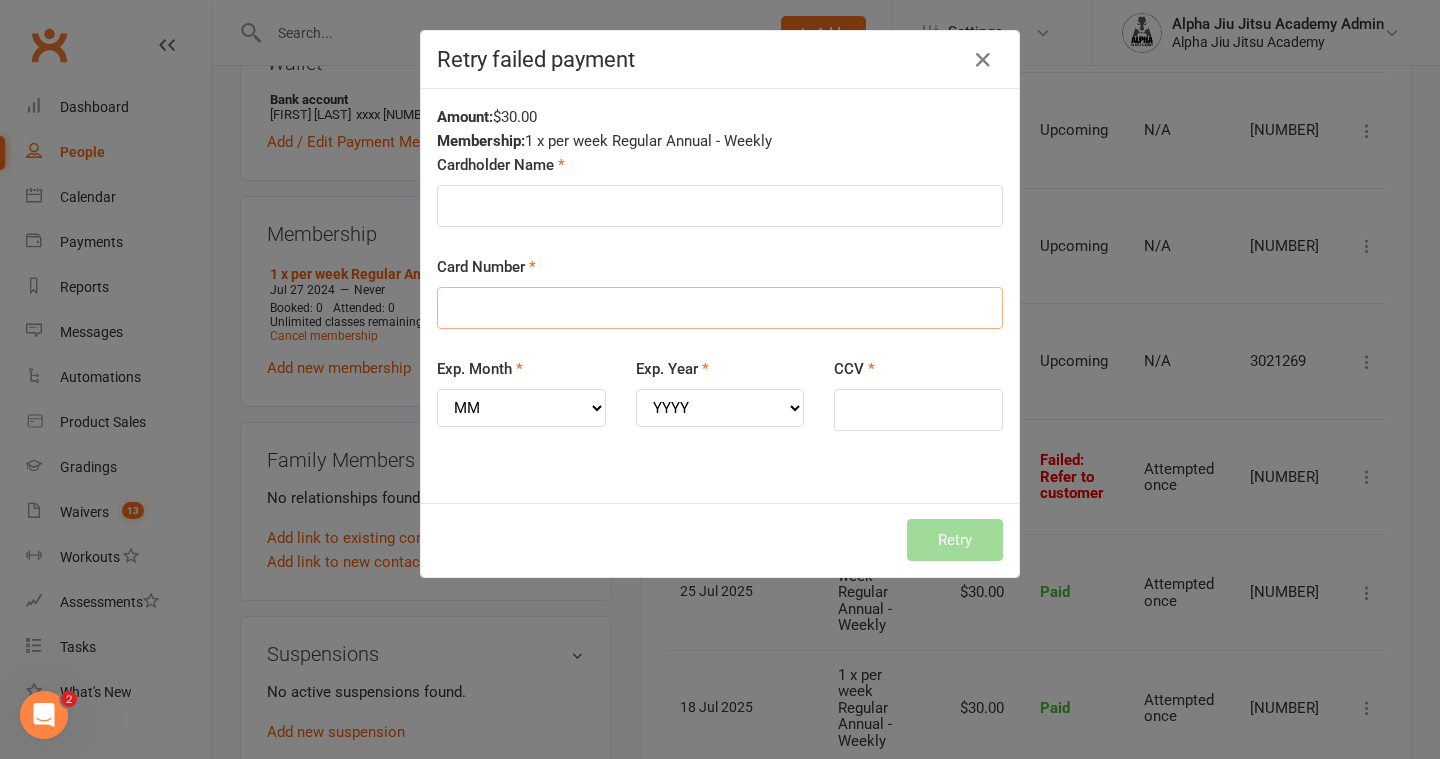 click on "Card Number" at bounding box center [720, 308] 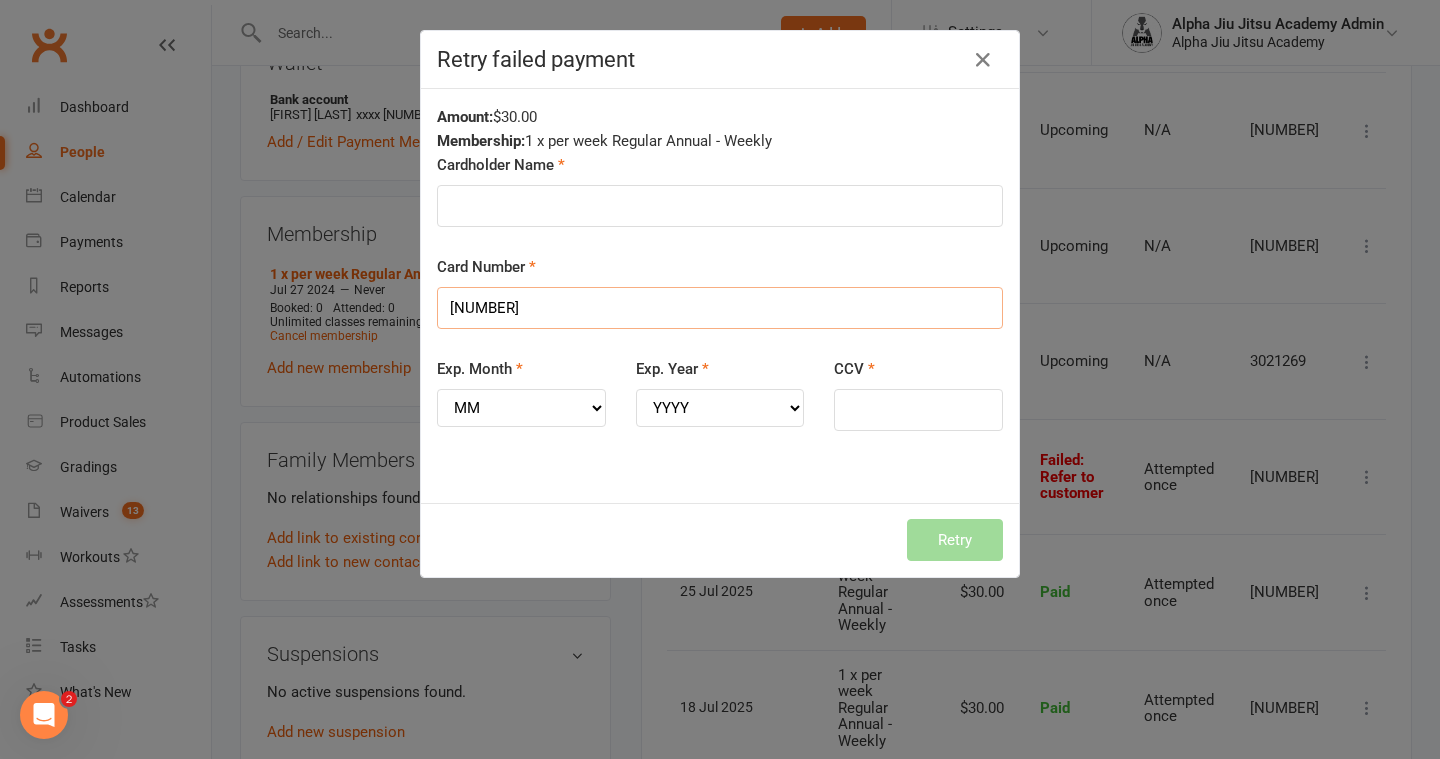 type on "[NUMBER]" 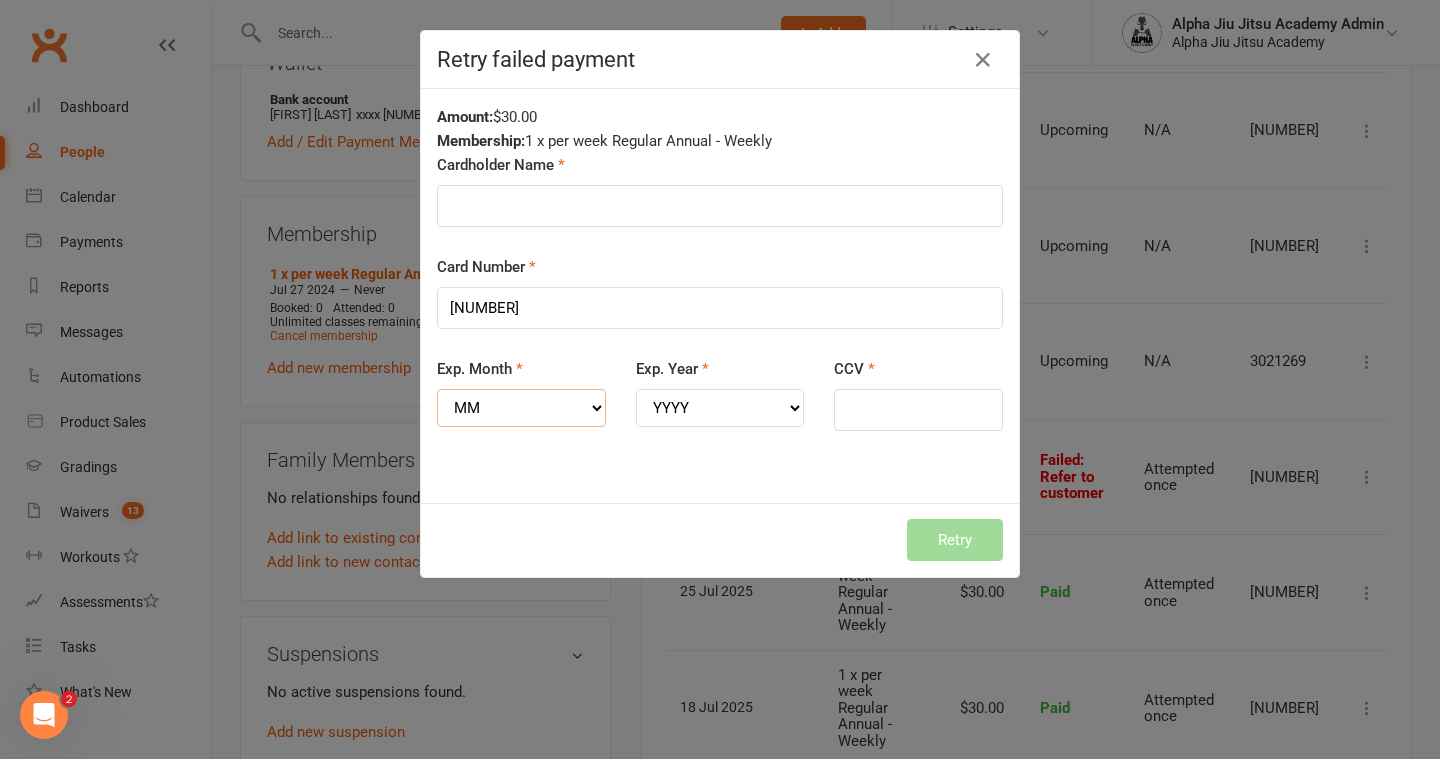 click on "MM 01 02 03 04 05 06 07 08 09 10 11 12" at bounding box center (521, 408) 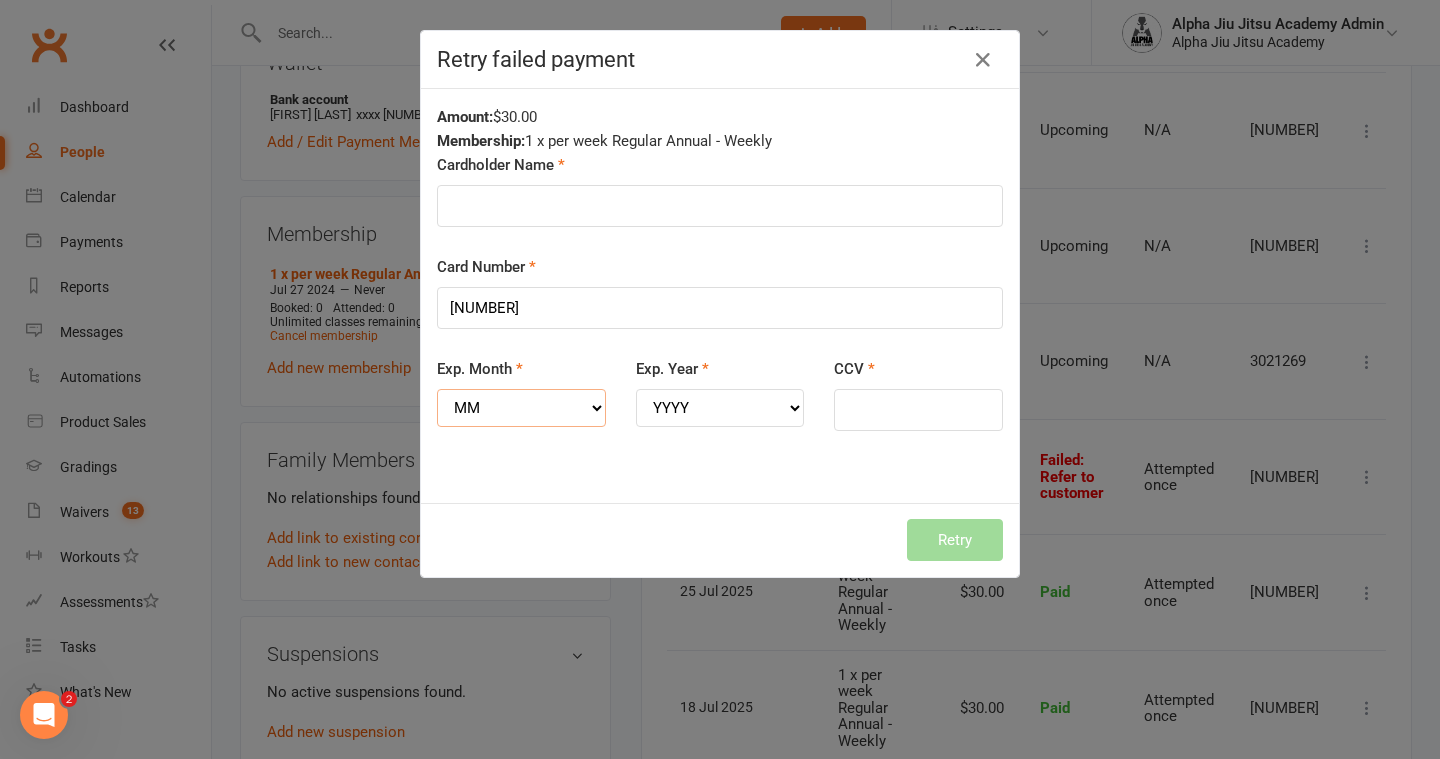 select on "06" 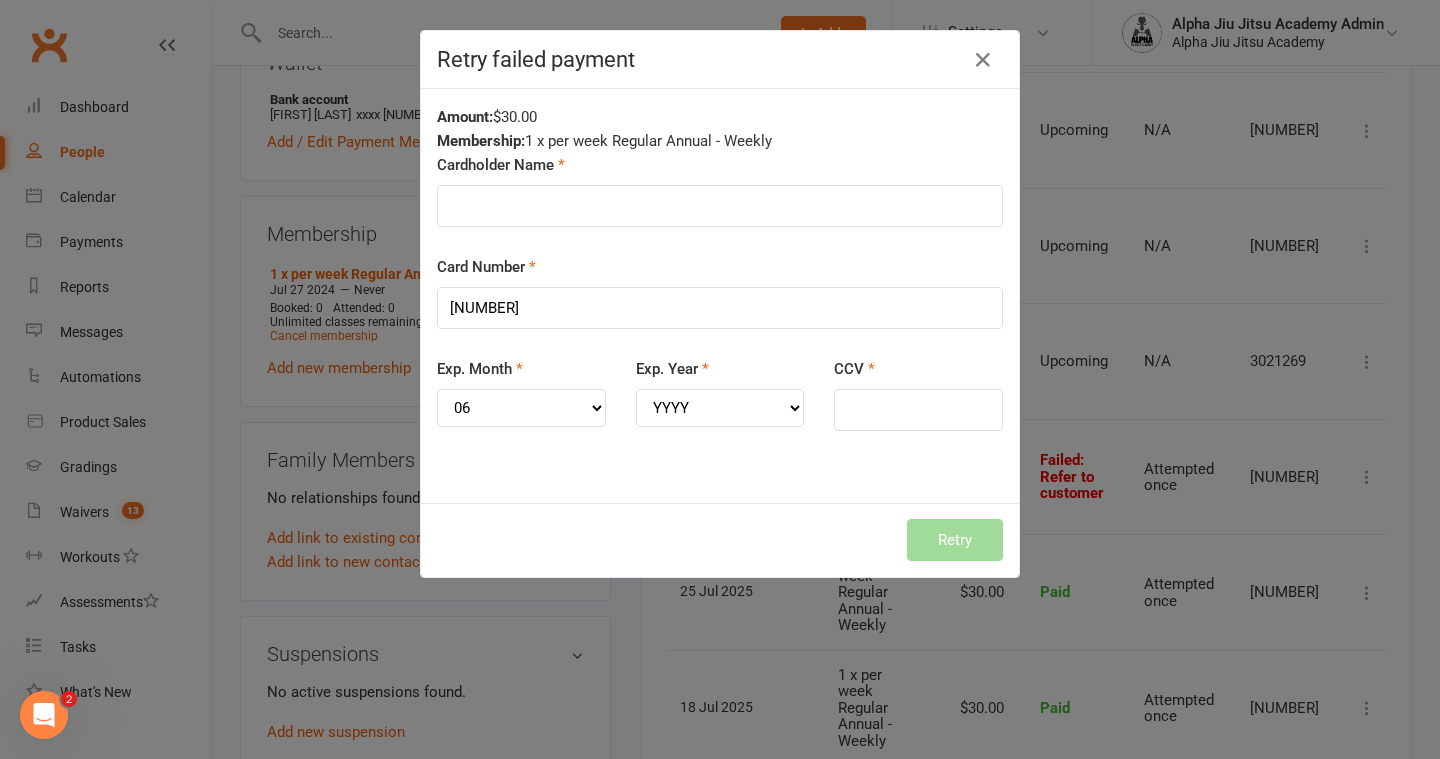 click on "Exp. Year YYYY 2025 2026 2027 2028 2029 2030 2031 2032 2033 2034" at bounding box center [720, 406] 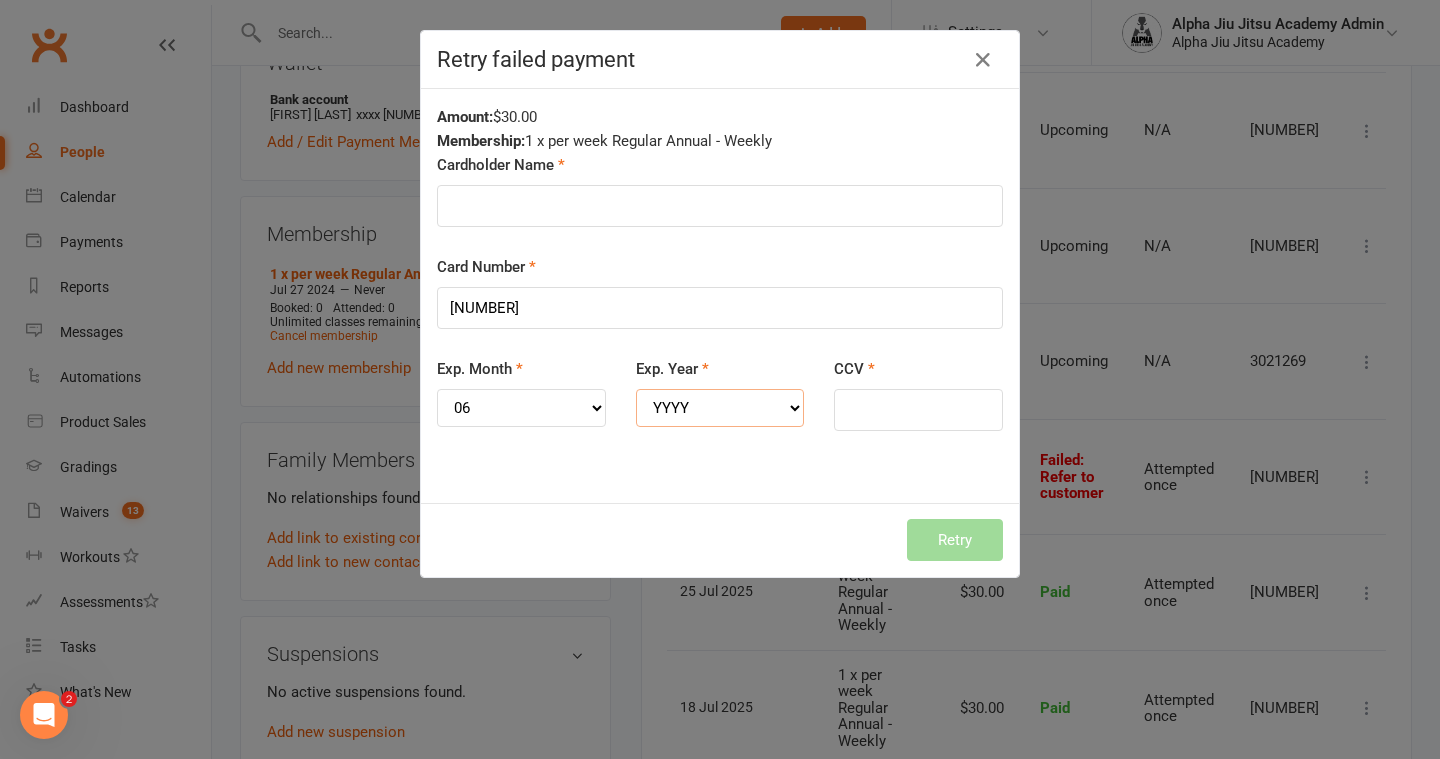 click on "YYYY 2025 2026 2027 2028 2029 2030 2031 2032 2033 2034" at bounding box center [720, 408] 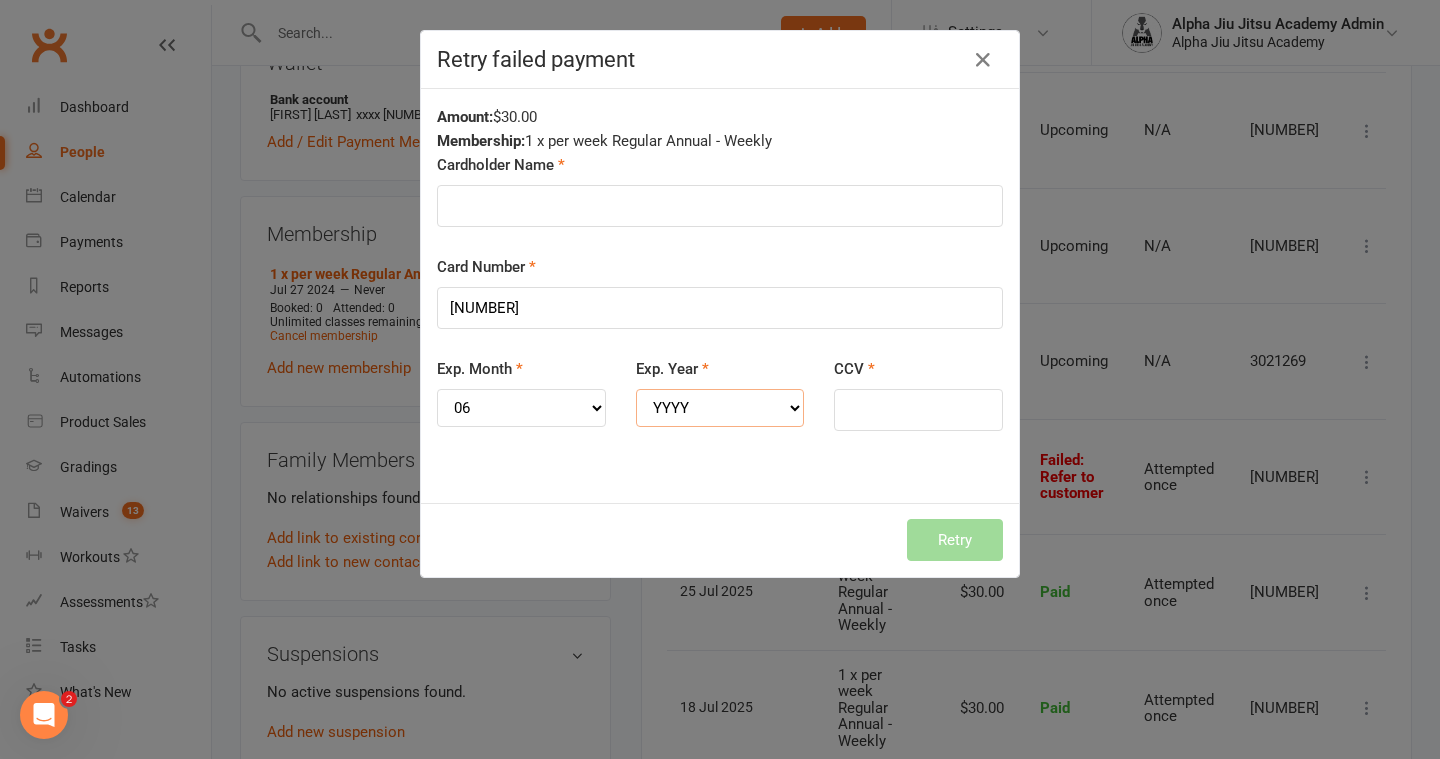 select on "2026" 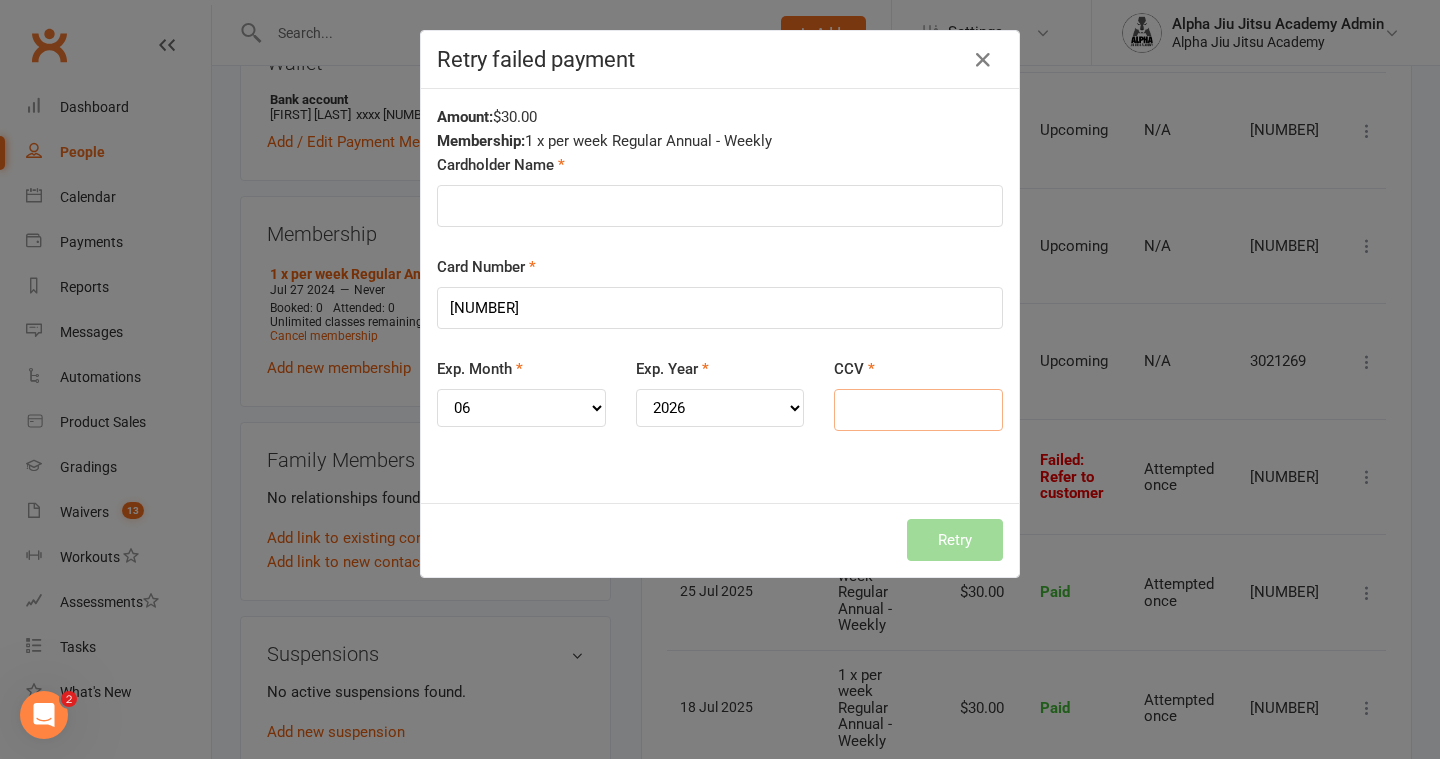 click on "CCV" at bounding box center (918, 410) 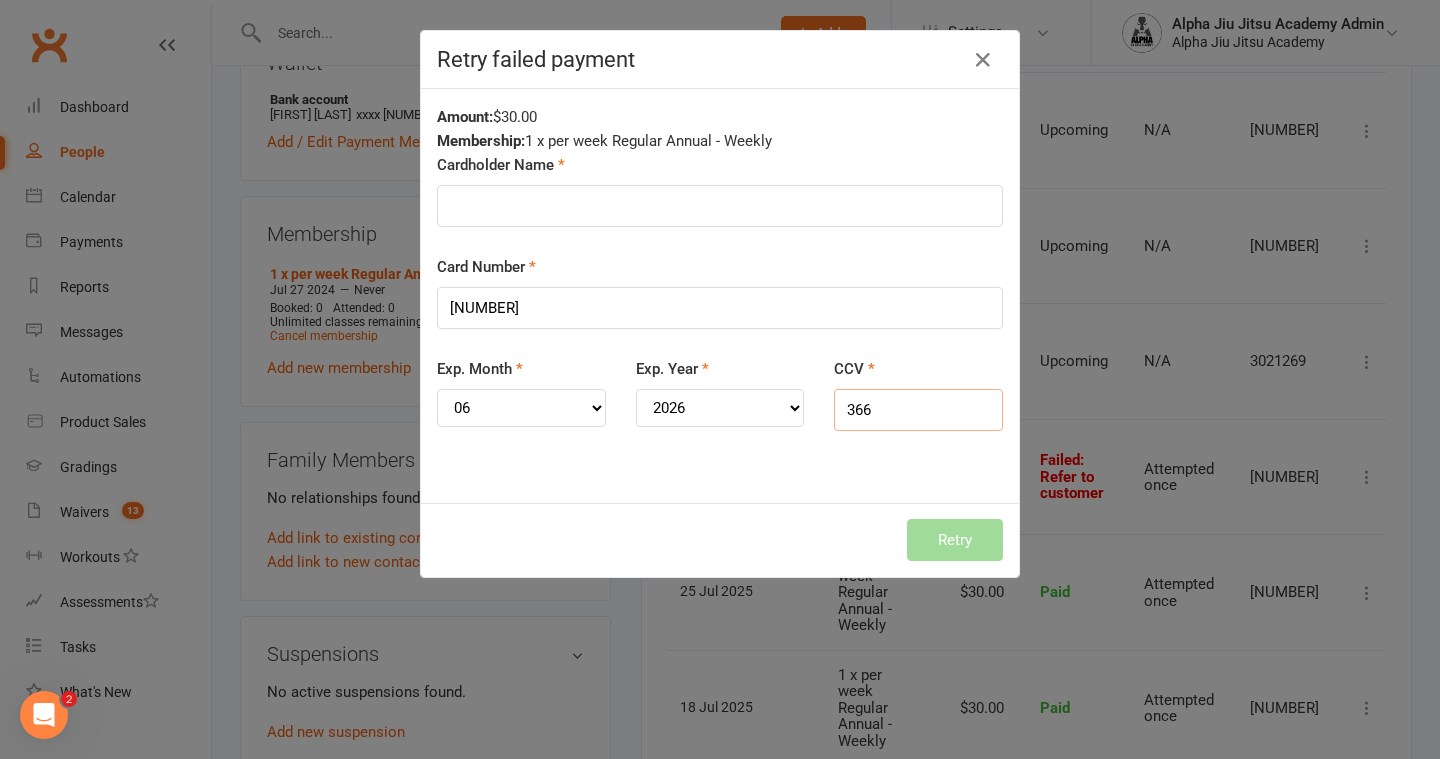 type on "366" 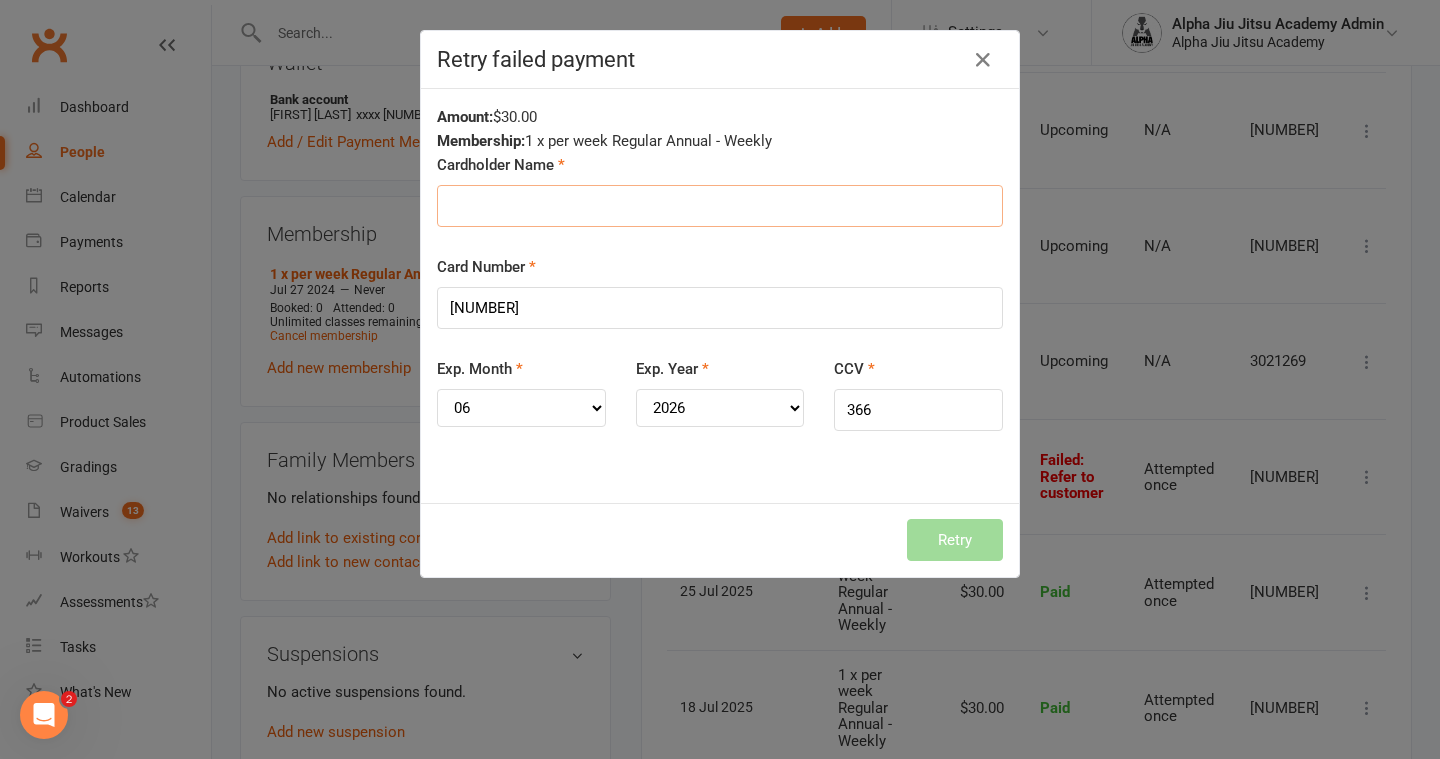 click on "Cardholder Name" at bounding box center [720, 206] 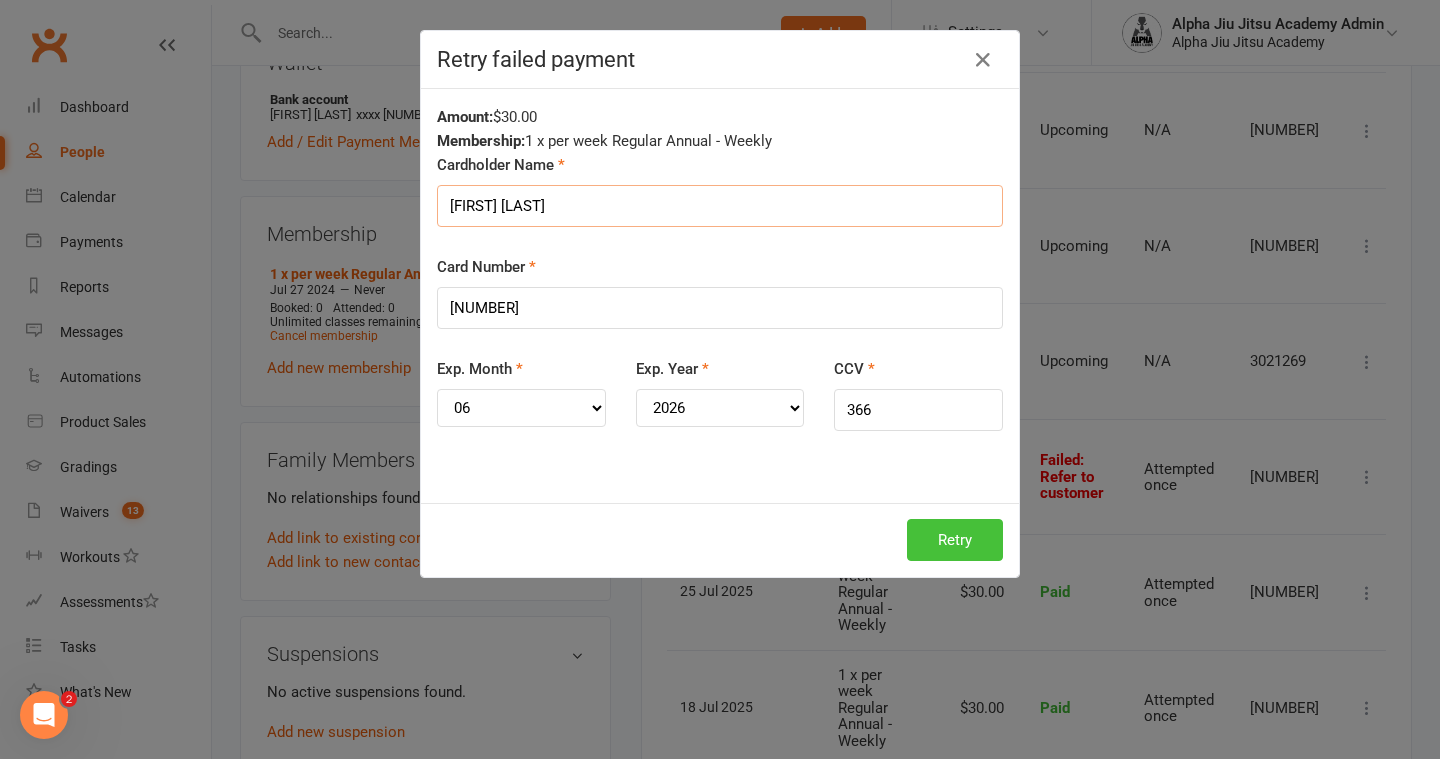 type on "[FIRST] [LAST]" 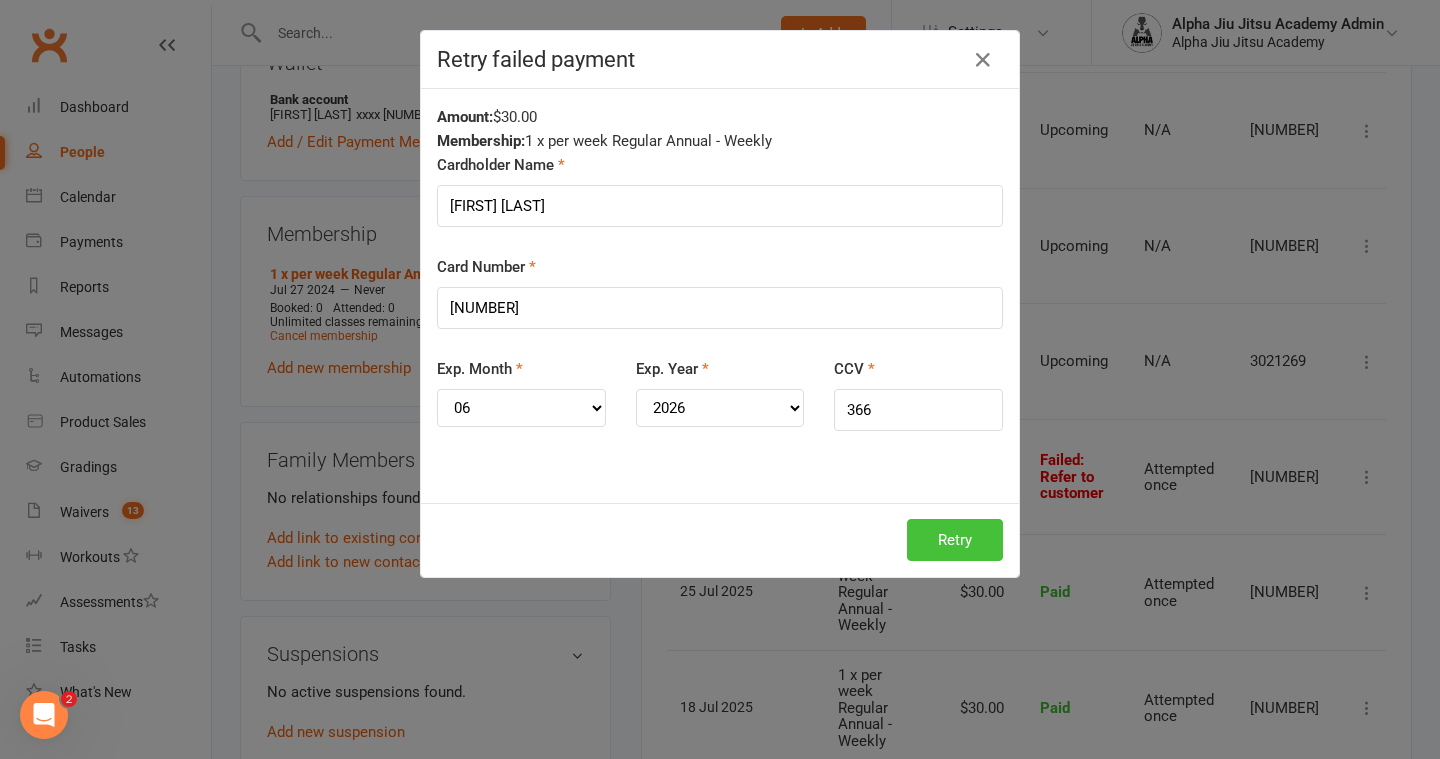click on "Retry" at bounding box center [955, 540] 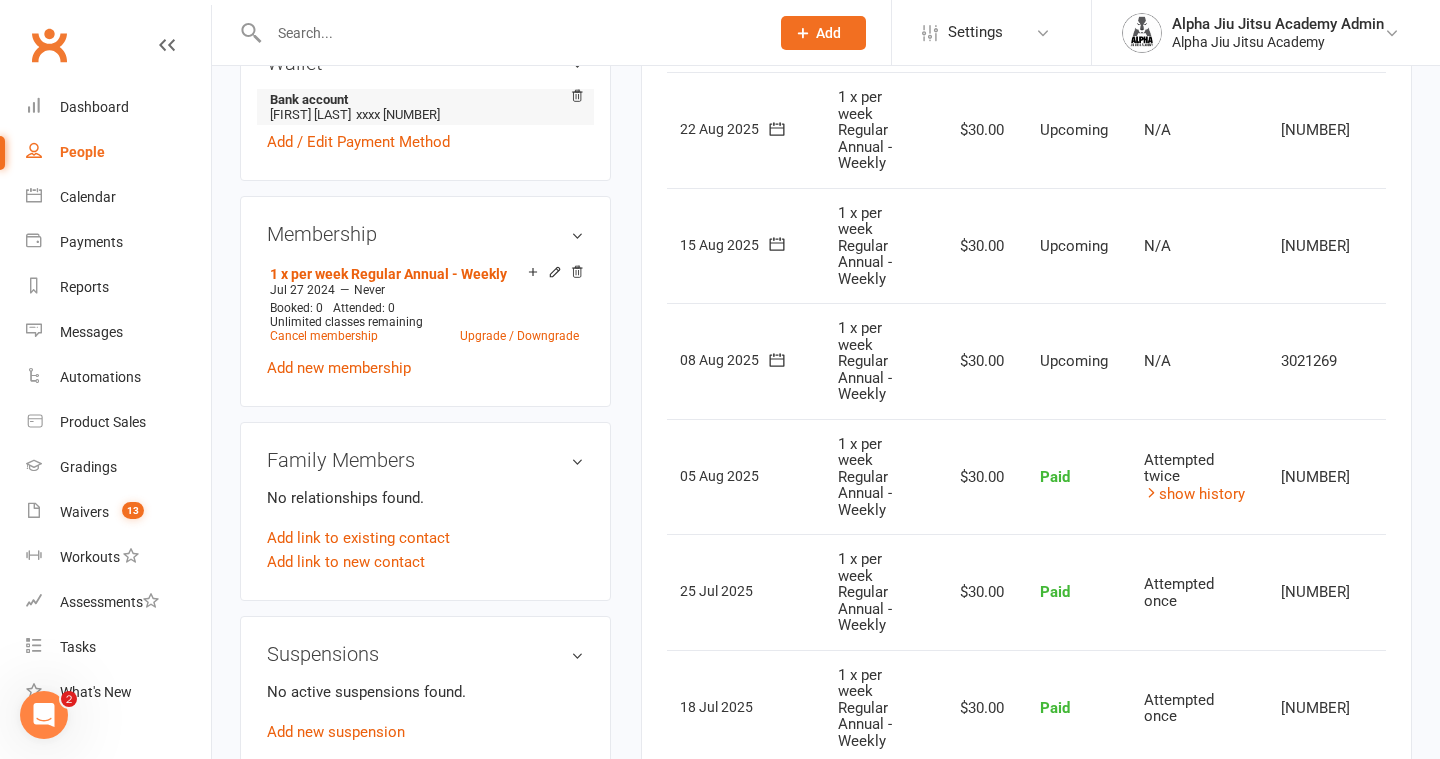 scroll, scrollTop: 0, scrollLeft: 0, axis: both 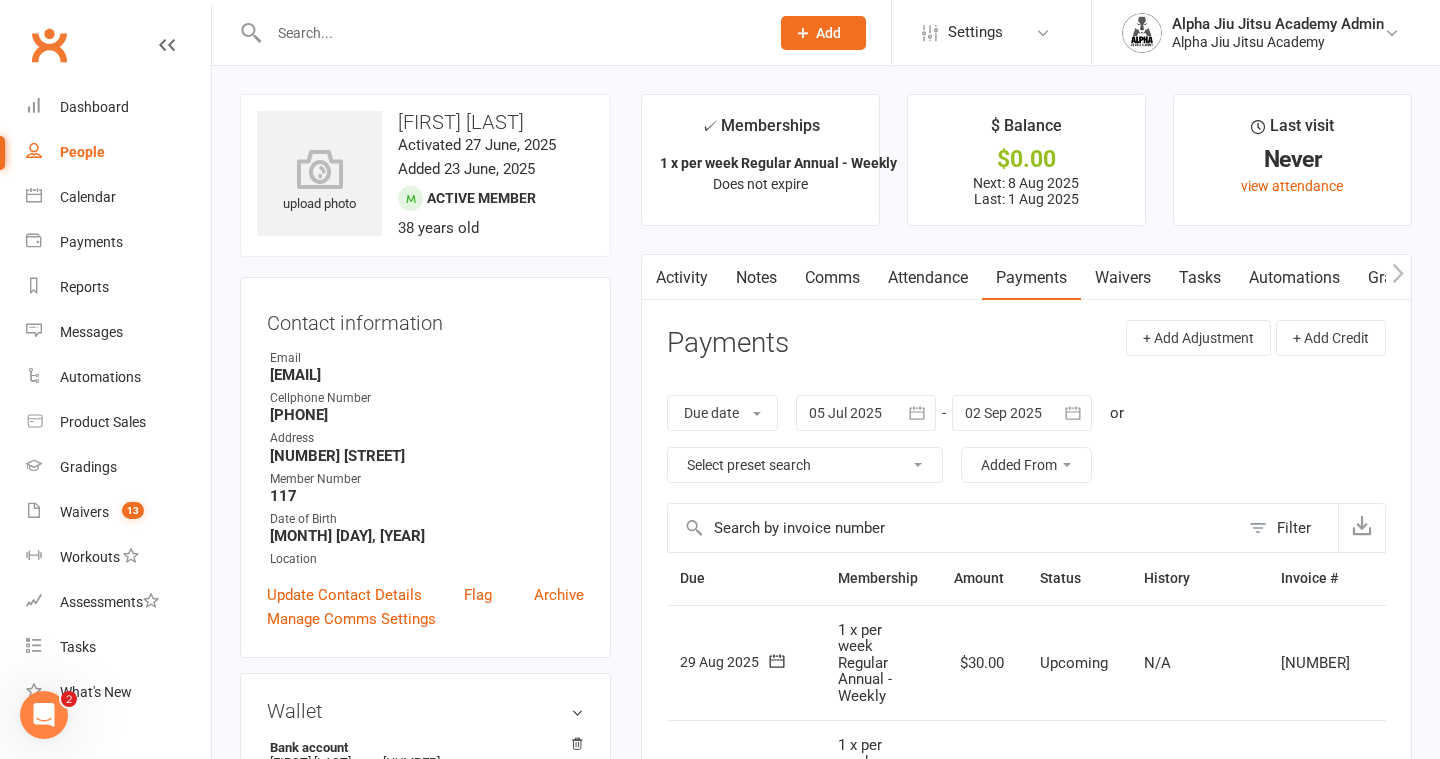 click on "People" at bounding box center [118, 152] 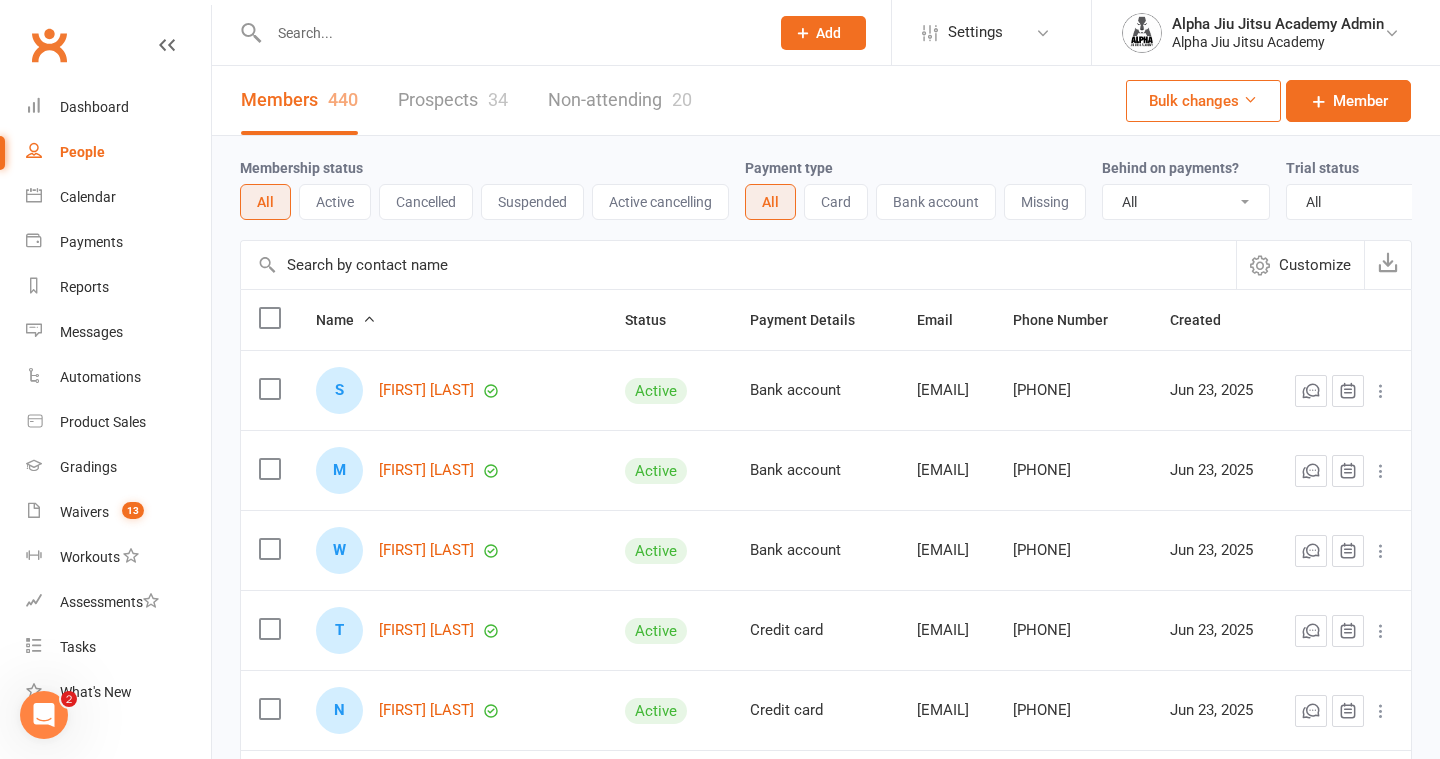 click at bounding box center [738, 265] 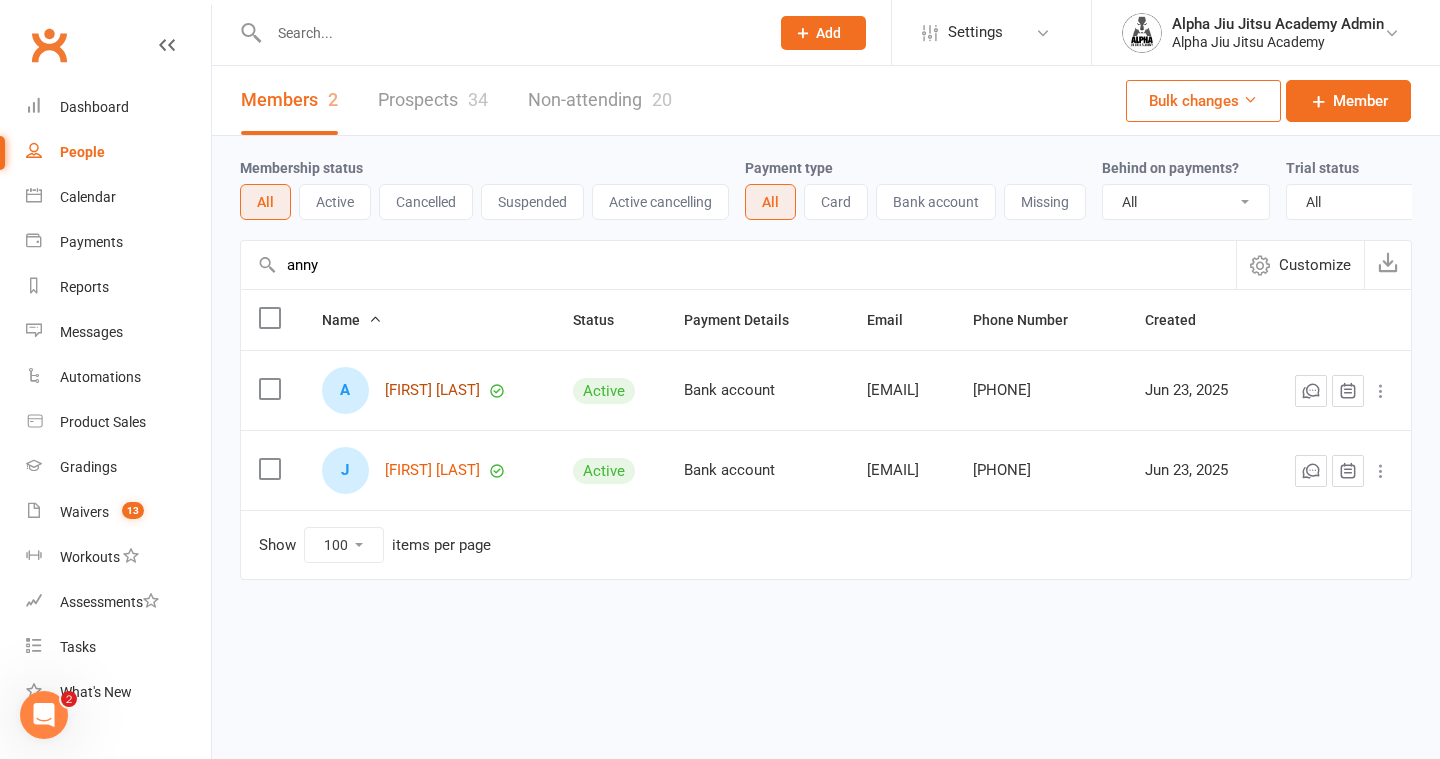type on "anny" 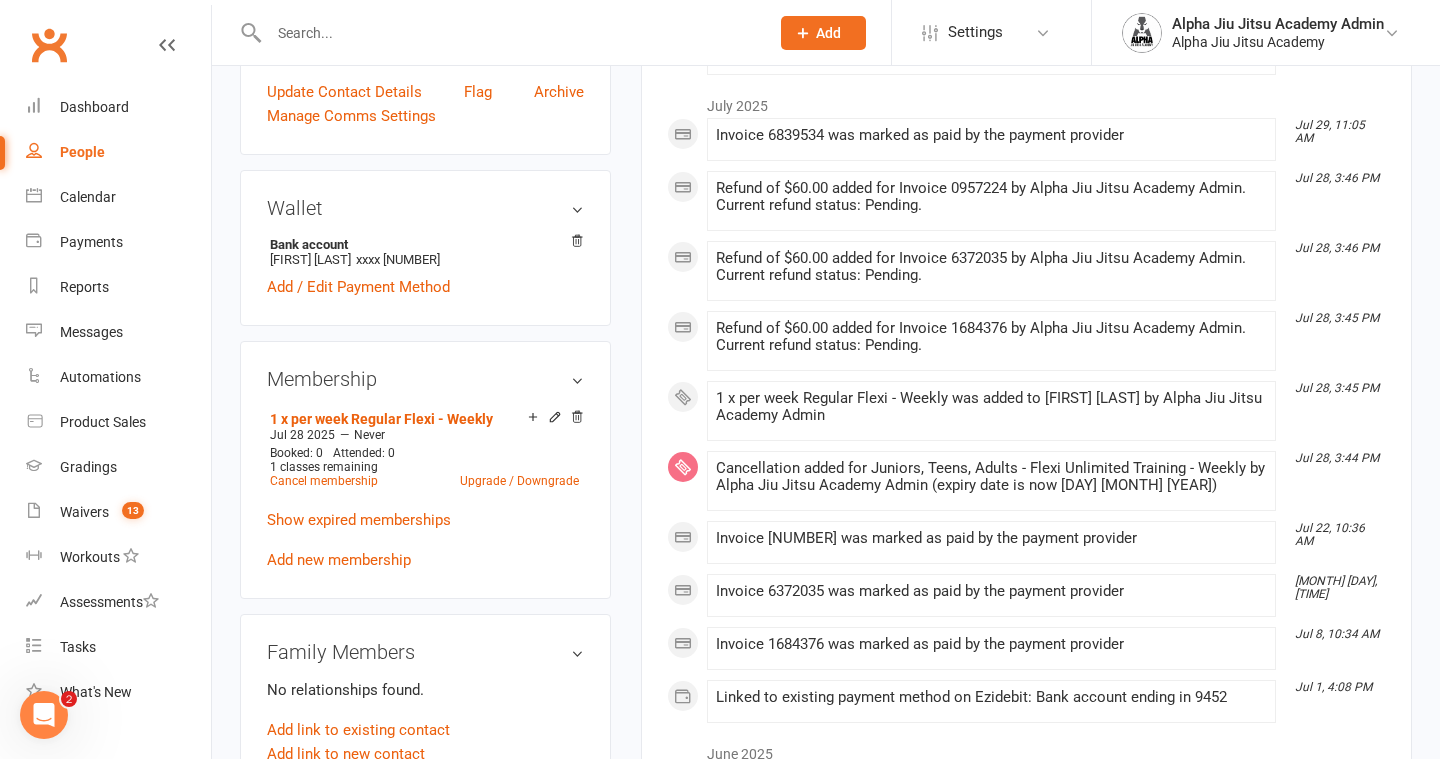 scroll, scrollTop: 530, scrollLeft: 0, axis: vertical 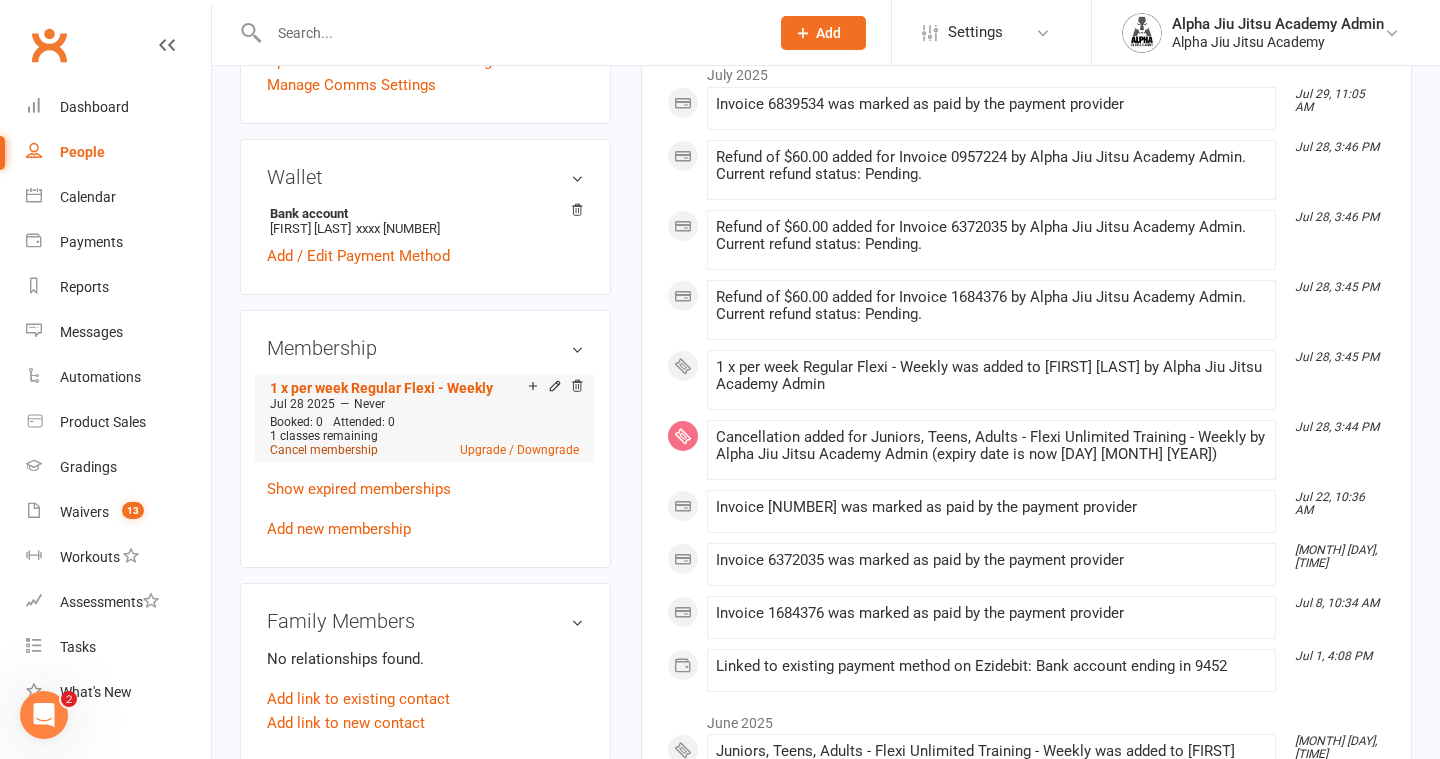 click on "Cancel membership" at bounding box center [324, 450] 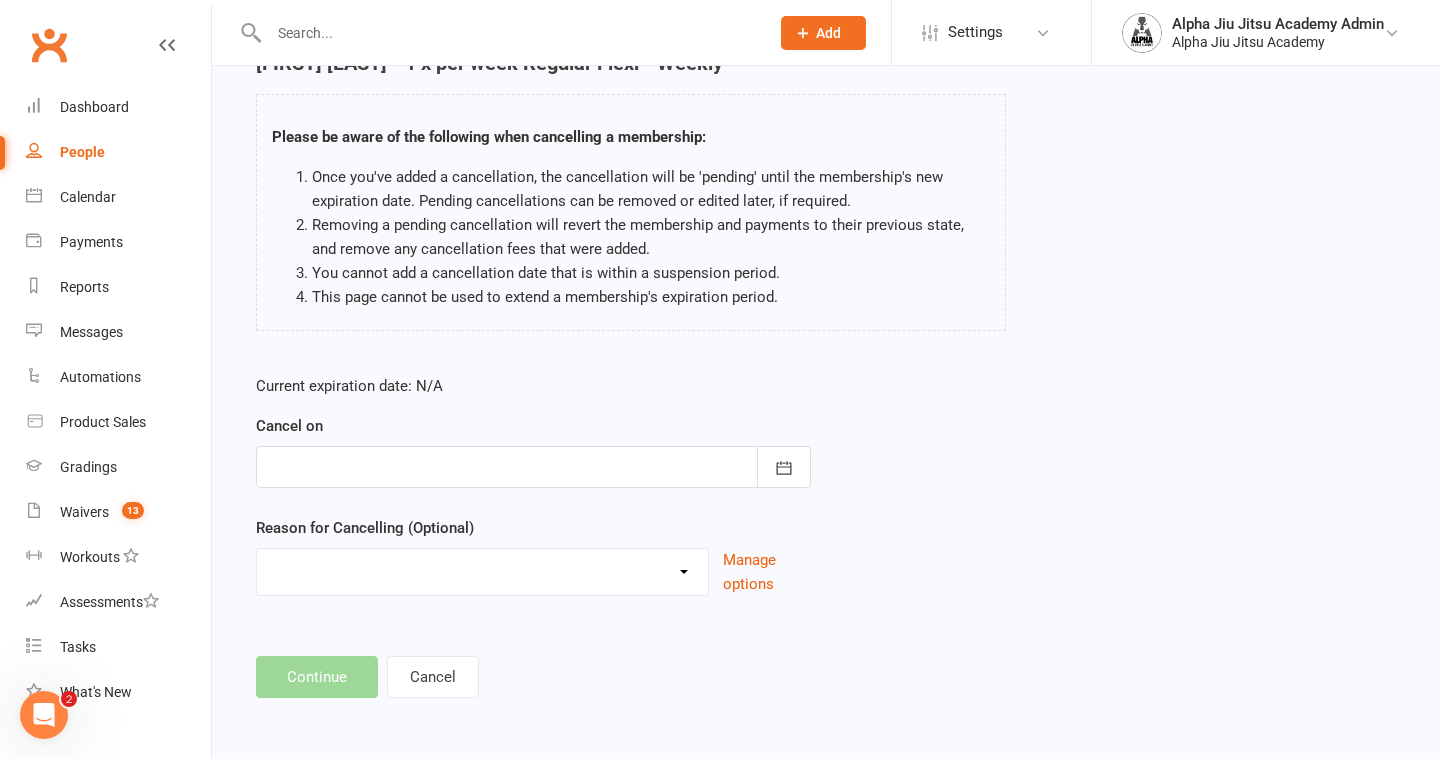 scroll, scrollTop: 0, scrollLeft: 0, axis: both 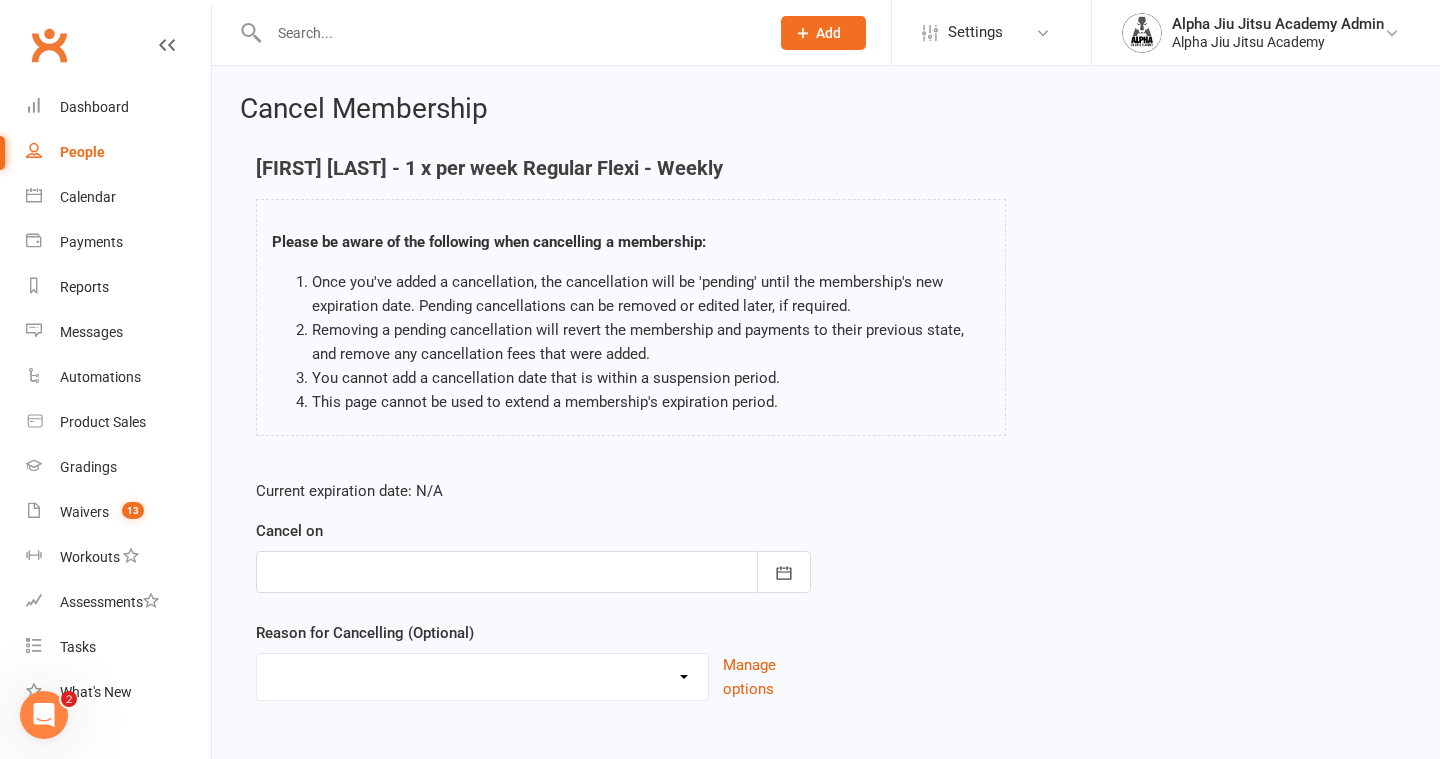 click at bounding box center (533, 572) 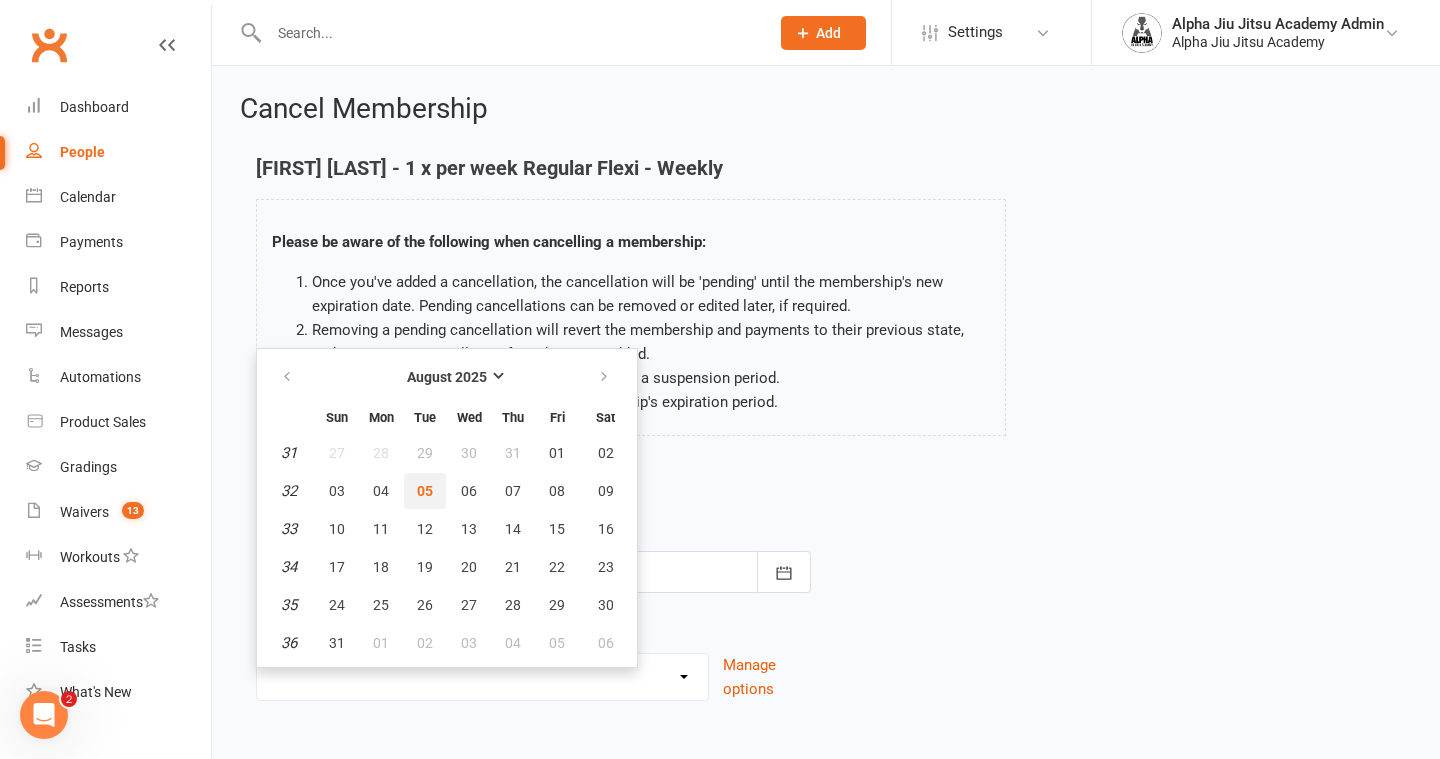 click on "05" at bounding box center (425, 491) 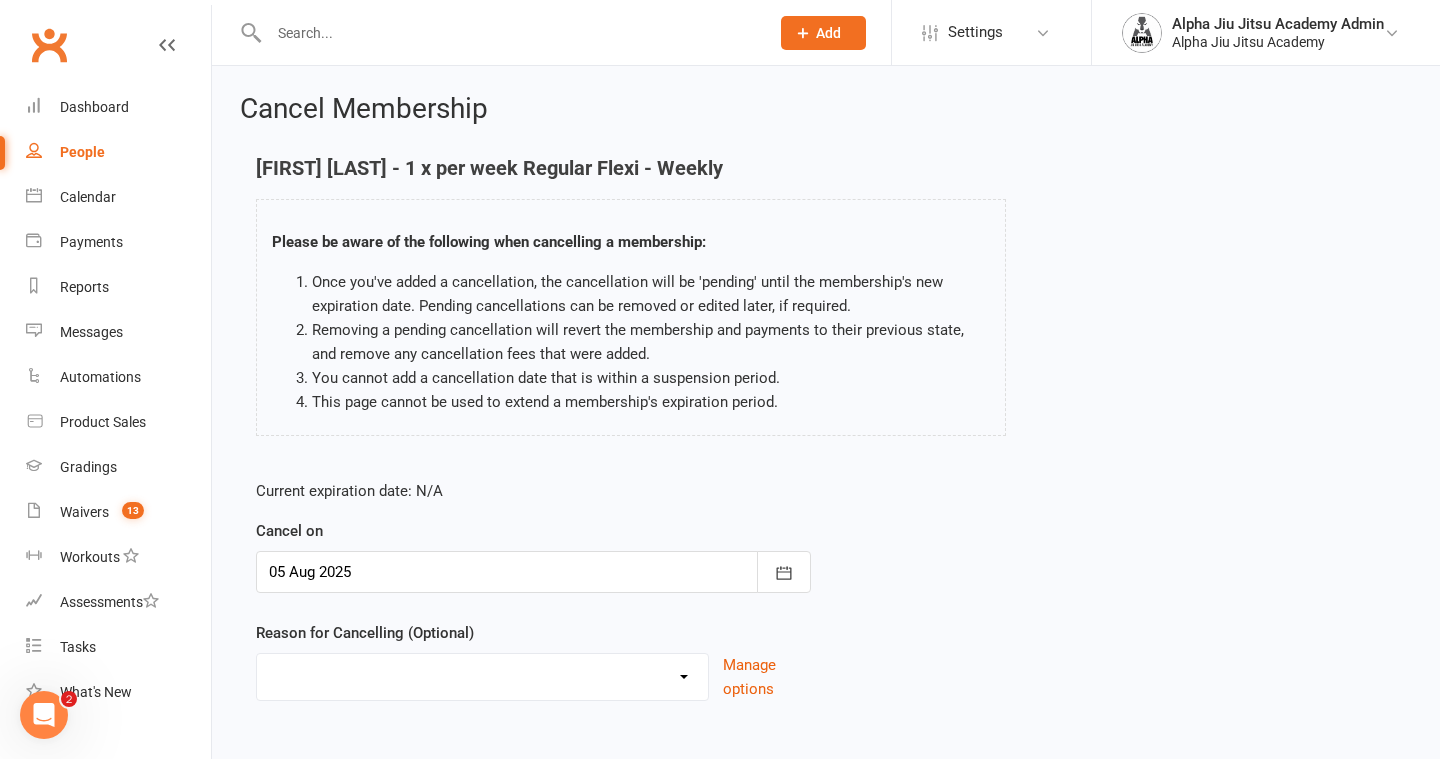 scroll, scrollTop: 105, scrollLeft: 0, axis: vertical 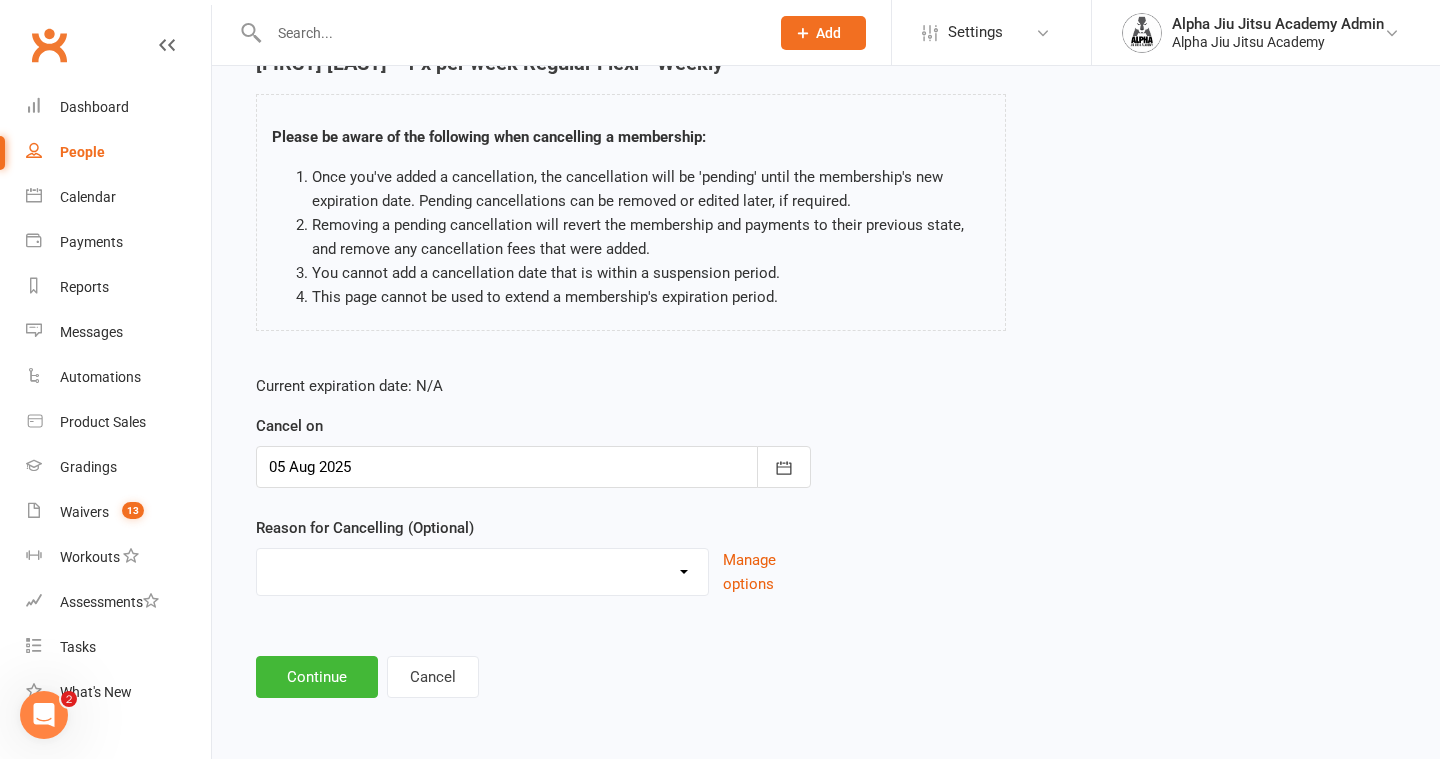 click on "Holiday Injury Other reason" at bounding box center (482, 569) 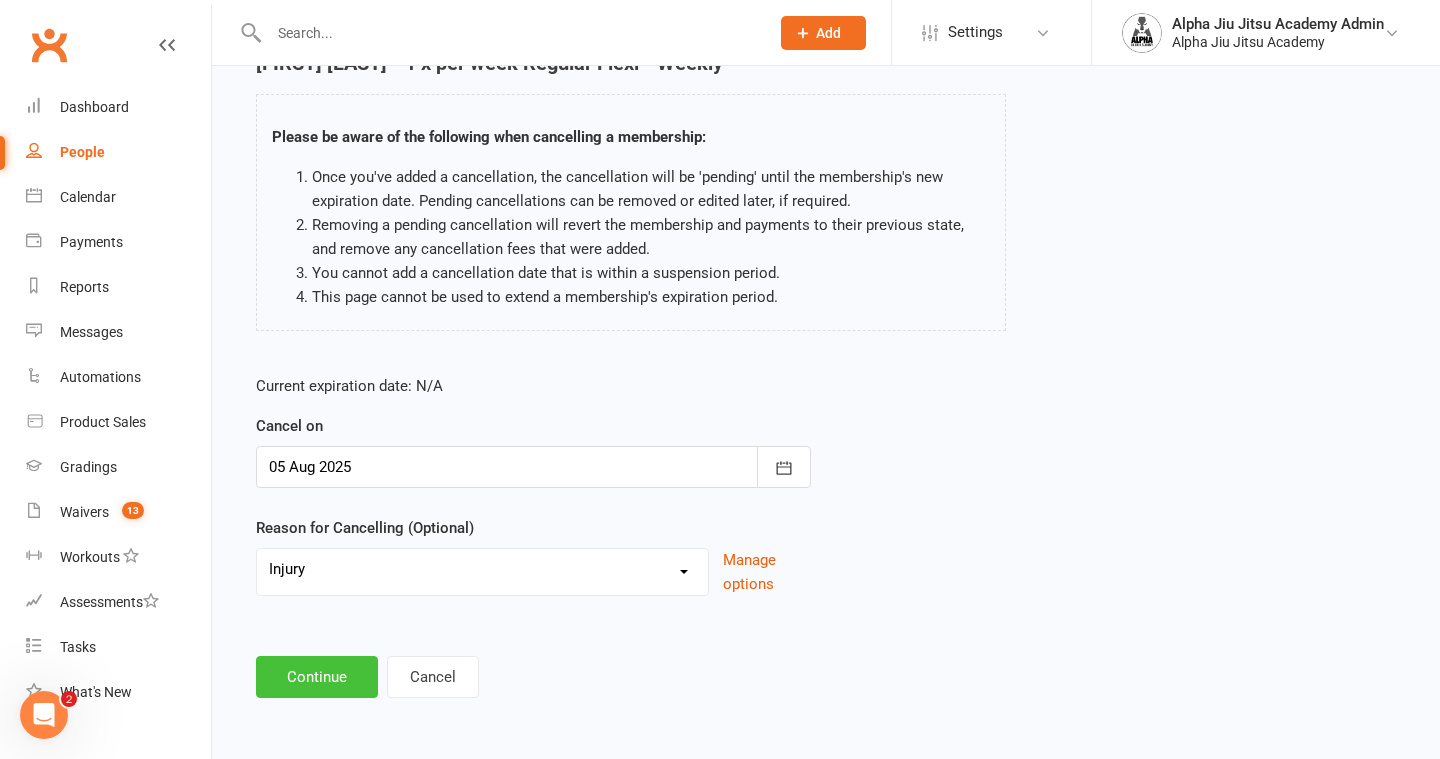 click on "Continue" at bounding box center [317, 677] 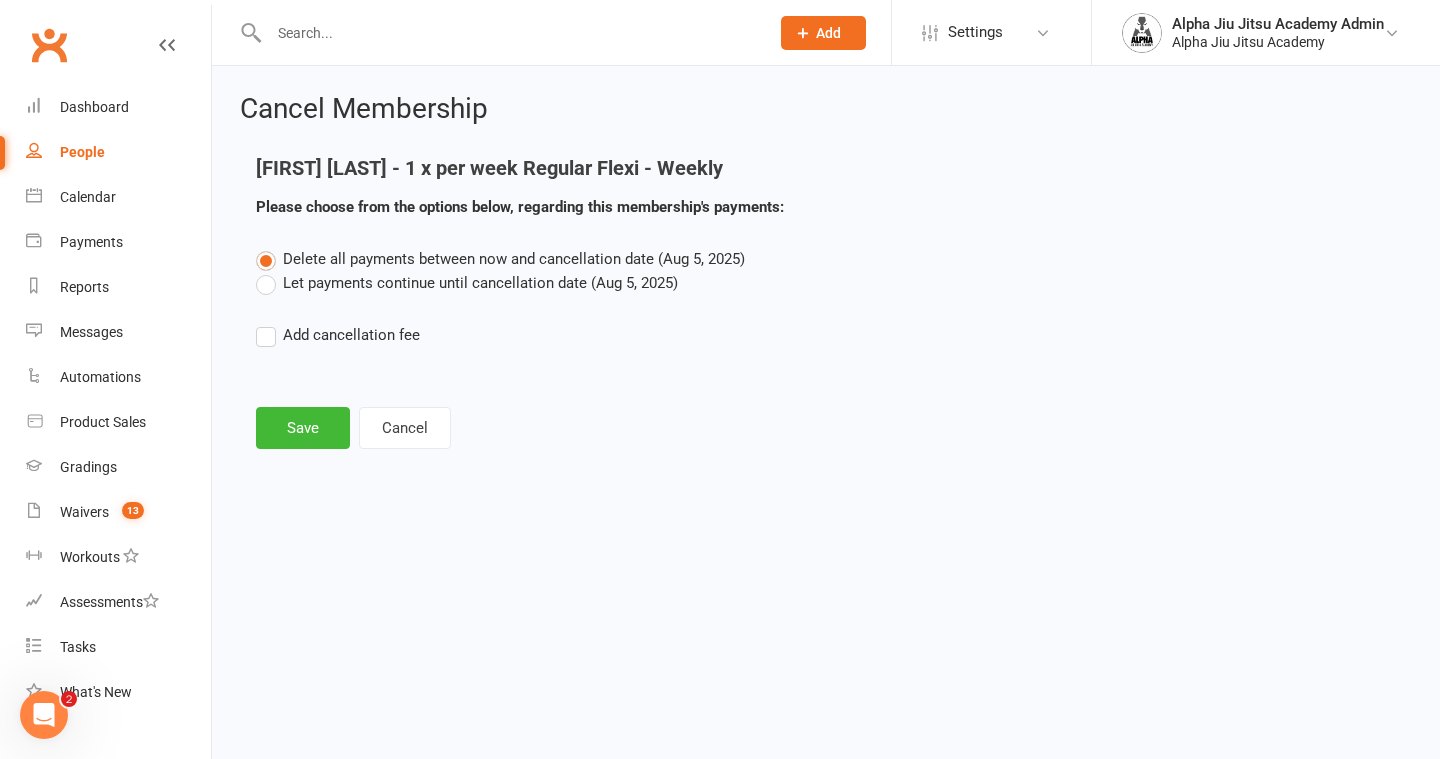 scroll, scrollTop: 0, scrollLeft: 0, axis: both 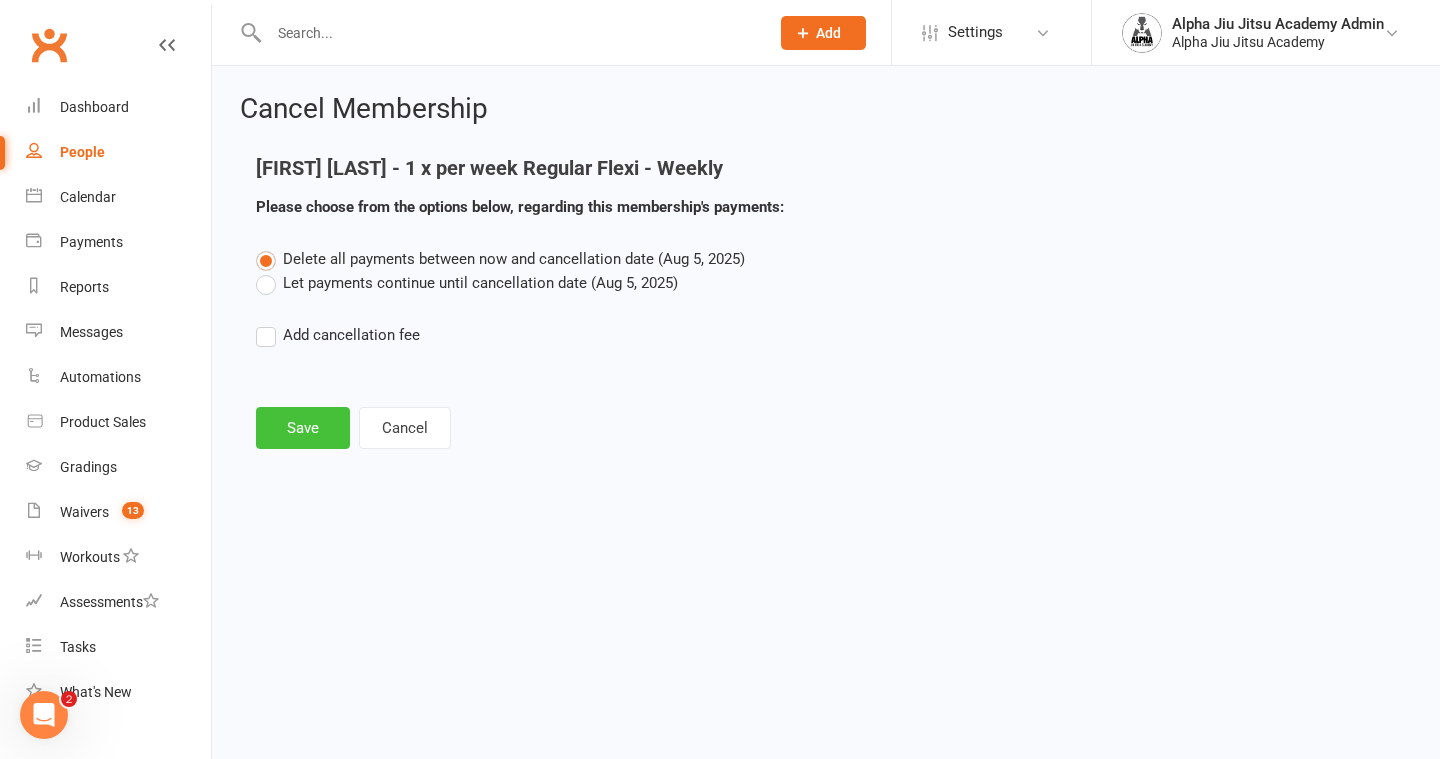 click on "Save" at bounding box center (303, 428) 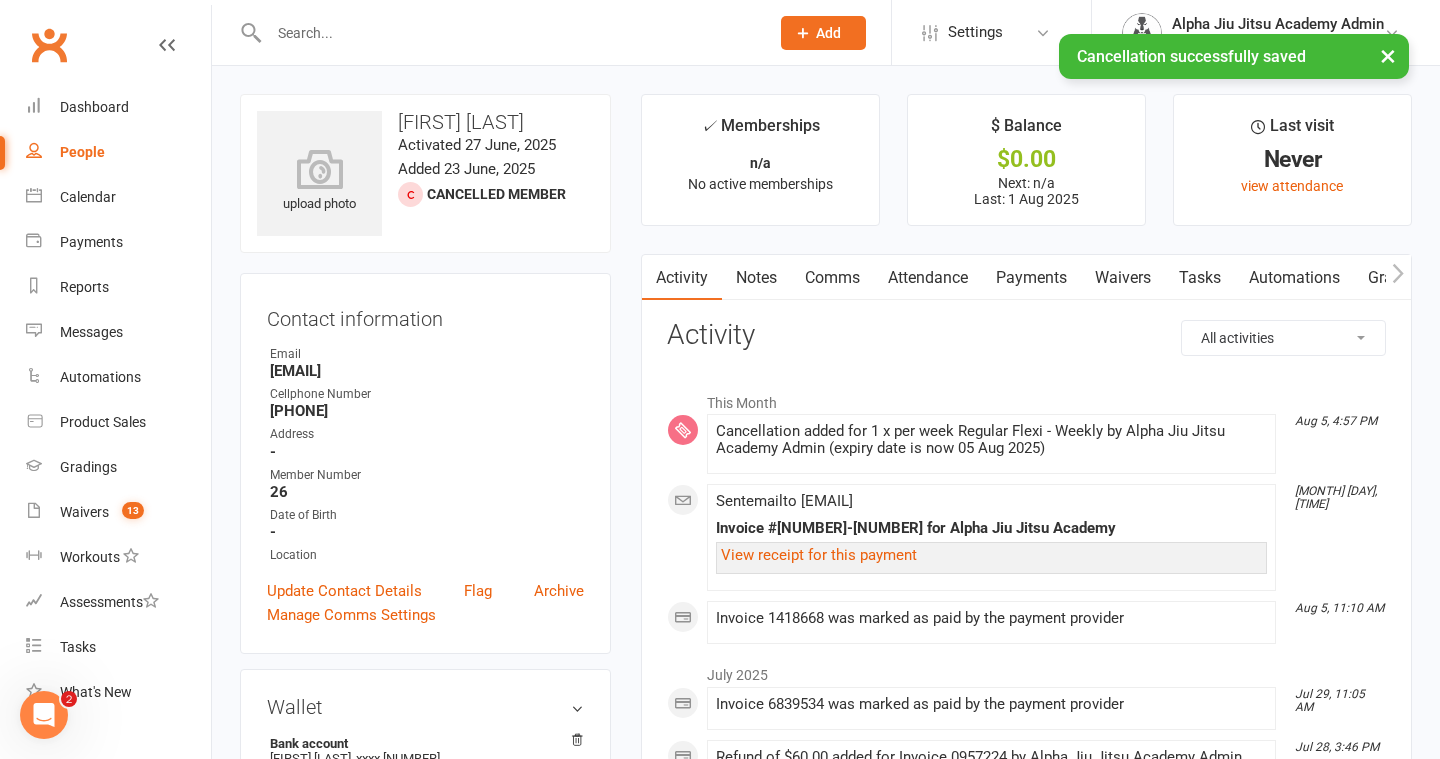 click on "People" at bounding box center (118, 152) 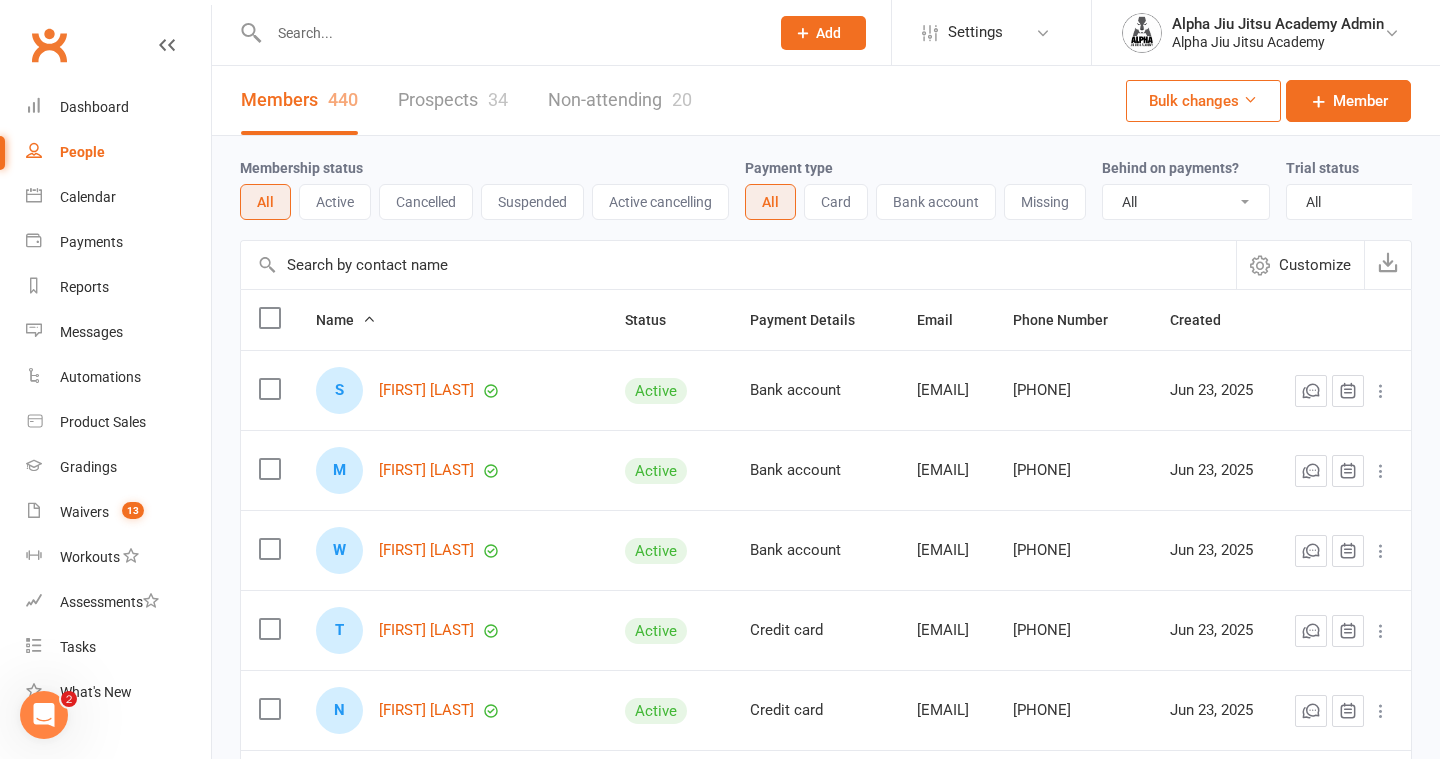 click at bounding box center [738, 265] 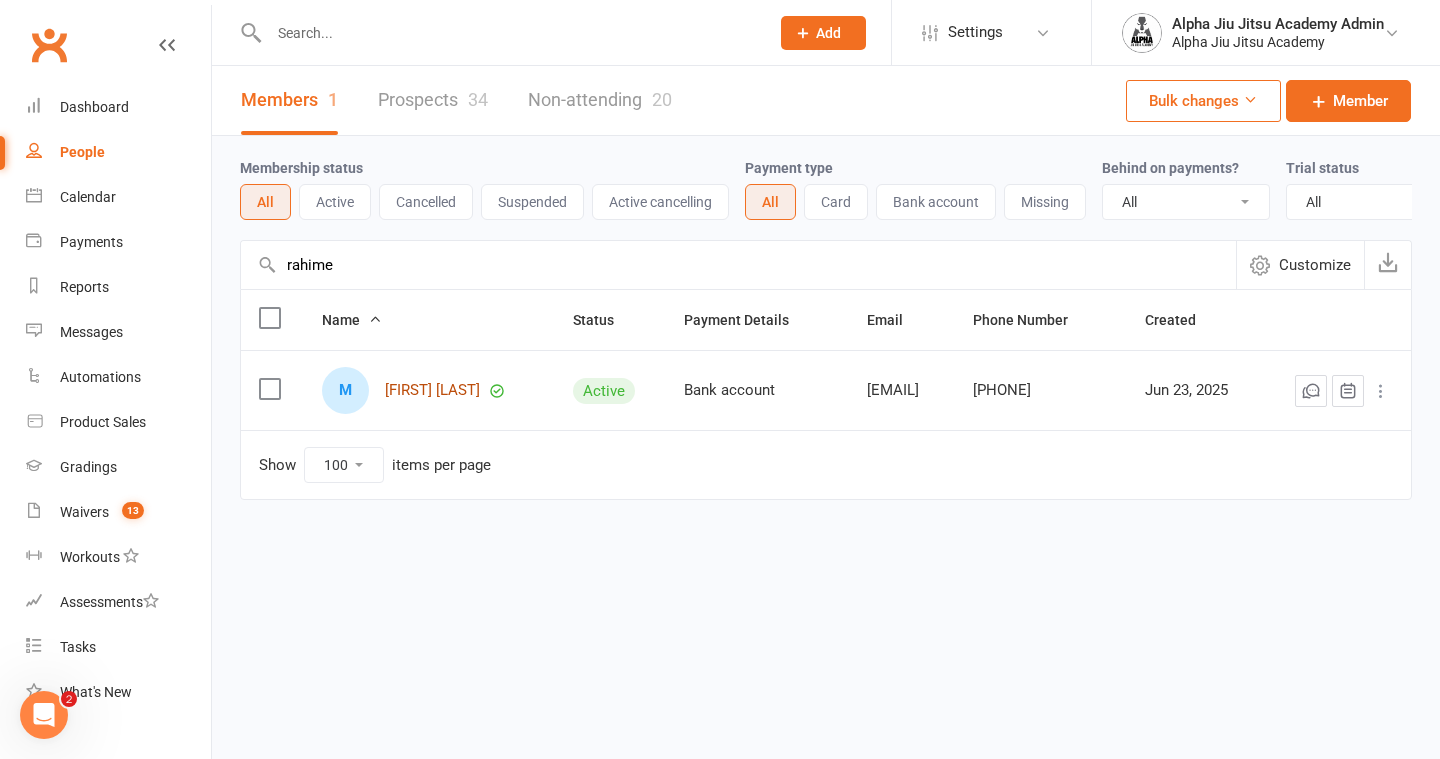 type on "rahime" 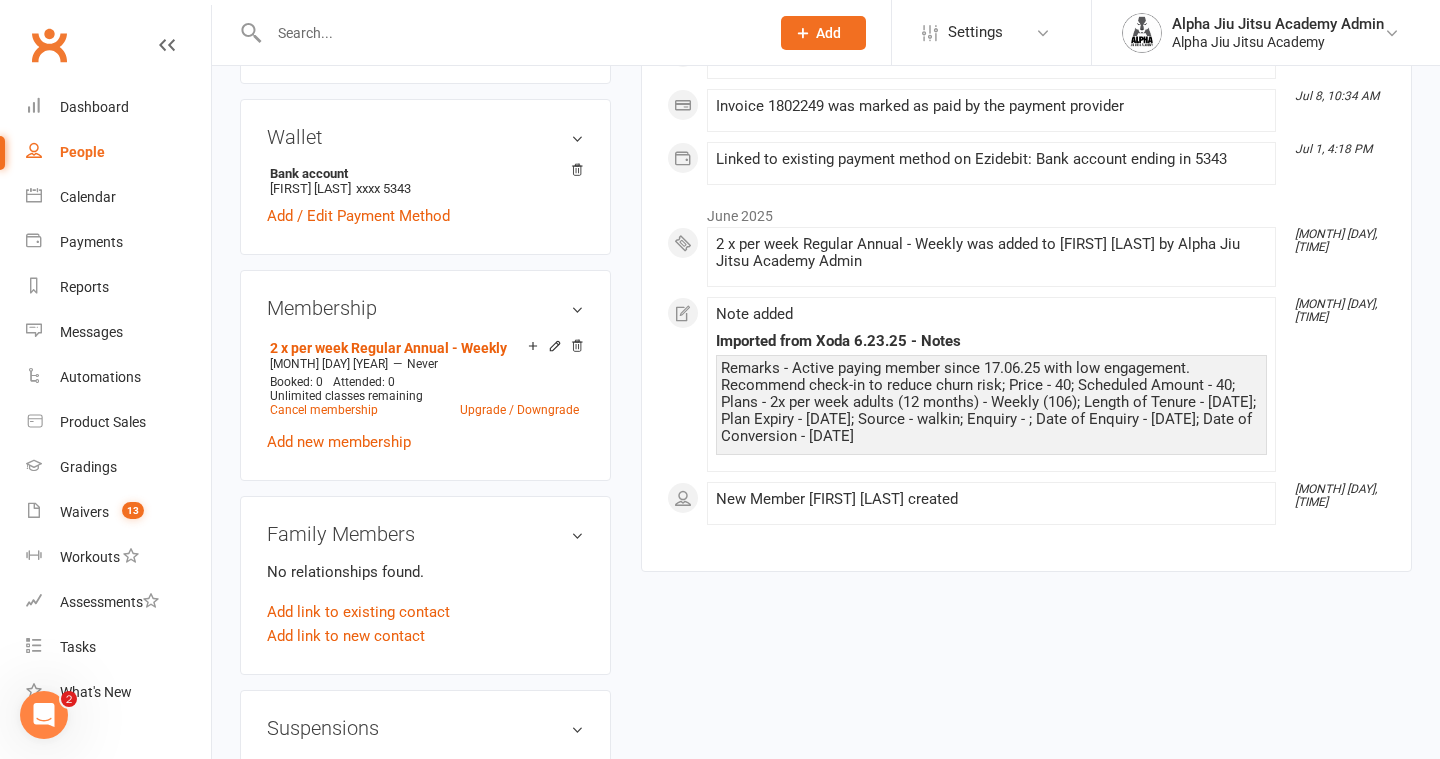 scroll, scrollTop: 583, scrollLeft: 0, axis: vertical 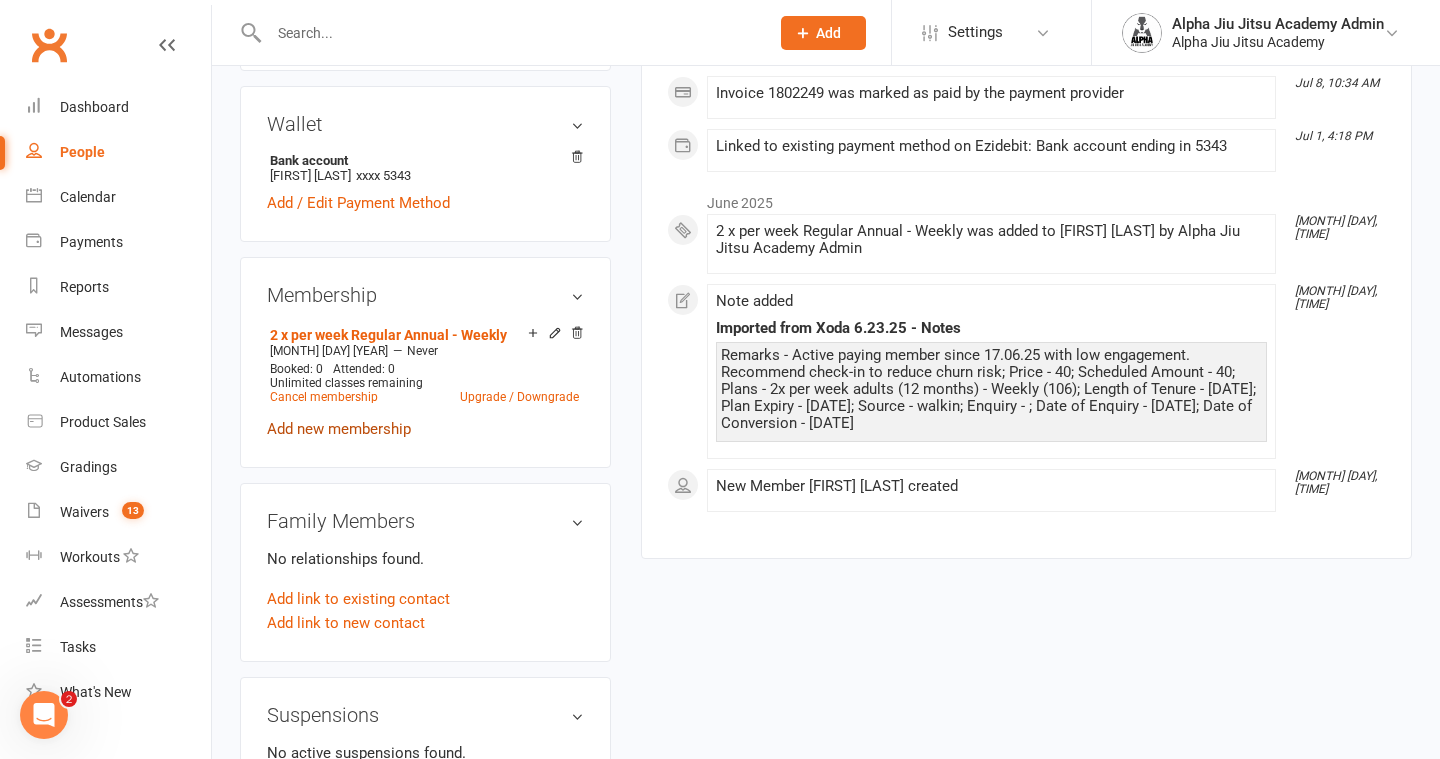 click on "Add new membership" at bounding box center [339, 429] 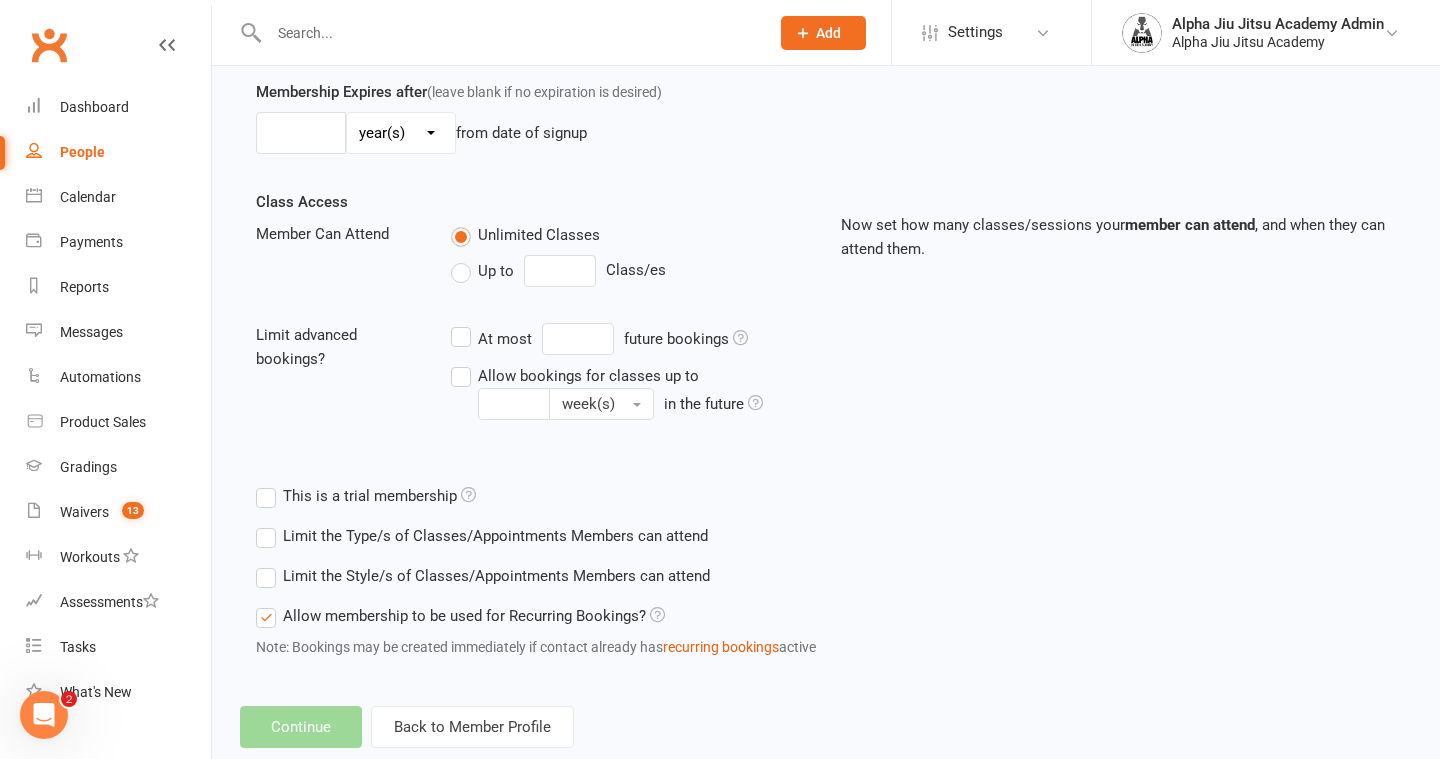 scroll, scrollTop: 0, scrollLeft: 0, axis: both 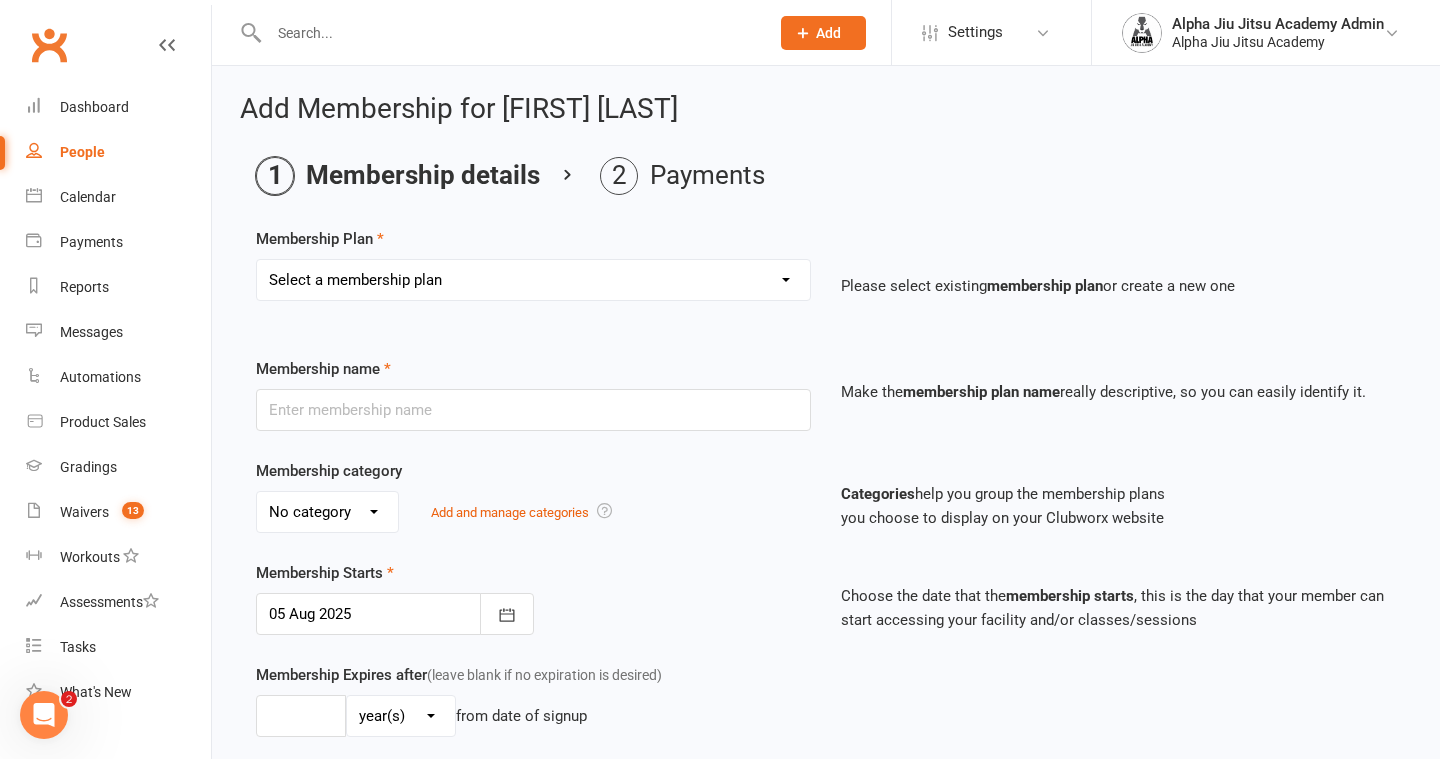 click on "Select a membership plan Create new Membership Plan 1 x per week Regular Flexi - Weekly 1 x per week Sibling Discount Flexi - Weekly 2 x per week Regular Flexi - Weekly 2 x per week Sibling Discount Flexi - Weekly Under 7 - Flexi Unlimited Training - Weekly Juniors, Teens, Adults - Flexi Unlimited Training - Weekly 1 x per week Regular Annual - Weekly 1 x per week Sibling Discount Annual - Weekly 2 x per week Regular Annual - Weekly 2 x per week Sibling Discount Annual - Weekly Under 7 - Annual Unlimited Training - Weekly Juniors, Teens, Adults - Annual Unlimited Training - Weekly 1 x per week Regular Flexi - Fortnightly/Biweekly 1 x per week Sibling Discount Flexi - Fortnightly/Biweekly 2 x per week Regular Flexi - Fortnightly/Biweekly 2 x per week Sibling Discount Flexi - Fortnightly/Biweekly Under 7 - Flexi Unlimited Training - Fortnightly/Biweekly Juniors, Teens, Adults - Flexi Unlimited Training - Fortnightly/Biweekly 1 x per week Regular Annual - Fortnightly/Biweekly 1 x per week Regular Flexi - Monthly" at bounding box center (533, 280) 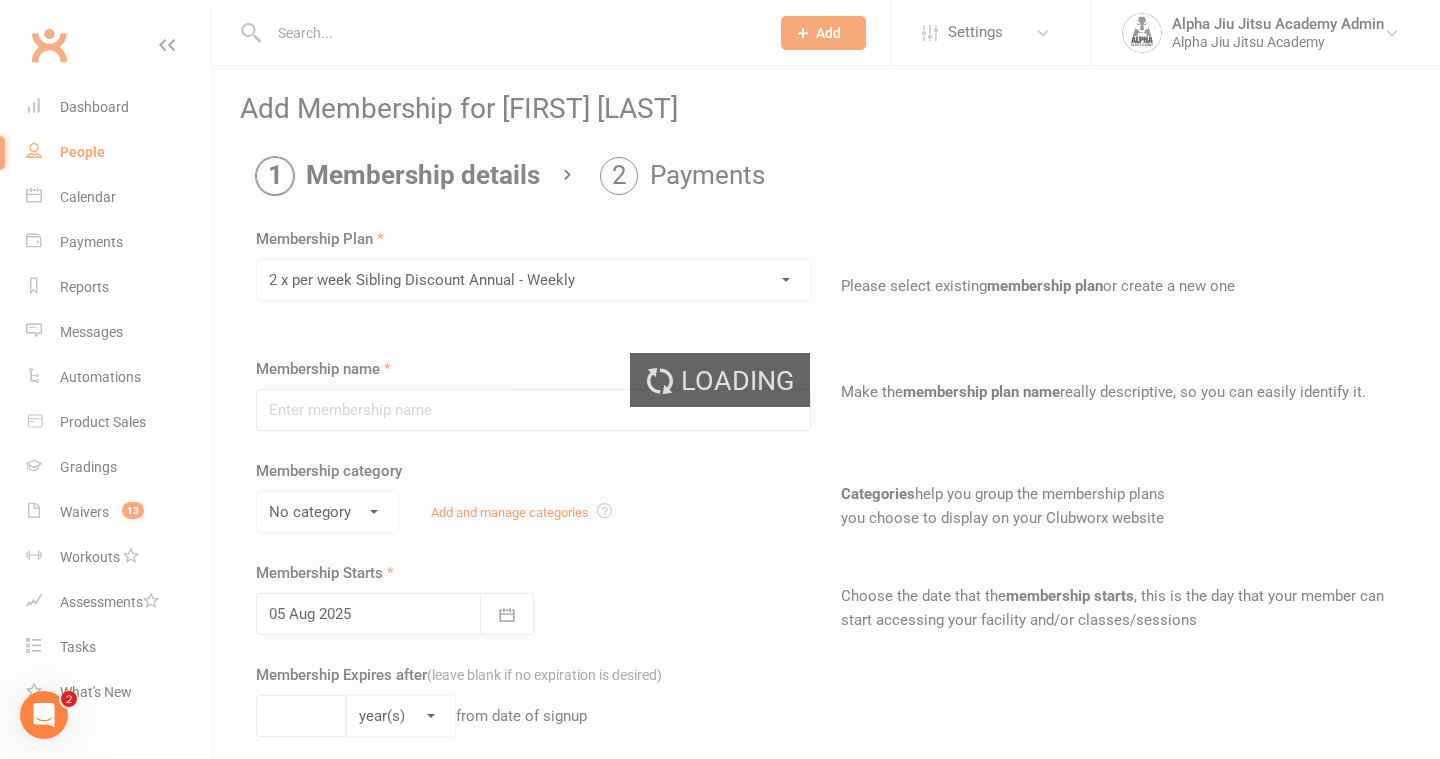 type on "2 x per week Sibling Discount Annual - Weekly" 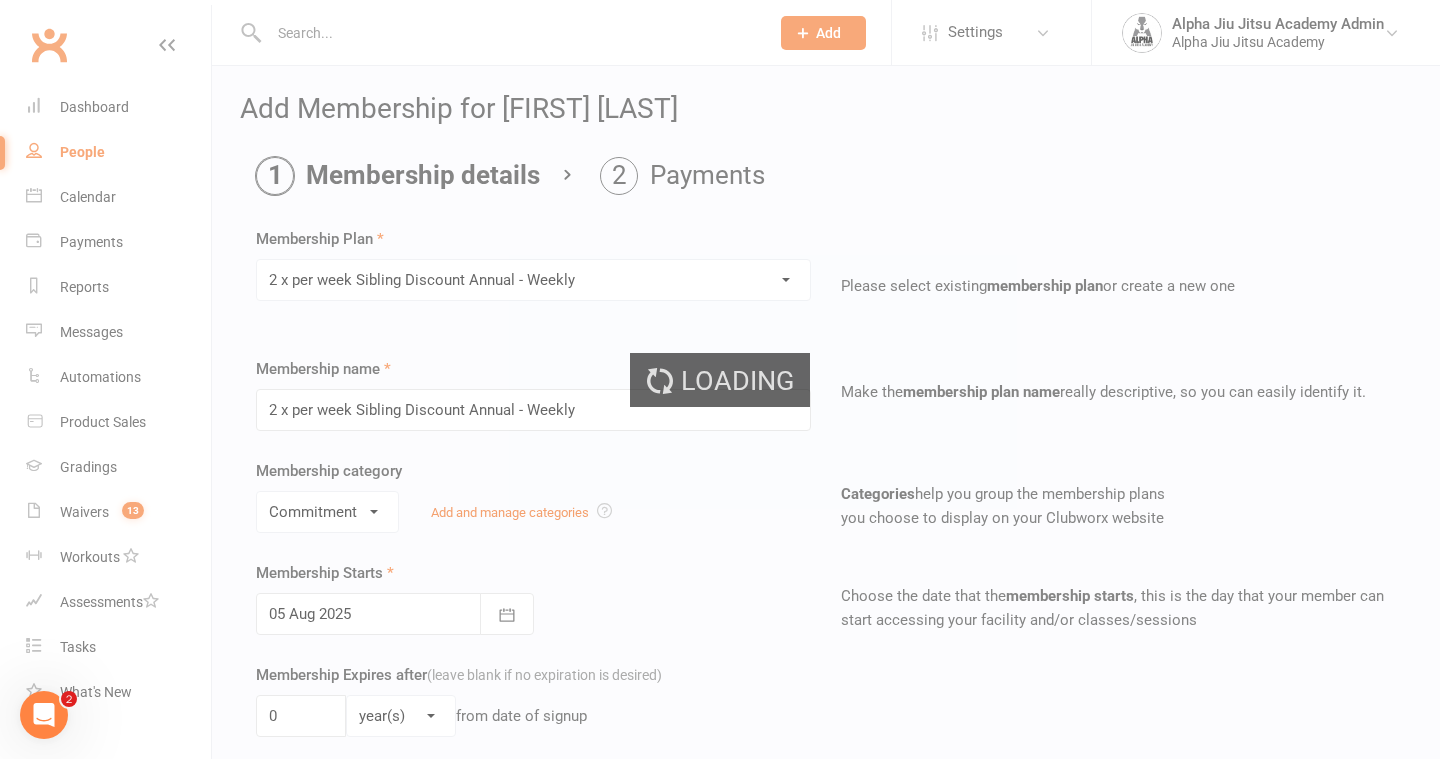 select on "?" 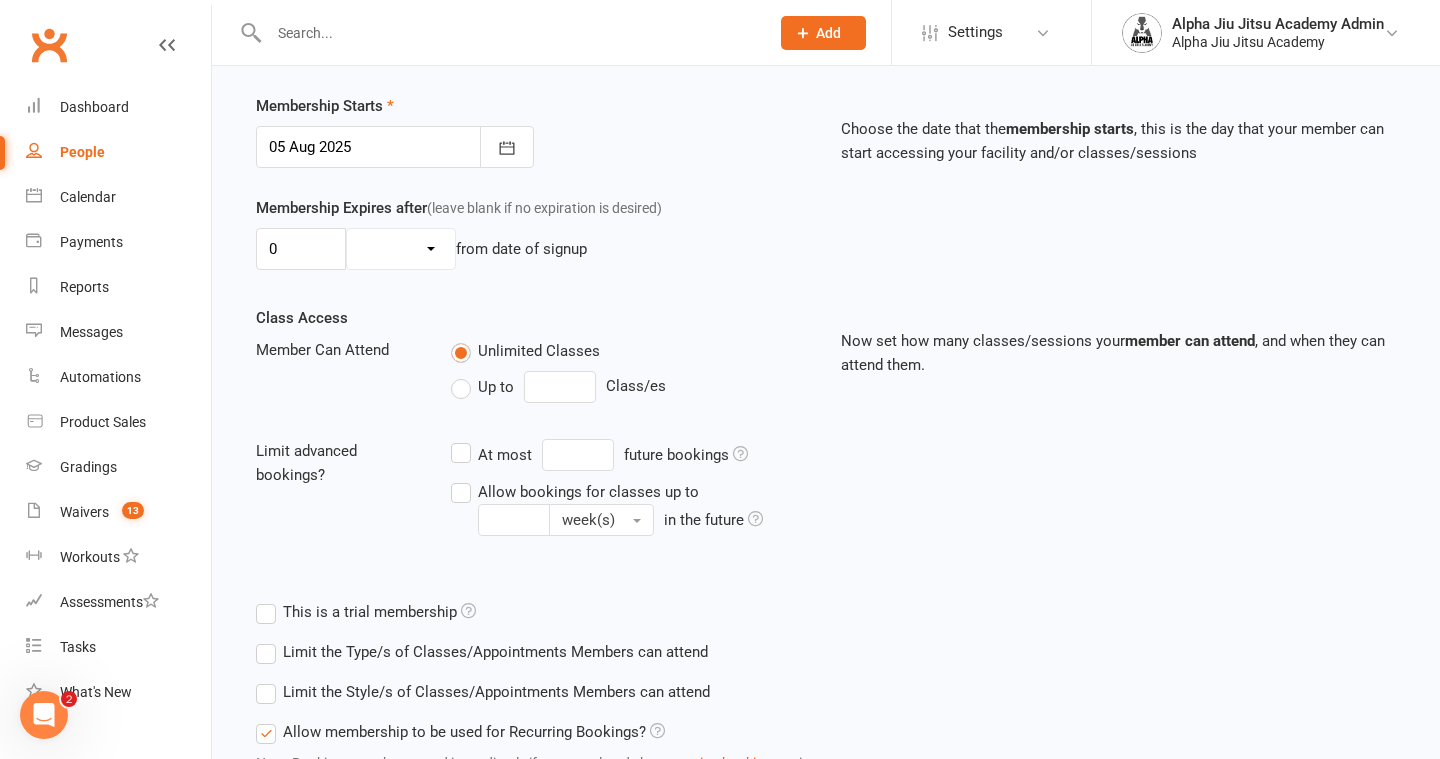 scroll, scrollTop: 474, scrollLeft: 0, axis: vertical 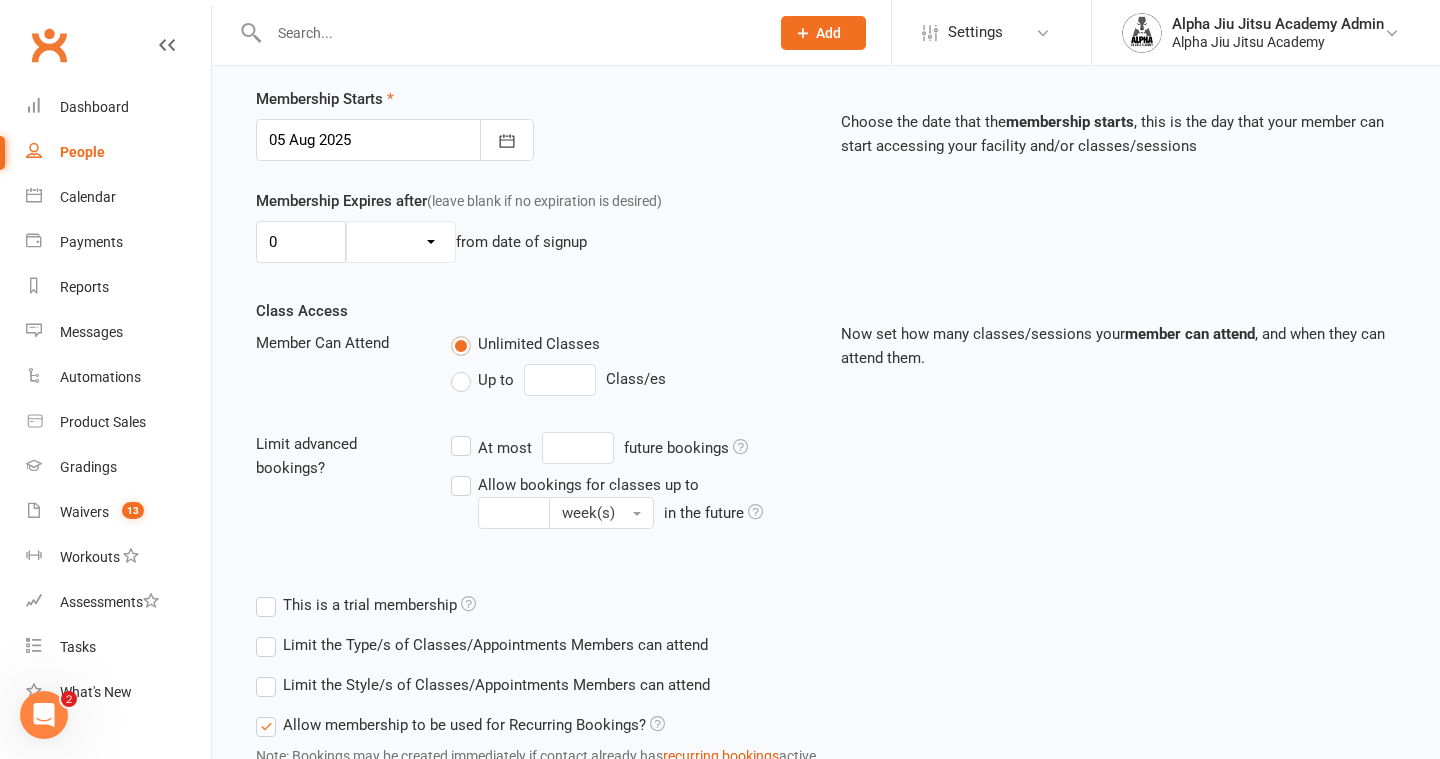 click on "Up to" at bounding box center [482, 380] 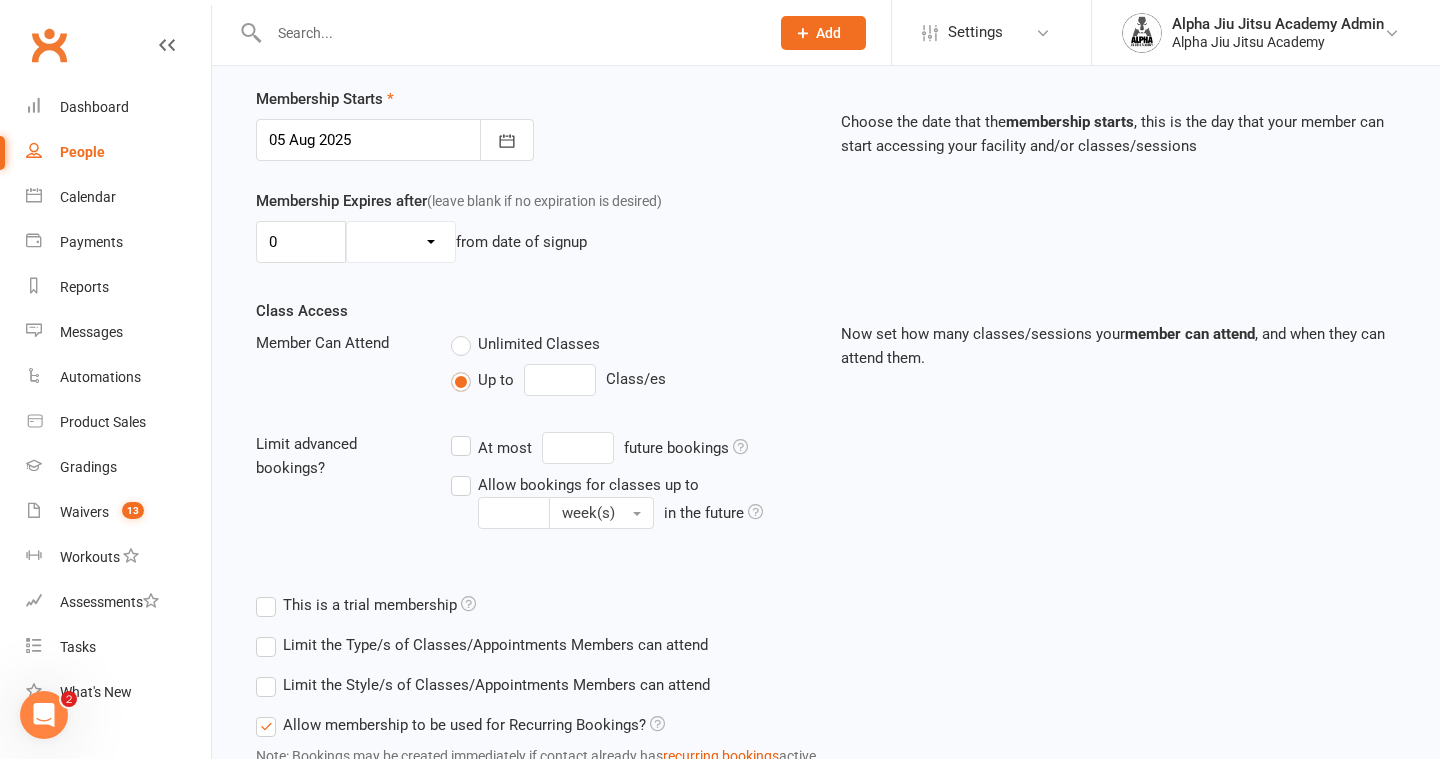type on "0" 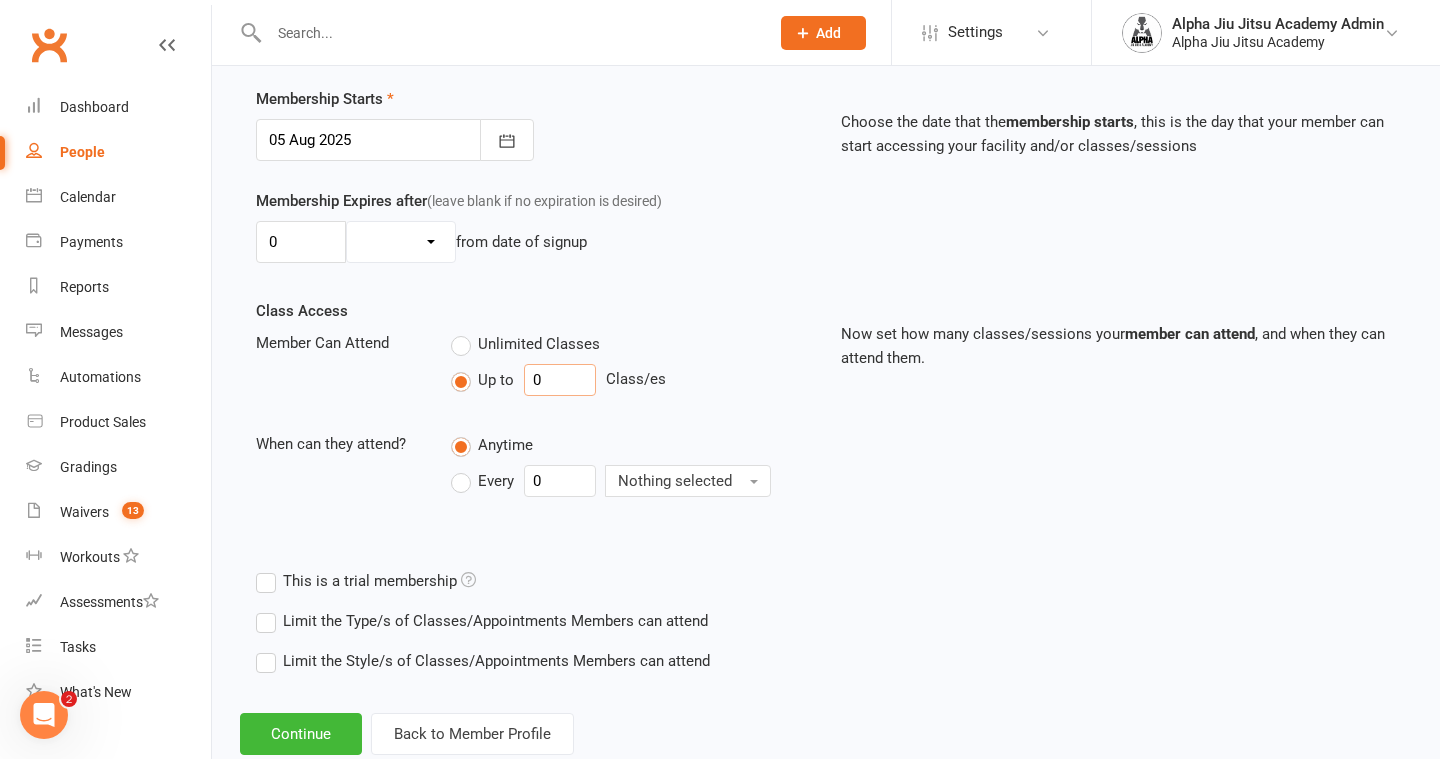 click on "0" at bounding box center [560, 380] 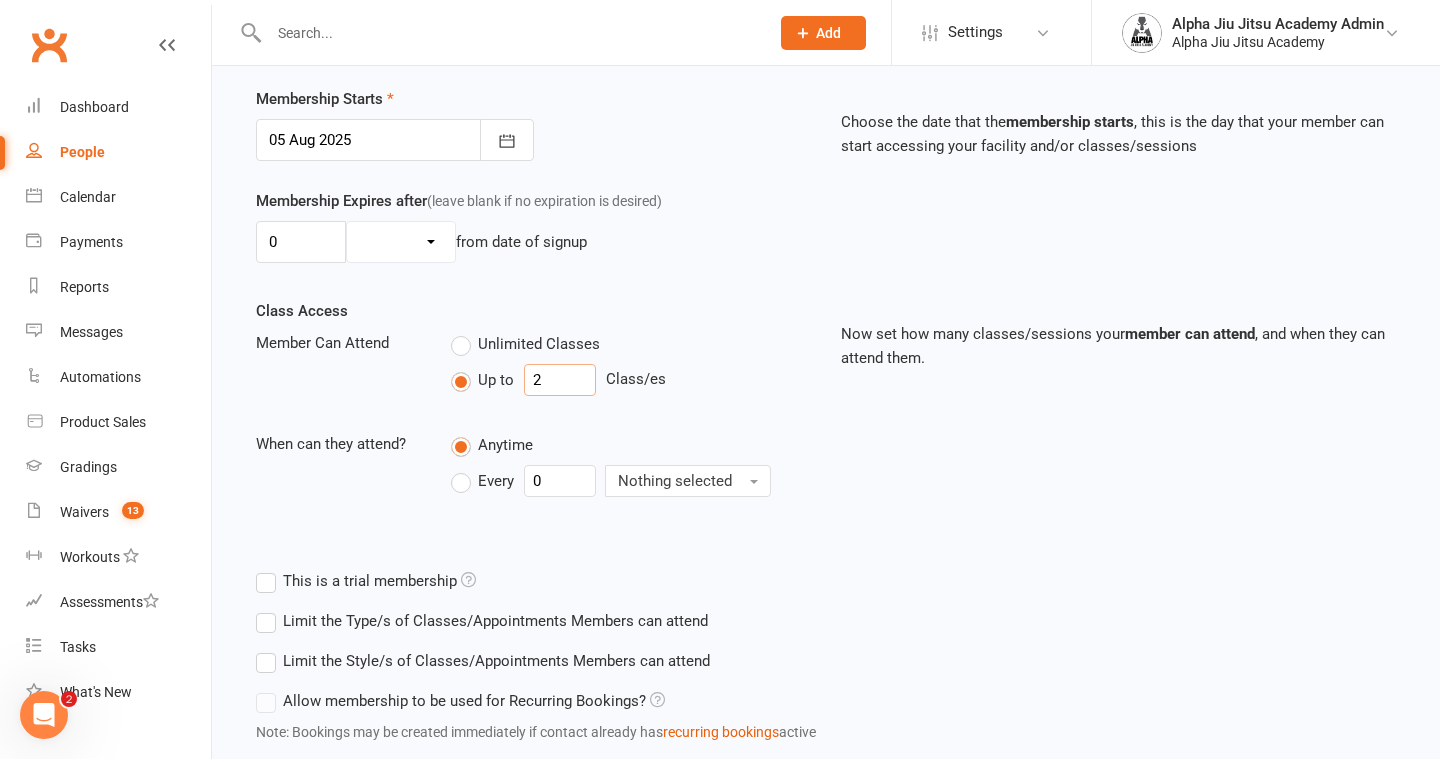 scroll, scrollTop: 605, scrollLeft: 0, axis: vertical 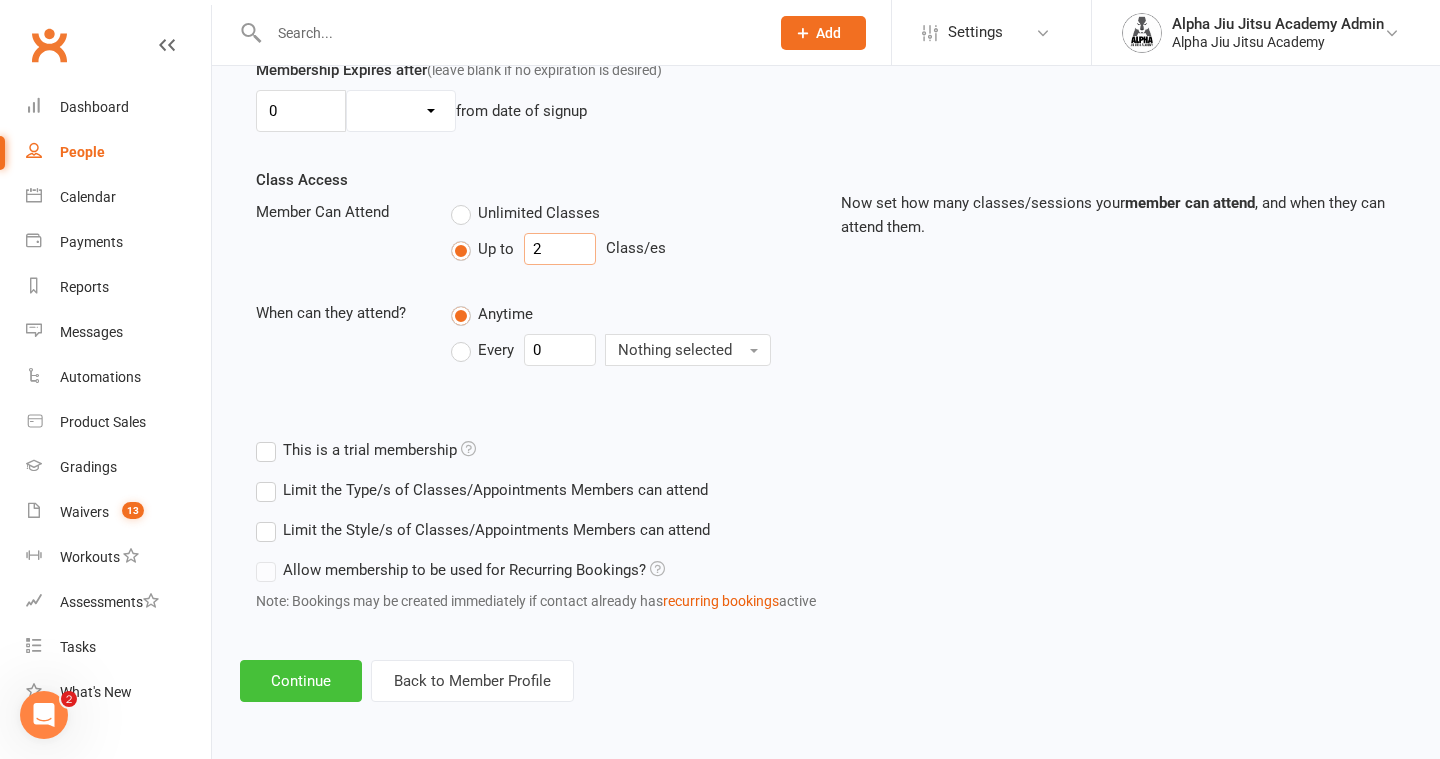 type on "2" 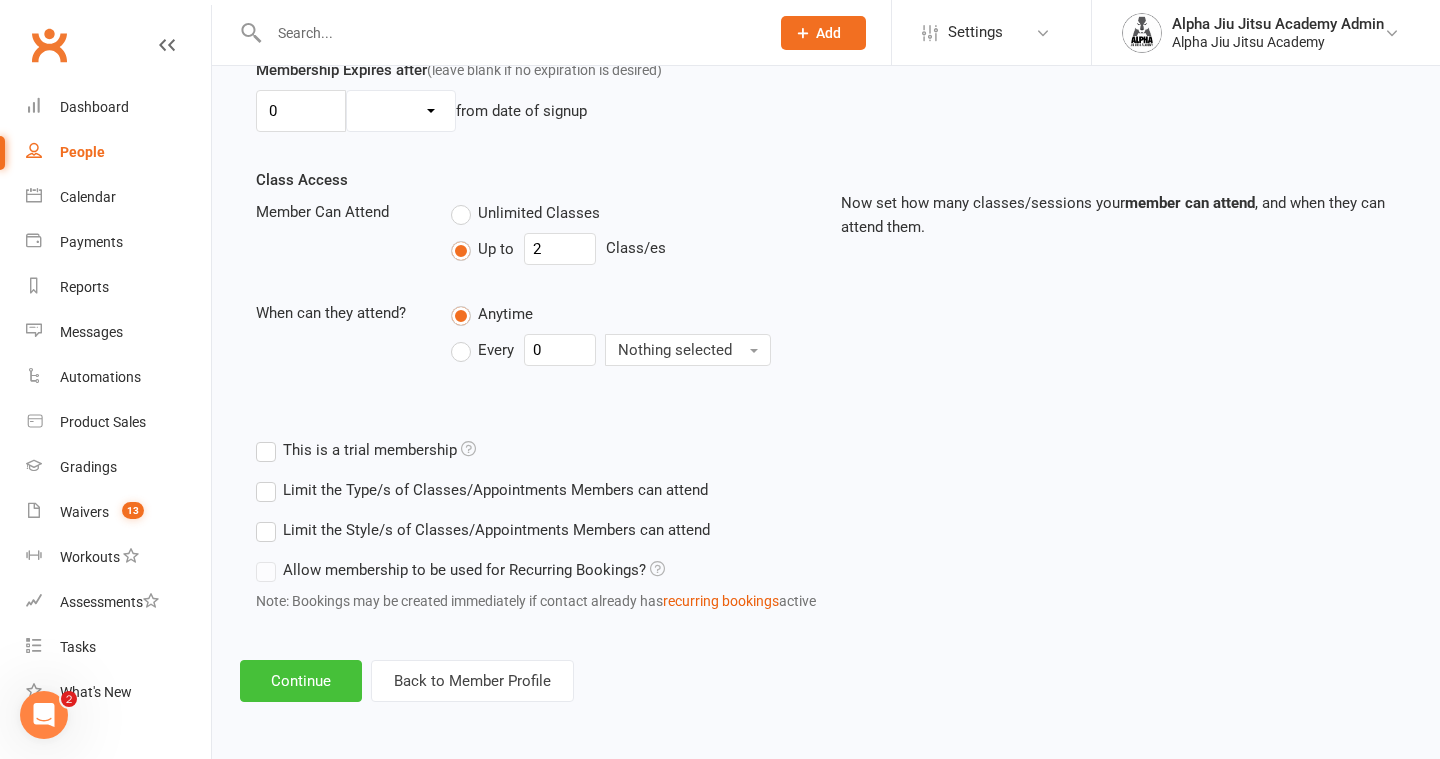 click on "Continue" at bounding box center (301, 681) 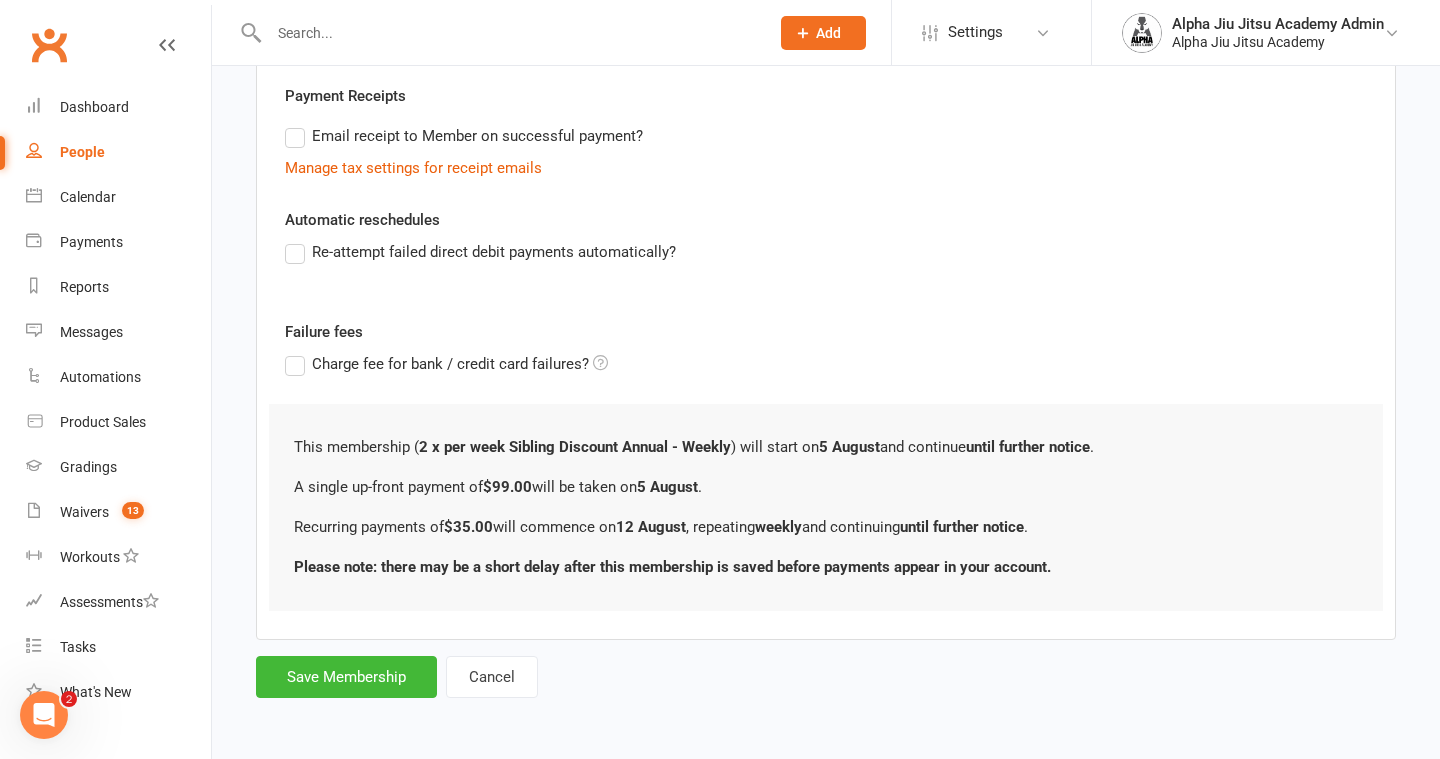 scroll, scrollTop: 0, scrollLeft: 0, axis: both 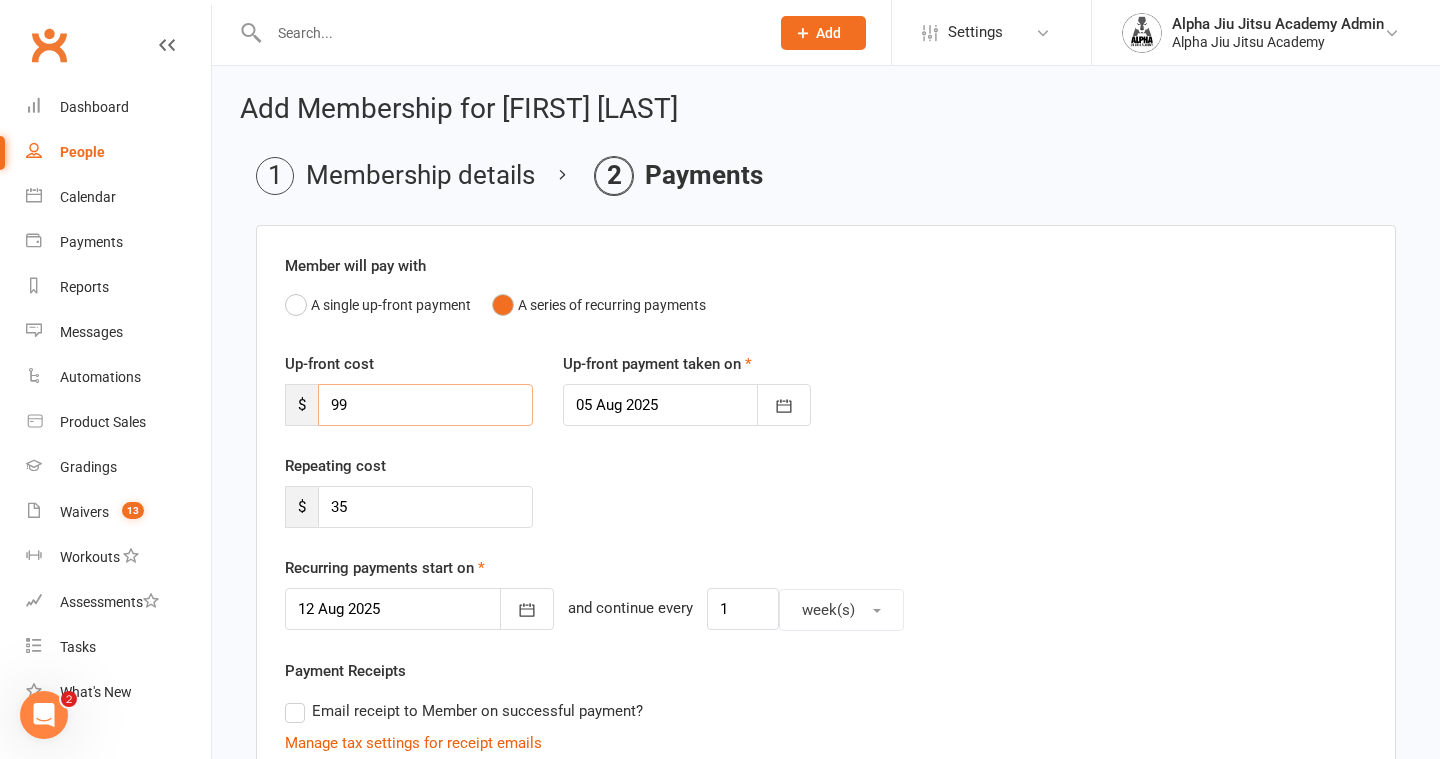 click on "99" at bounding box center [425, 405] 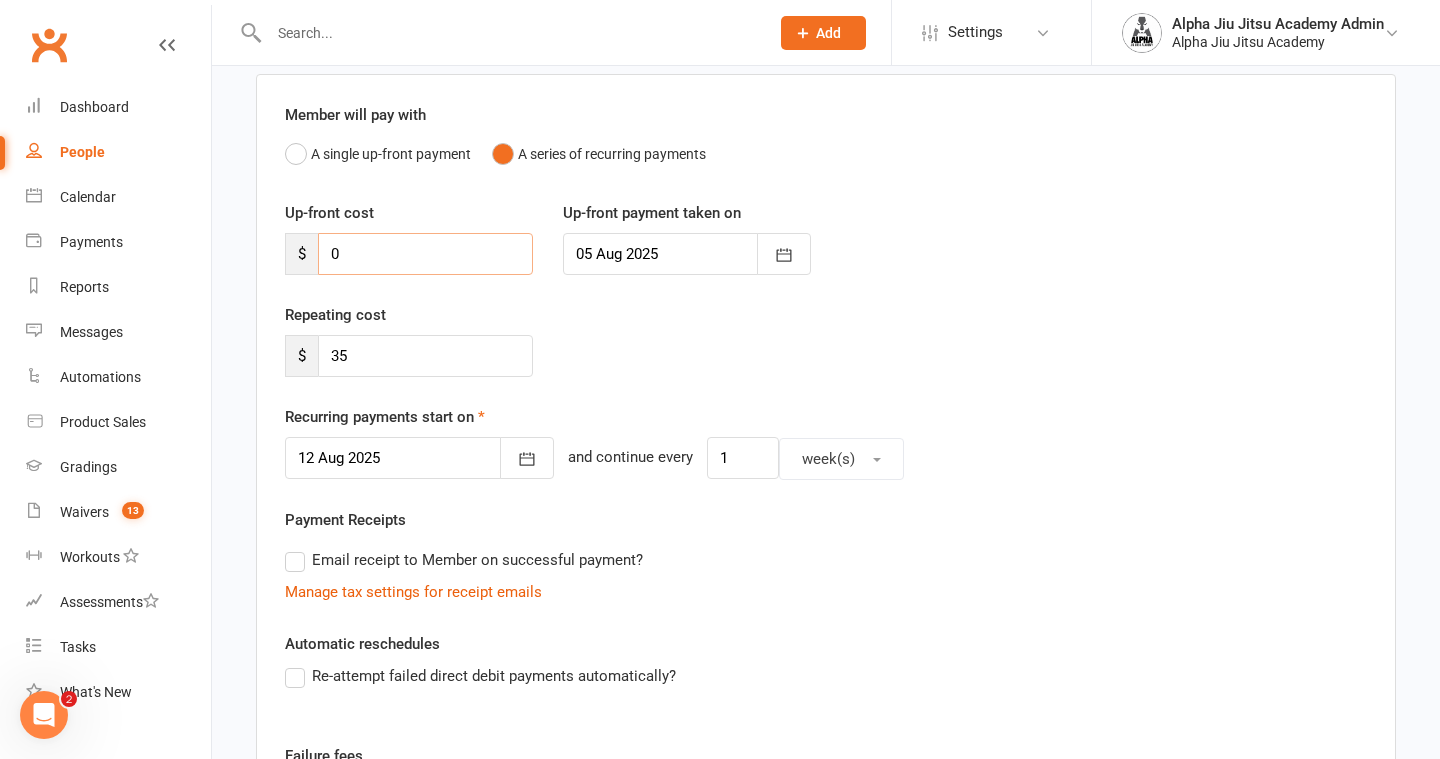 scroll, scrollTop: 156, scrollLeft: 0, axis: vertical 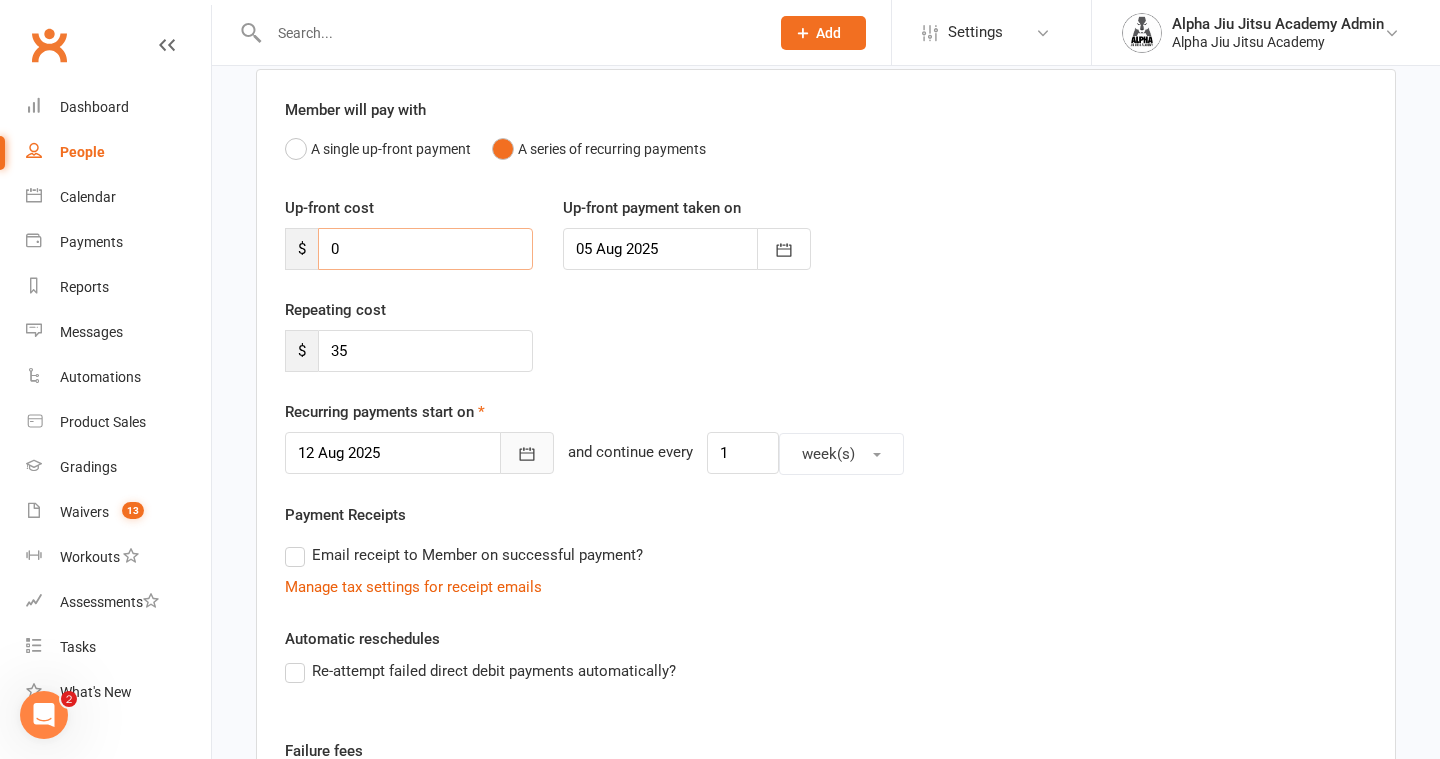 type on "0" 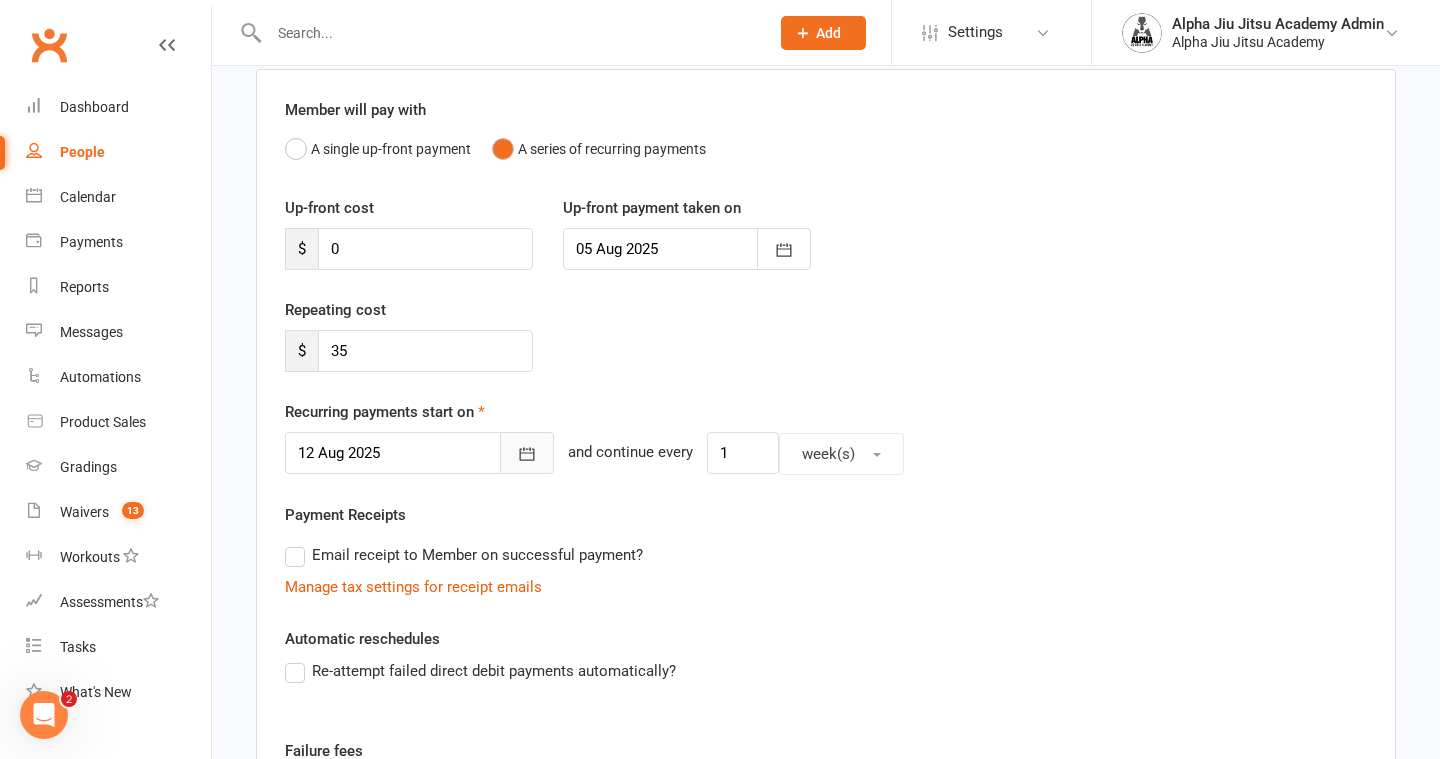 click 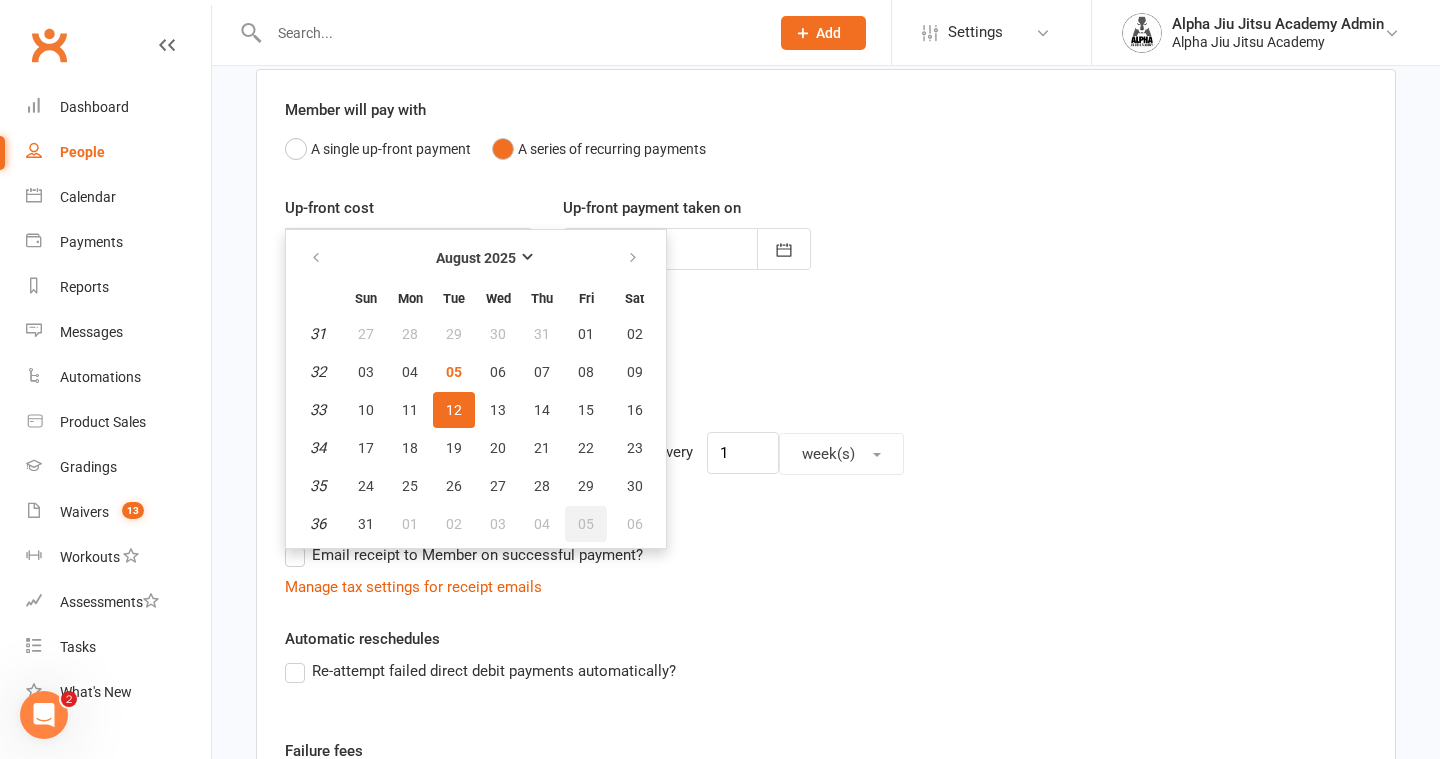 click on "05" at bounding box center (586, 524) 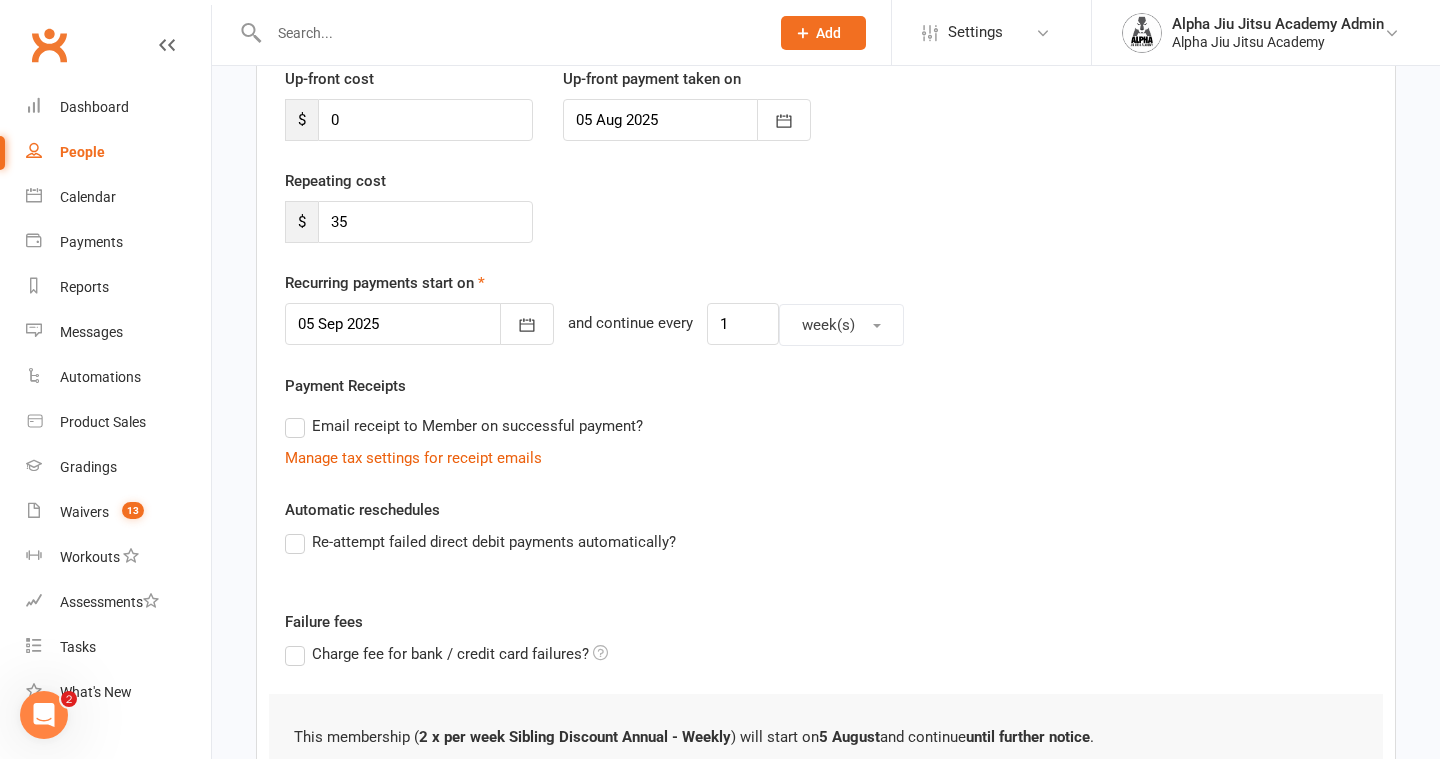 scroll, scrollTop: 409, scrollLeft: 0, axis: vertical 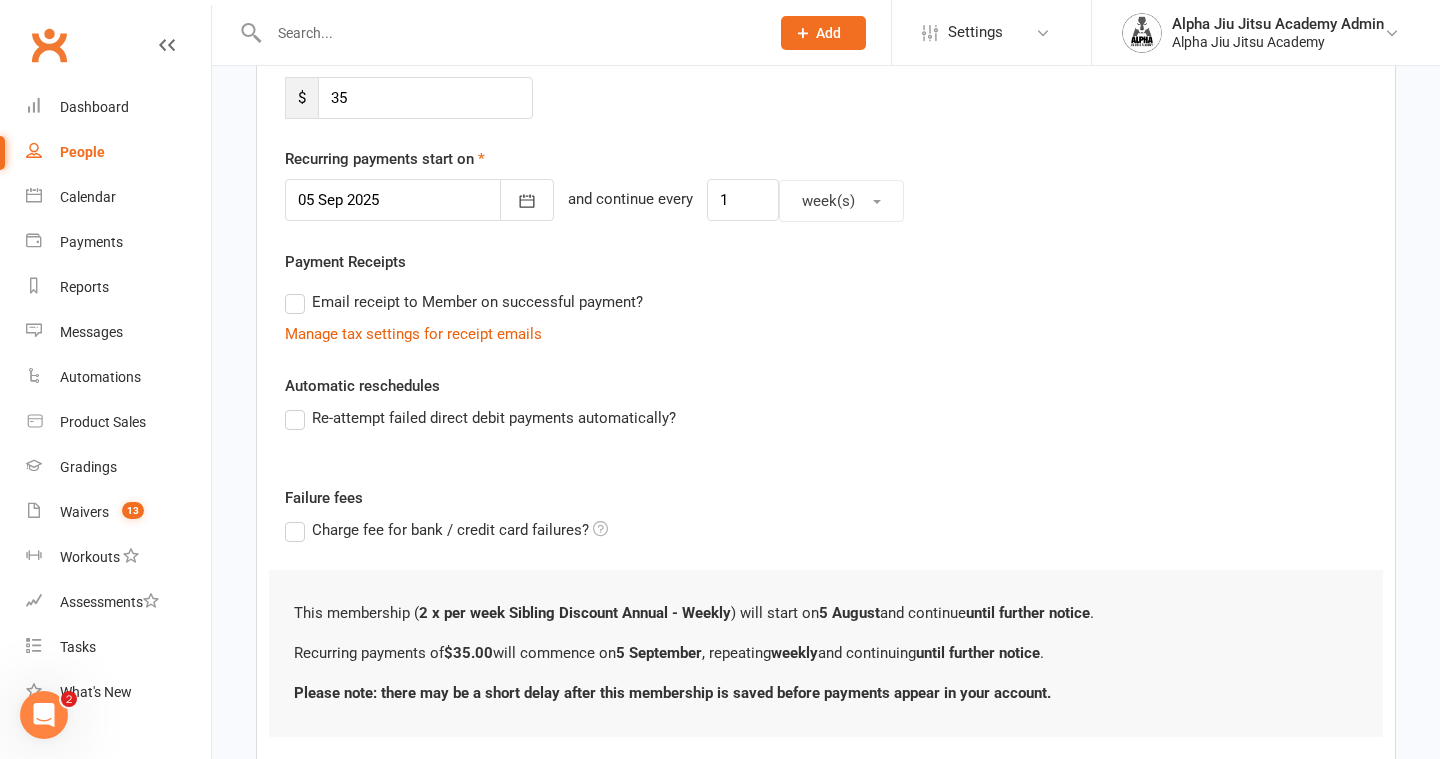 click on "Email receipt to Member on successful payment?" at bounding box center (464, 302) 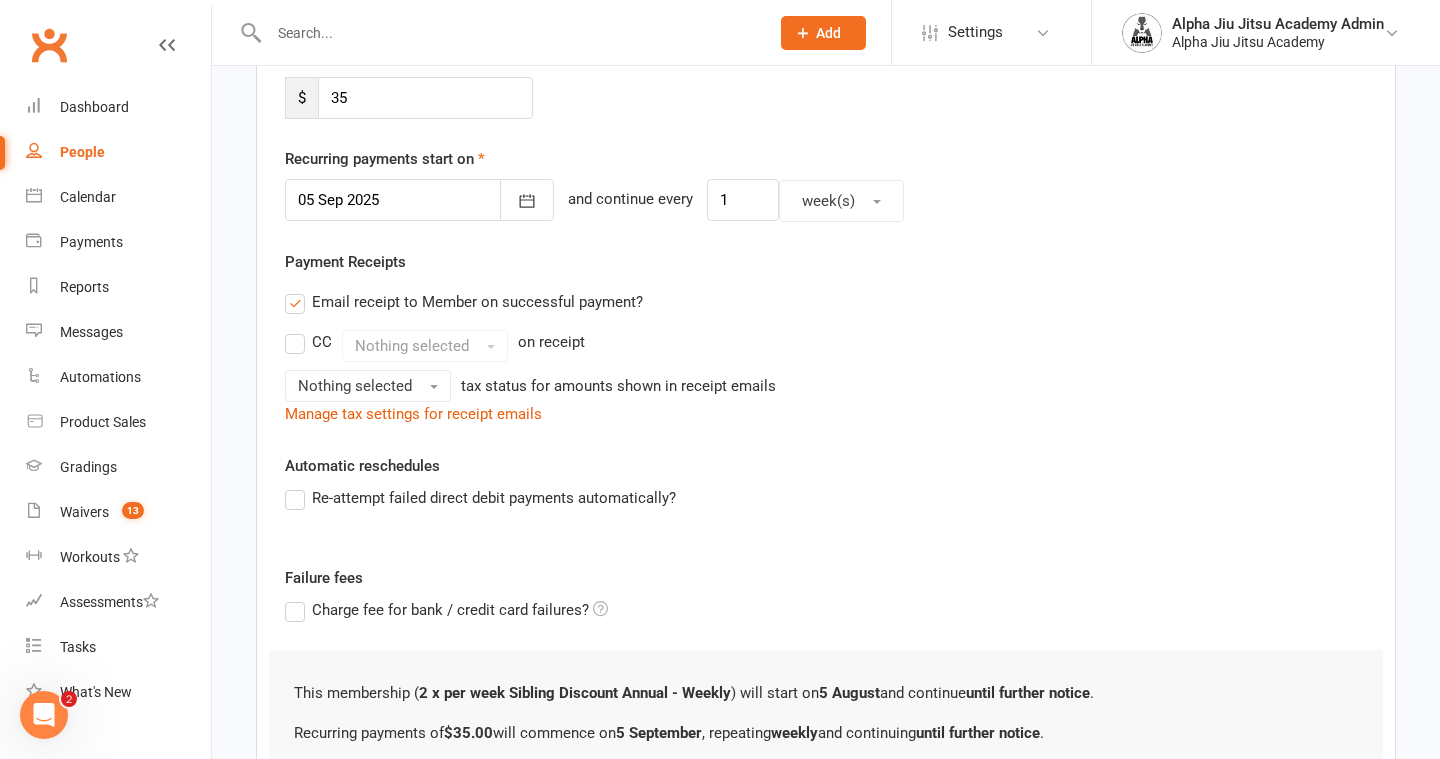 click on "CC" at bounding box center [308, 342] 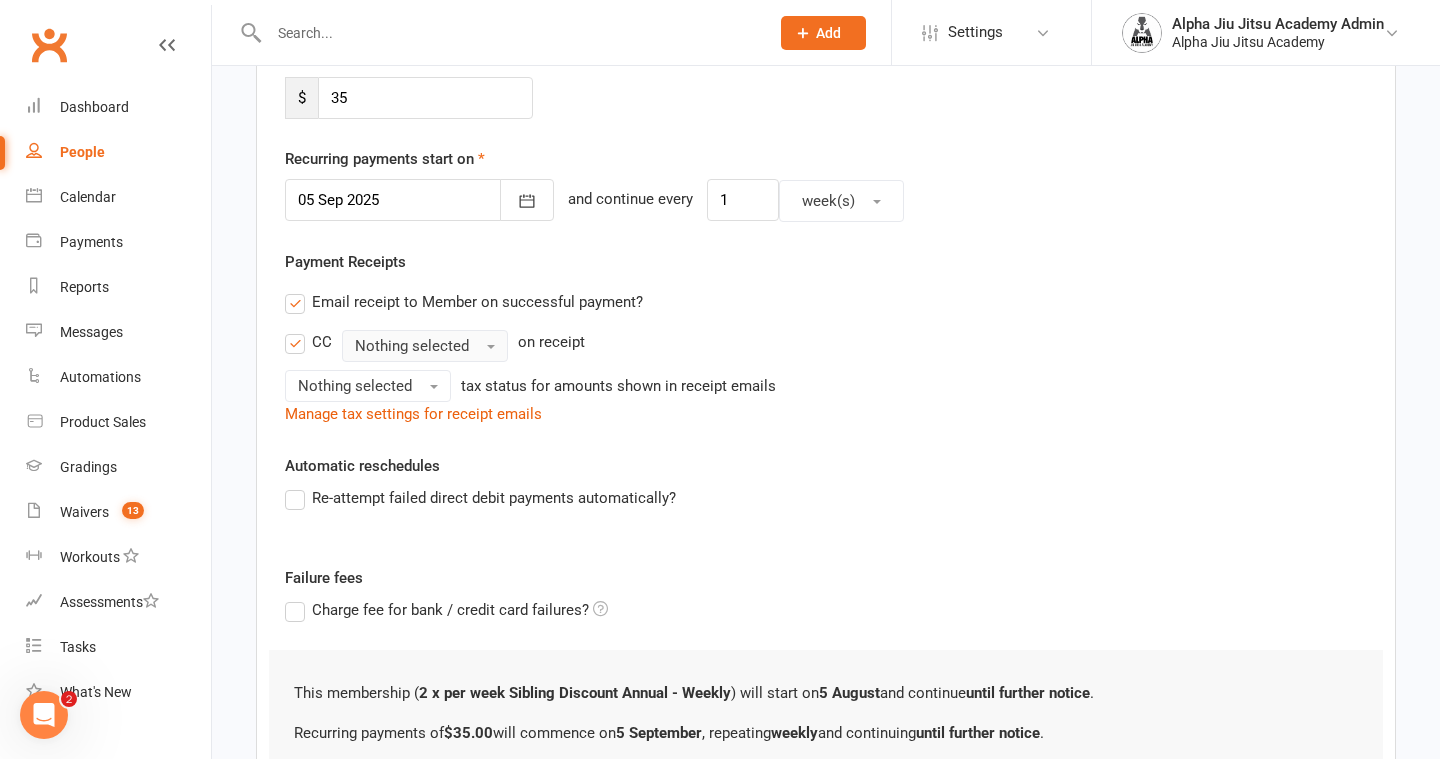 click on "Nothing selected" at bounding box center [412, 346] 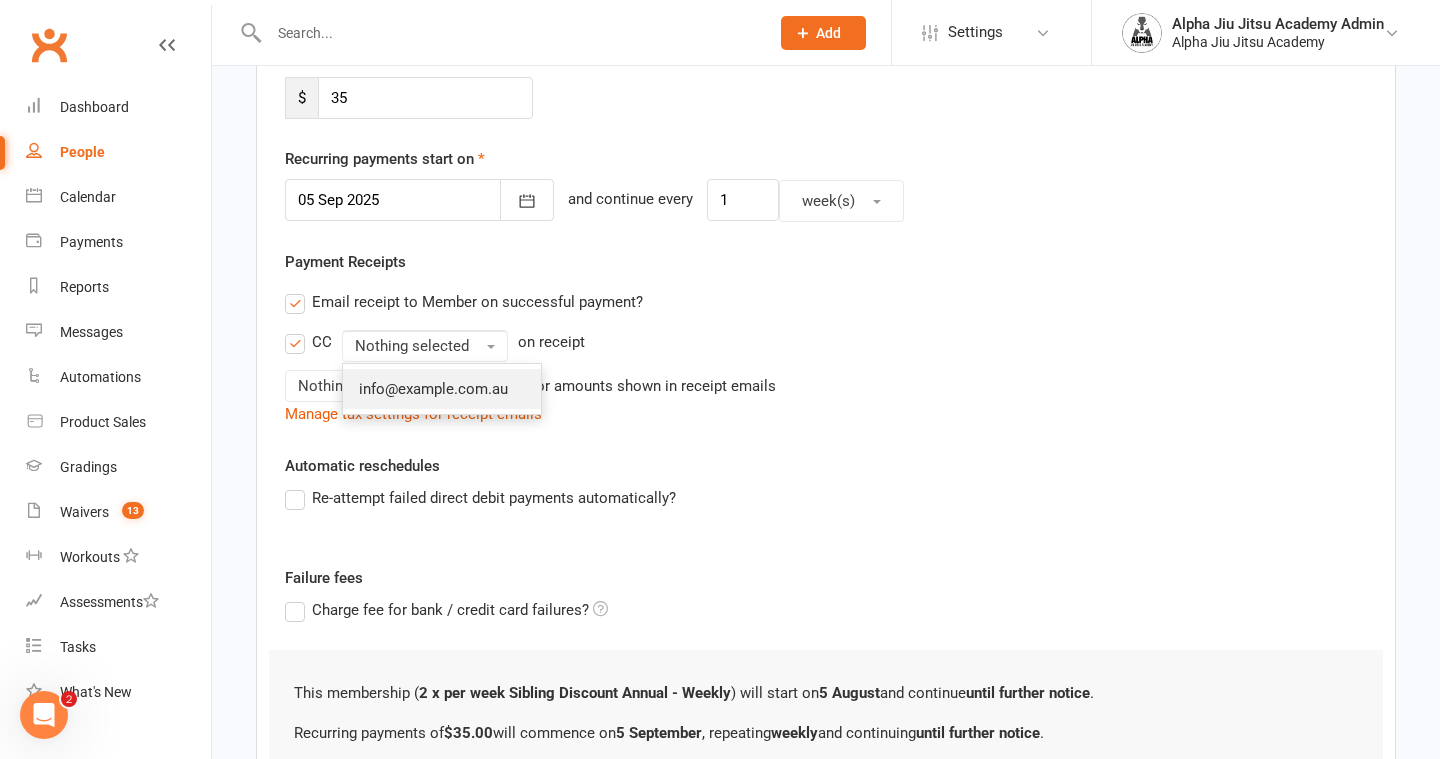 click on "info@example.com.au" at bounding box center (433, 389) 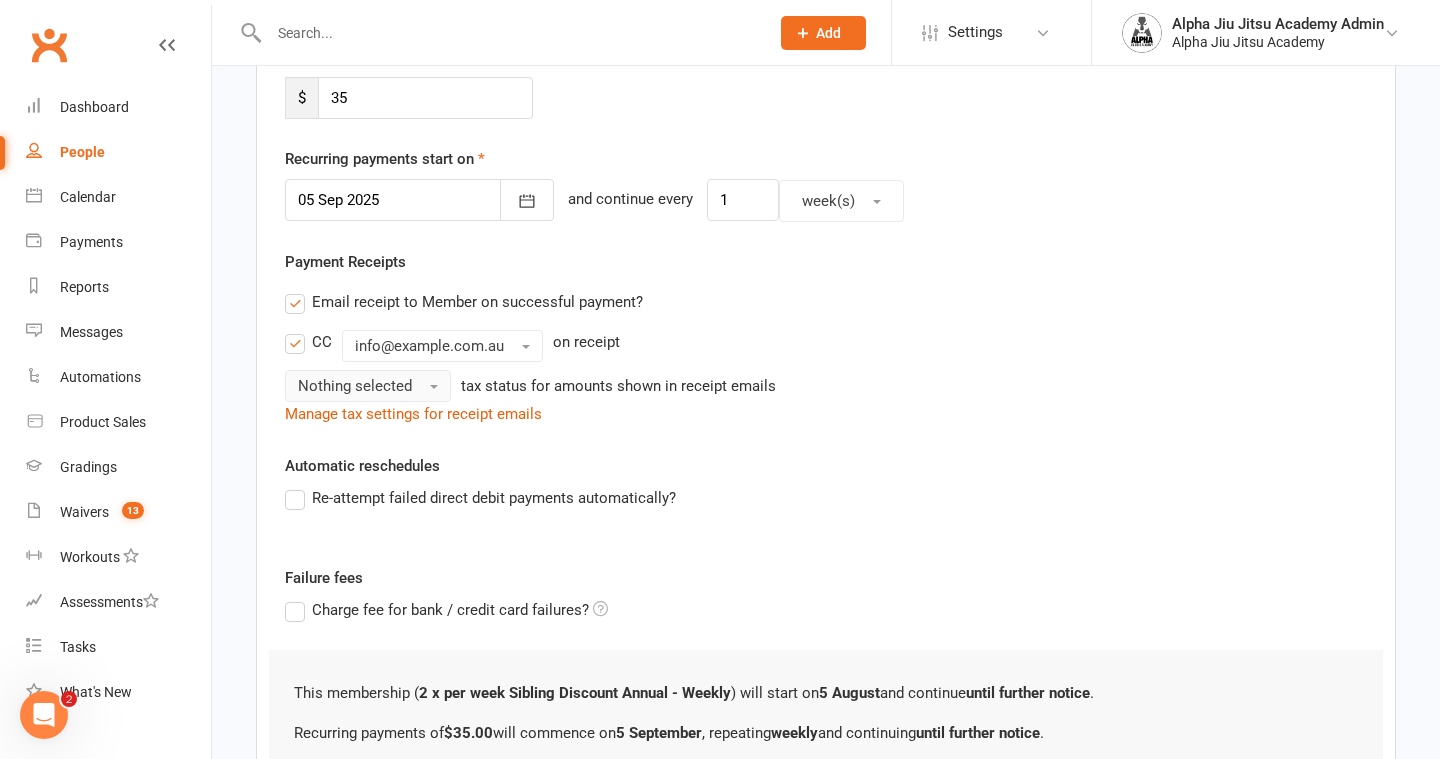 click on "Nothing selected" at bounding box center [355, 386] 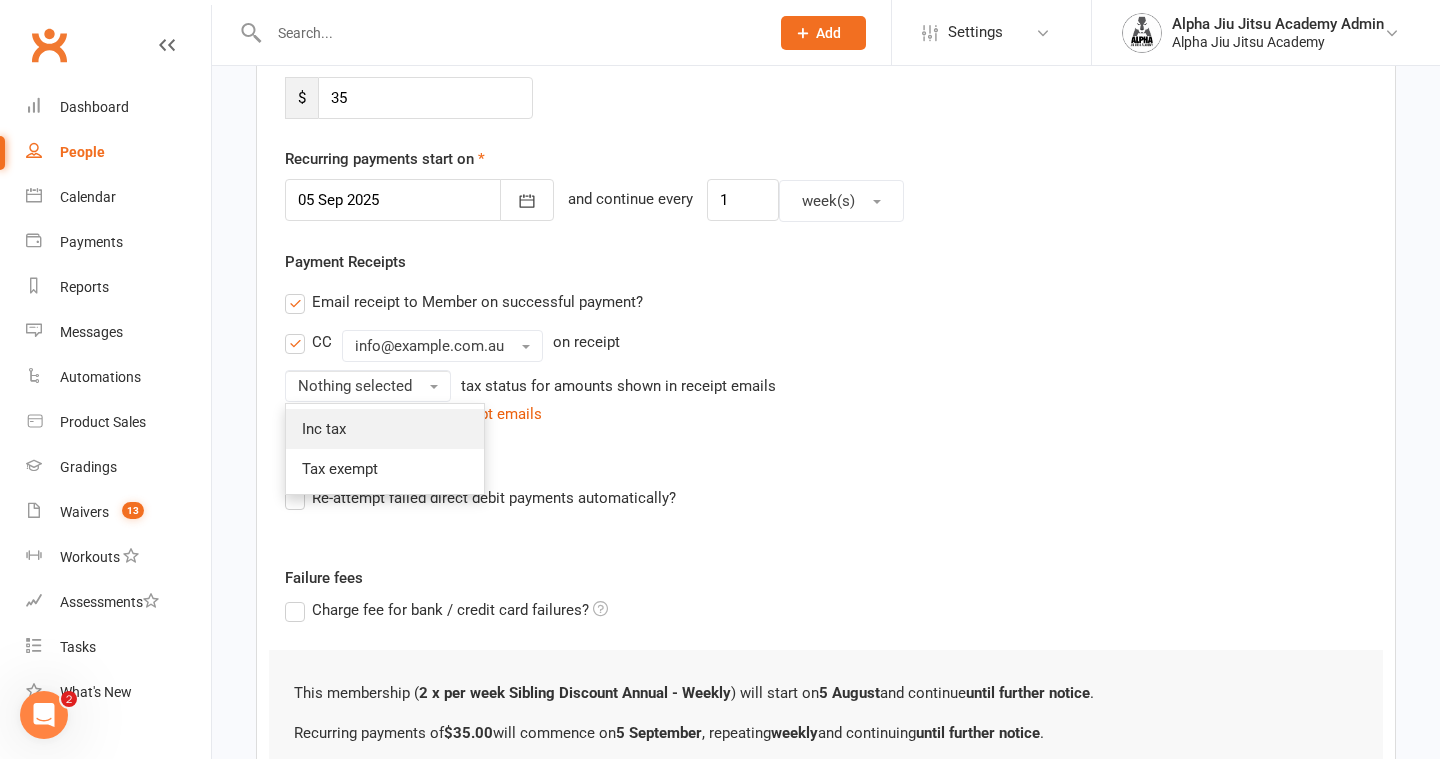 click on "Inc tax" at bounding box center (385, 429) 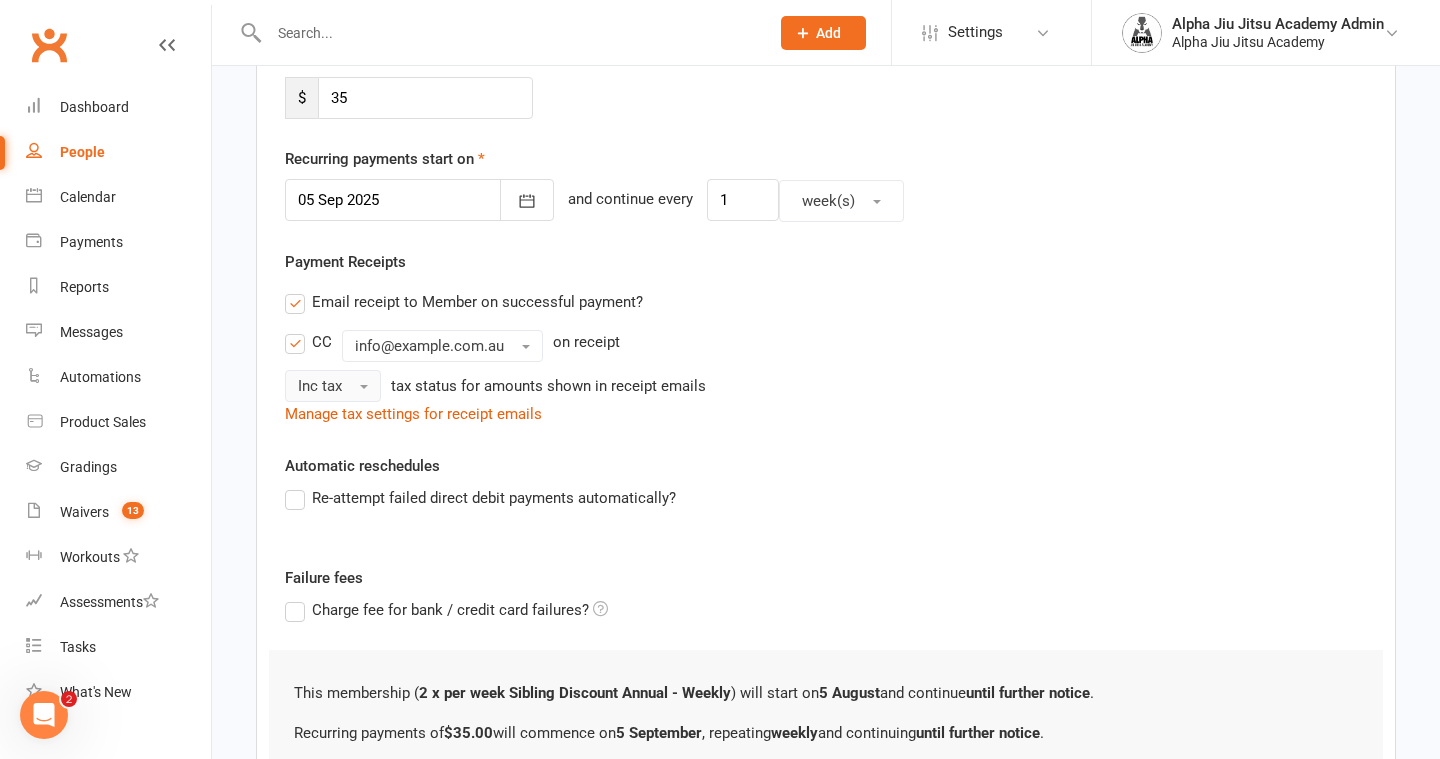 scroll, scrollTop: 486, scrollLeft: 0, axis: vertical 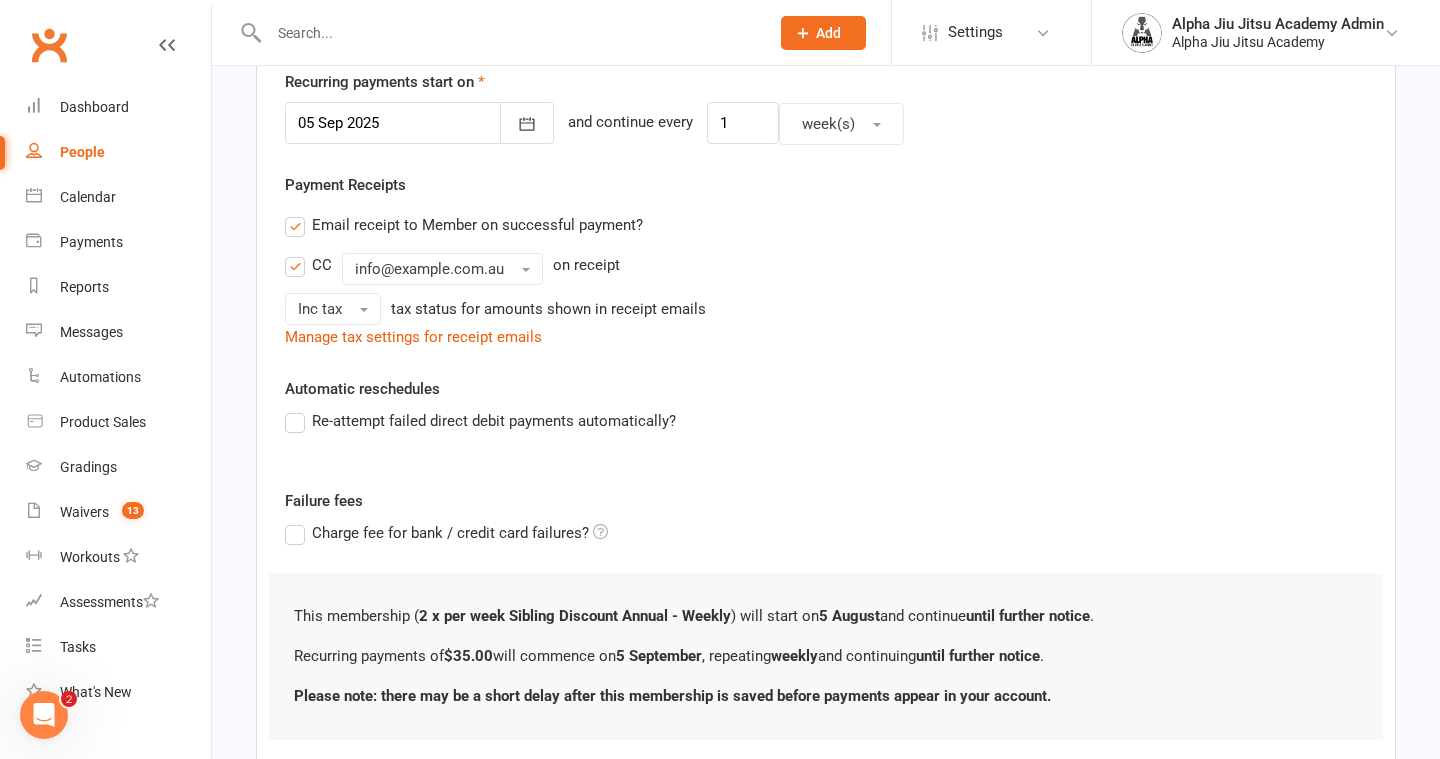 click on "Re-attempt failed direct debit payments automatically?" at bounding box center [480, 421] 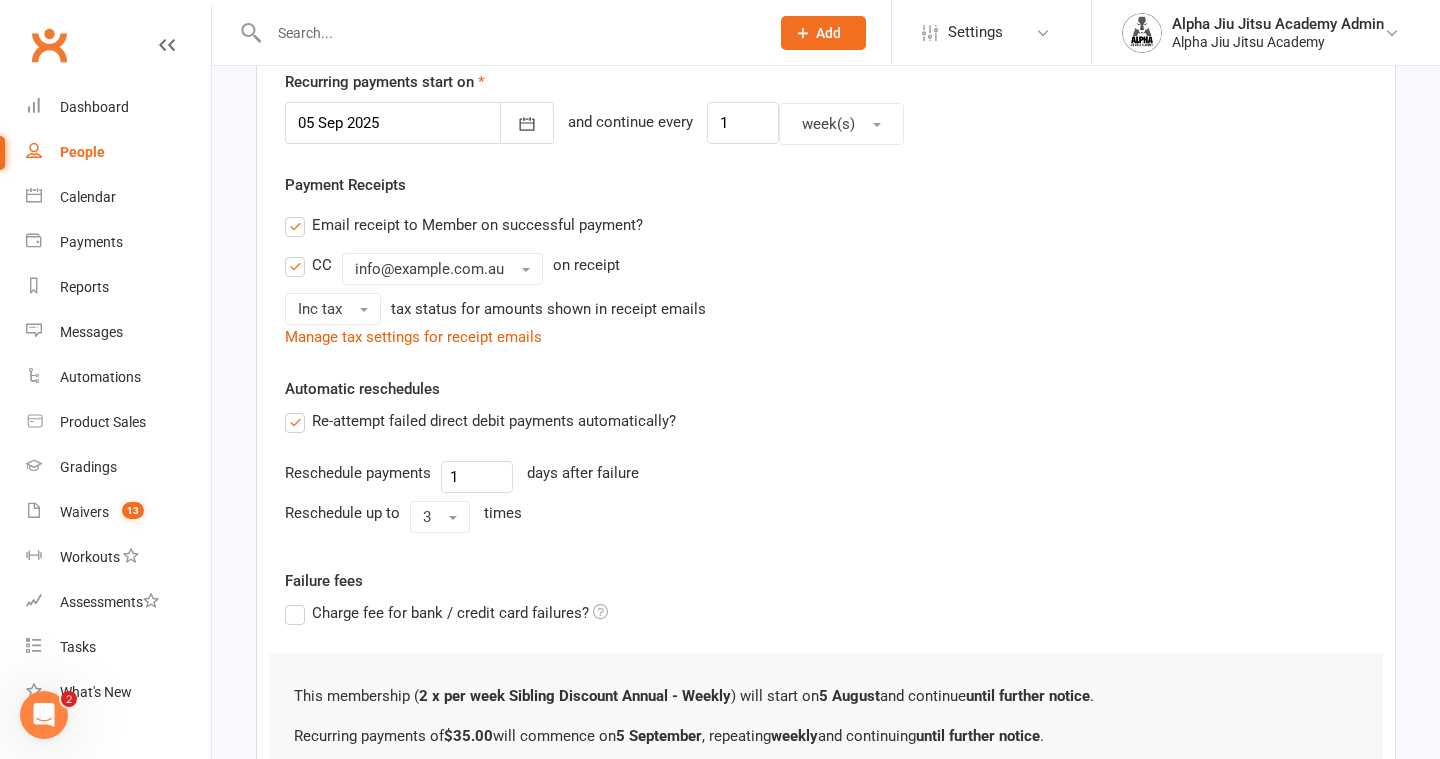 scroll, scrollTop: 695, scrollLeft: 0, axis: vertical 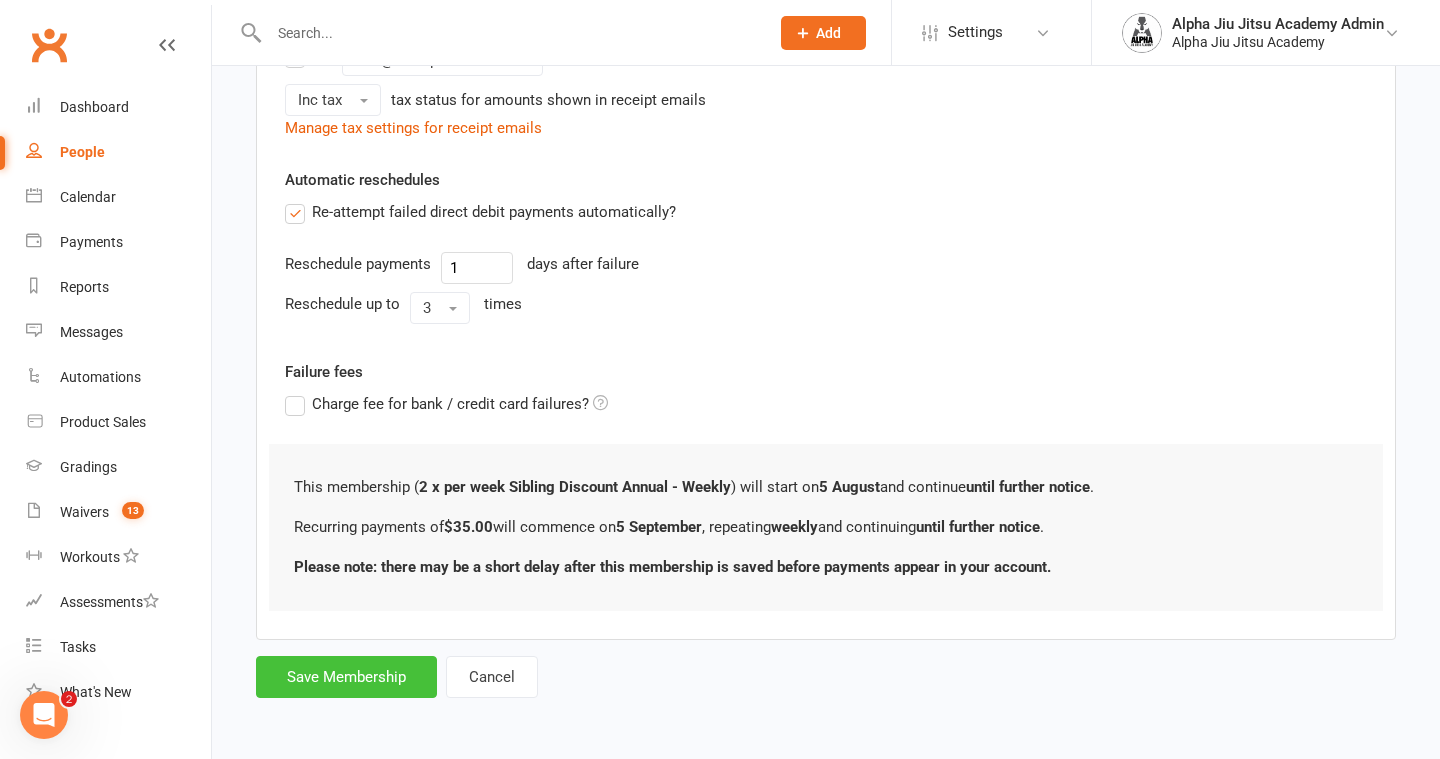 click on "Save Membership" at bounding box center [346, 677] 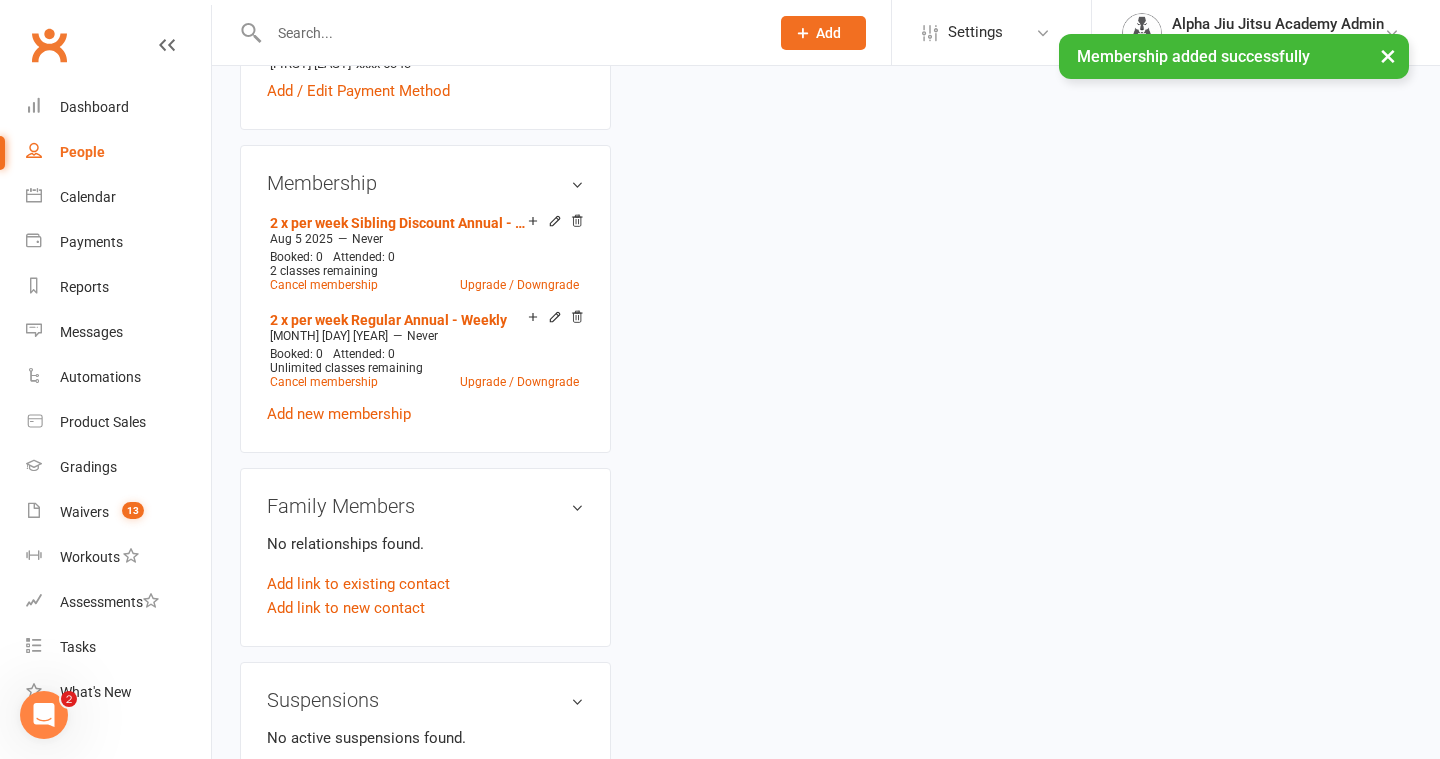 scroll, scrollTop: 0, scrollLeft: 0, axis: both 